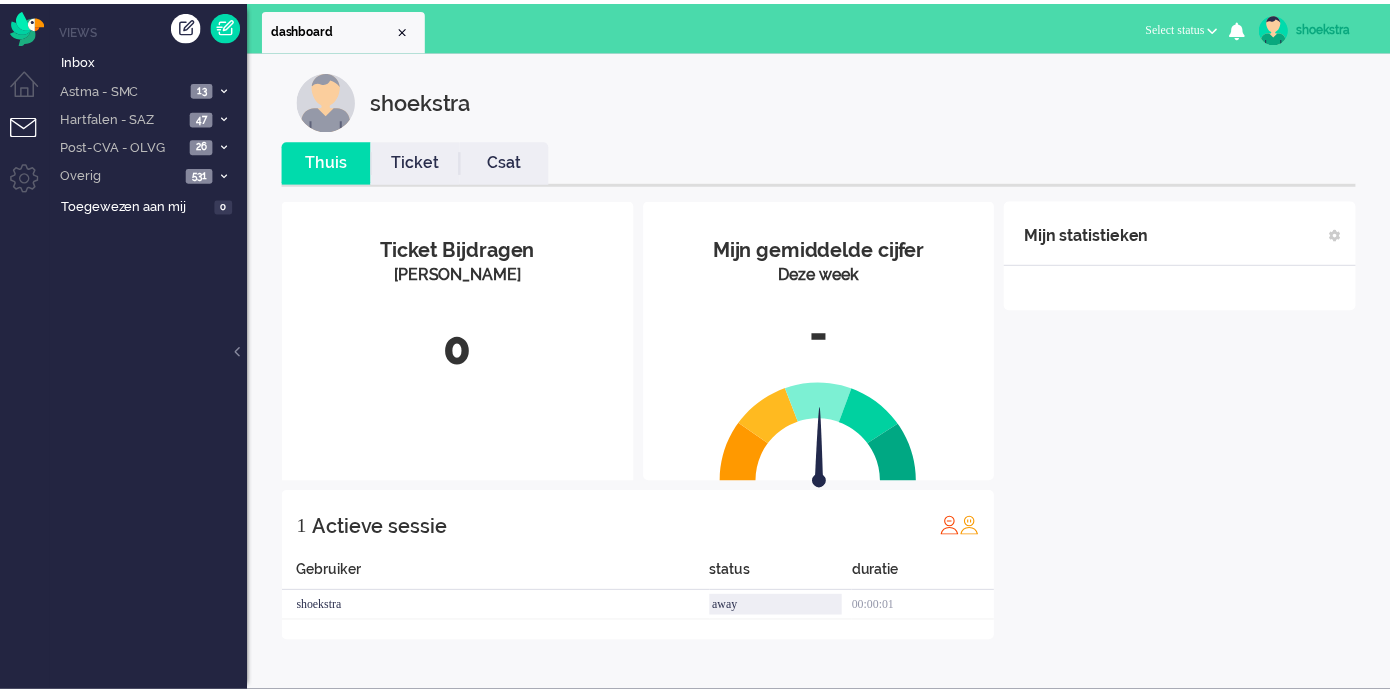 scroll, scrollTop: 0, scrollLeft: 0, axis: both 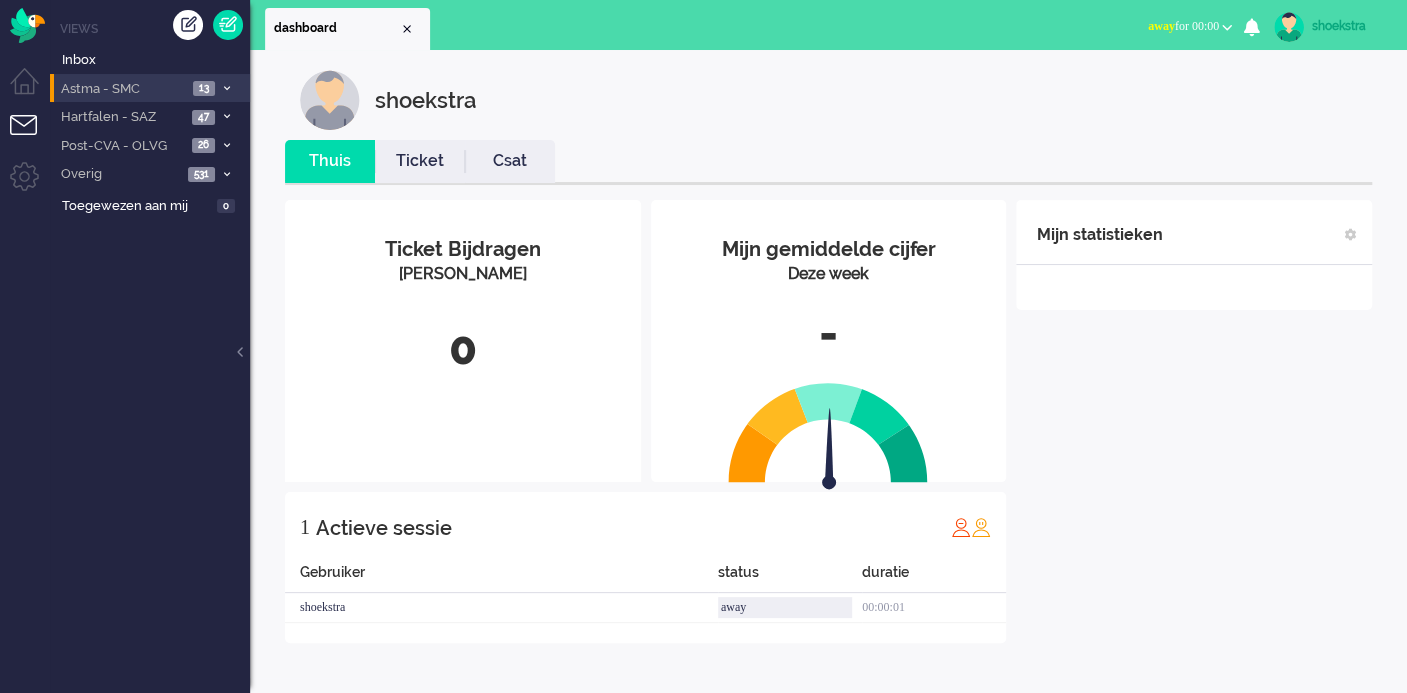 click on "Astma - SMC" at bounding box center [122, 89] 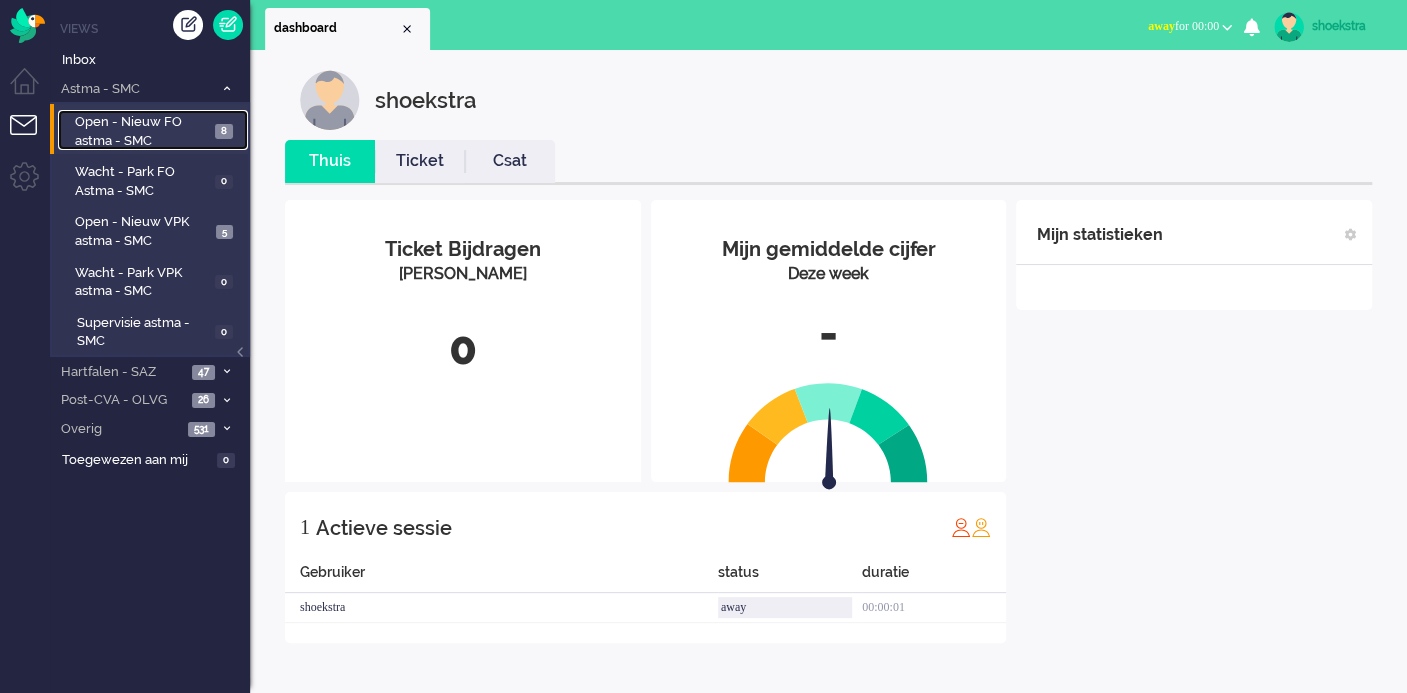 click on "Open - Nieuw FO astma - SMC" at bounding box center (142, 131) 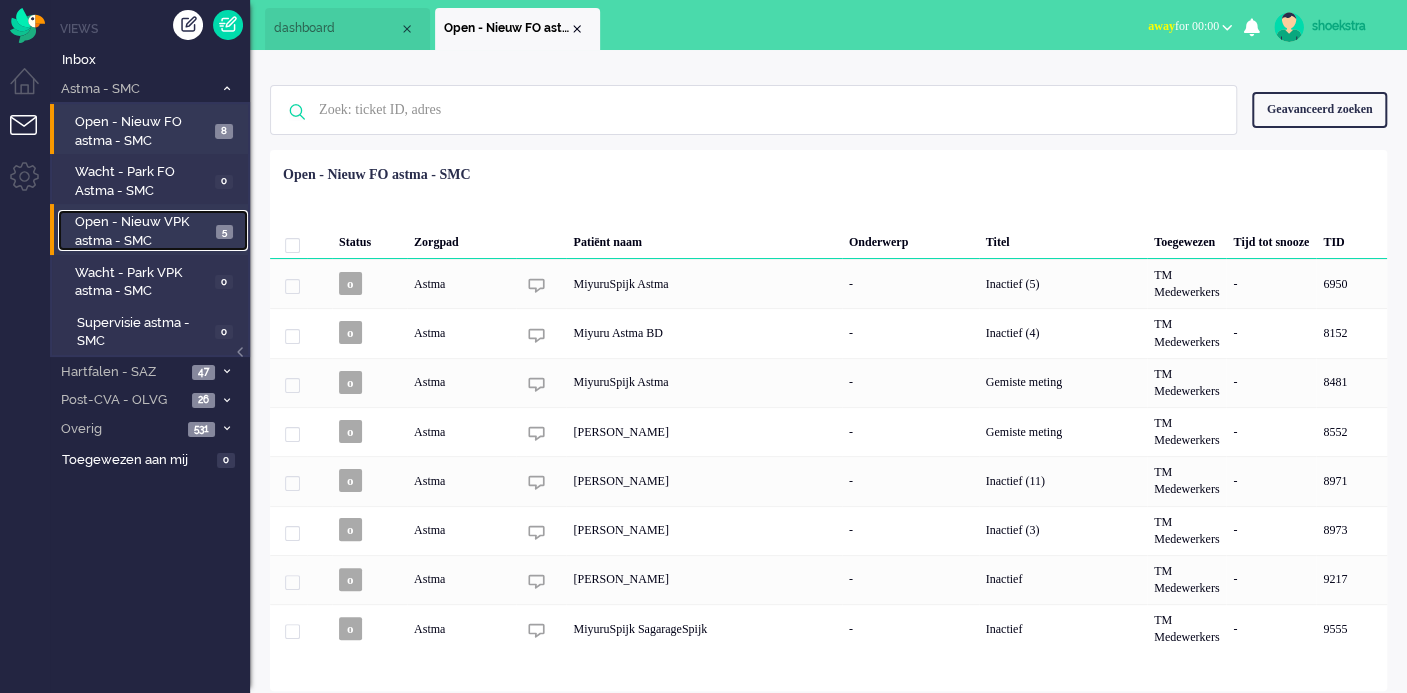 click on "Open - Nieuw VPK astma - SMC" at bounding box center [143, 231] 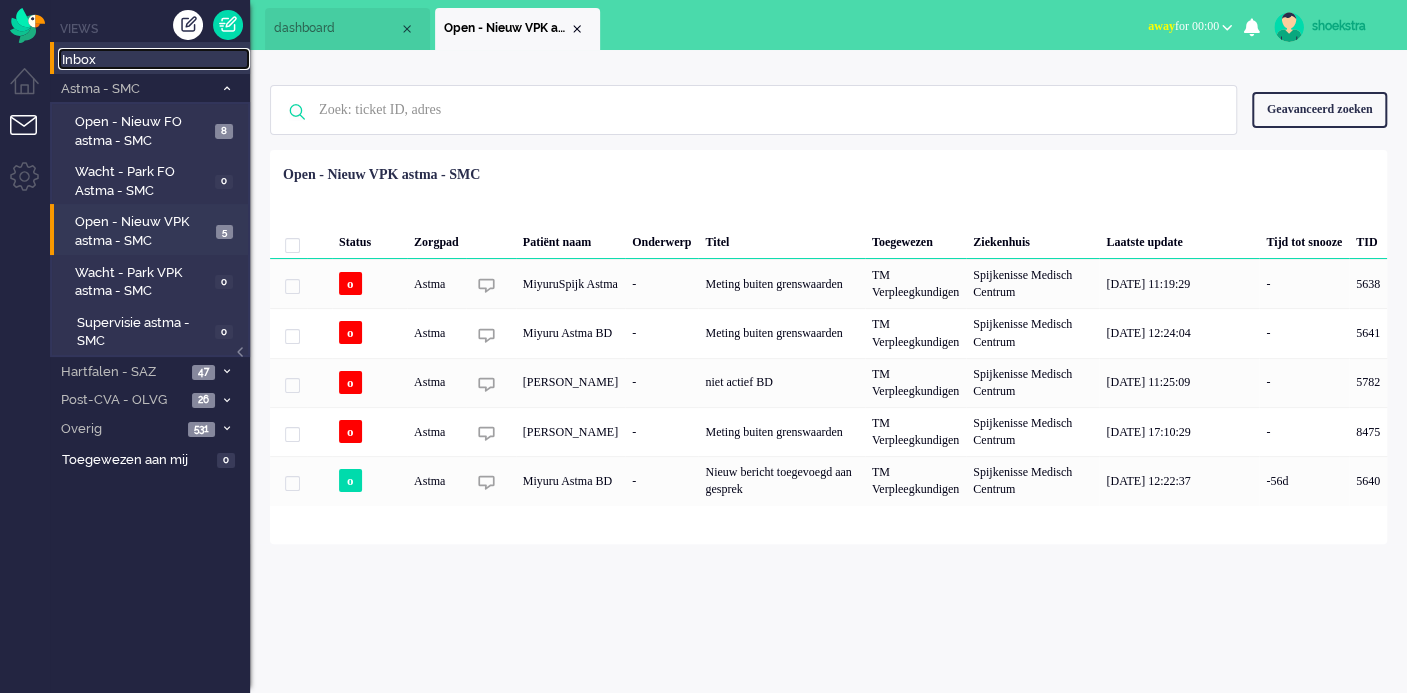 click on "Inbox" at bounding box center [154, 59] 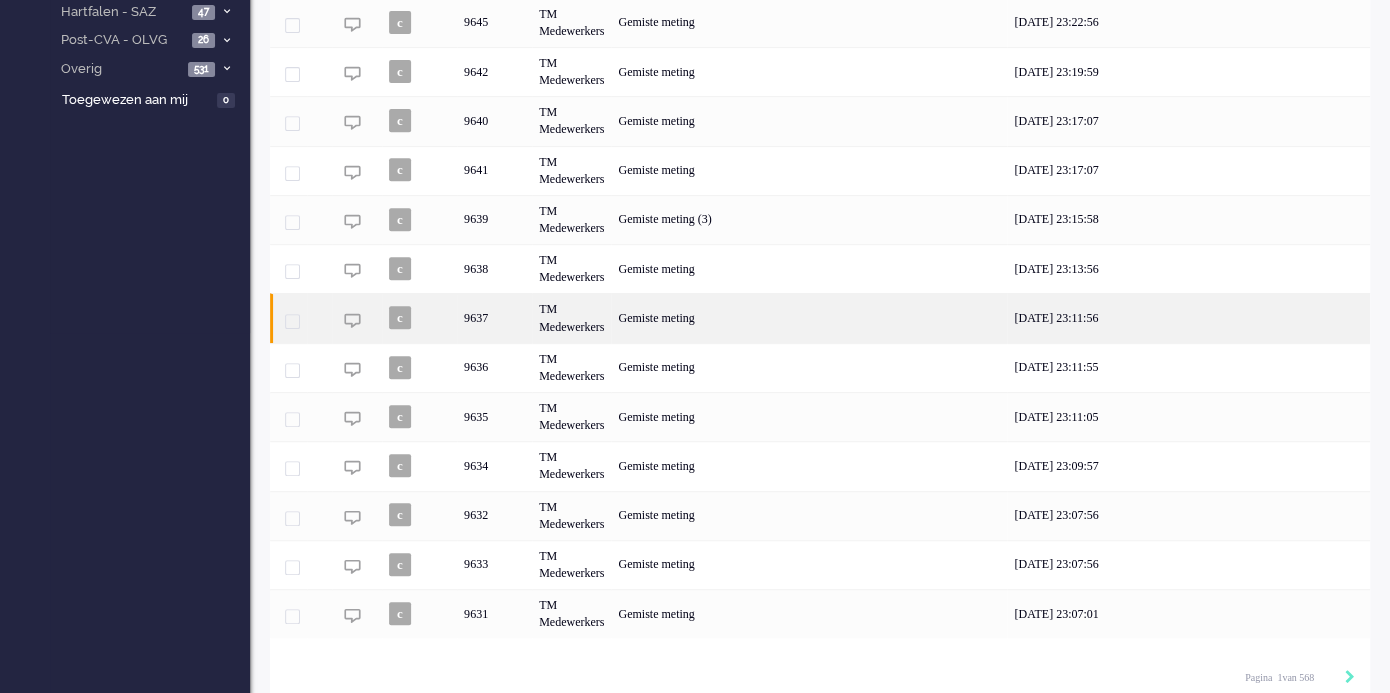 scroll, scrollTop: 369, scrollLeft: 0, axis: vertical 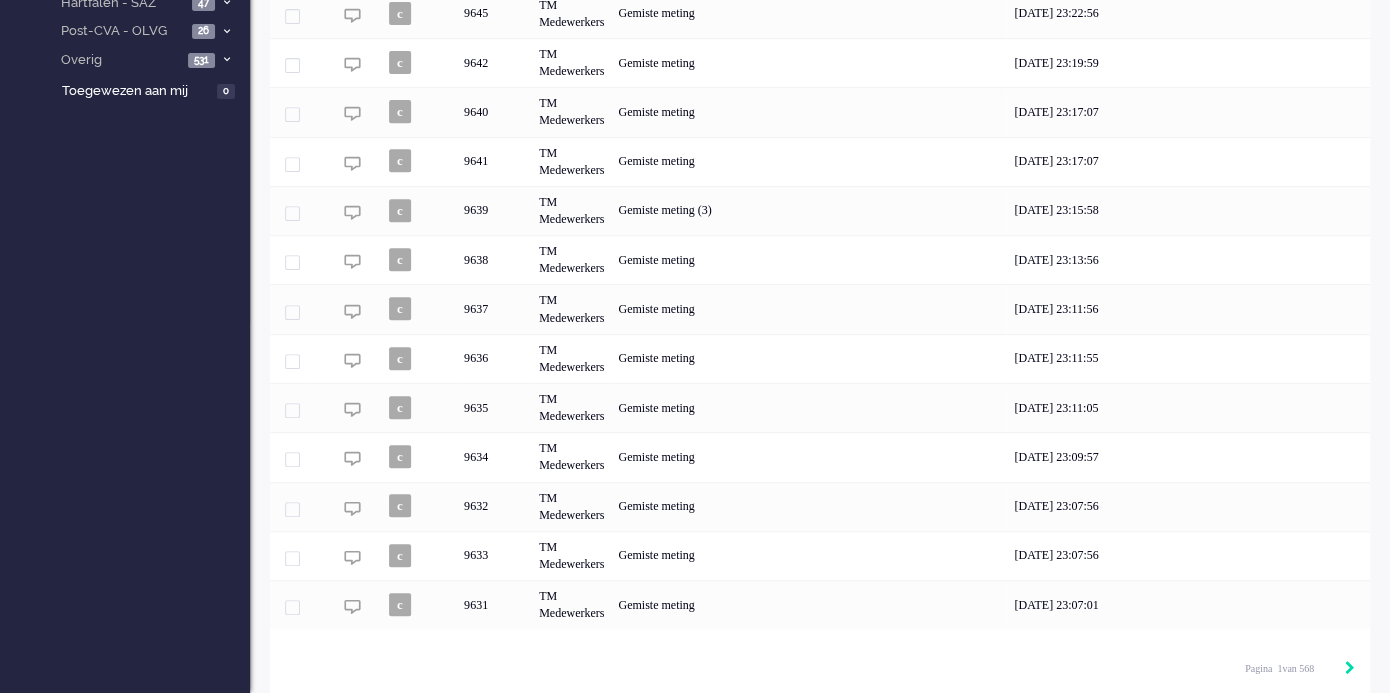 click 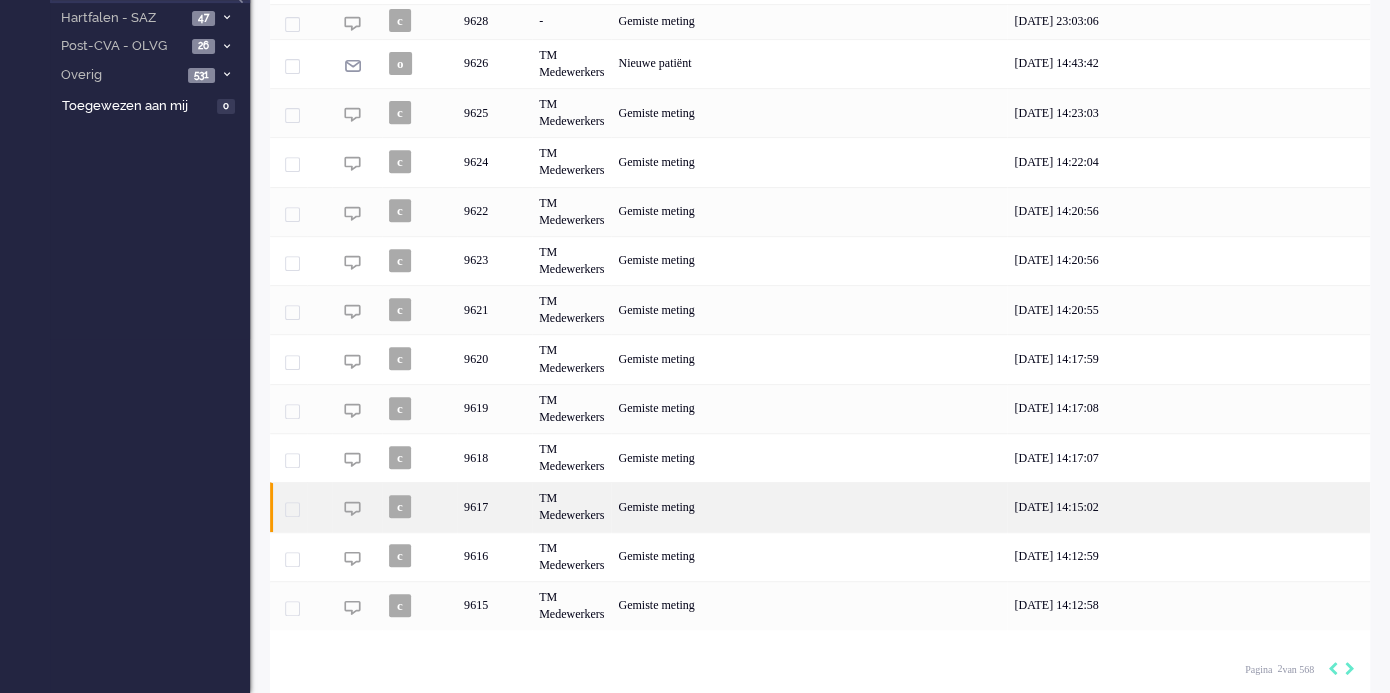 scroll, scrollTop: 355, scrollLeft: 0, axis: vertical 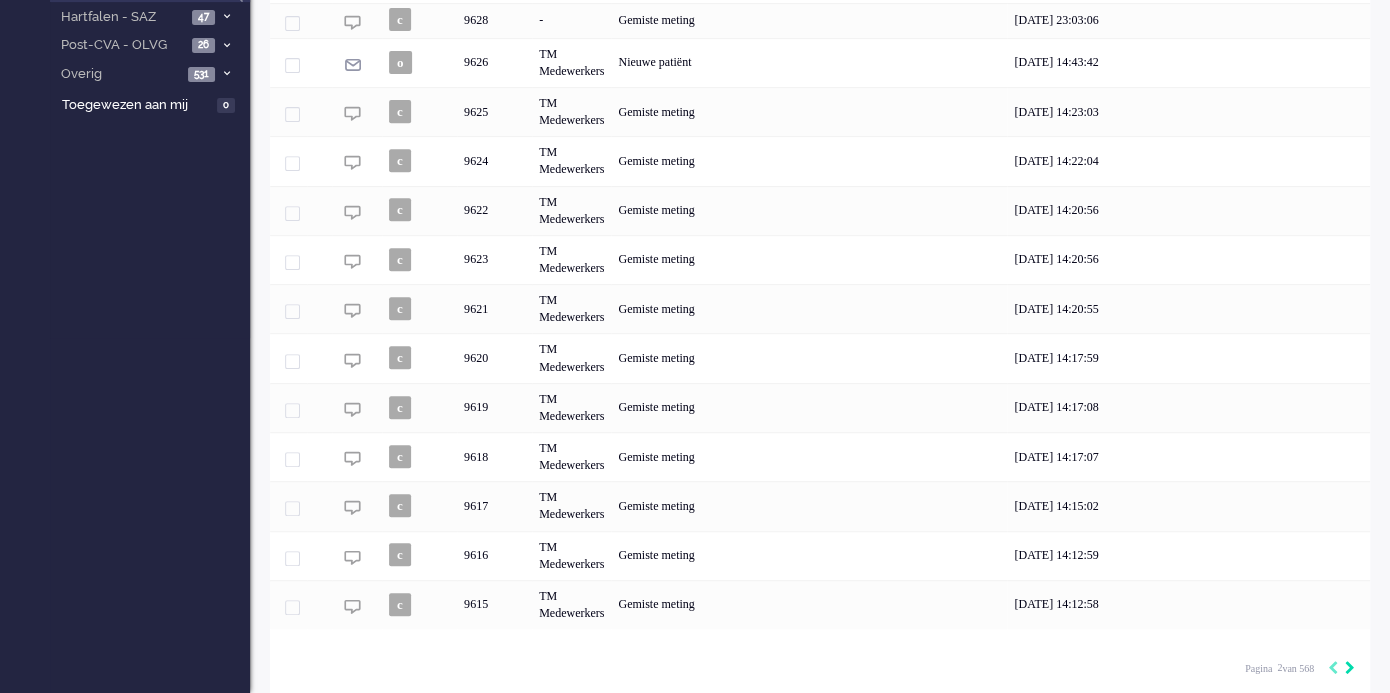 click 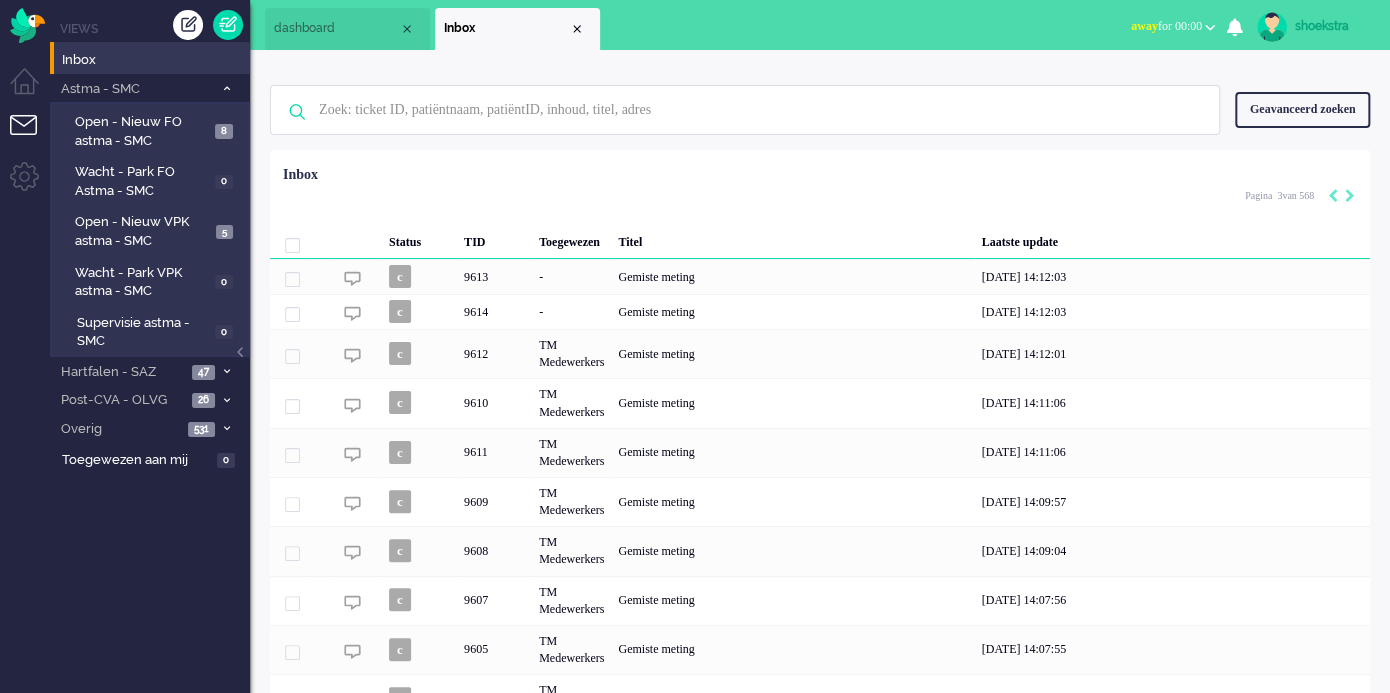 scroll, scrollTop: 326, scrollLeft: 0, axis: vertical 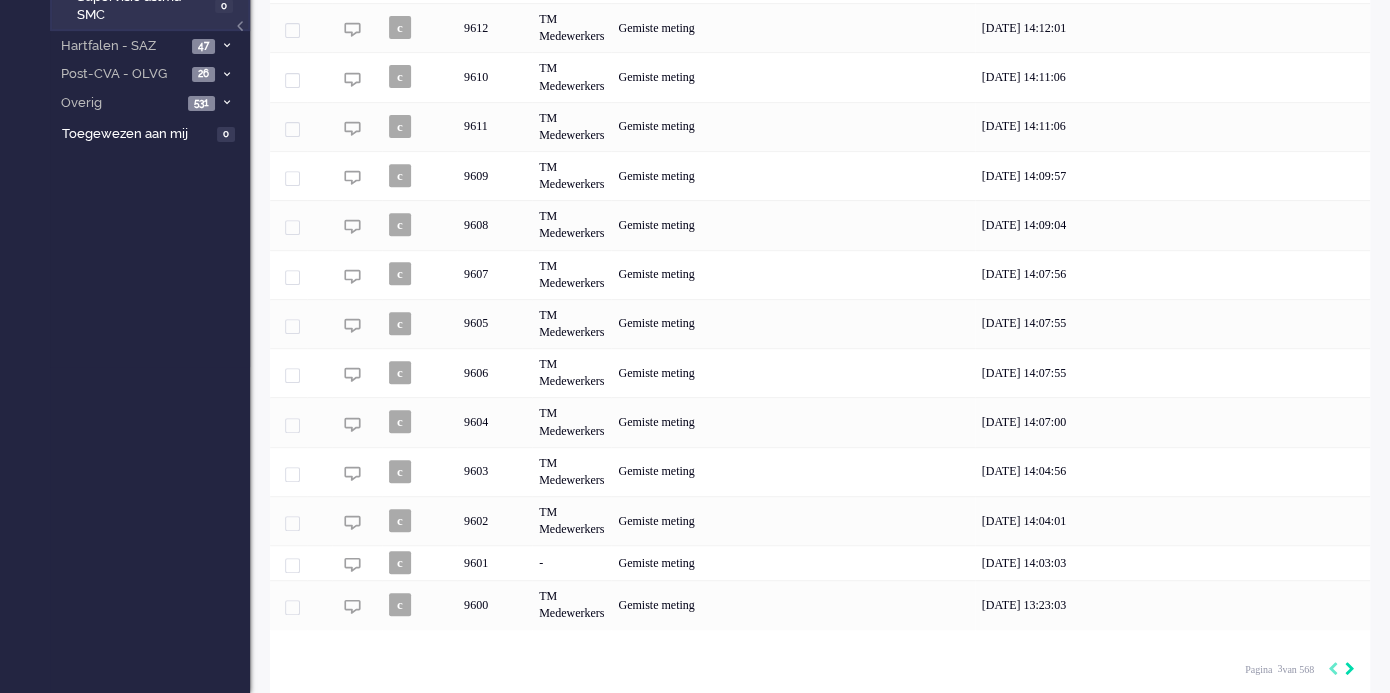 click 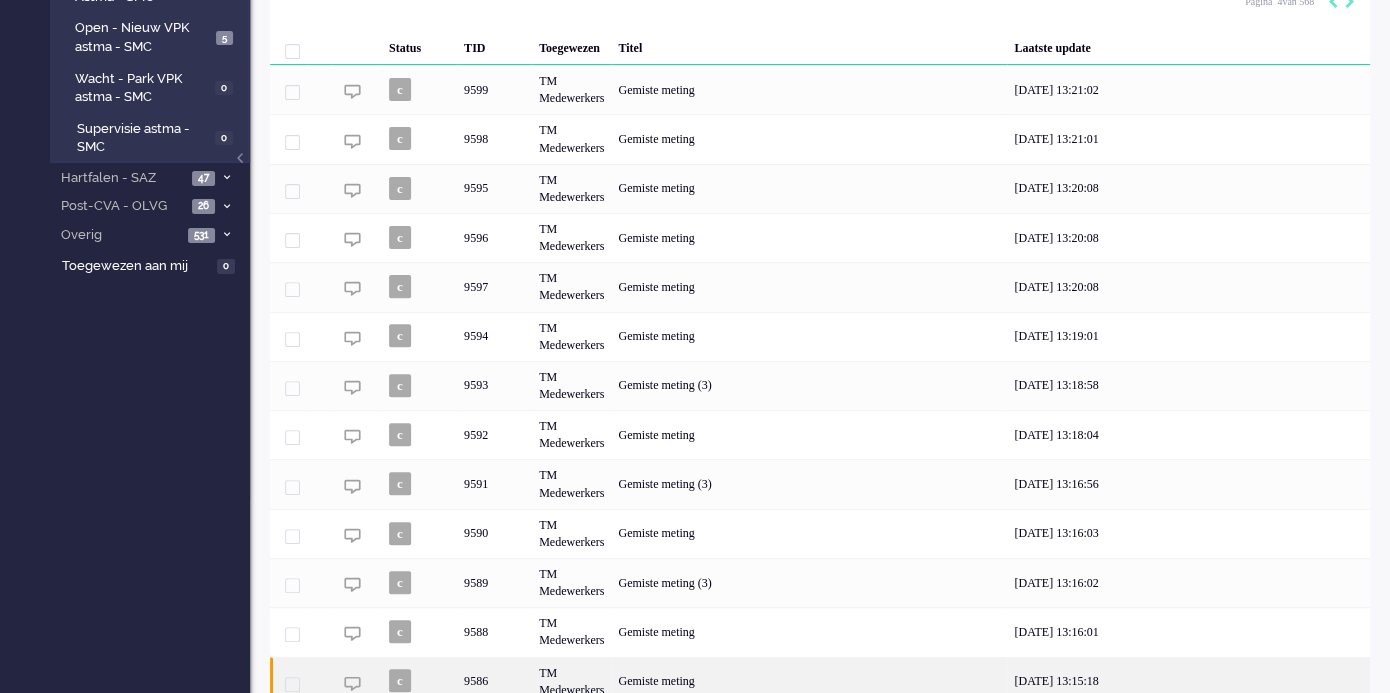 scroll, scrollTop: 369, scrollLeft: 0, axis: vertical 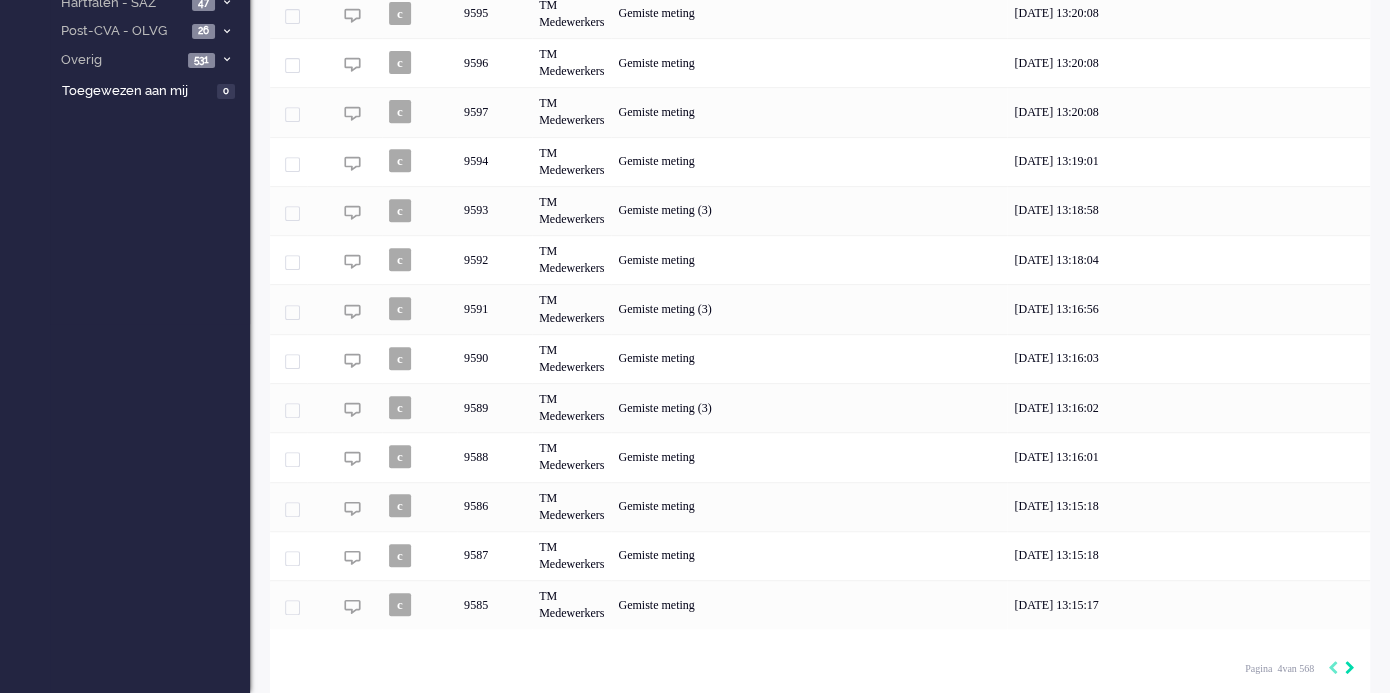 click 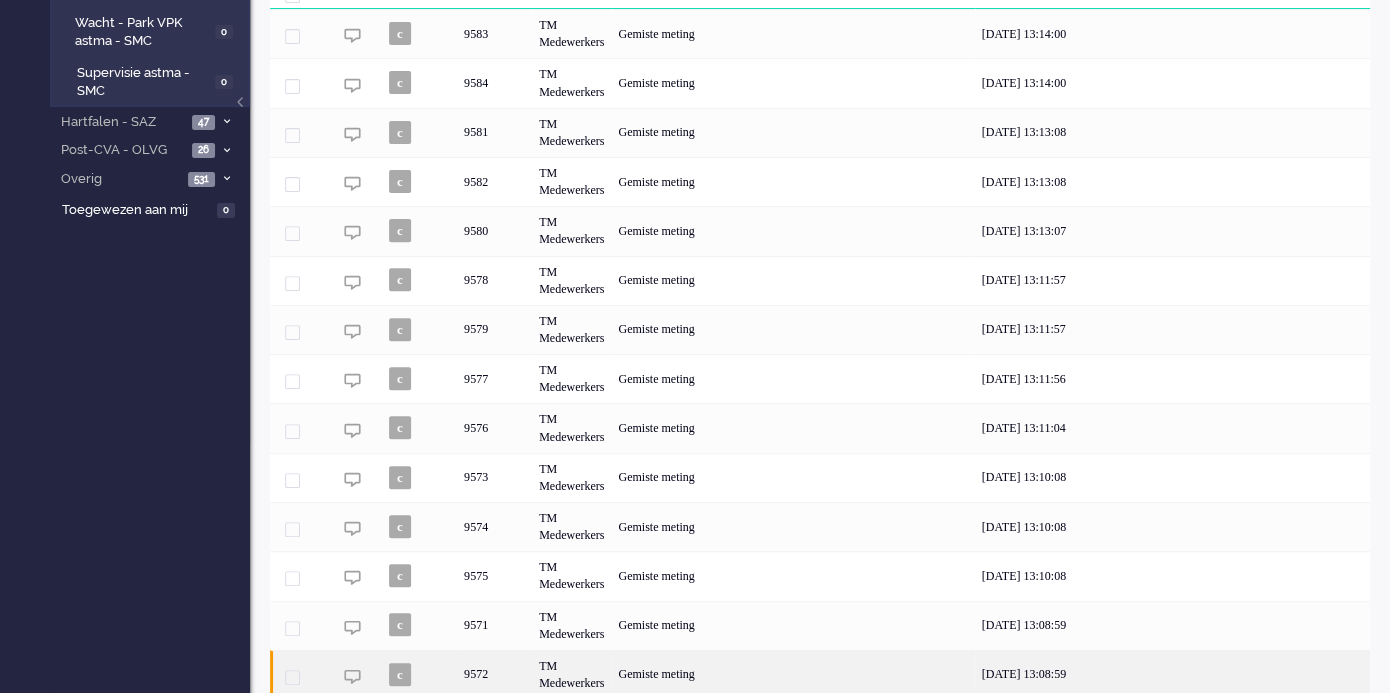 scroll, scrollTop: 369, scrollLeft: 0, axis: vertical 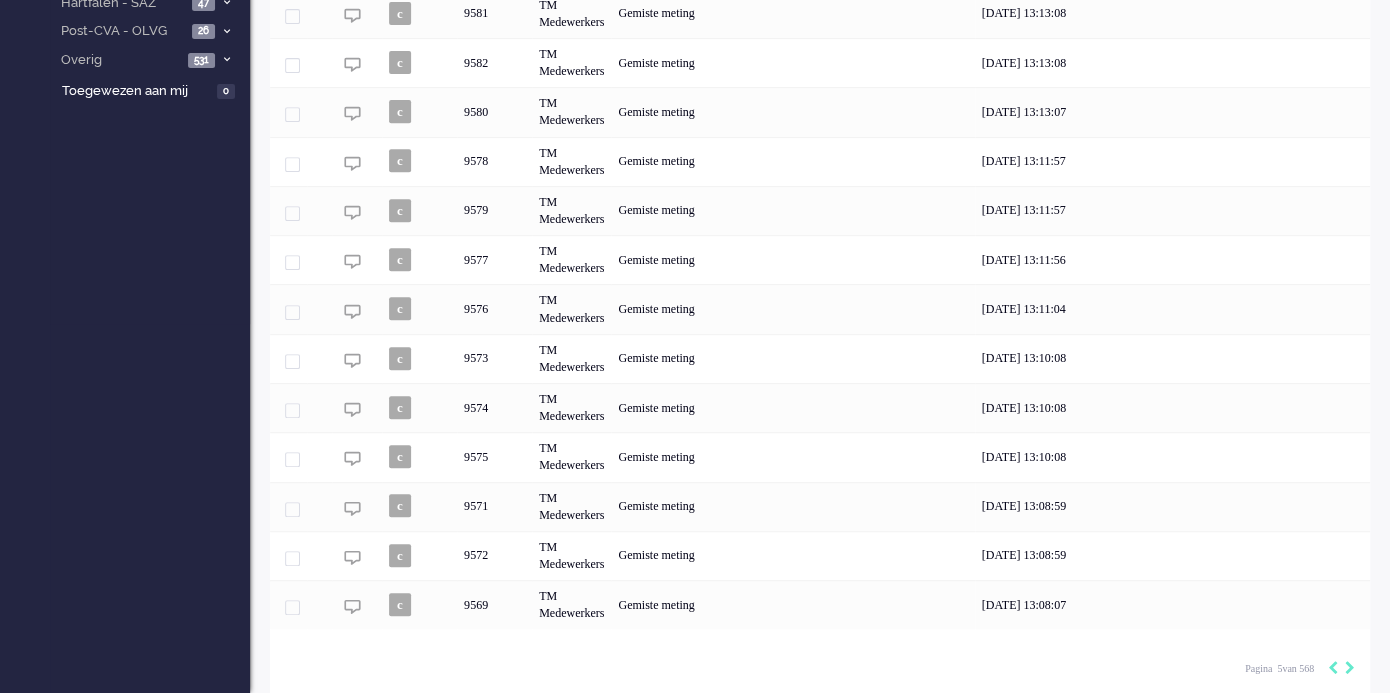 click on "Loading... Status TID Toegewezen Titel Laatste update c 9583 TM Medewerkers Gemiste meting [DATE] 13:14:00 c 9584 TM Medewerkers Gemiste meting [DATE] 13:14:00 c 9581 TM Medewerkers Gemiste meting [DATE] 13:13:08 c 9582 TM Medewerkers Gemiste meting [DATE] 13:13:08 c 9580 TM Medewerkers Gemiste meting [DATE] 13:13:07 c 9578 TM Medewerkers Gemiste meting [DATE] 13:11:57 c 9579 TM Medewerkers Gemiste meting [DATE] 13:11:57 c 9577 TM Medewerkers Gemiste meting [DATE] 13:11:56 c 9576 TM Medewerkers Gemiste meting [DATE] 13:11:04 c 9573 TM Medewerkers Gemiste meting [DATE] 13:10:08 c 9574 TM Medewerkers Gemiste meting [DATE] 13:10:08 c 9575 TM Medewerkers Gemiste meting [DATE] 13:10:08 c 9571 TM Medewerkers Gemiste meting [DATE] 13:08:59 c 9572 TM Medewerkers Gemiste meting [DATE] 13:08:59 c 9569 TM Medewerkers Gemiste meting [DATE] 13:08:07 Geselecteerd 0  Set Status: open pending holding solved Verwijder Selecteer... Unassign awillemse Wllemse ltas Tas" at bounding box center [820, 239] 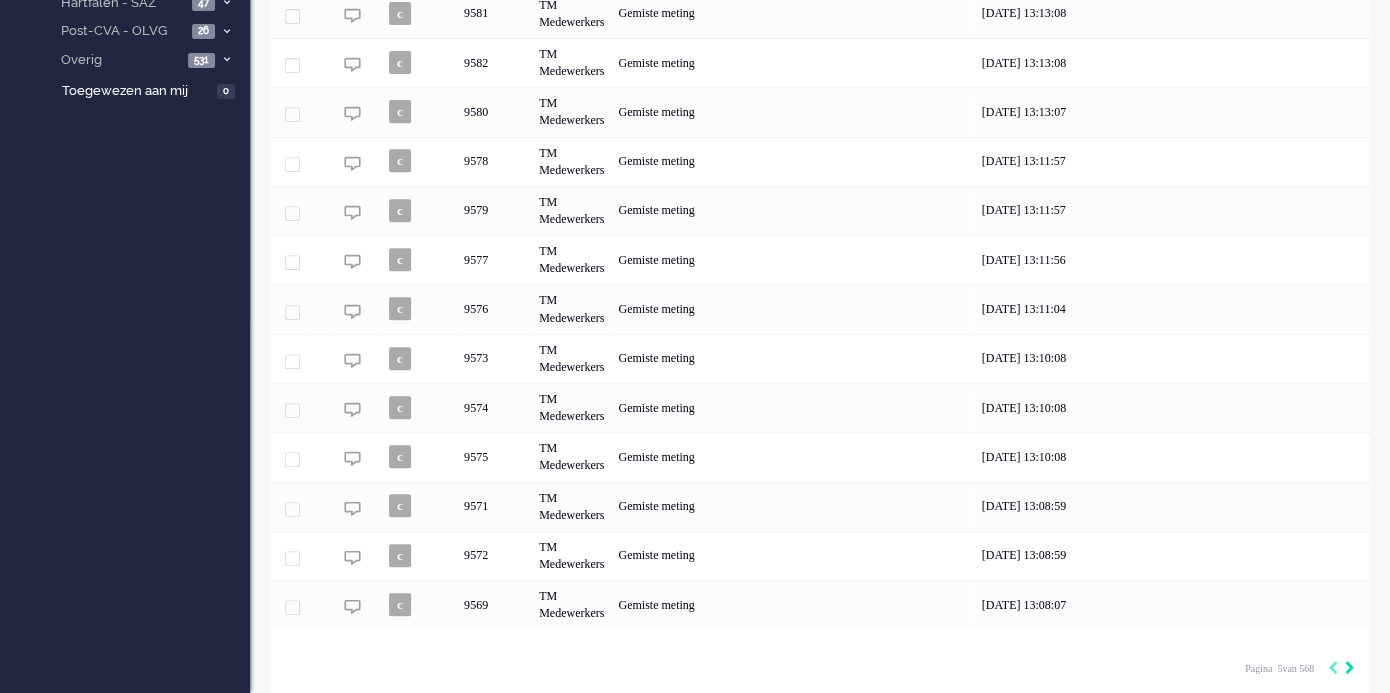 click 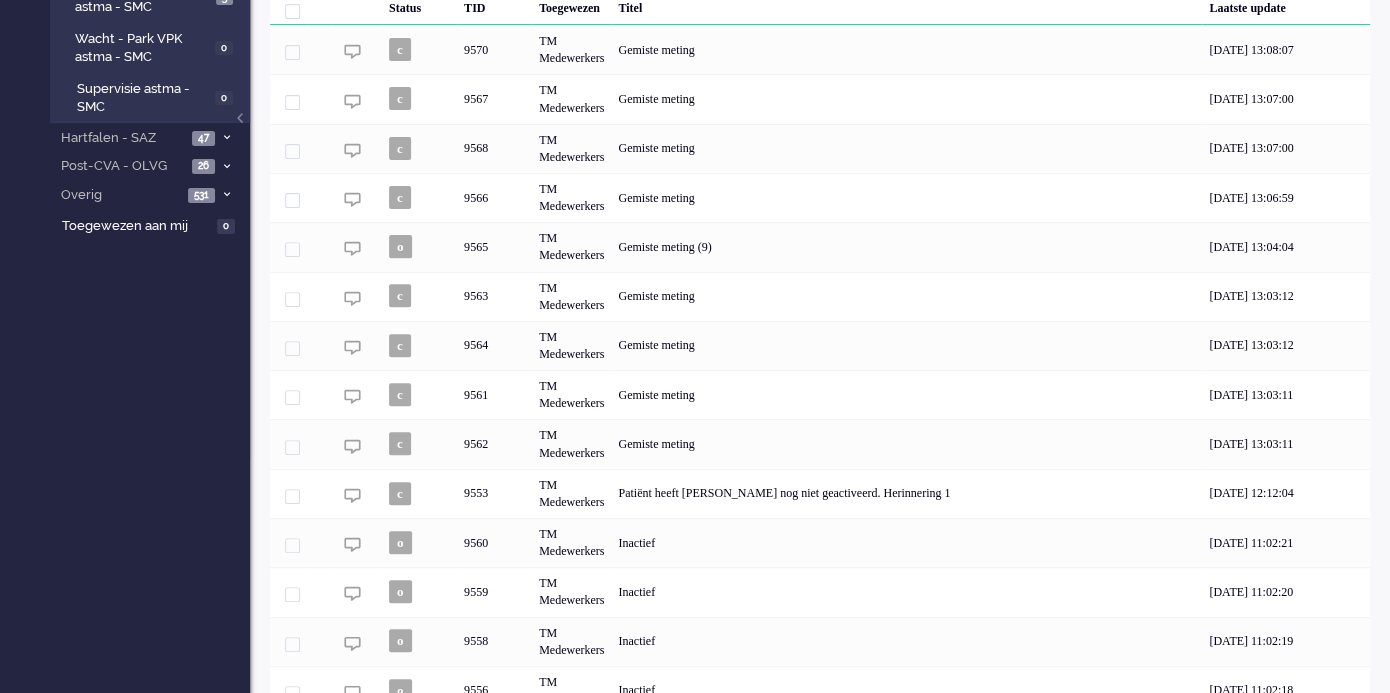 scroll, scrollTop: 369, scrollLeft: 0, axis: vertical 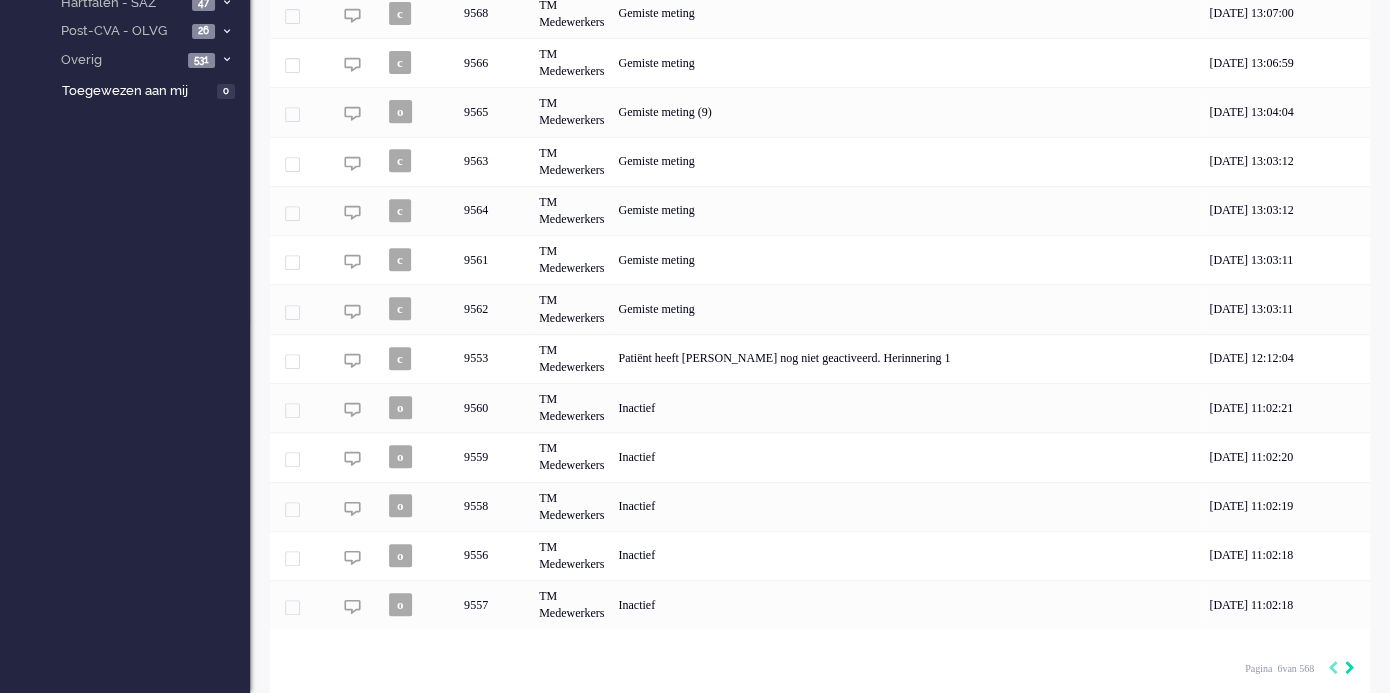 click 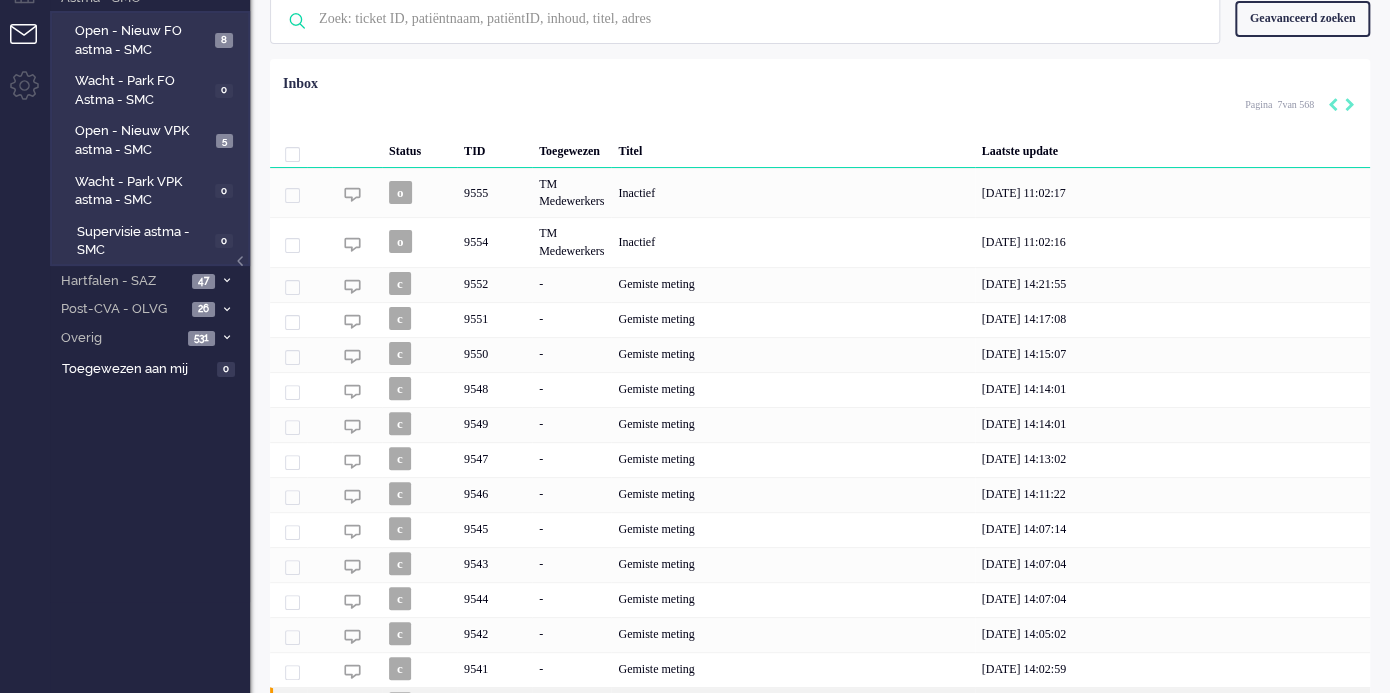 scroll, scrollTop: 184, scrollLeft: 0, axis: vertical 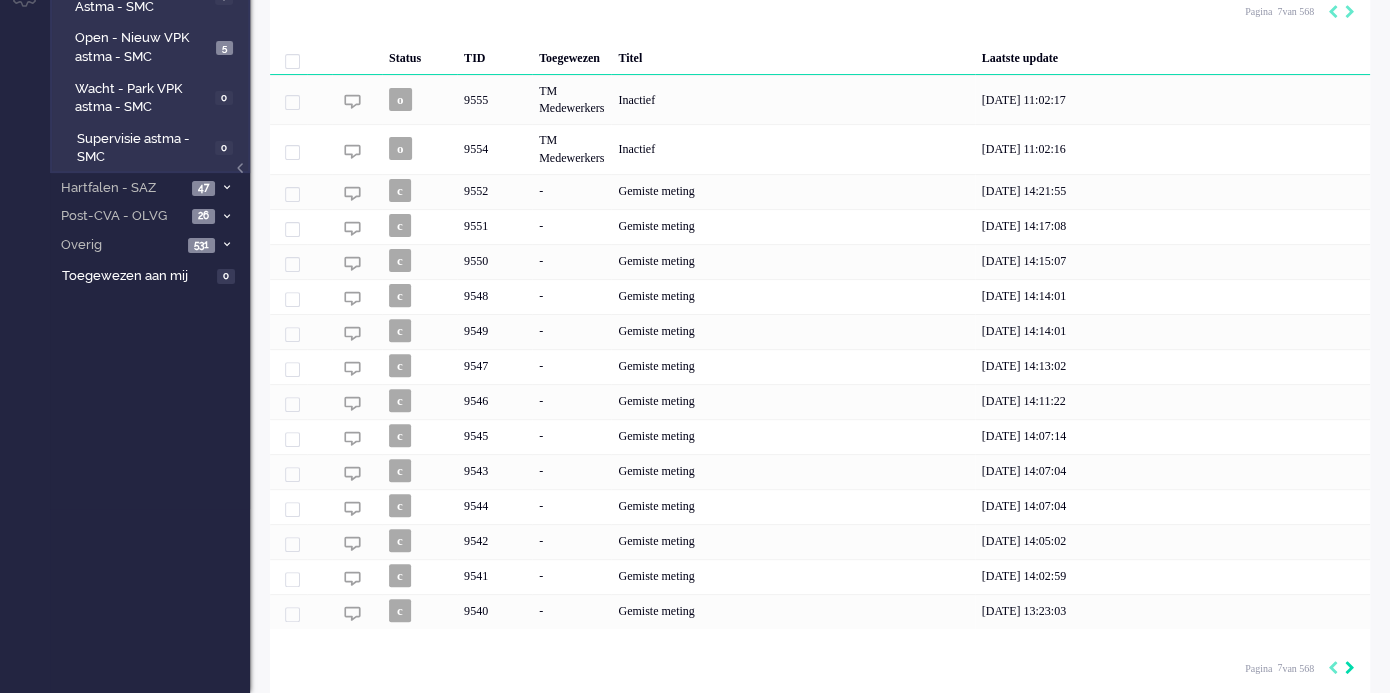 click 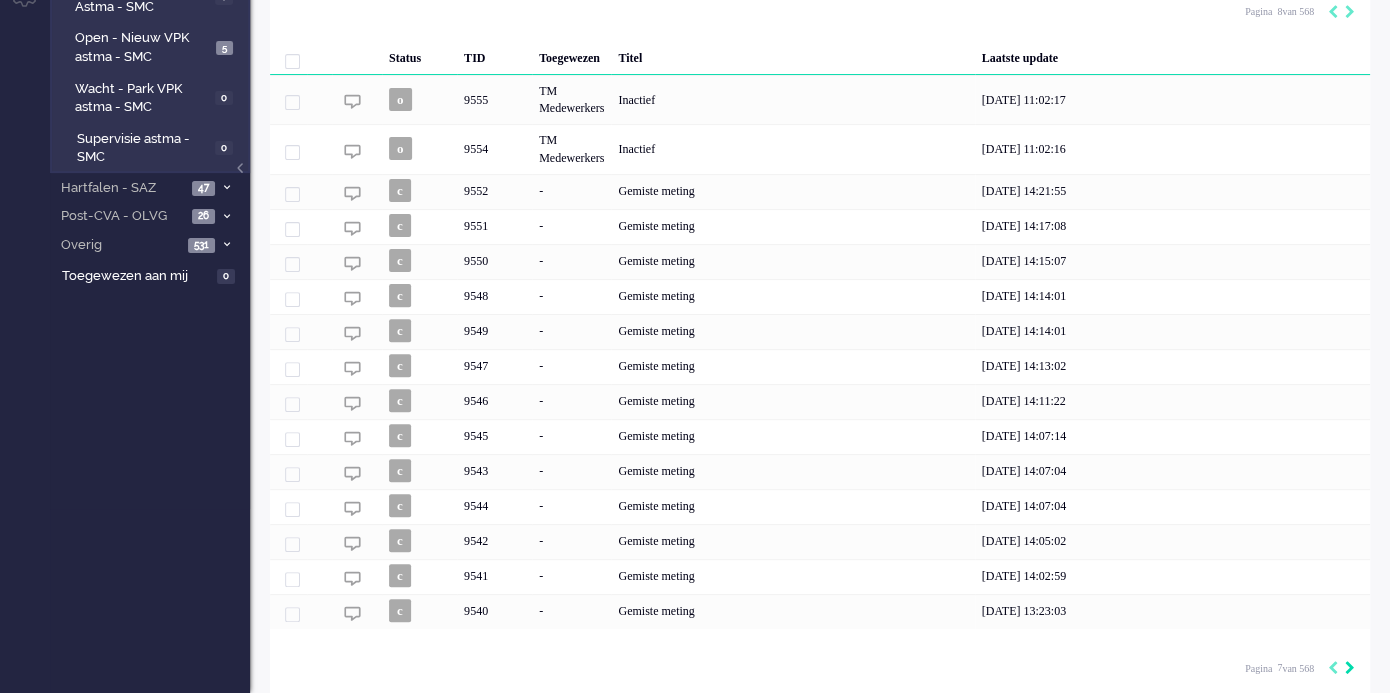type on "8" 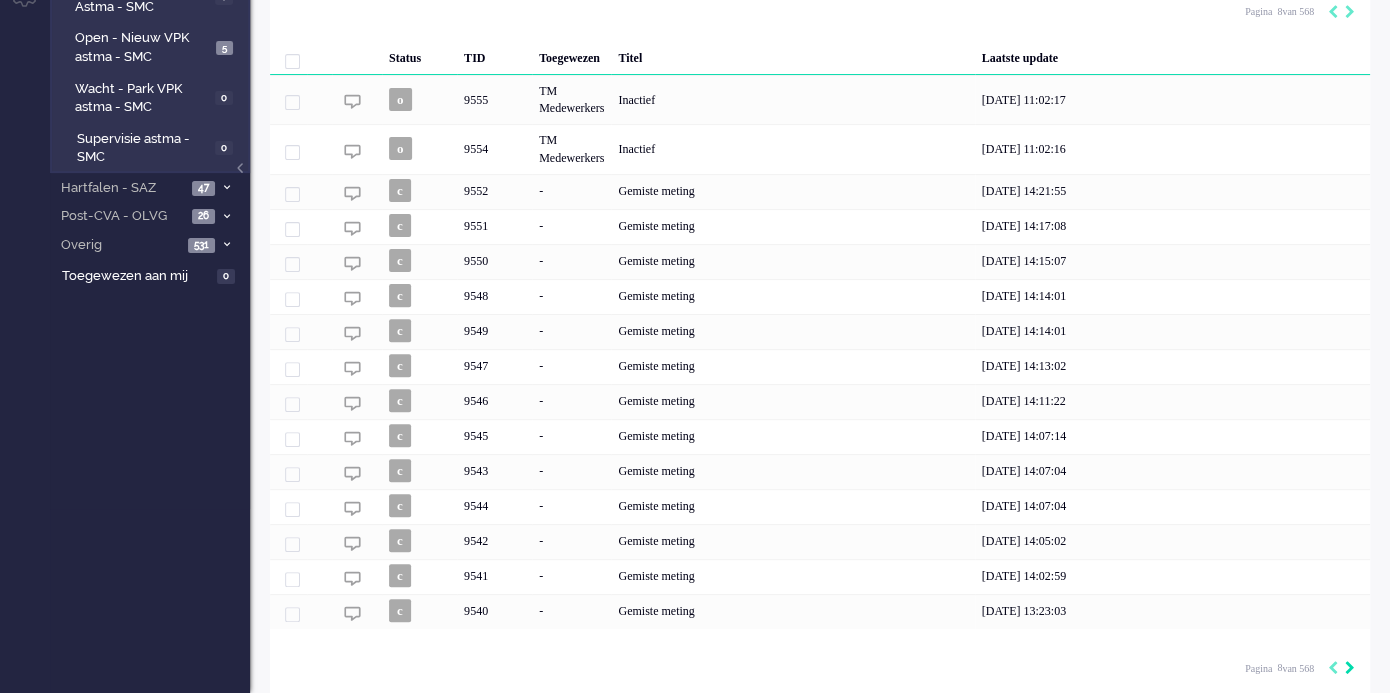 scroll, scrollTop: 156, scrollLeft: 0, axis: vertical 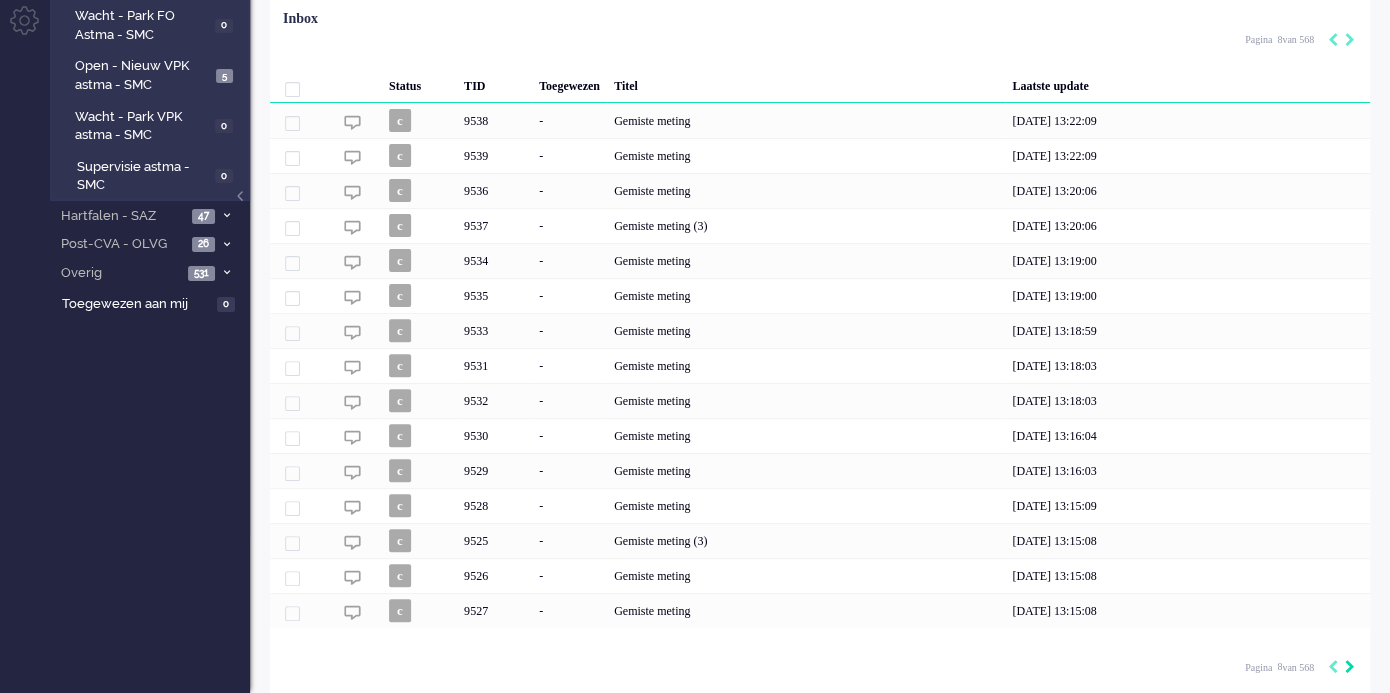 click 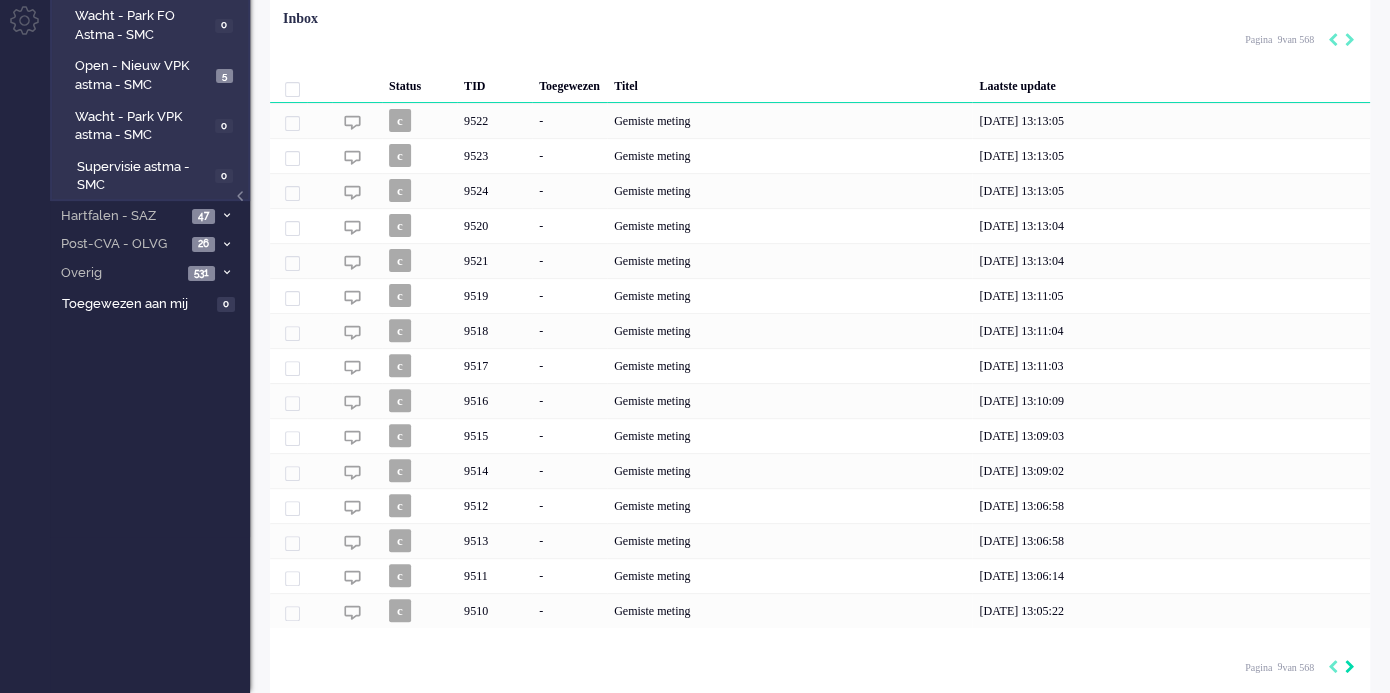 click 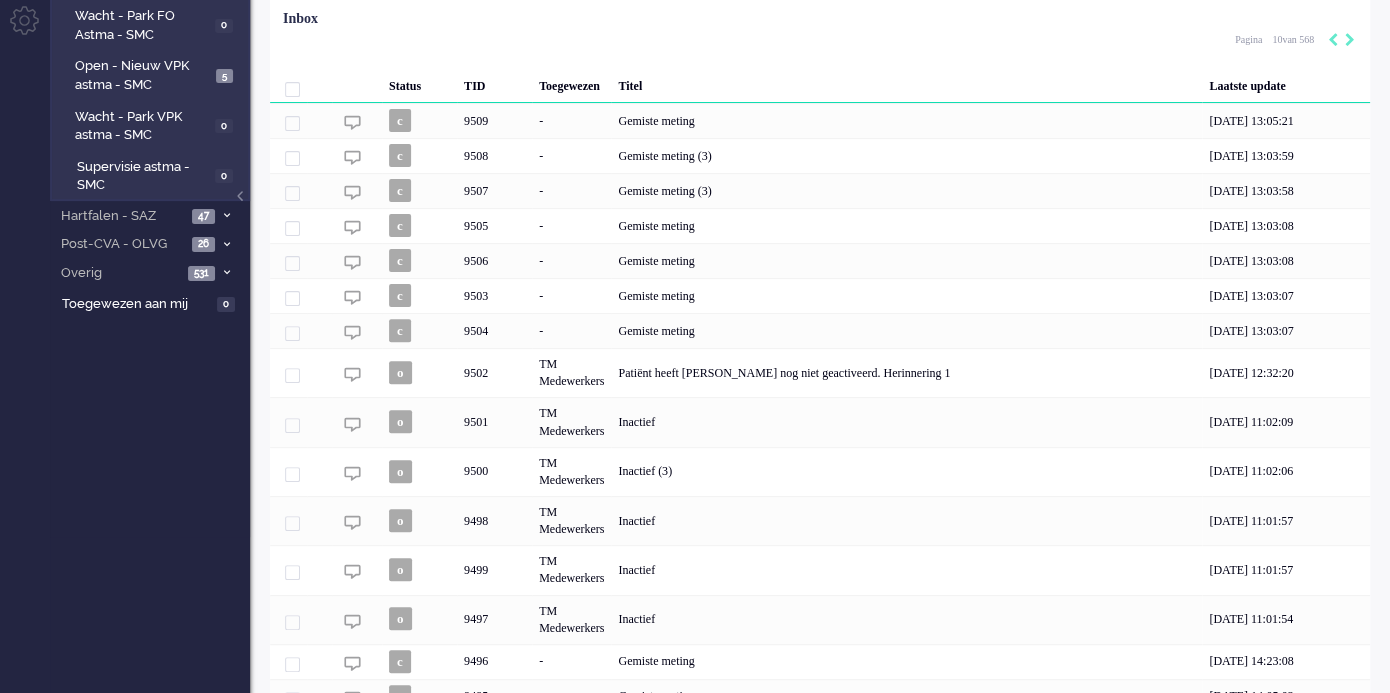 scroll, scrollTop: 184, scrollLeft: 0, axis: vertical 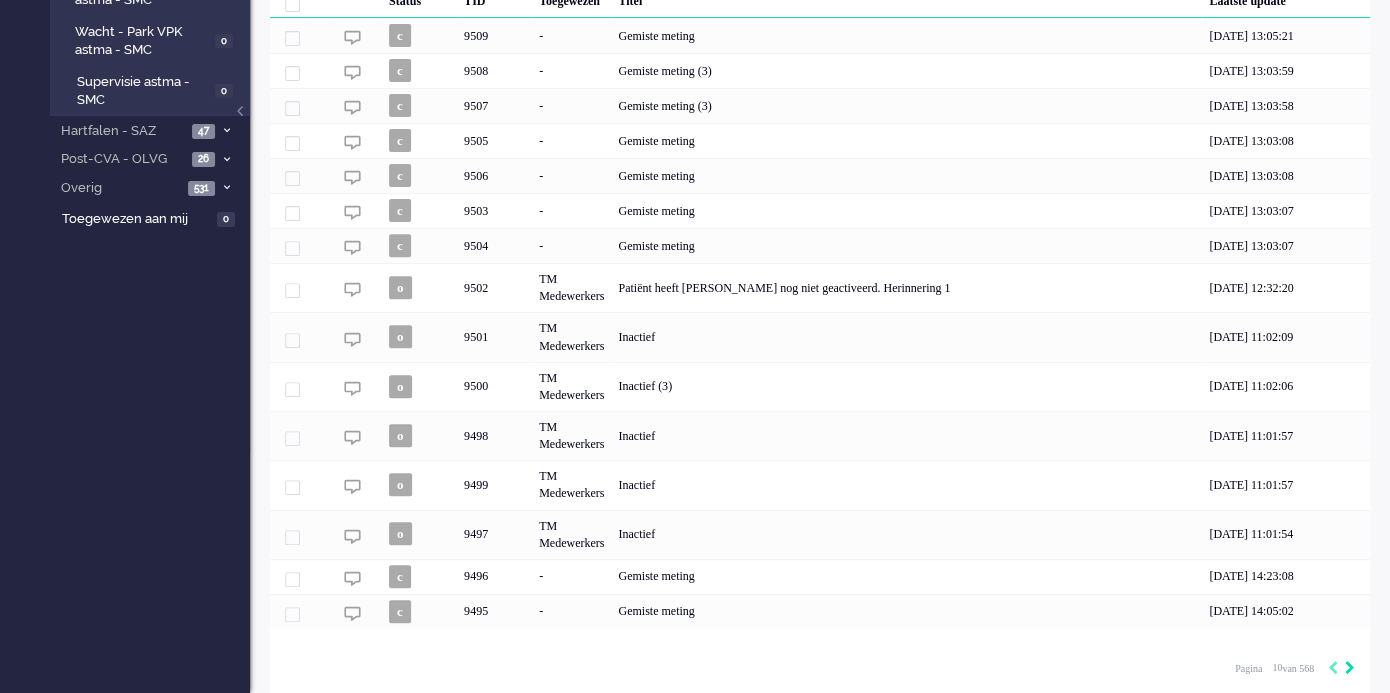 click 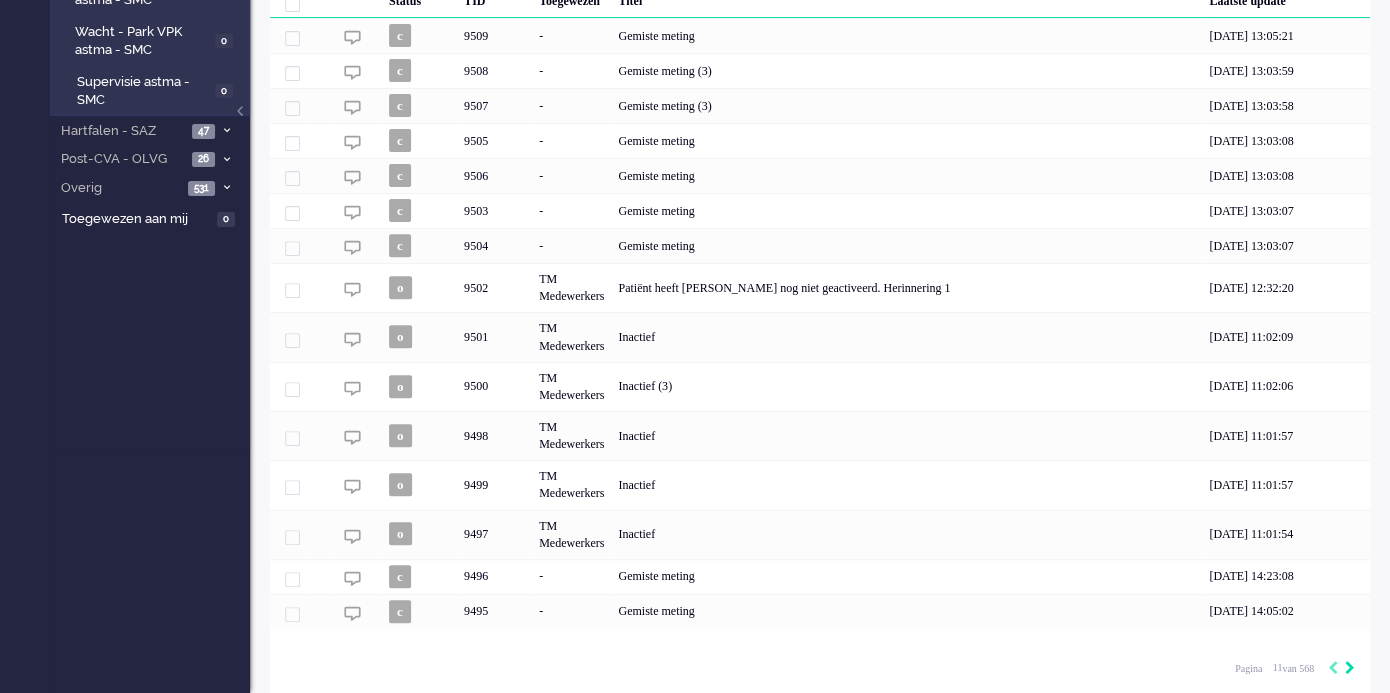 scroll, scrollTop: 156, scrollLeft: 0, axis: vertical 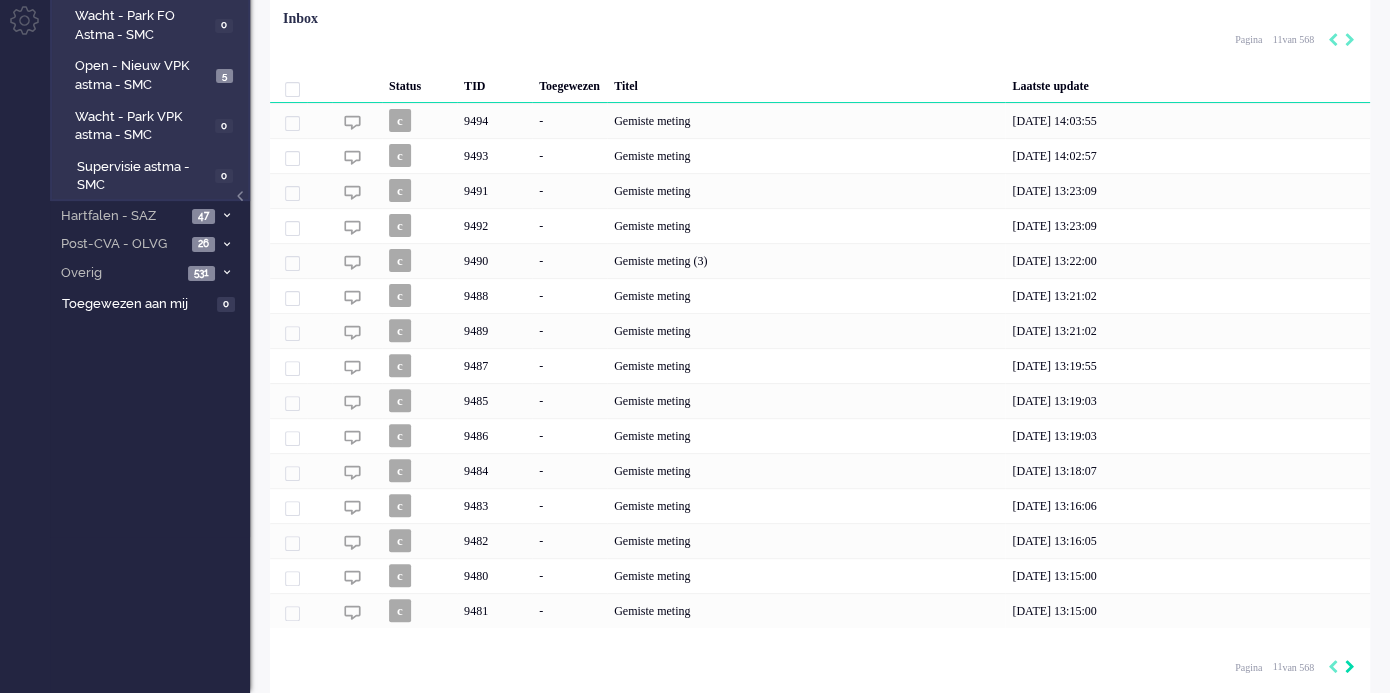 click 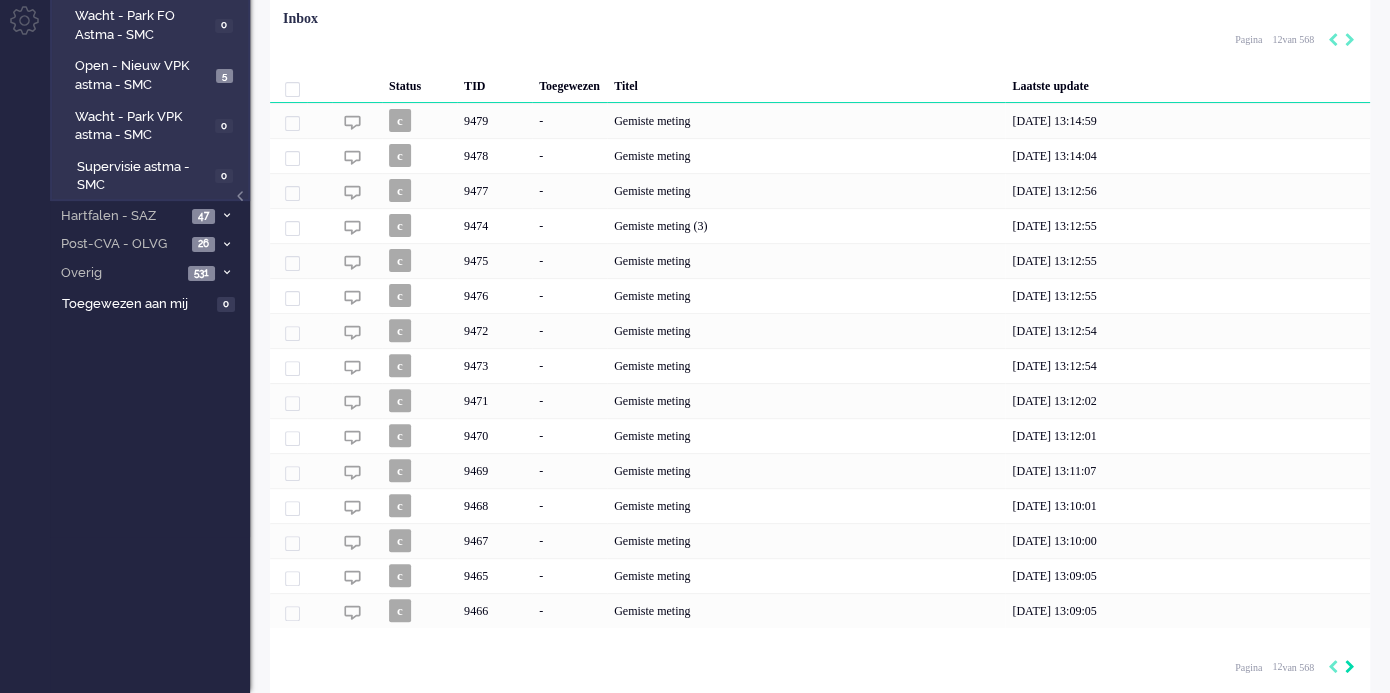 click 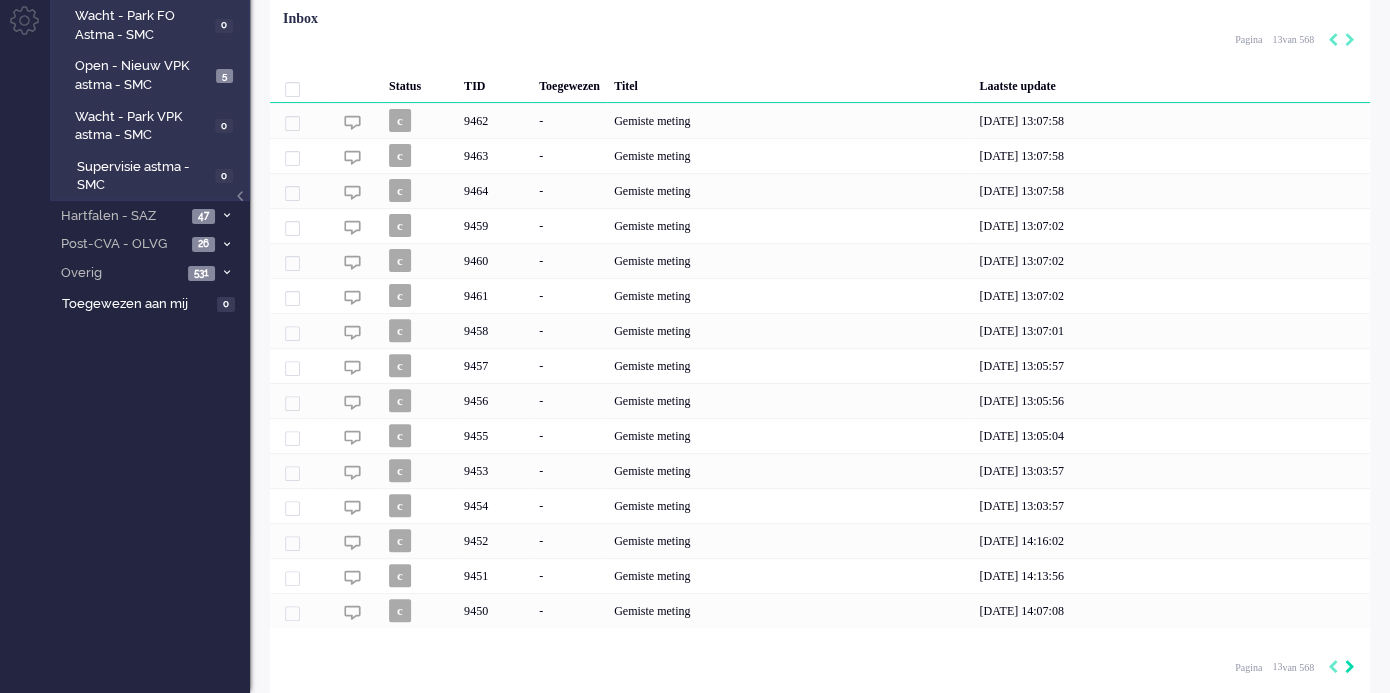click 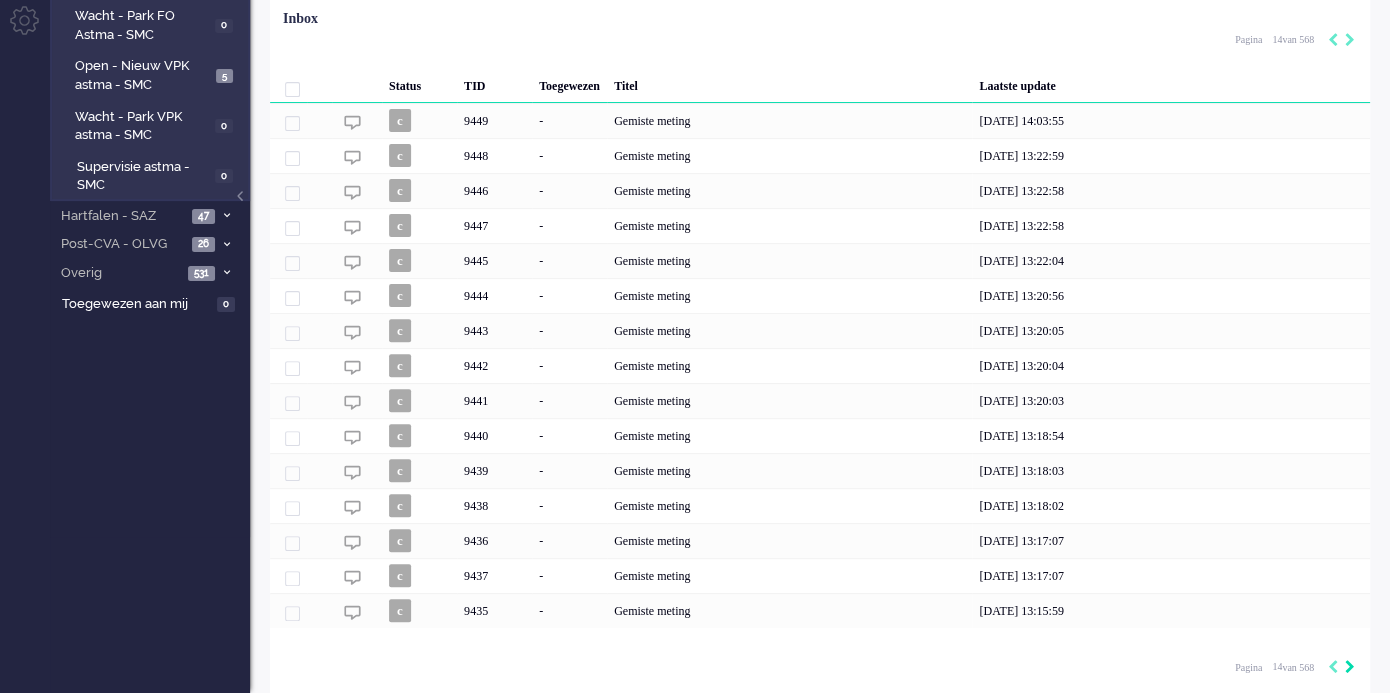 click 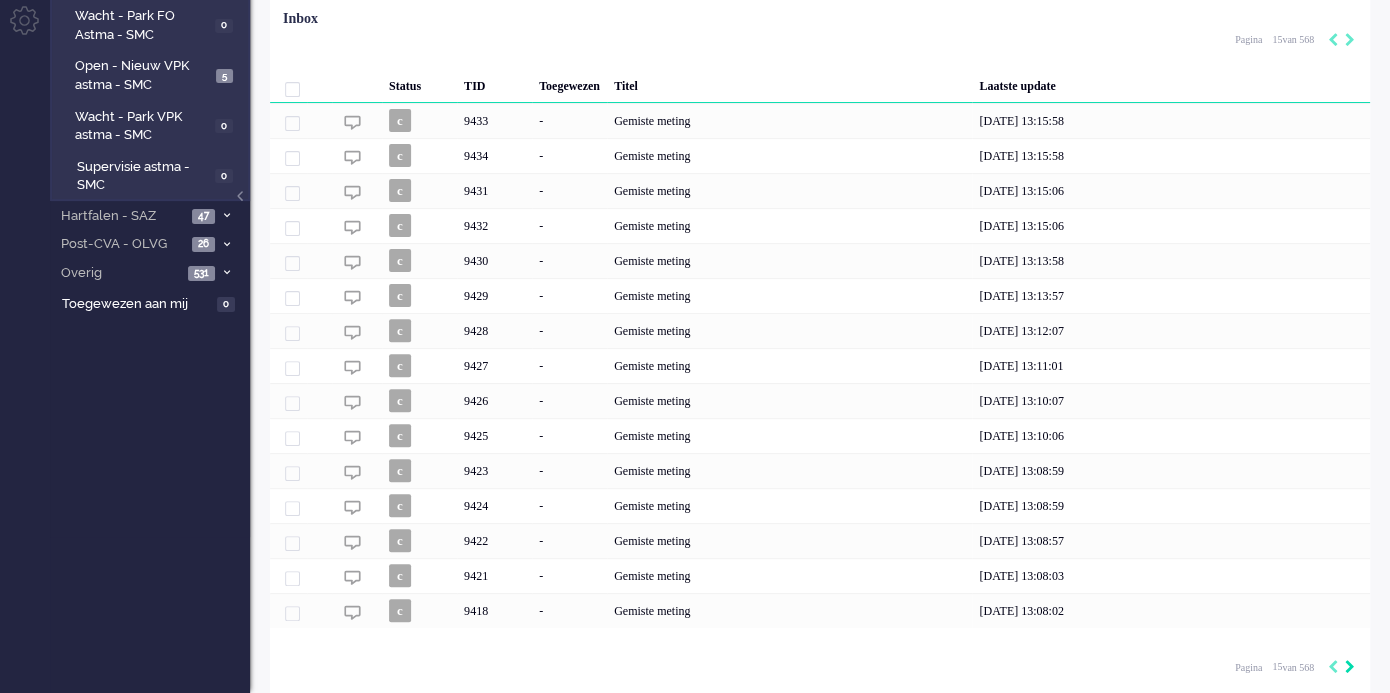 click 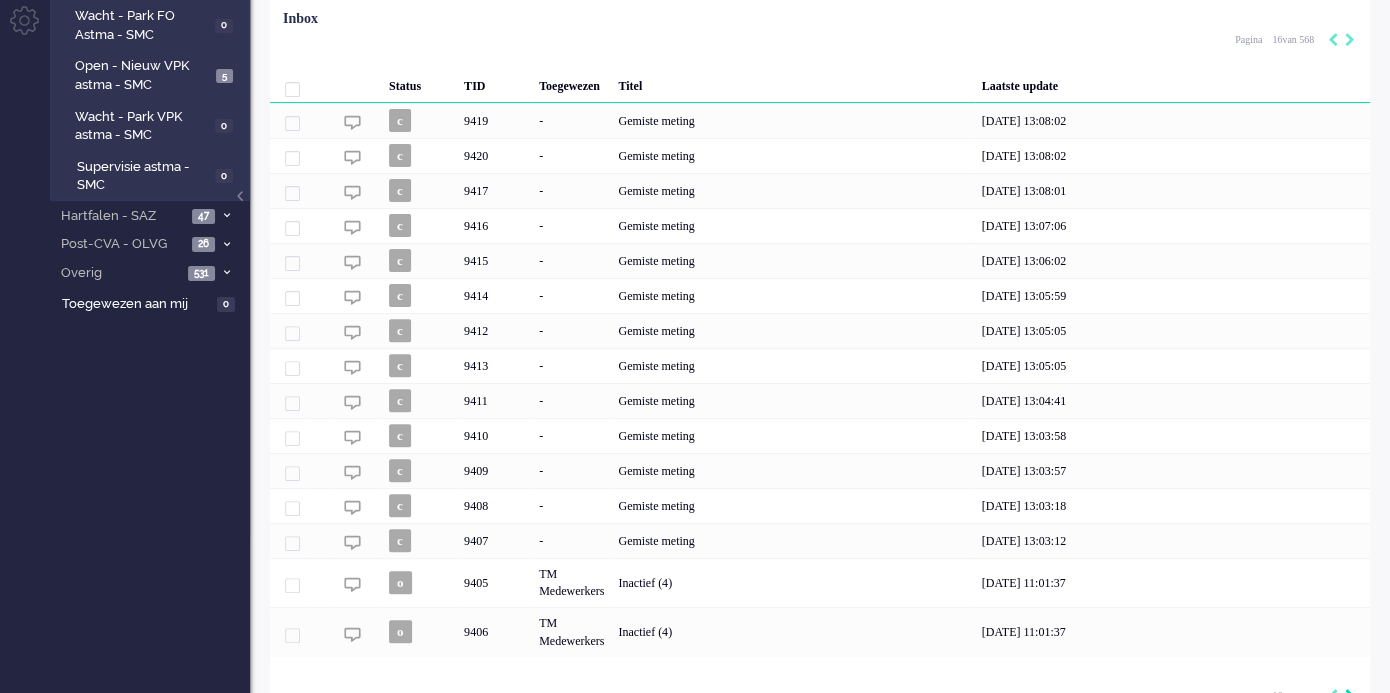scroll, scrollTop: 184, scrollLeft: 0, axis: vertical 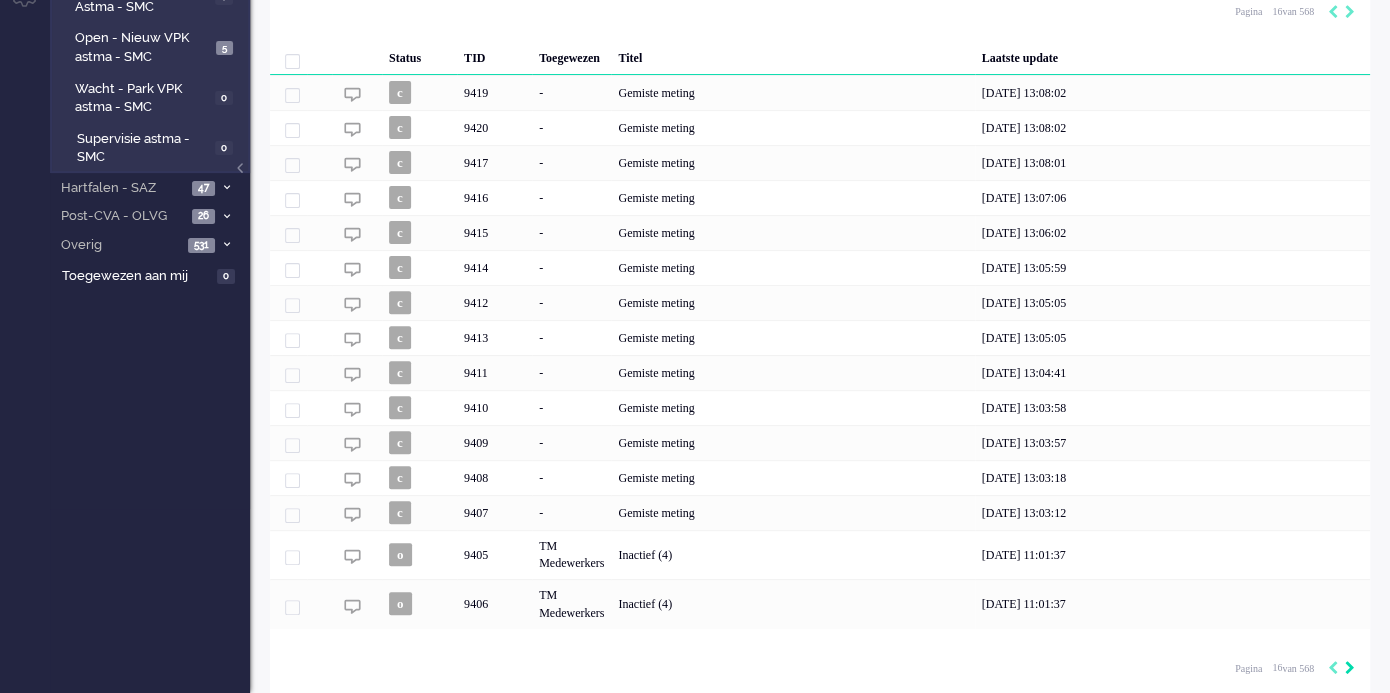 click 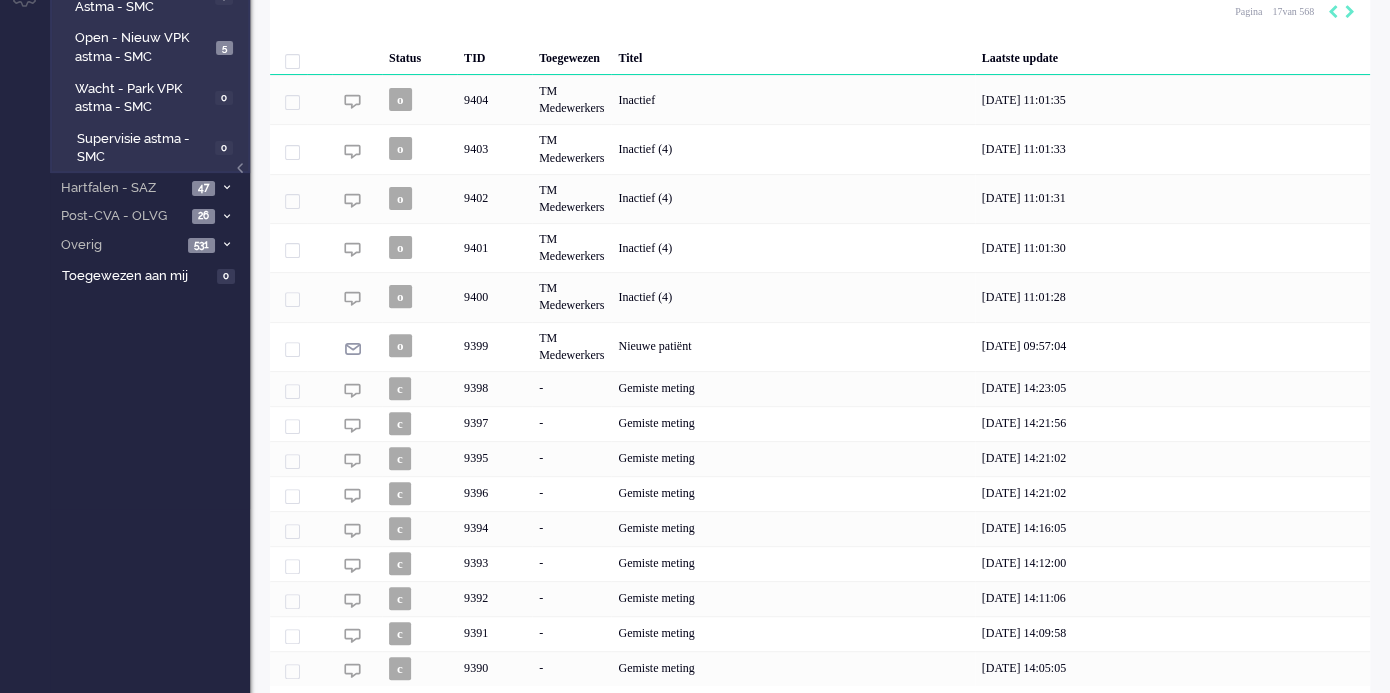scroll, scrollTop: 241, scrollLeft: 0, axis: vertical 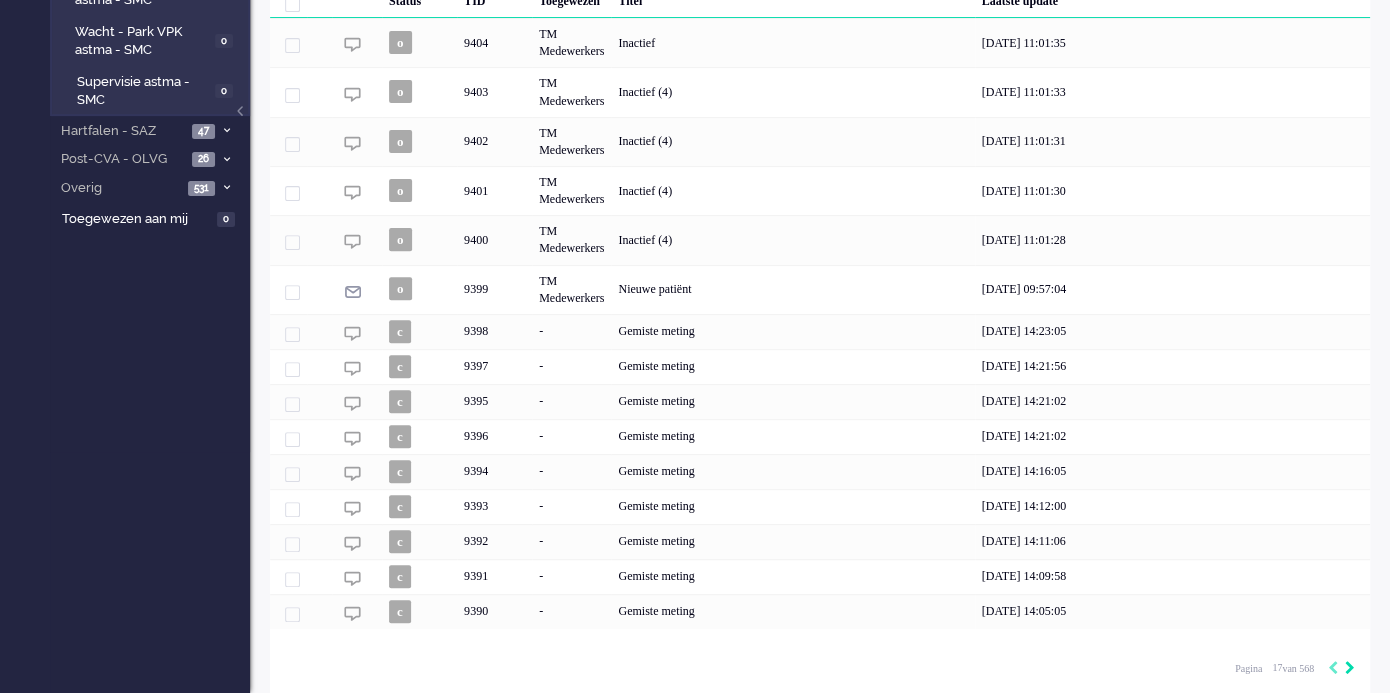 click 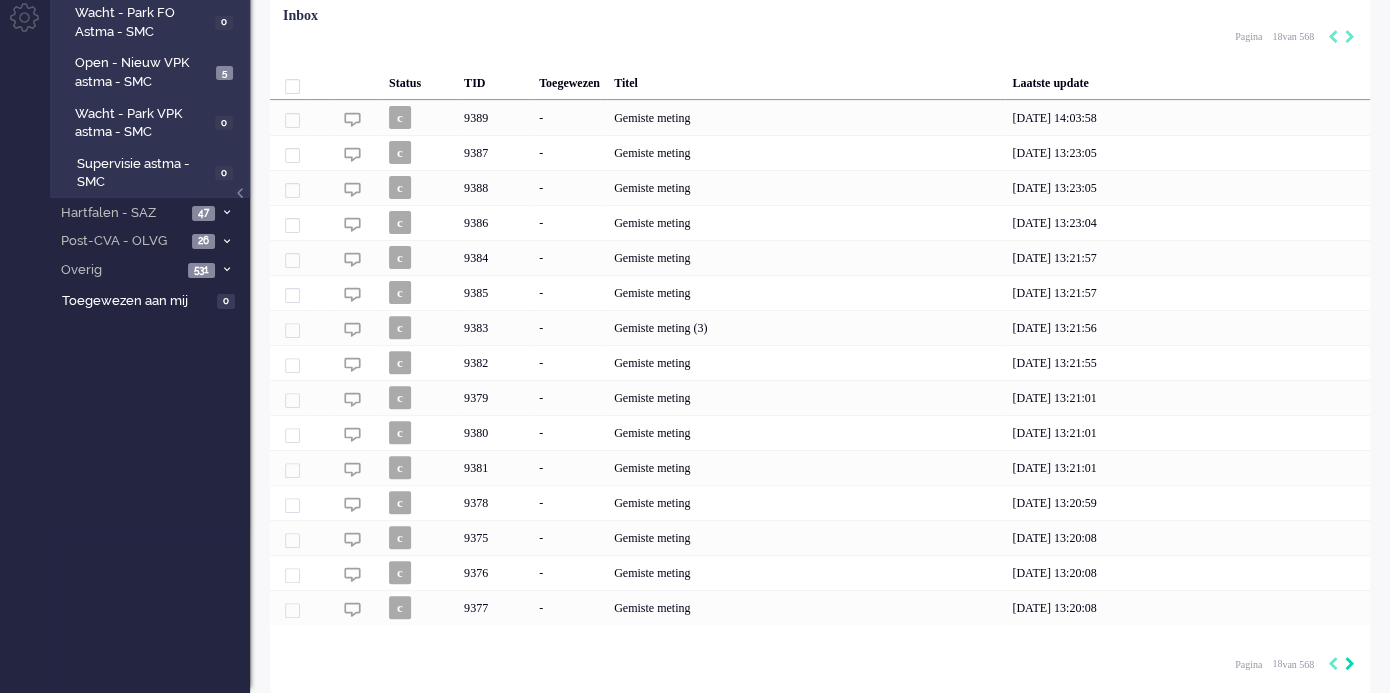 scroll, scrollTop: 156, scrollLeft: 0, axis: vertical 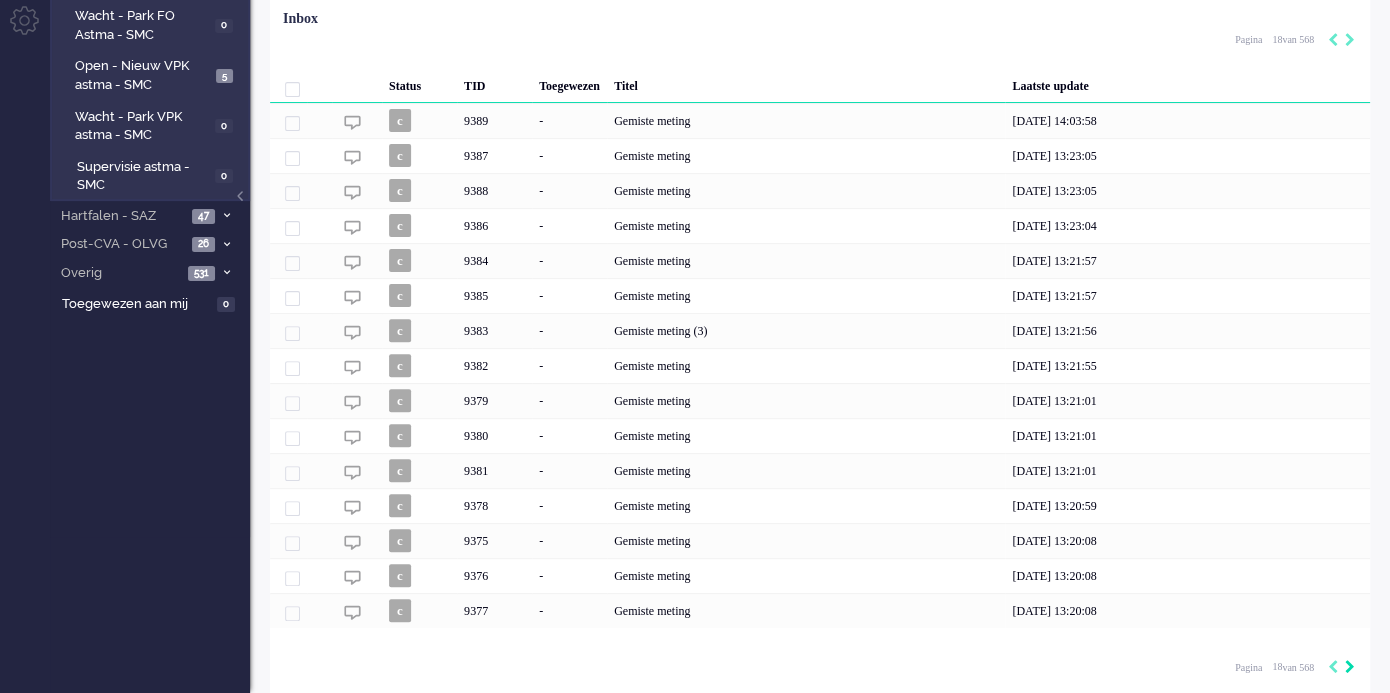 click 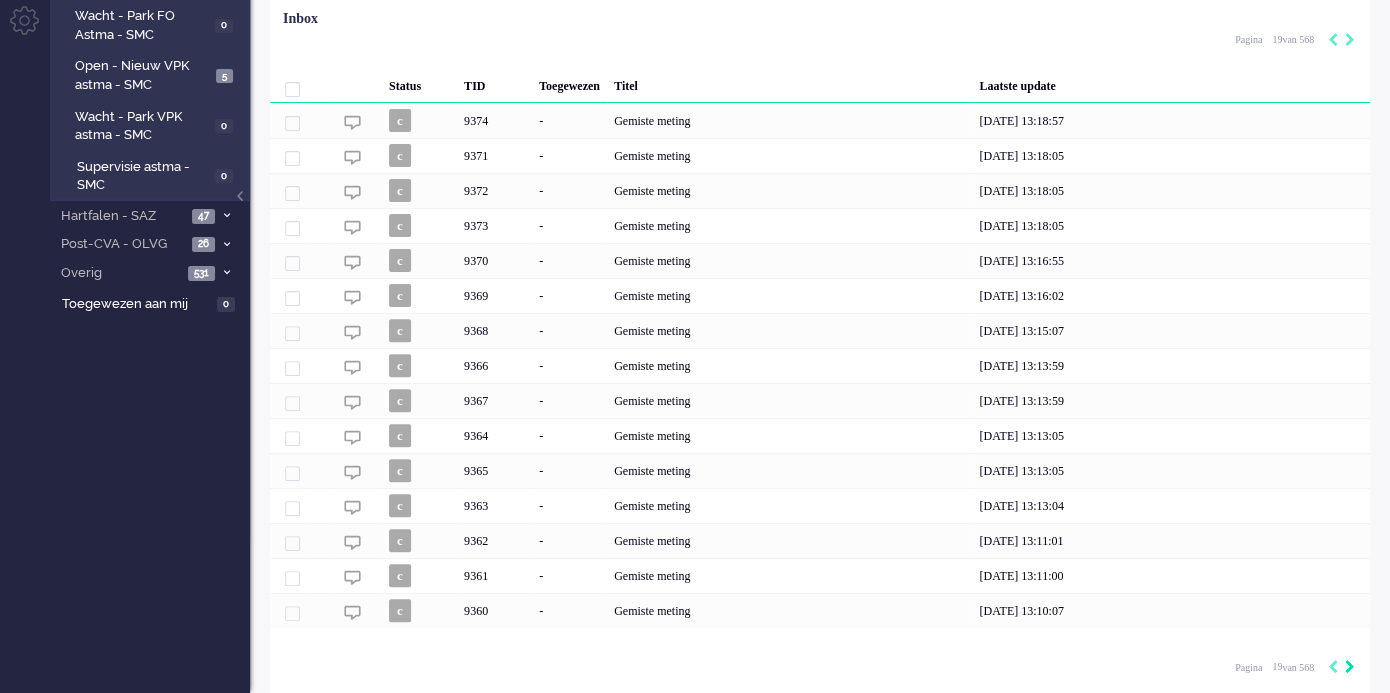 click 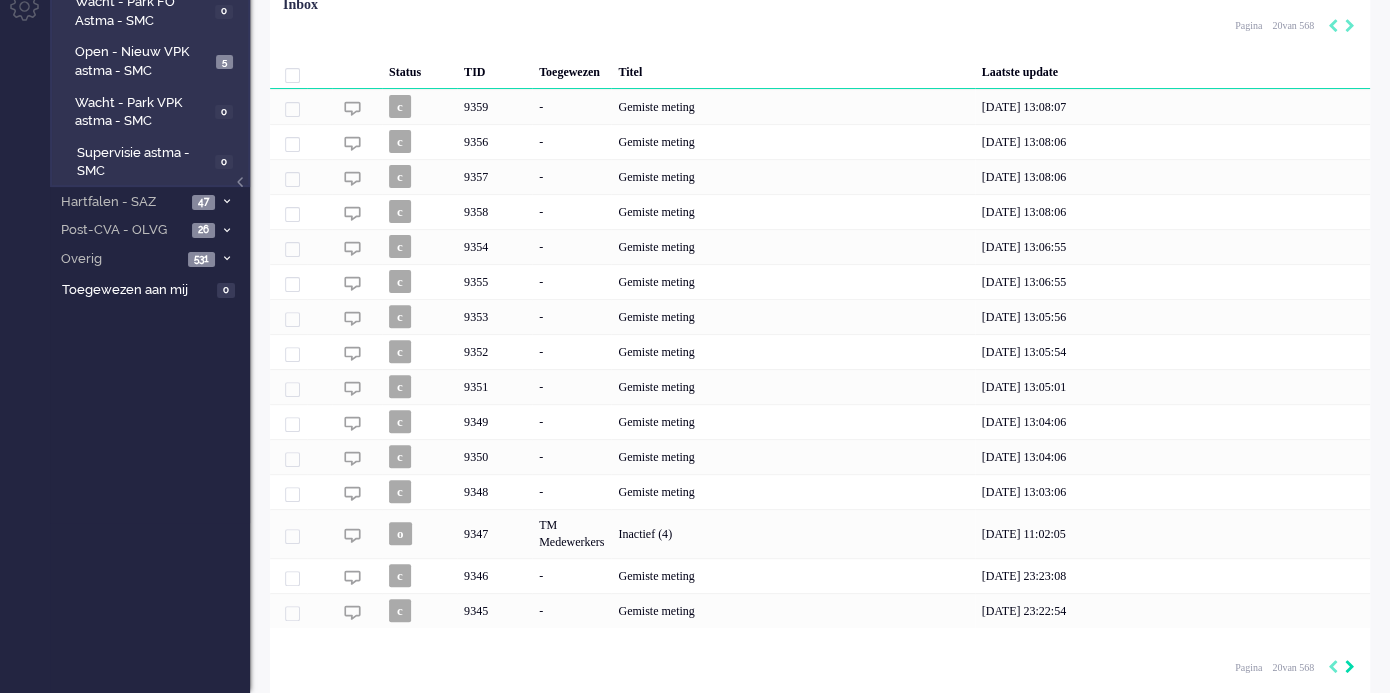 click 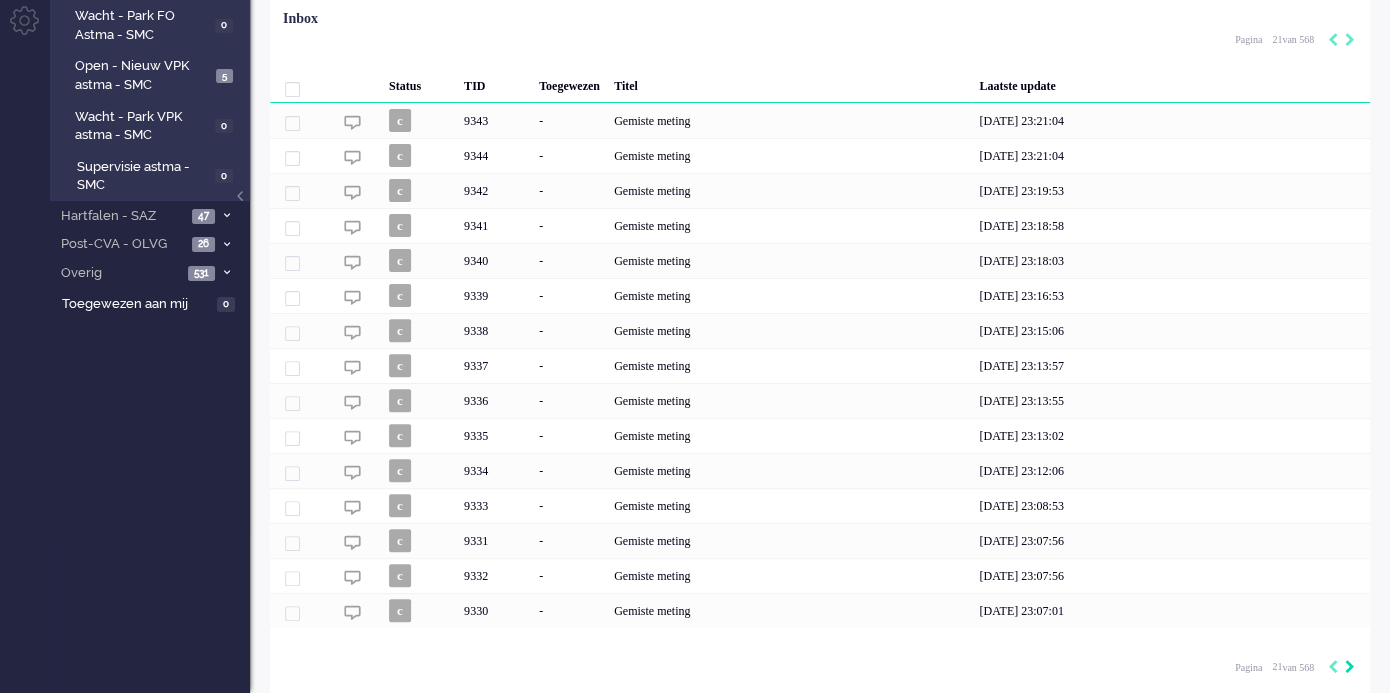 click 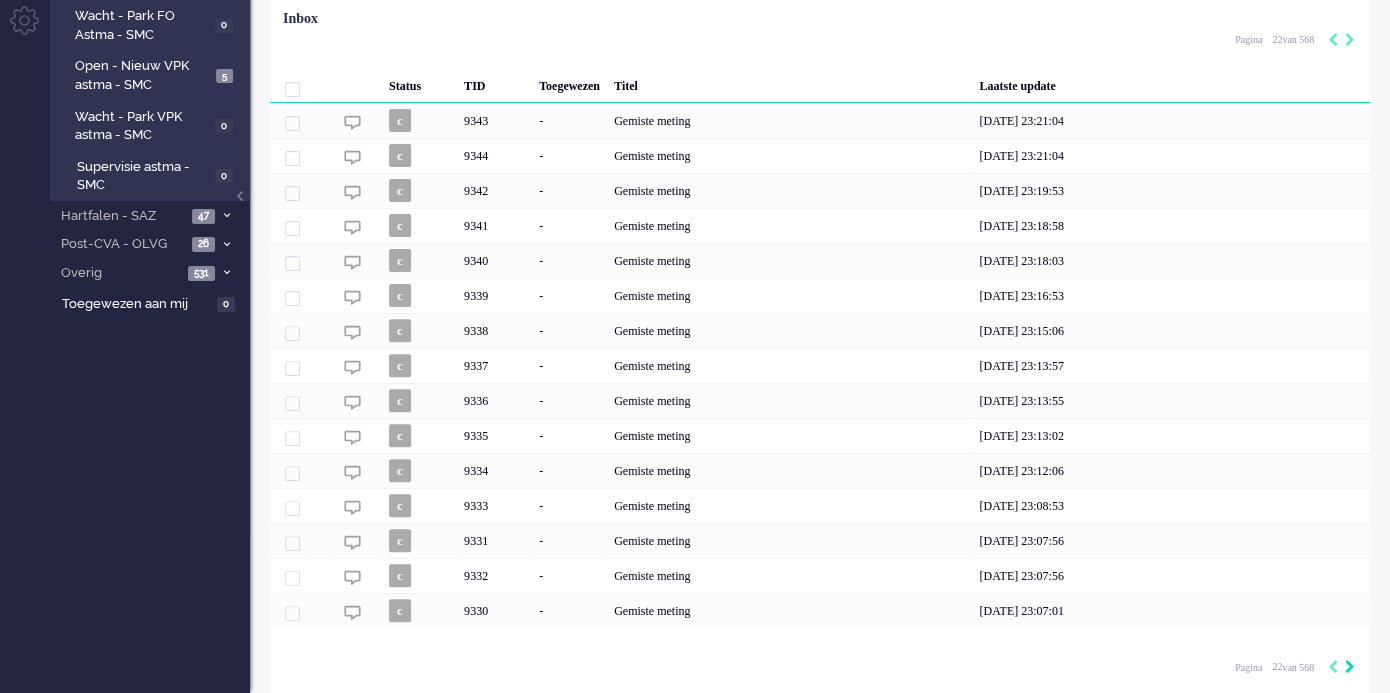 scroll, scrollTop: 241, scrollLeft: 0, axis: vertical 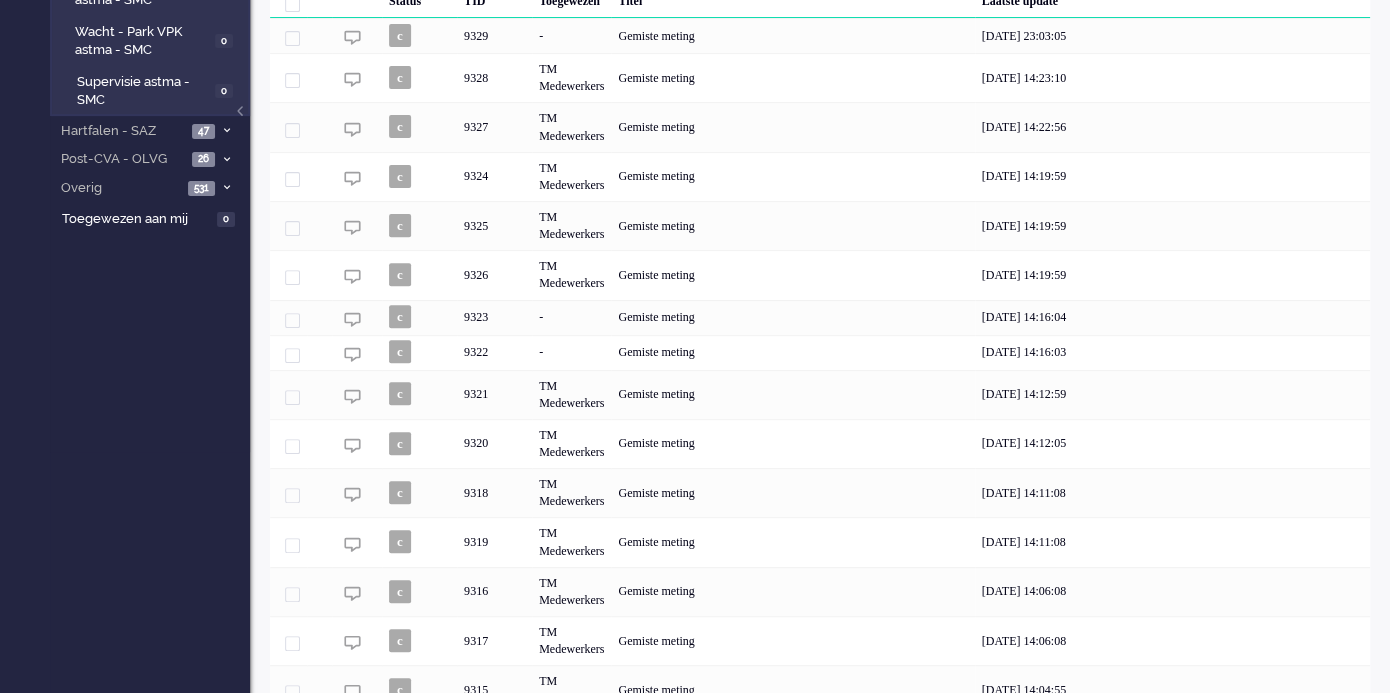click on "[DATE] 14:04:55" 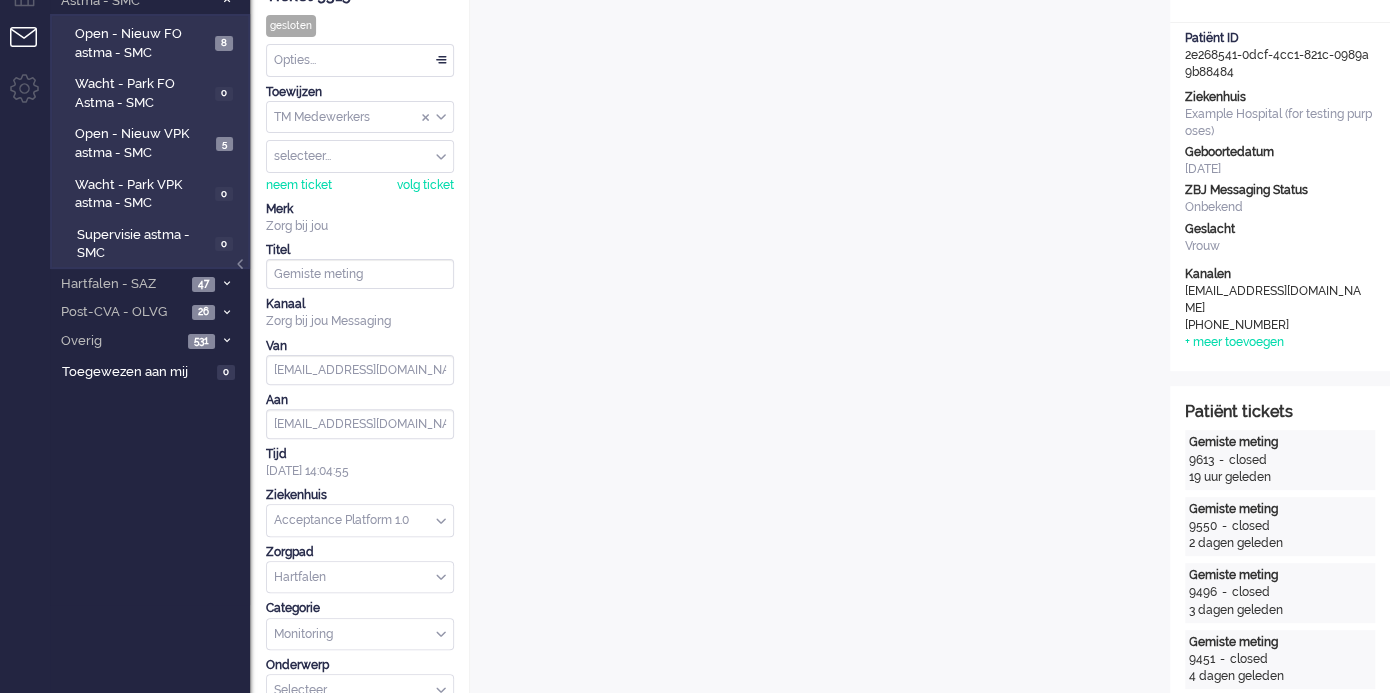 scroll, scrollTop: 29, scrollLeft: 0, axis: vertical 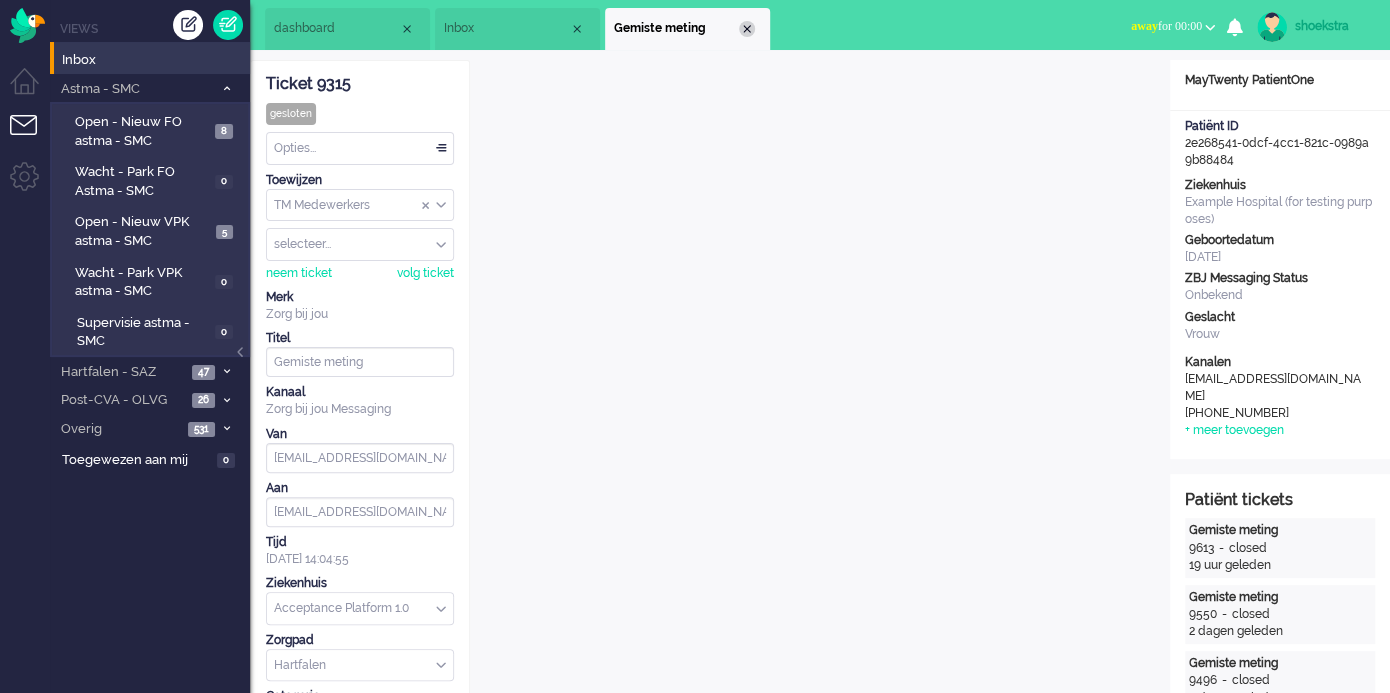 click at bounding box center (747, 29) 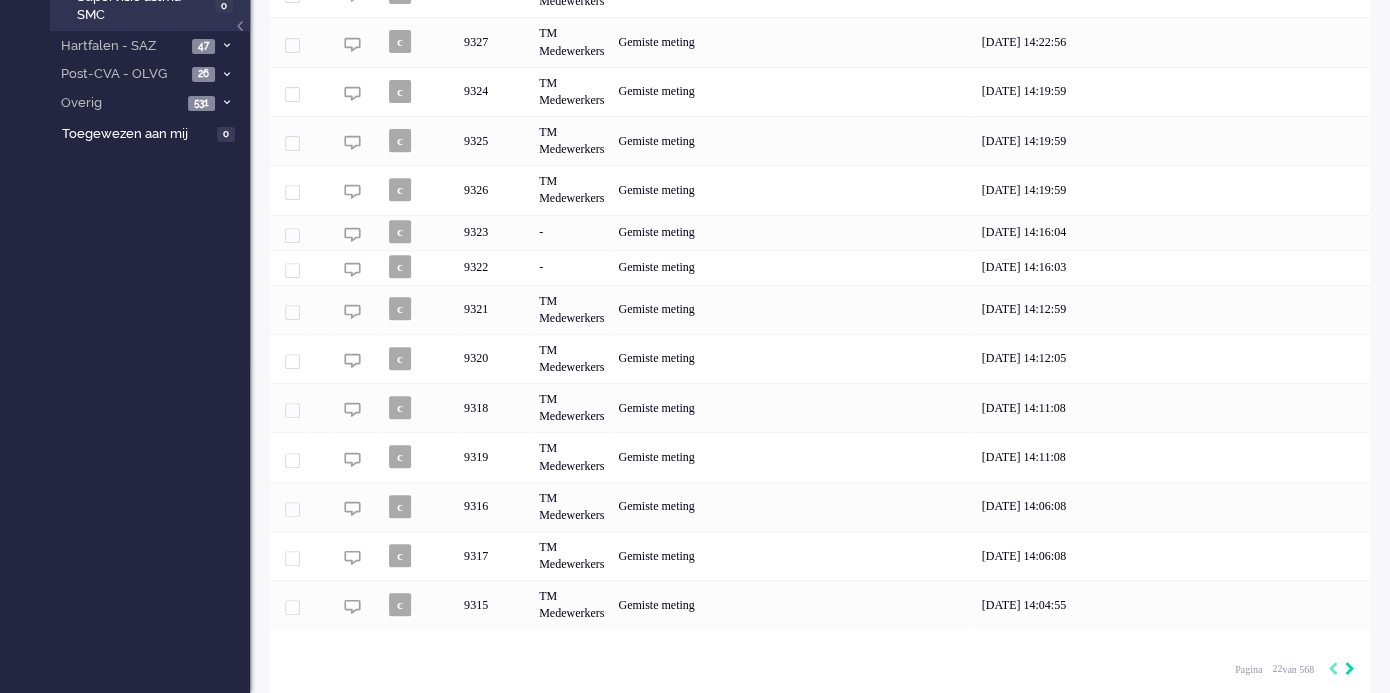 click 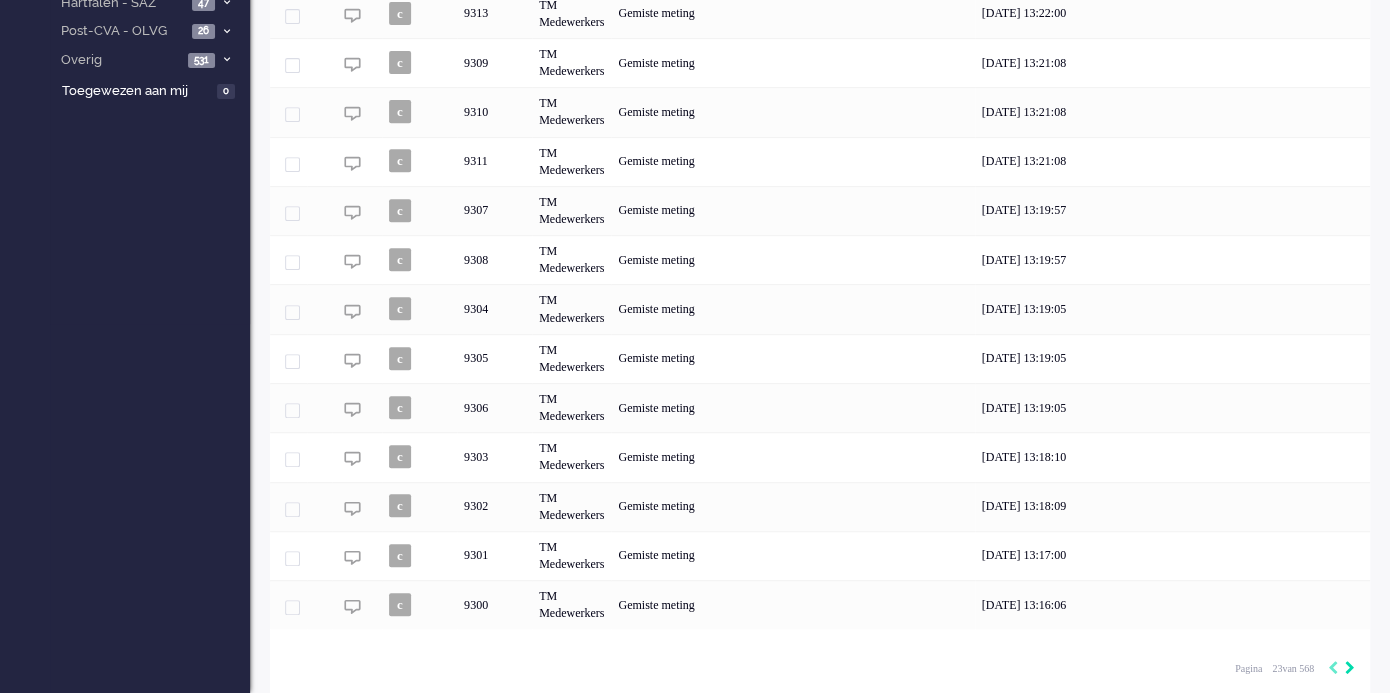 click 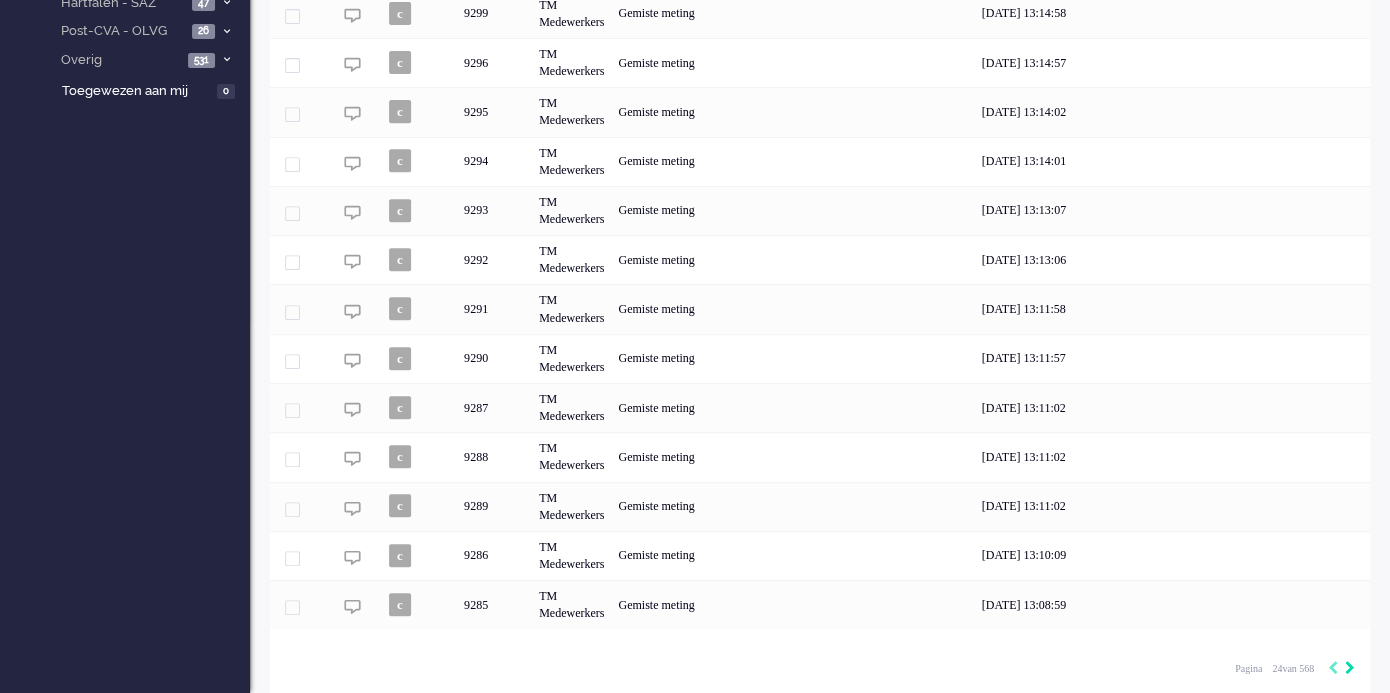click 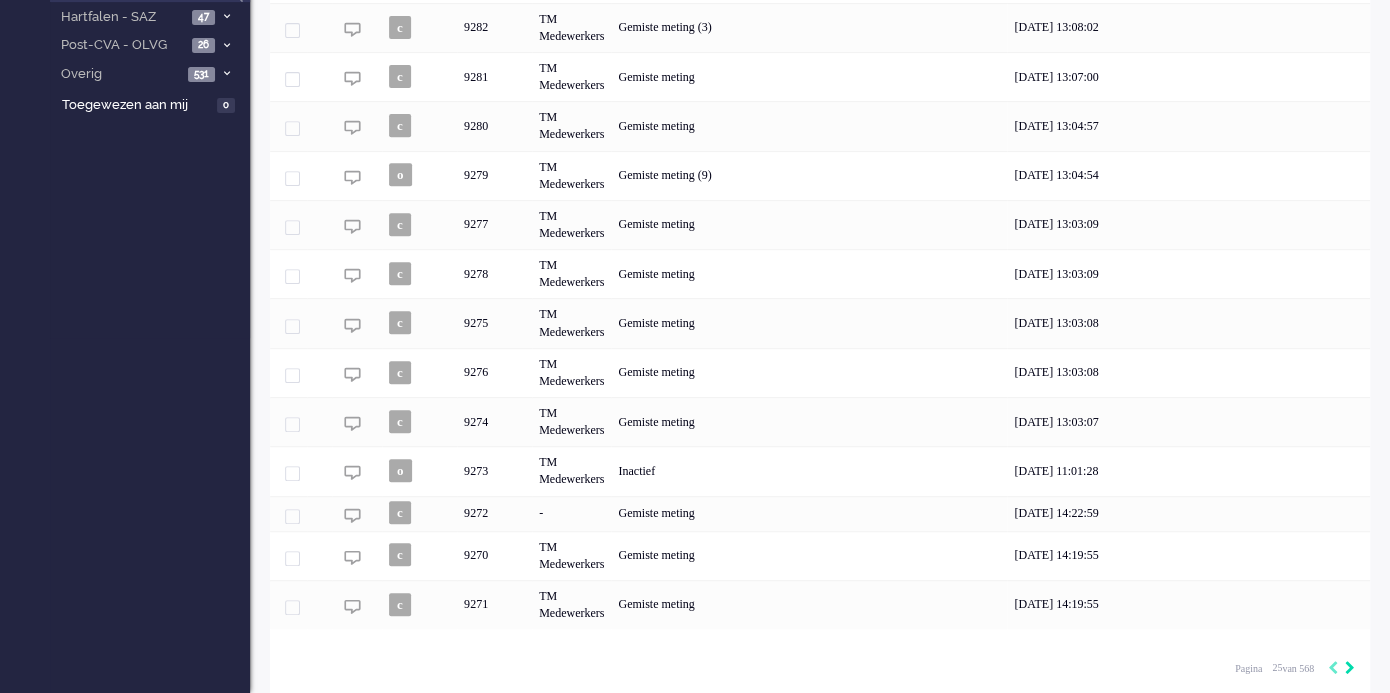 click 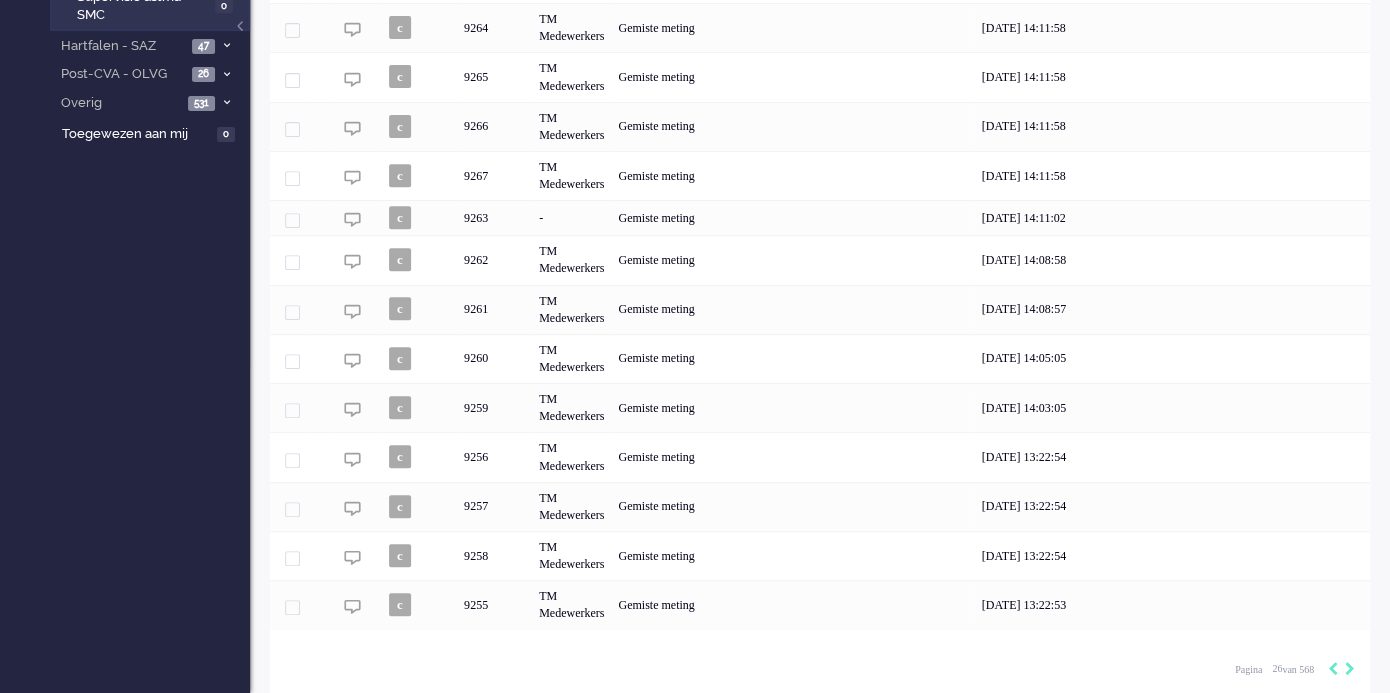click 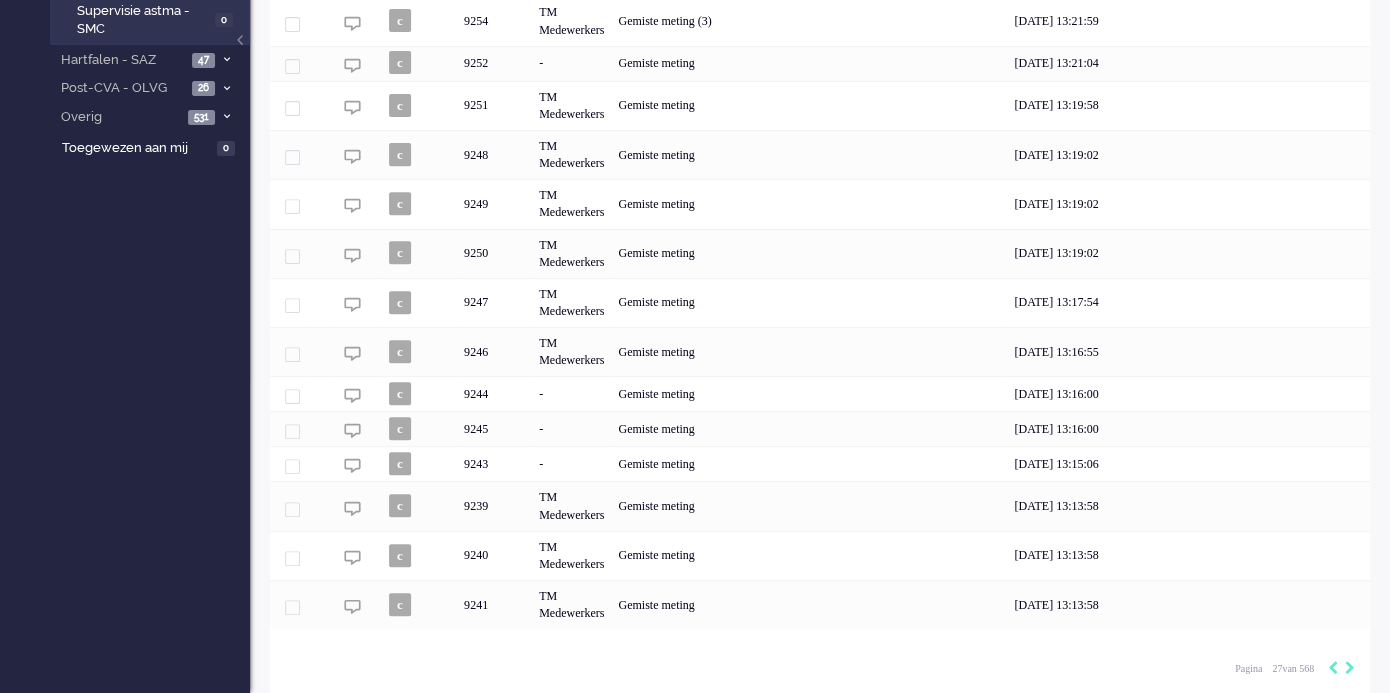 click on "Loading... Status TID Toegewezen Titel Laatste update c 9253 TM Medewerkers Gemiste meting [DATE] 13:21:59 c 9254 TM Medewerkers Gemiste meting (3) [DATE] 13:21:59 c 9252 - Gemiste meting [DATE] 13:21:04 c 9251 TM Medewerkers Gemiste meting [DATE] 13:19:58 c 9248 TM Medewerkers Gemiste meting [DATE] 13:19:02 c 9249 TM Medewerkers Gemiste meting [DATE] 13:19:02 c 9250 TM Medewerkers Gemiste meting [DATE] 13:19:02 c 9247 TM Medewerkers Gemiste meting [DATE] 13:17:54 c 9246 TM Medewerkers Gemiste meting [DATE] 13:16:55 c 9244 - Gemiste meting [DATE] 13:16:00 c 9245 - Gemiste meting [DATE] 13:16:00 c 9243 - Gemiste meting [DATE] 13:15:06 c 9239 TM Medewerkers Gemiste meting [DATE] 13:13:58 c 9240 TM Medewerkers Gemiste meting [DATE] 13:13:58 c 9241 TM Medewerkers Gemiste meting [DATE] 13:13:58 Geselecteerd 0  Set Status: open pending holding solved Verwijder Selecteer... Unassign awillemse Wllemse biancanmsc N dwelman [PERSON_NAME] dmeelis Meelis dgeurs Geurs" at bounding box center [820, 267] 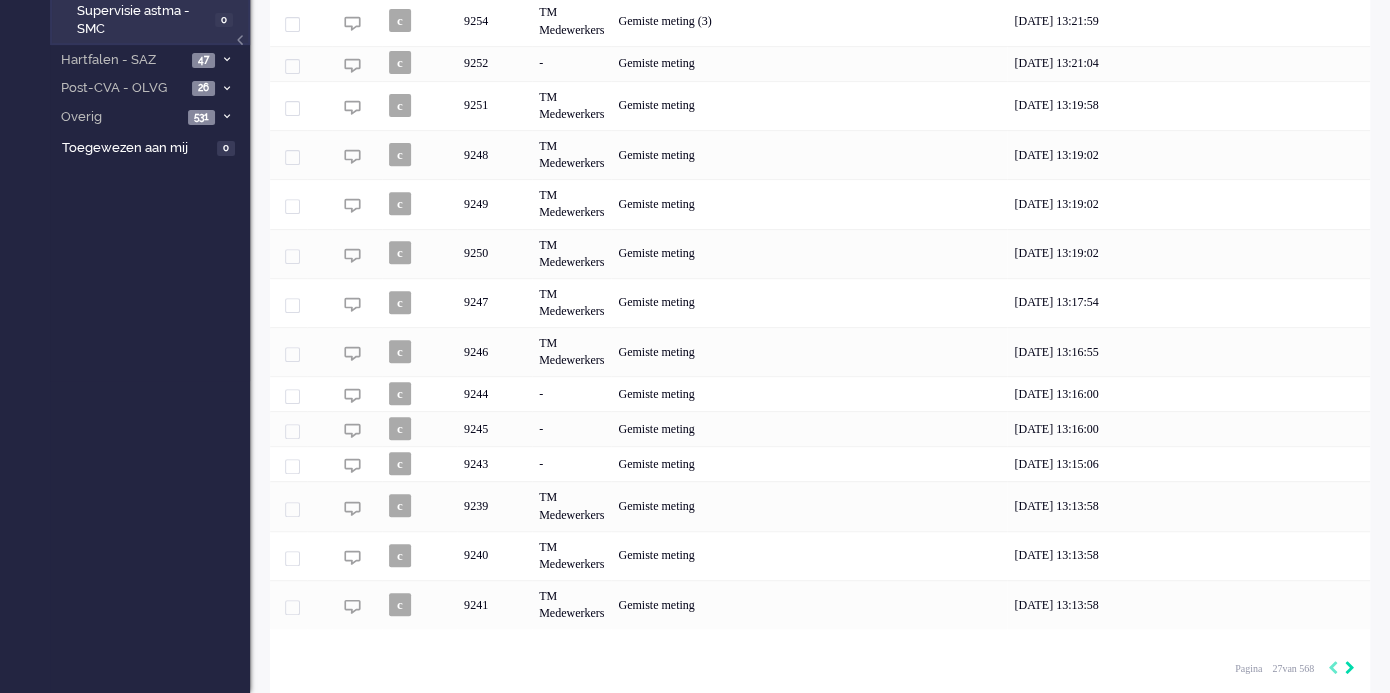 click 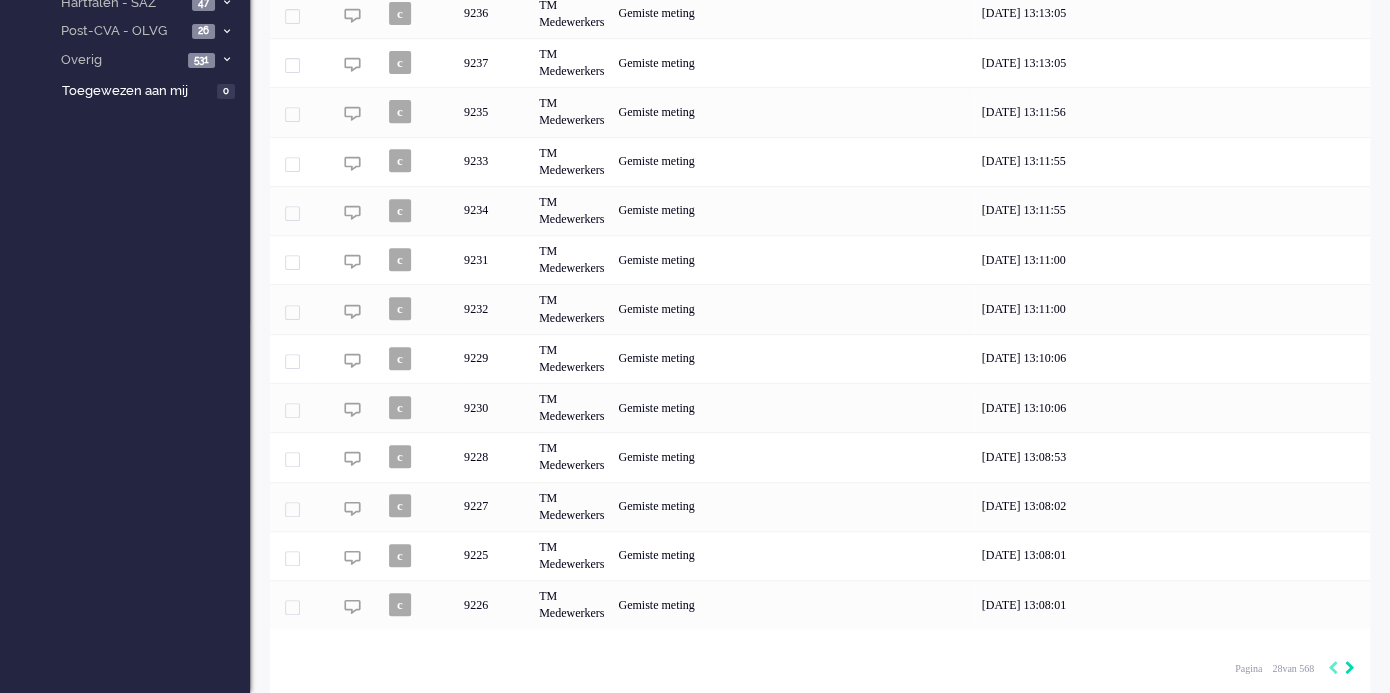 click 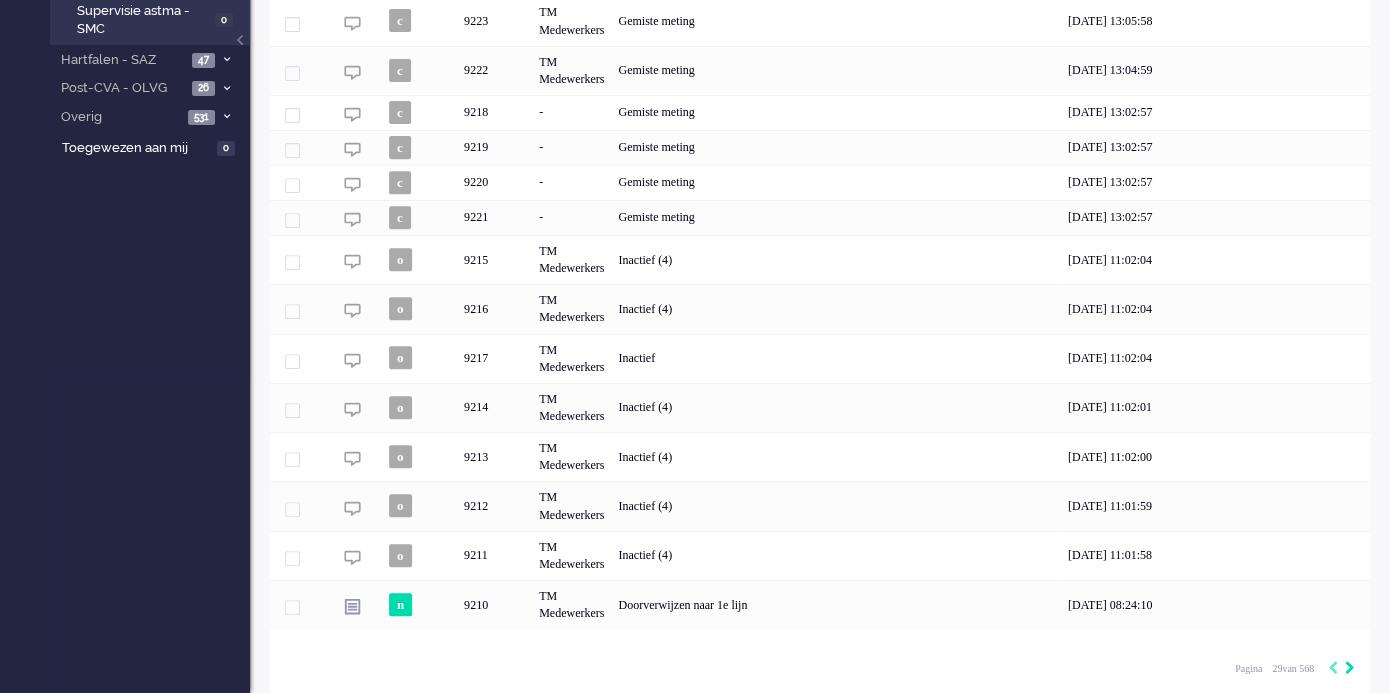 click 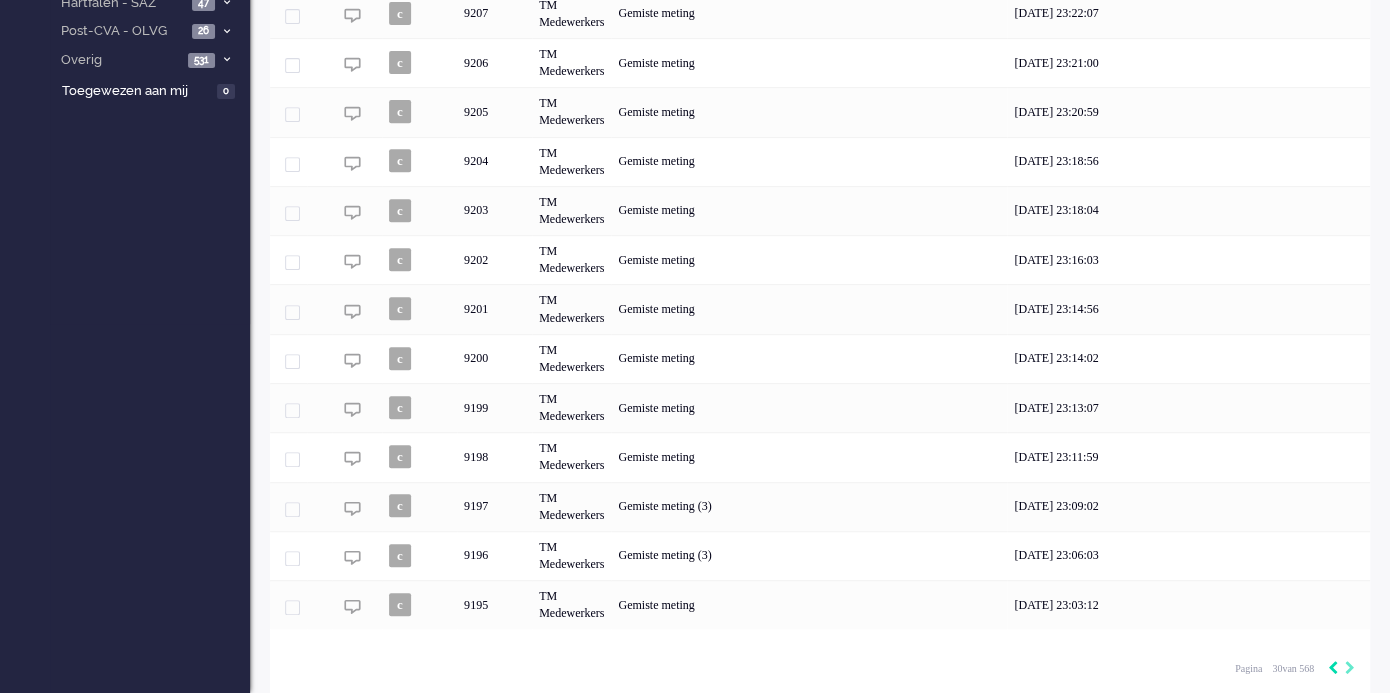 click 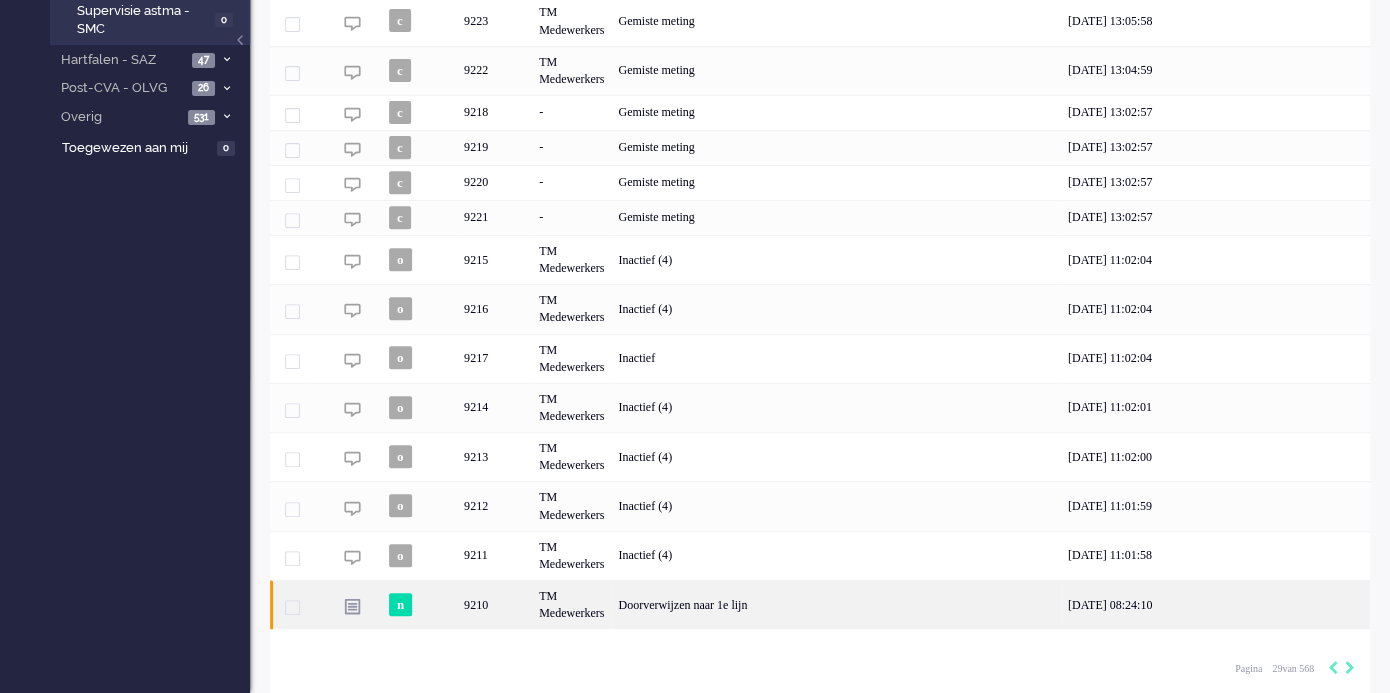 click on "Doorverwijzen naar 1e lijn" 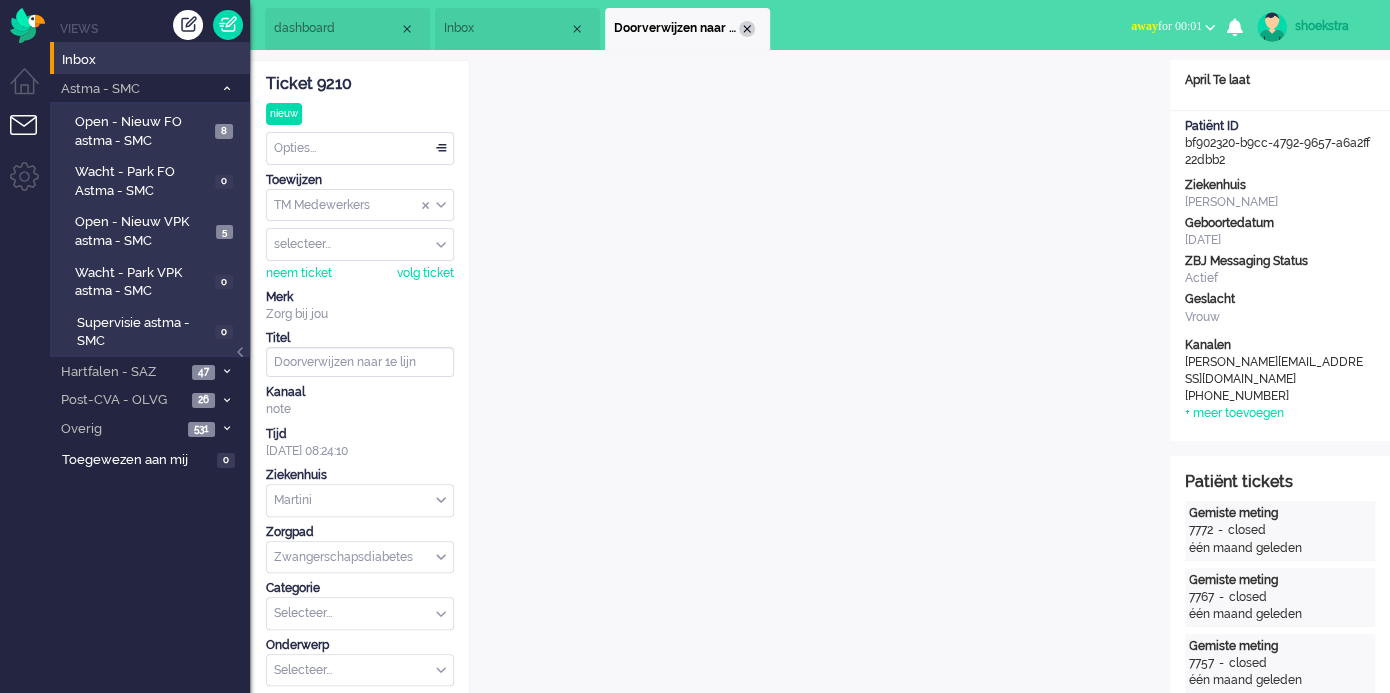 click at bounding box center (747, 29) 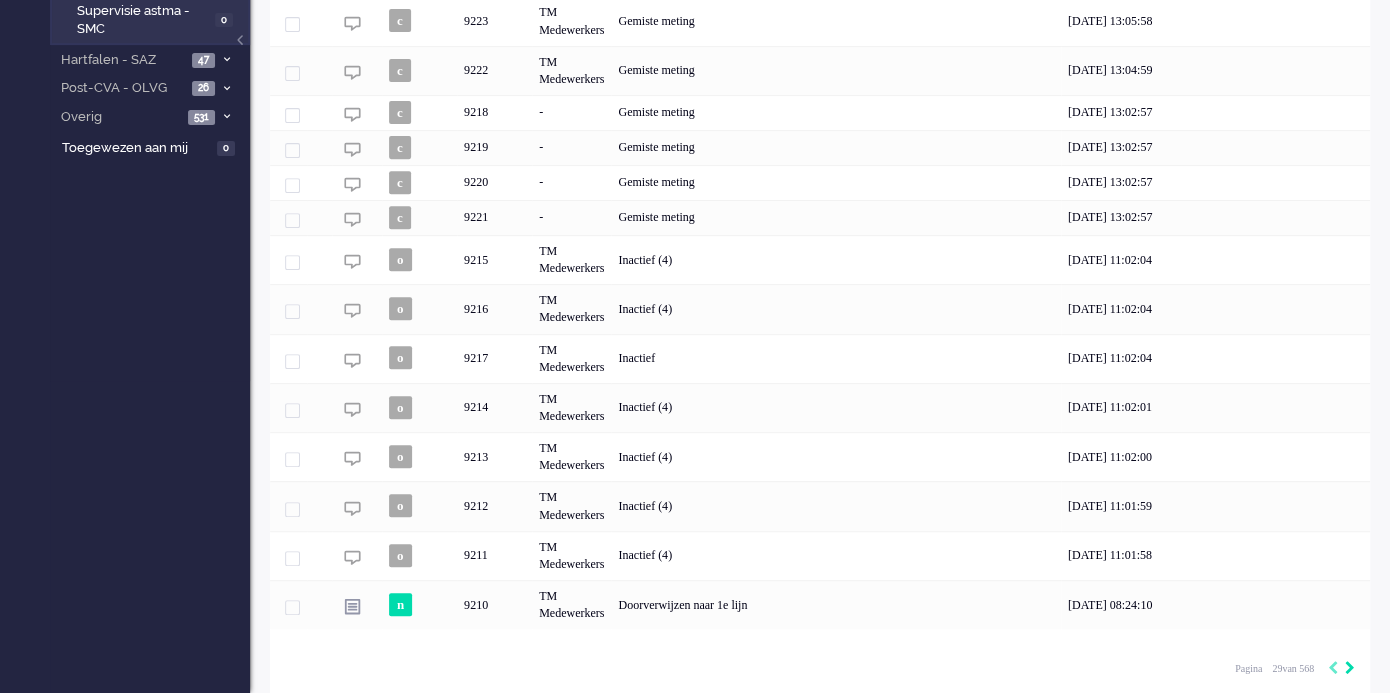 click 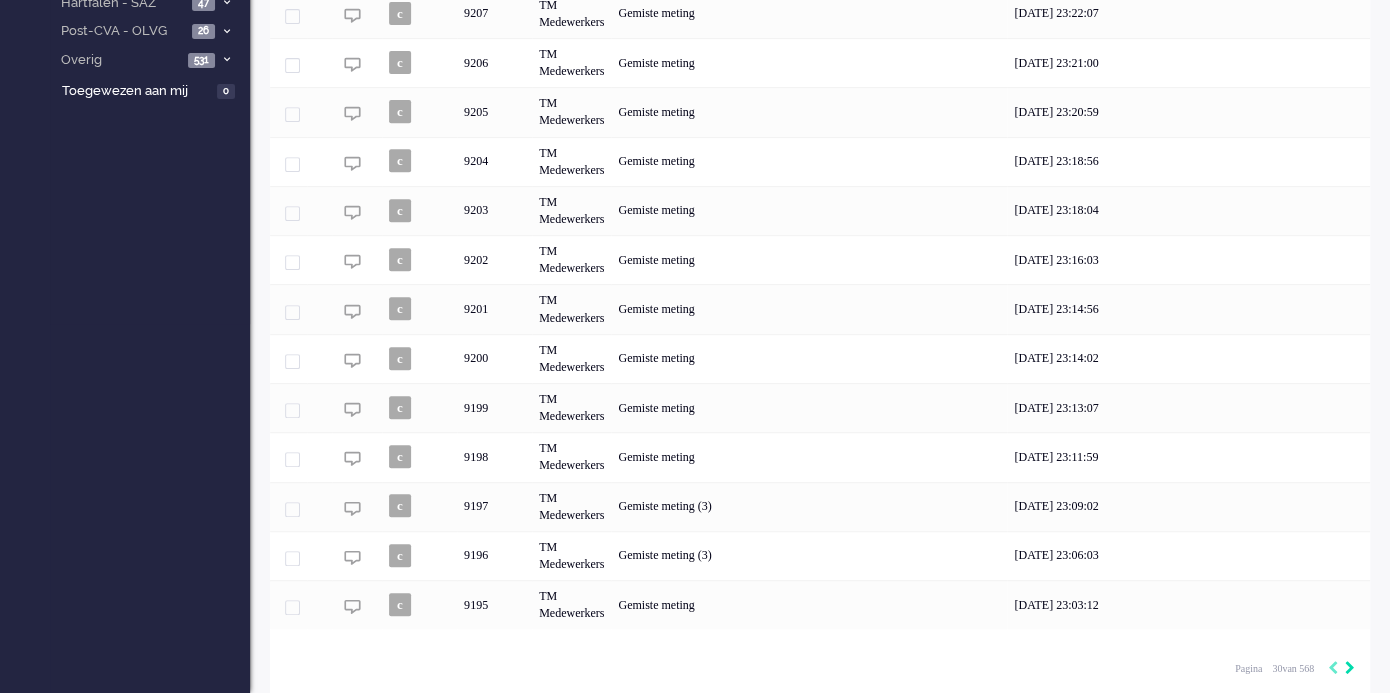 click 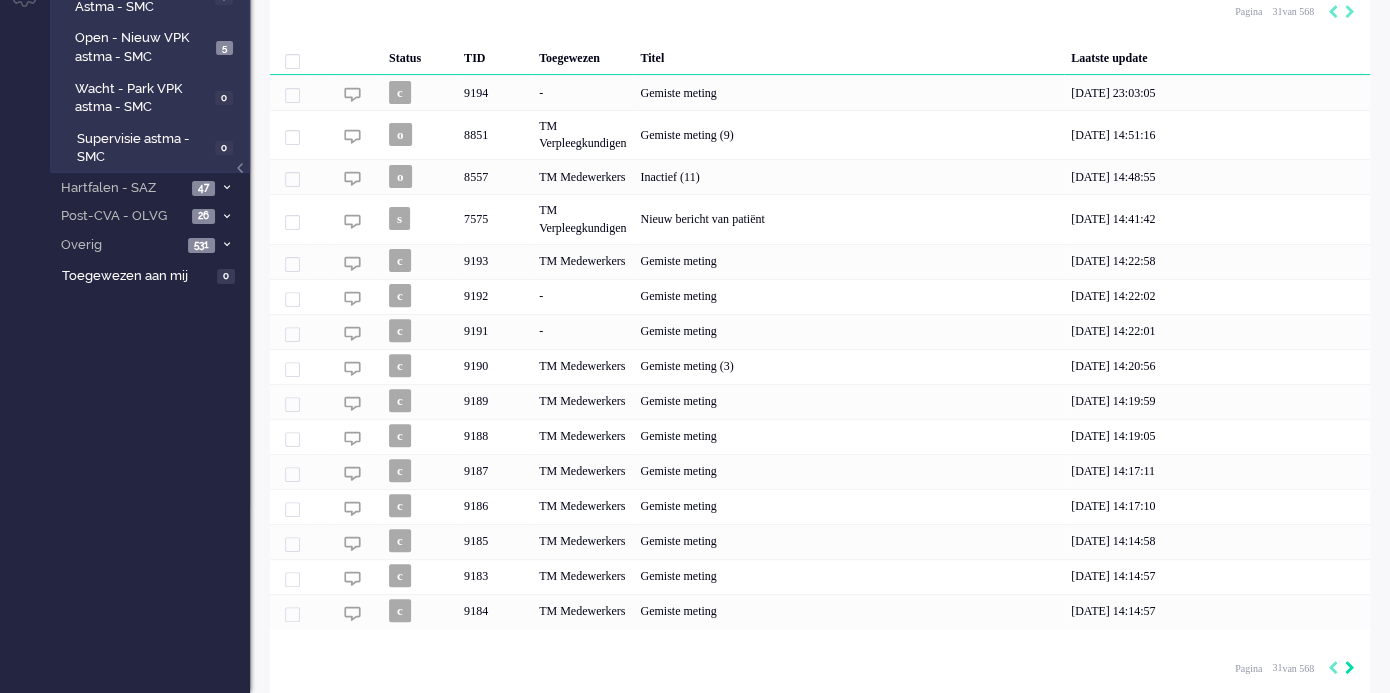 click 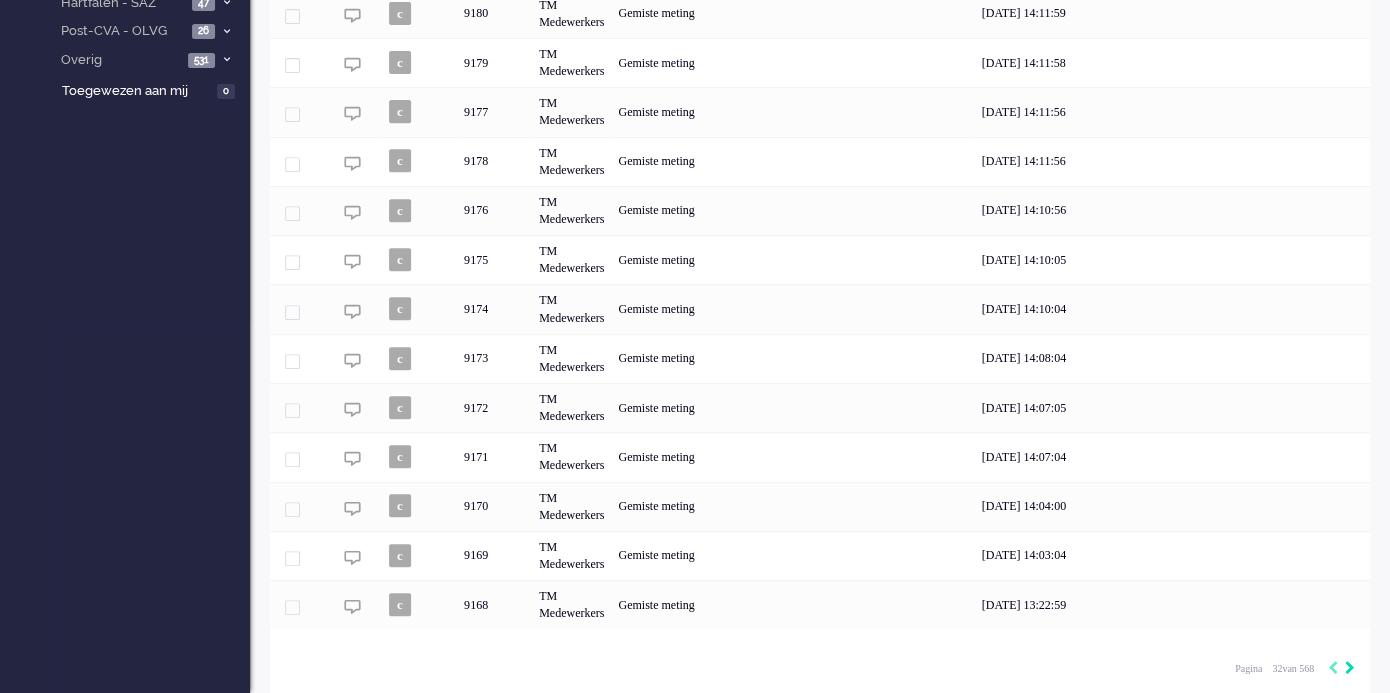 click 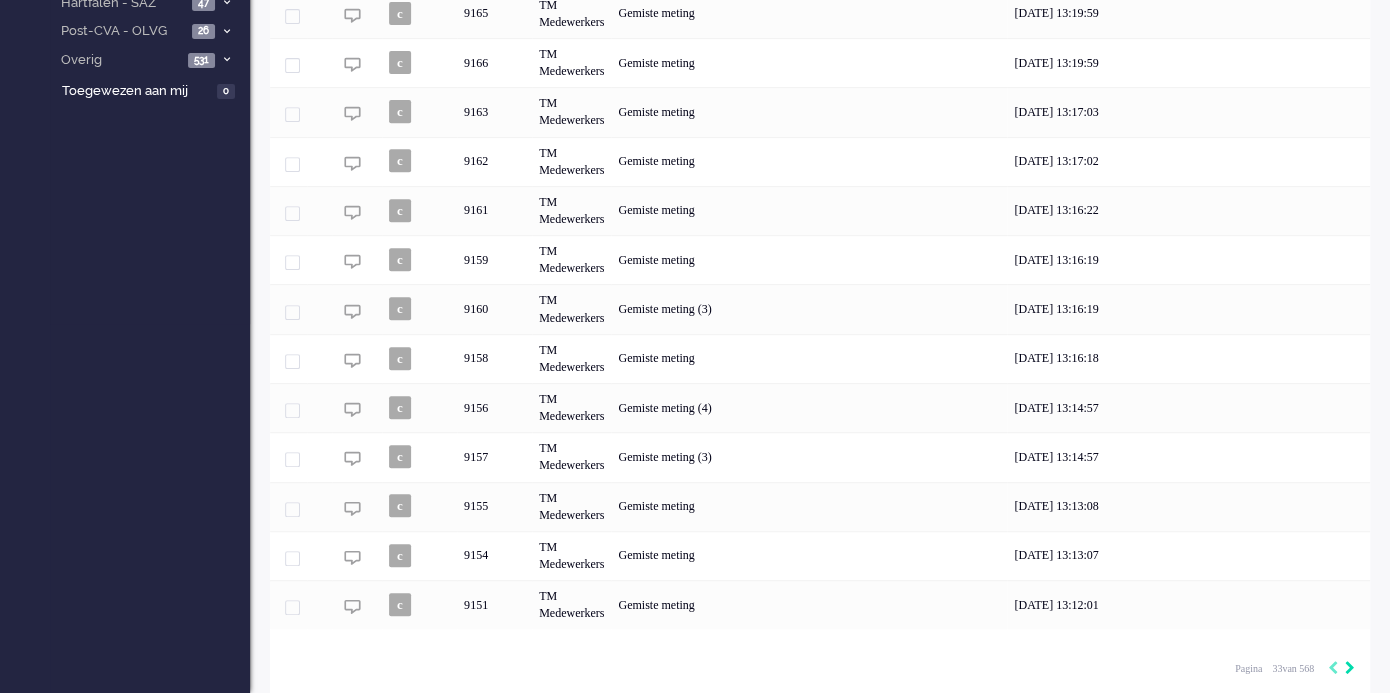 click 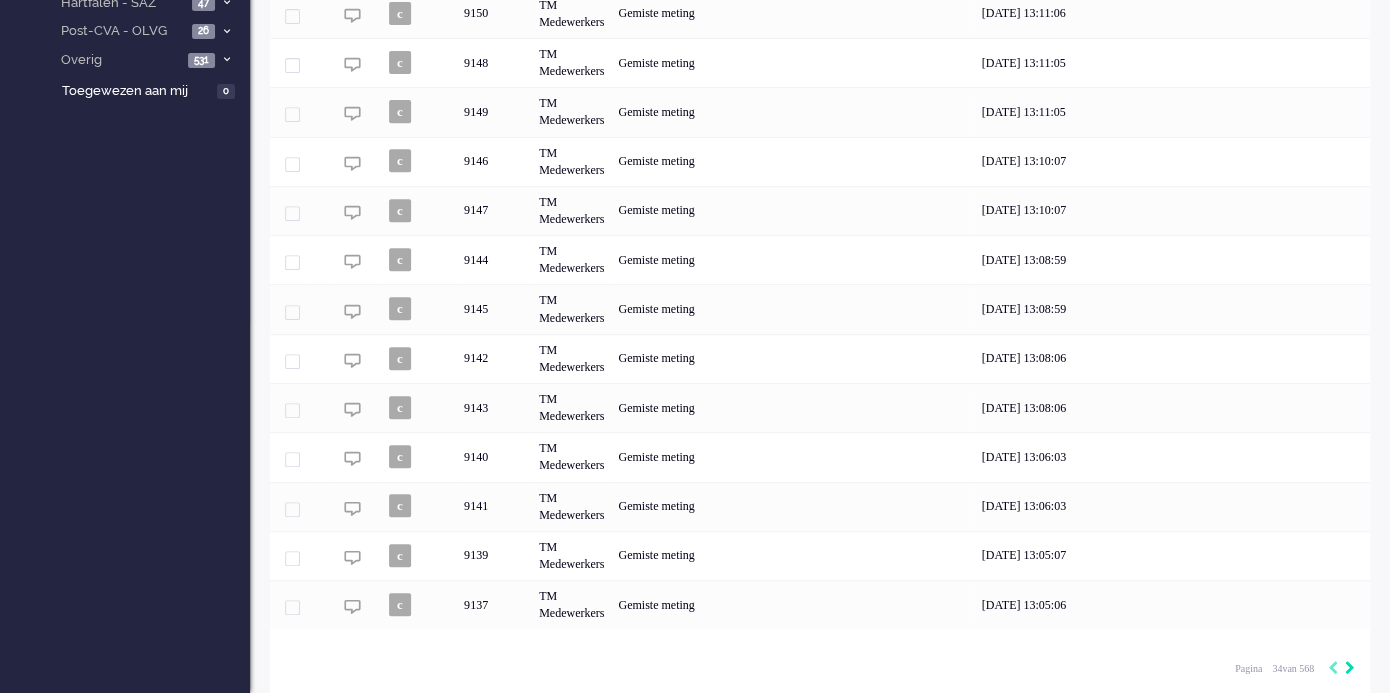 click 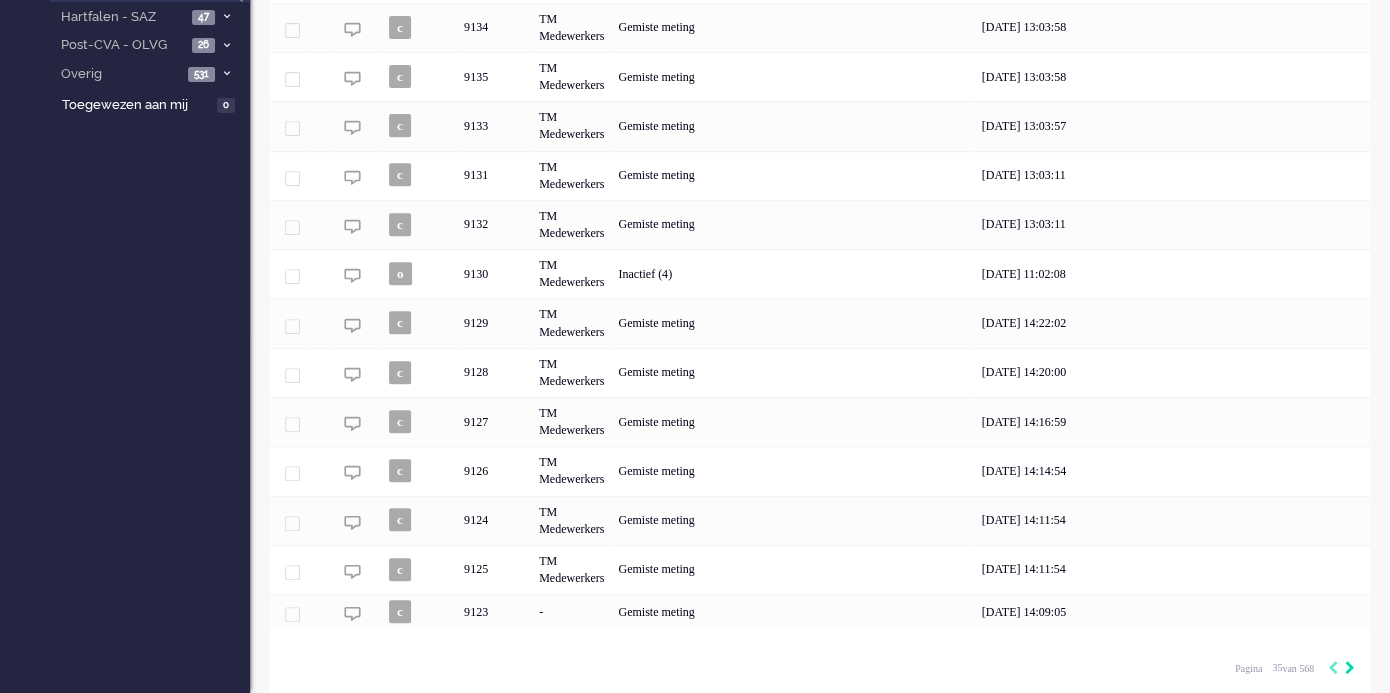 click 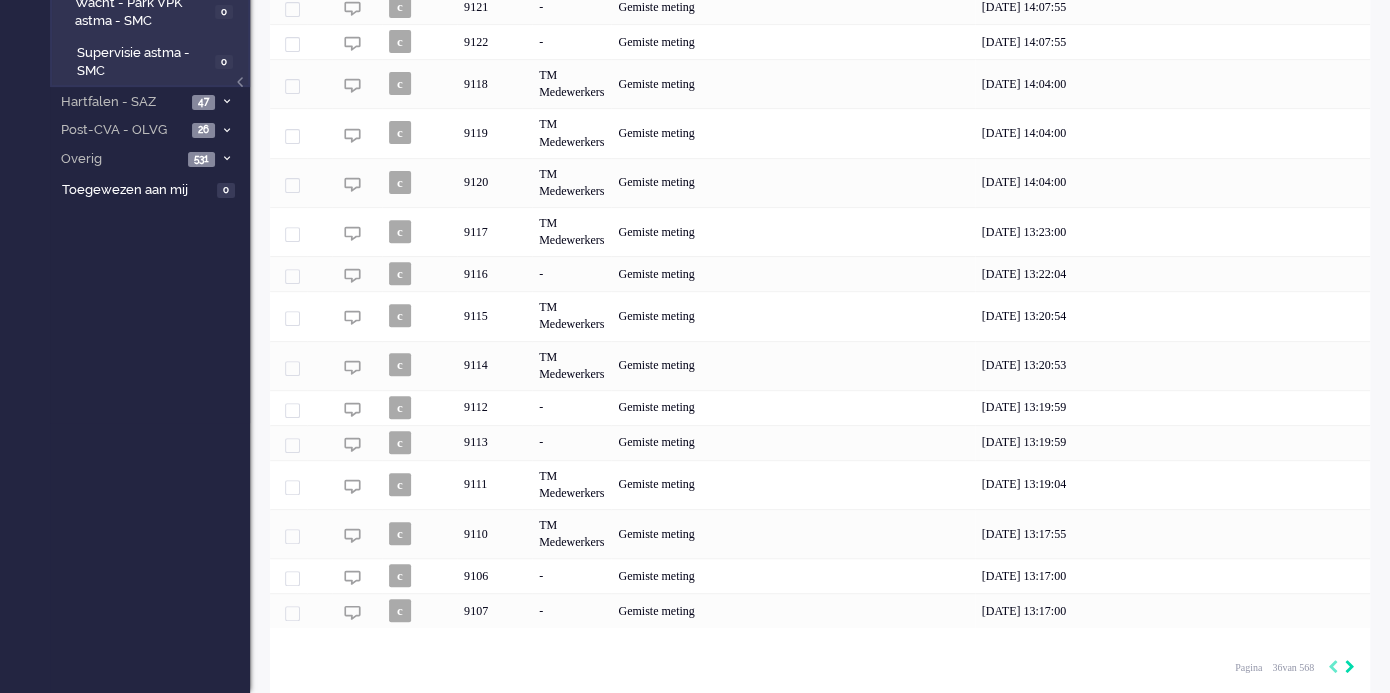 click 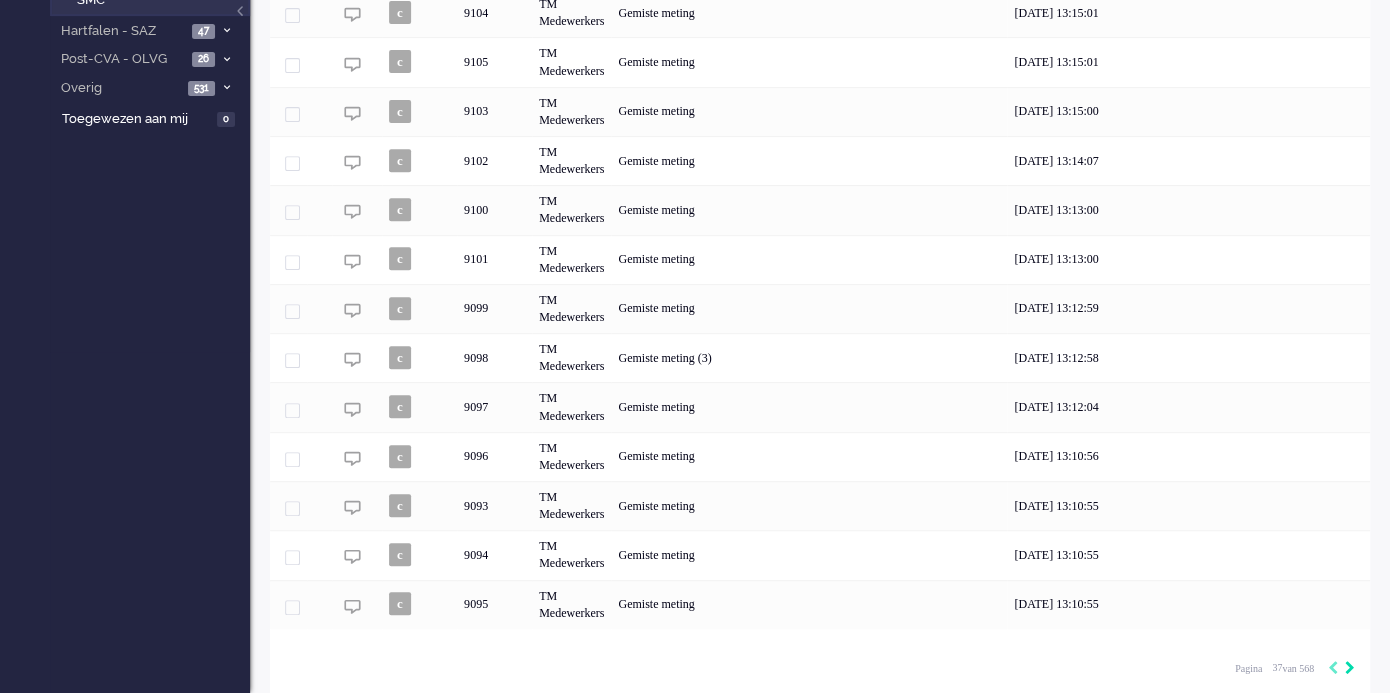 click 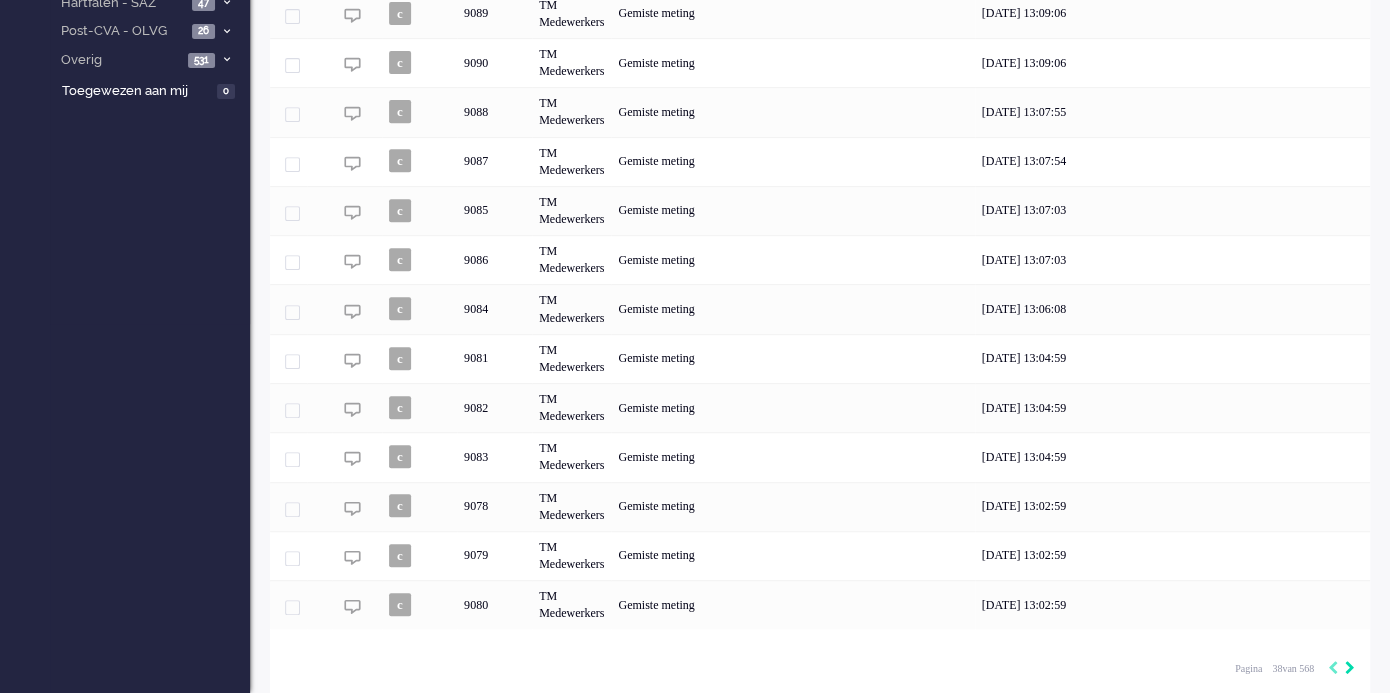 click 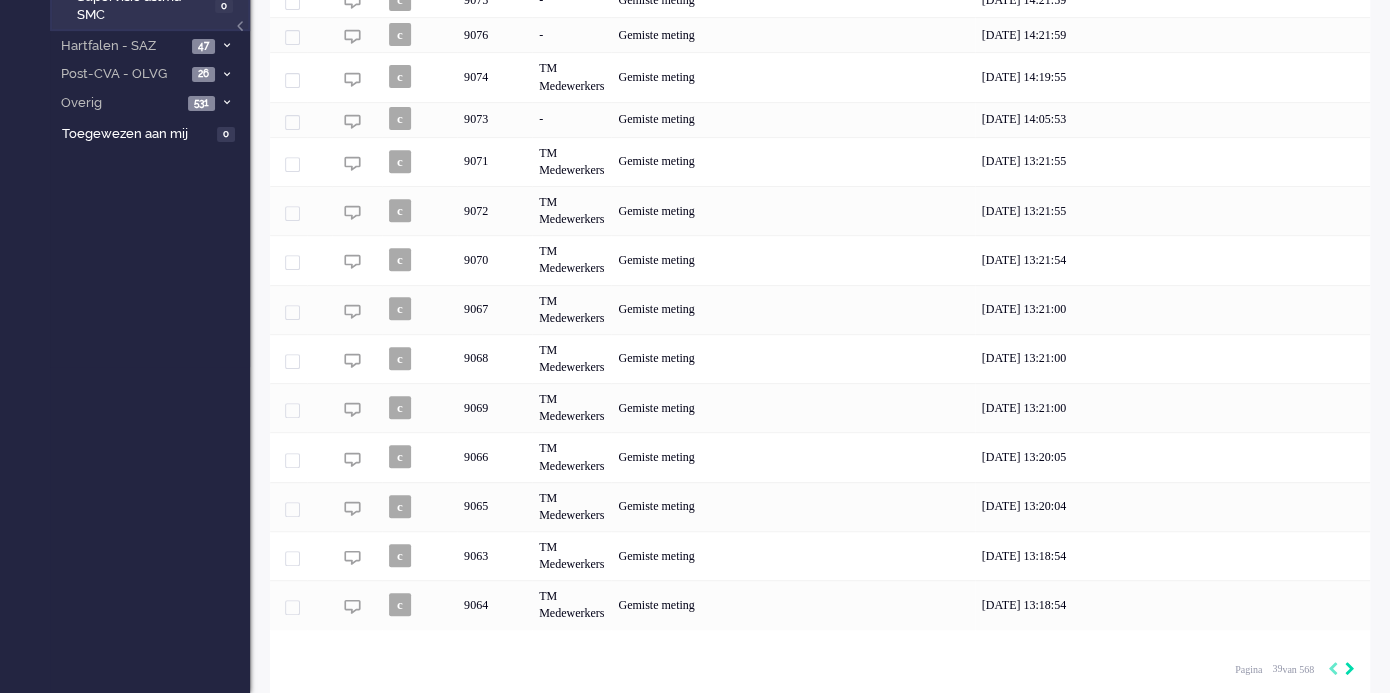 click 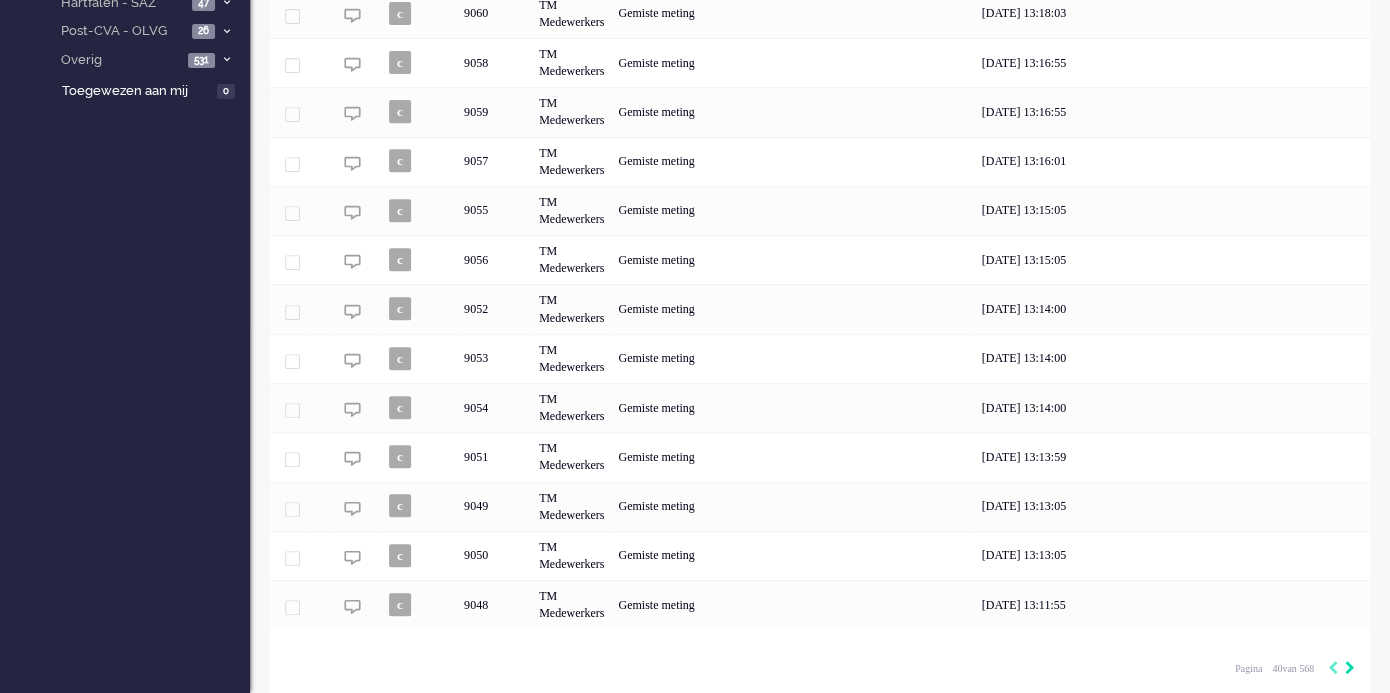 click 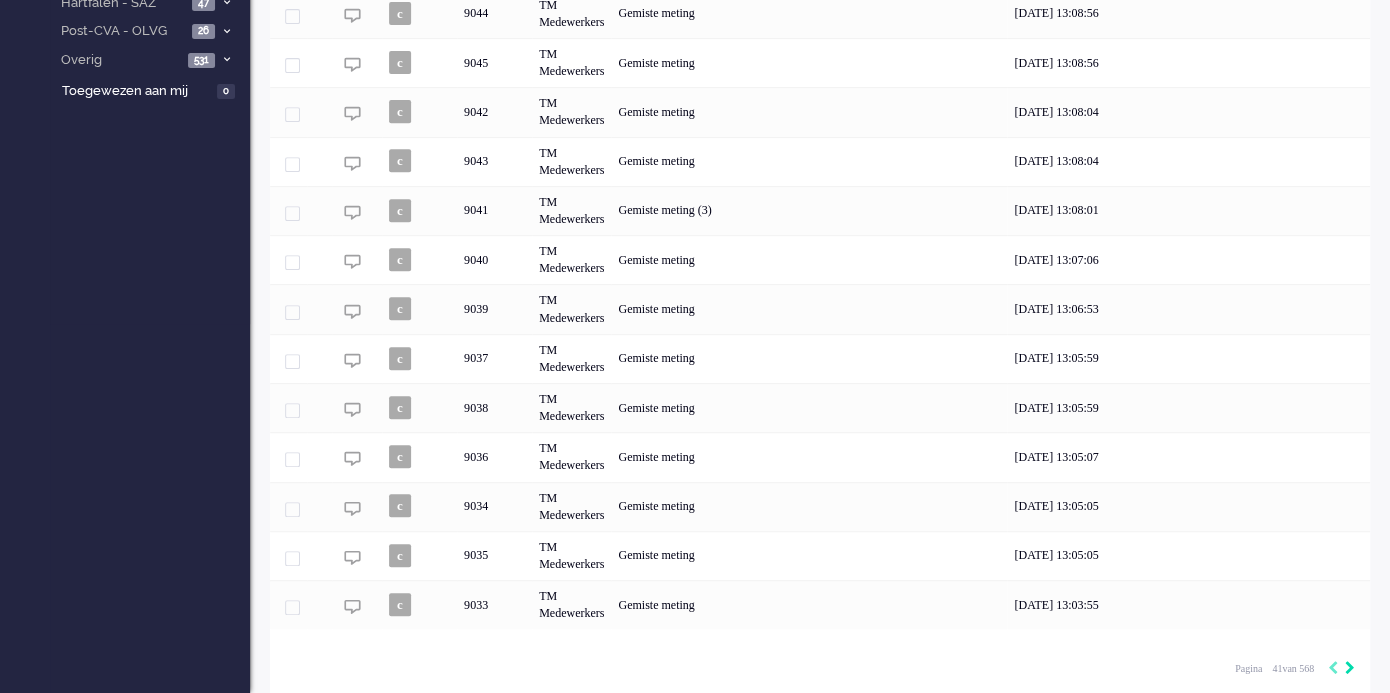 click 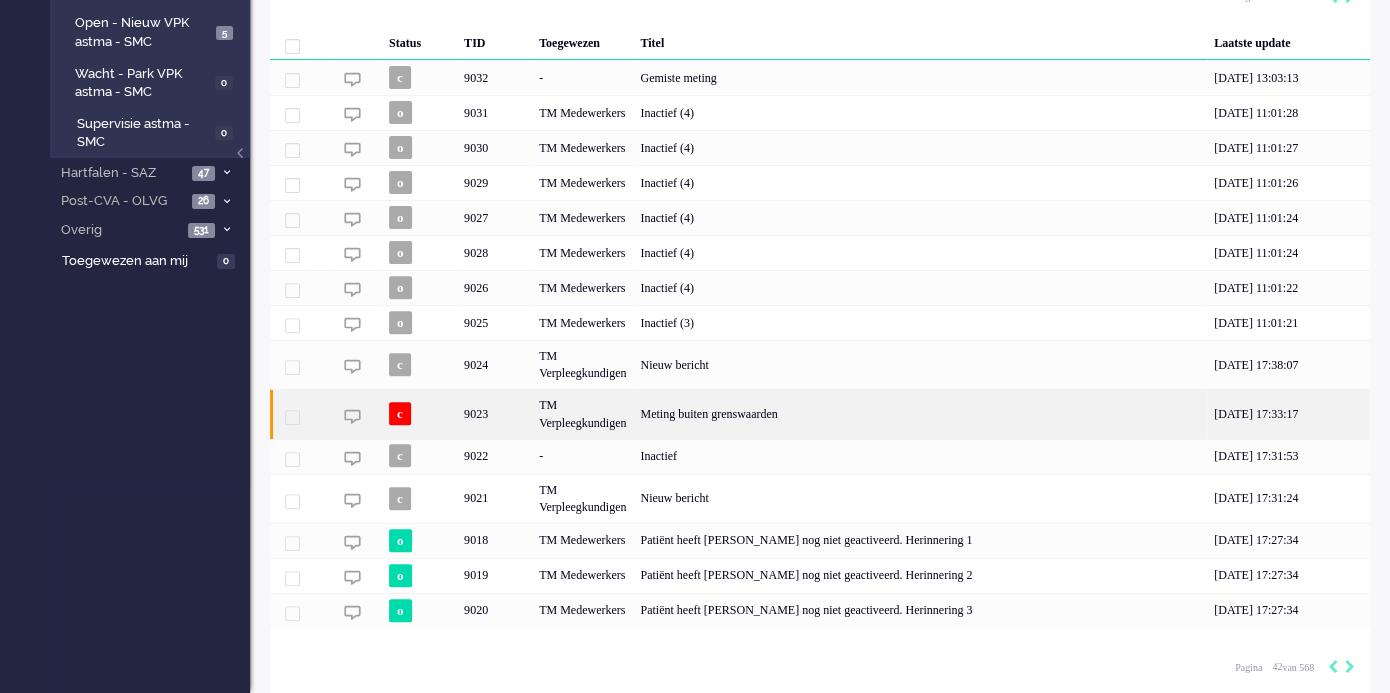click on "Meting buiten grenswaarden" 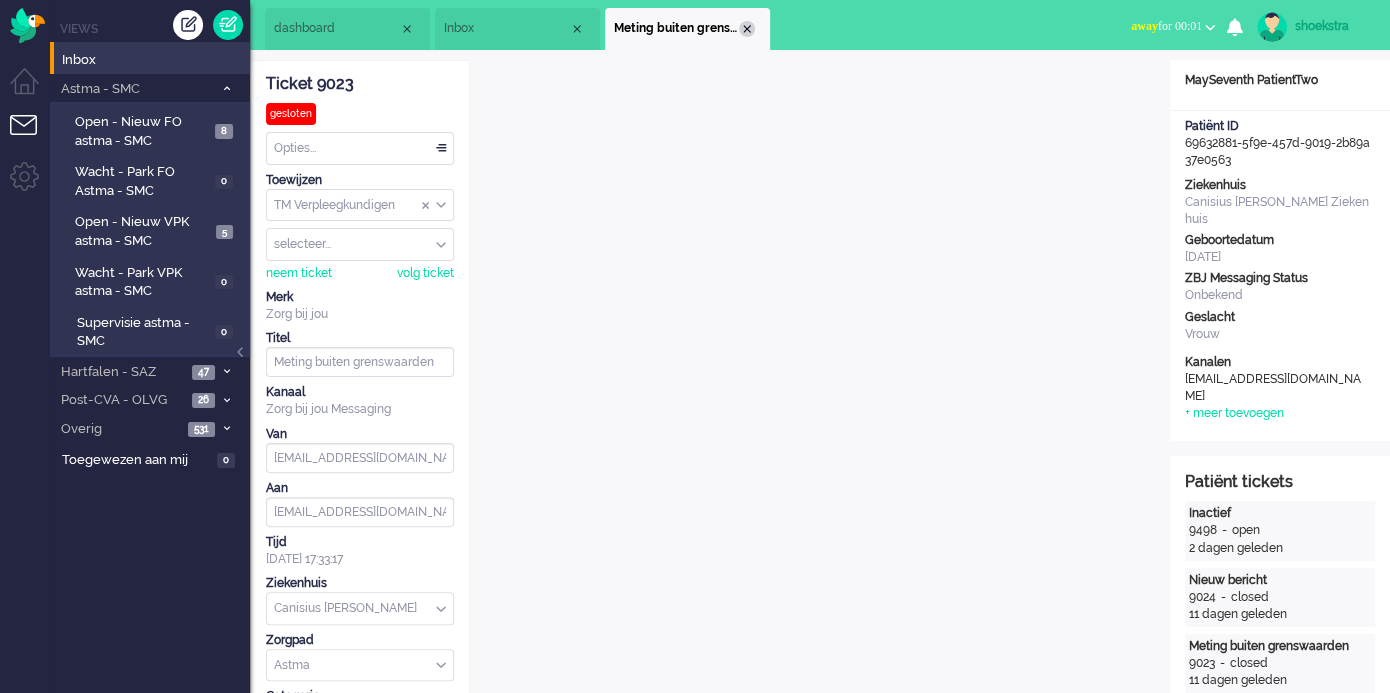 click at bounding box center [747, 29] 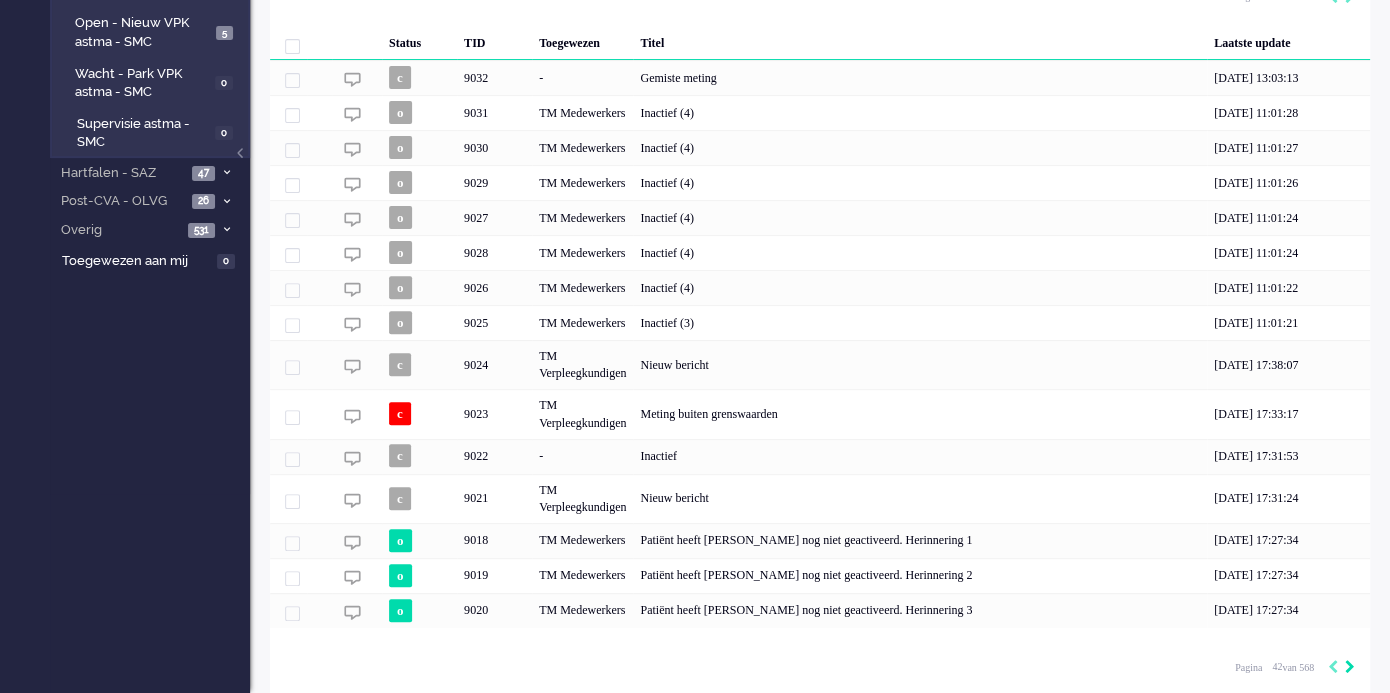 click 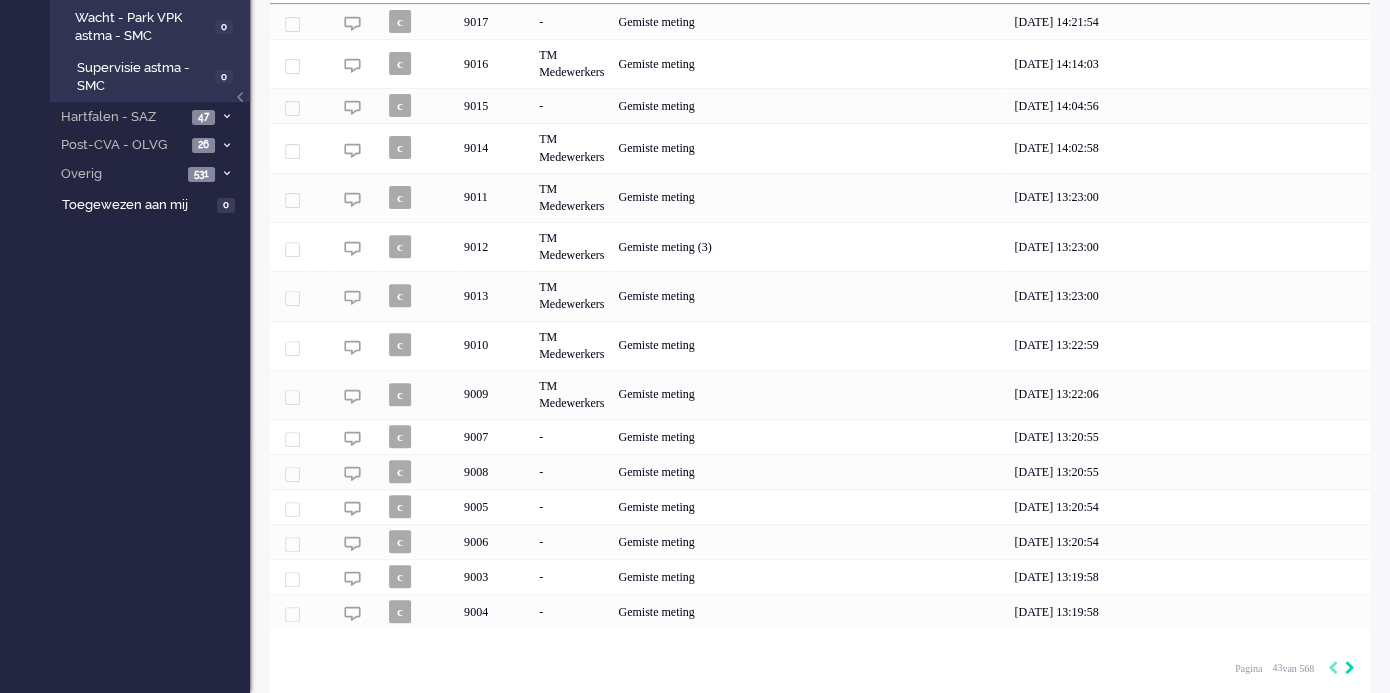 click 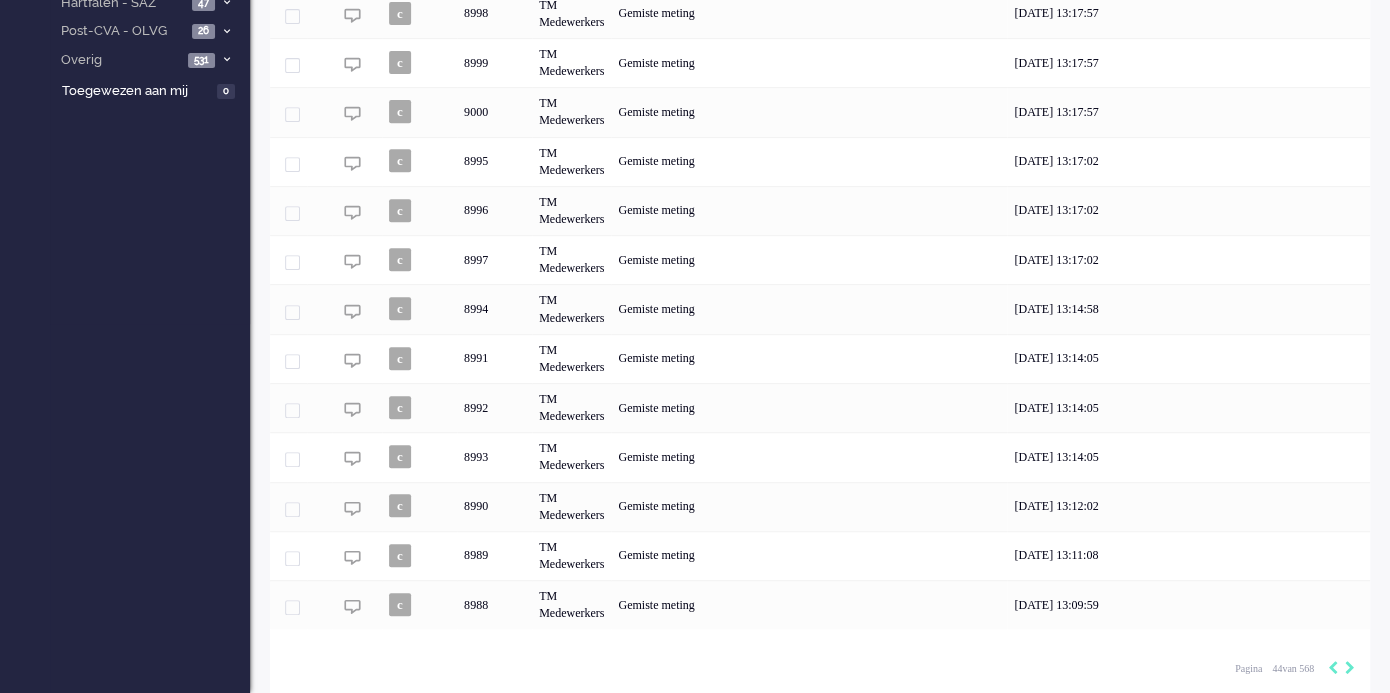 click on "Loading... Status TID Toegewezen Titel Laatste update c 9002 TM Medewerkers Gemiste meting [DATE] 13:19:08 c 9001 TM Medewerkers Gemiste meting (3) [DATE] 13:19:06 c 8998 TM Medewerkers Gemiste meting [DATE] 13:17:57 c 8999 TM Medewerkers Gemiste meting [DATE] 13:17:57 c 9000 TM Medewerkers Gemiste meting [DATE] 13:17:57 c 8995 TM Medewerkers Gemiste meting [DATE] 13:17:02 c 8996 TM Medewerkers Gemiste meting [DATE] 13:17:02 c 8997 TM Medewerkers Gemiste meting [DATE] 13:17:02 c 8994 TM Medewerkers Gemiste meting [DATE] 13:14:58 c 8991 TM Medewerkers Gemiste meting [DATE] 13:14:05 c 8992 TM Medewerkers Gemiste meting [DATE] 13:14:05 c 8993 TM Medewerkers Gemiste meting [DATE] 13:14:05 c 8990 TM Medewerkers Gemiste meting [DATE] 13:12:02 c 8989 TM Medewerkers Gemiste meting [DATE] 13:11:08 c 8988 TM Medewerkers Gemiste meting [DATE] 13:09:59 Geselecteerd 0  Set Status: open pending holding solved Verwijder Selecteer... Unassign awillemse Wllemse Inbox" at bounding box center [820, 239] 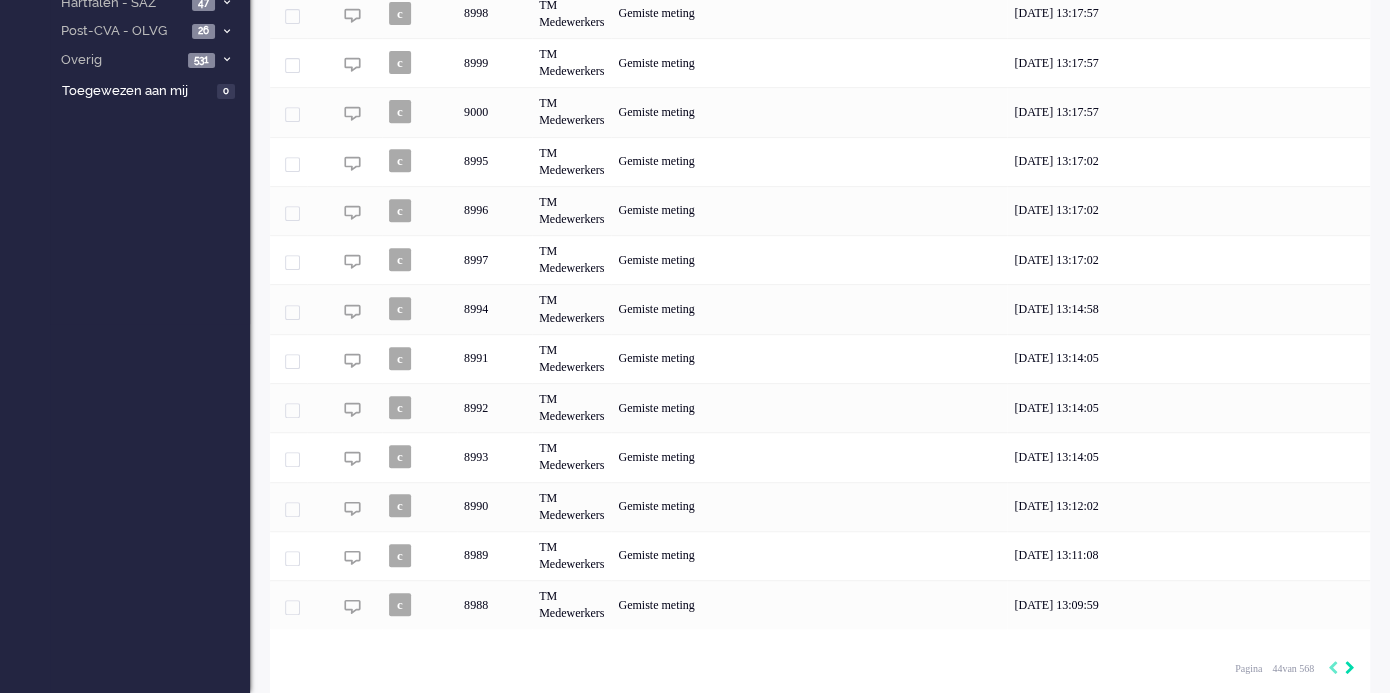 click 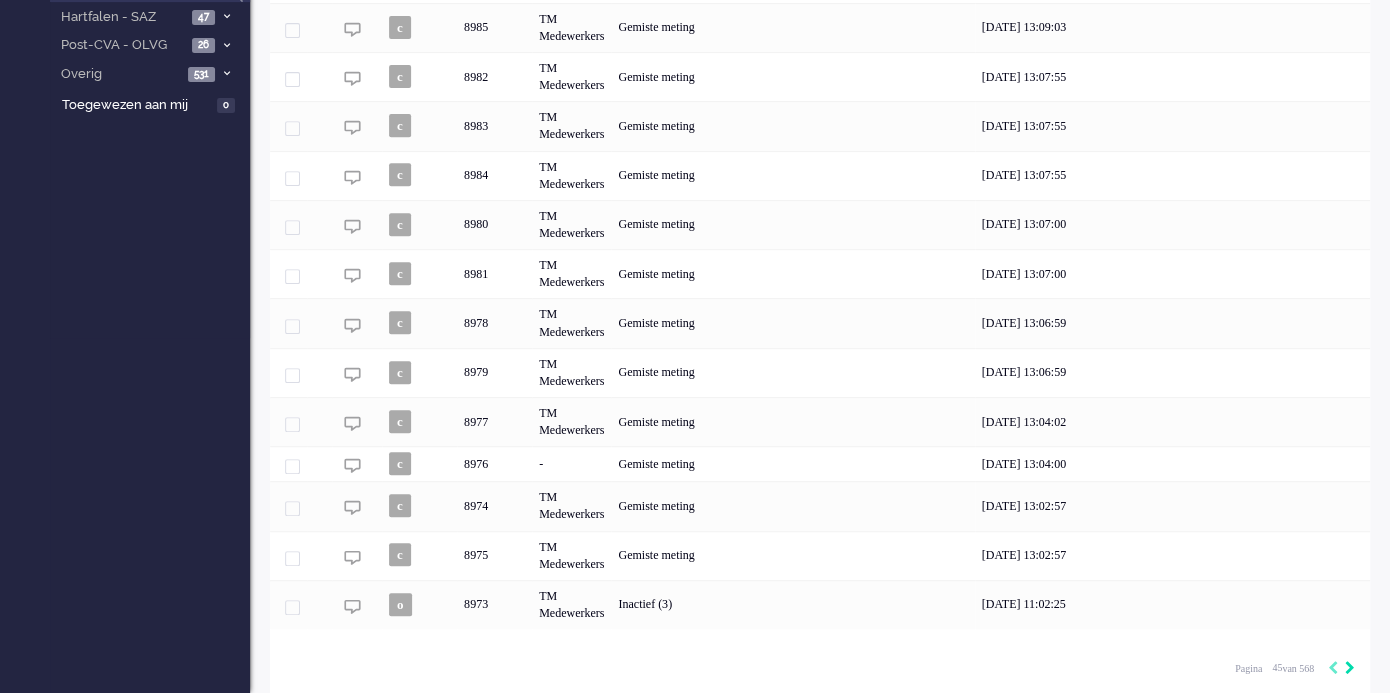 click 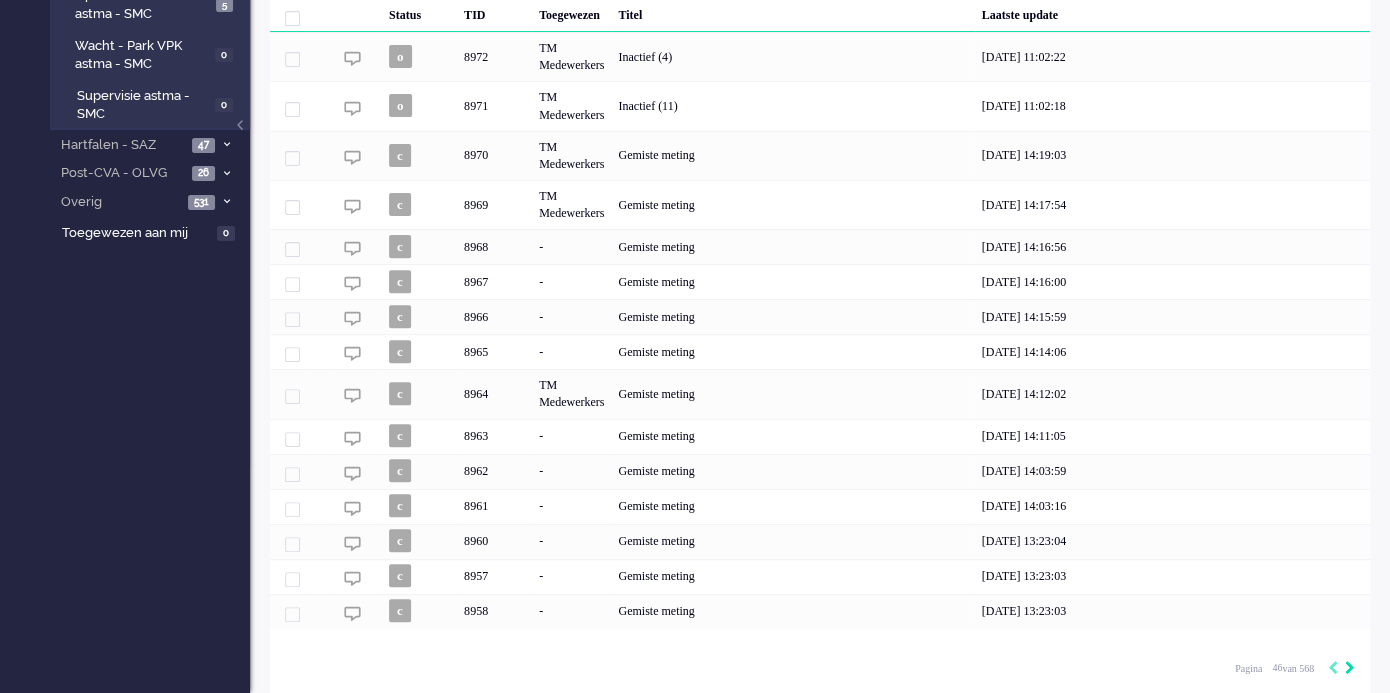 click 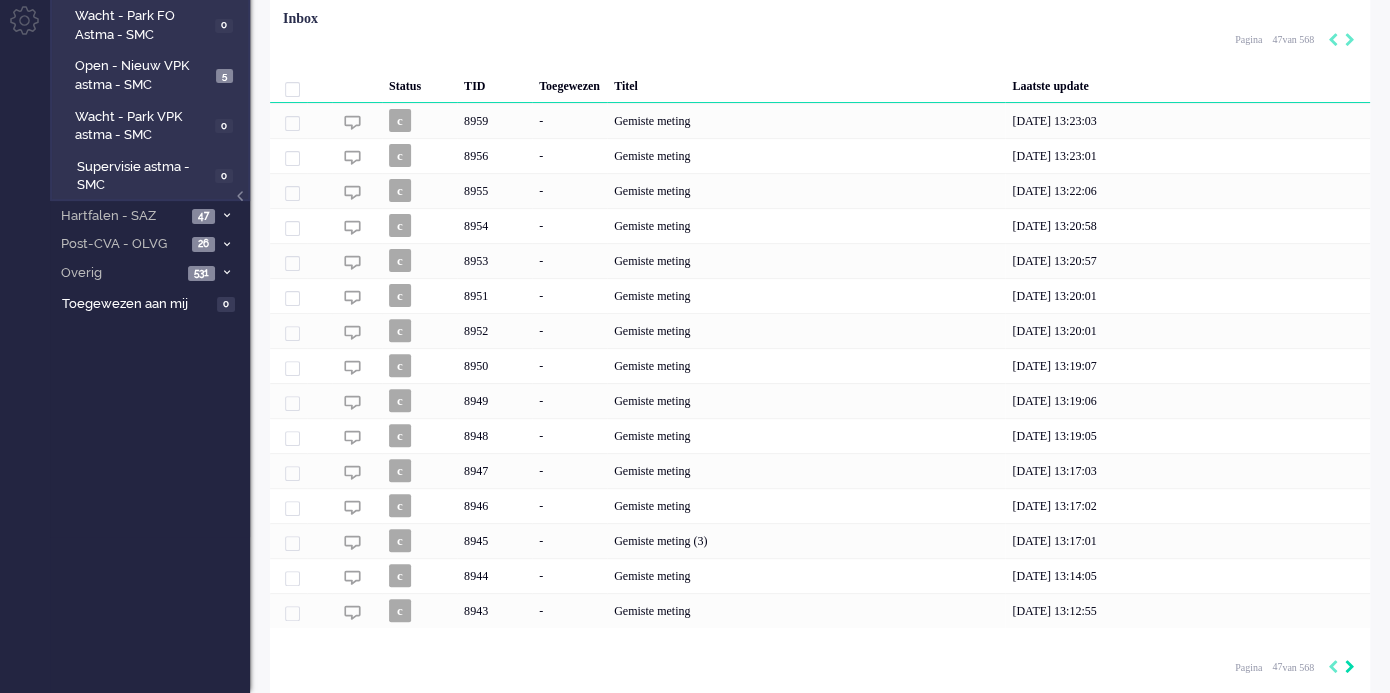 click 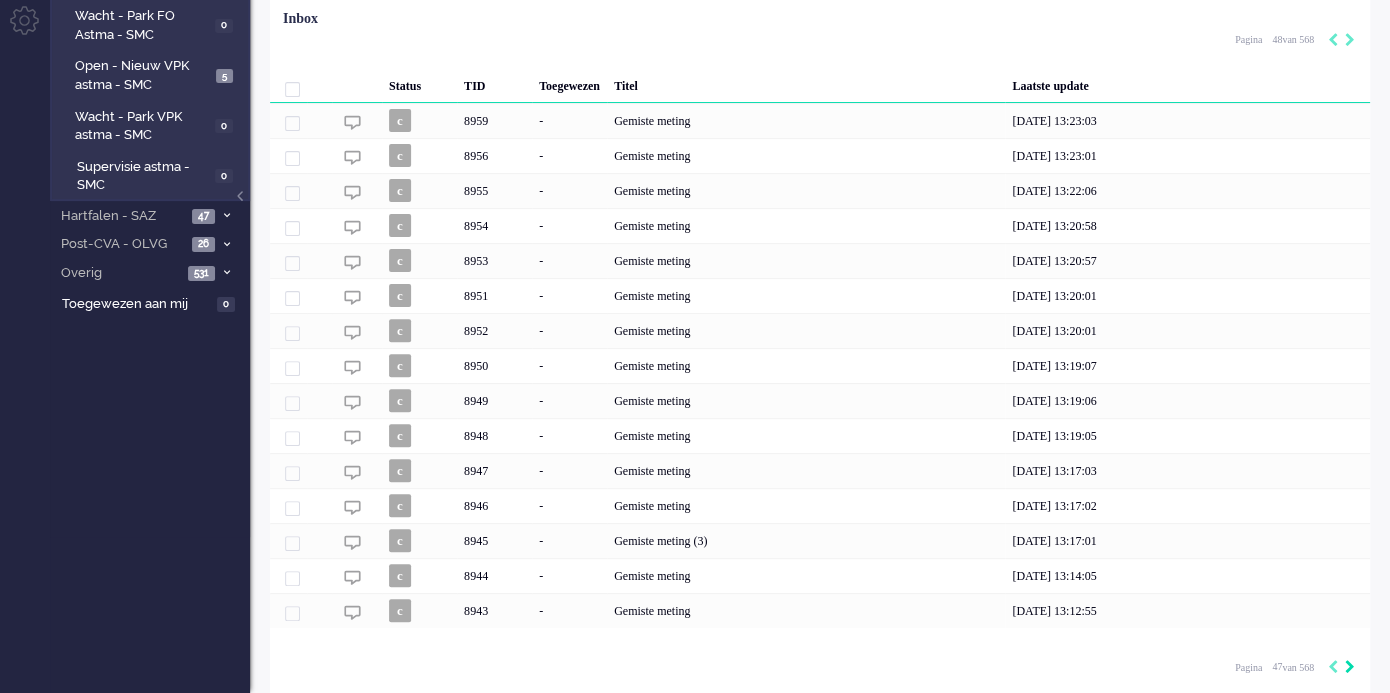 type on "48" 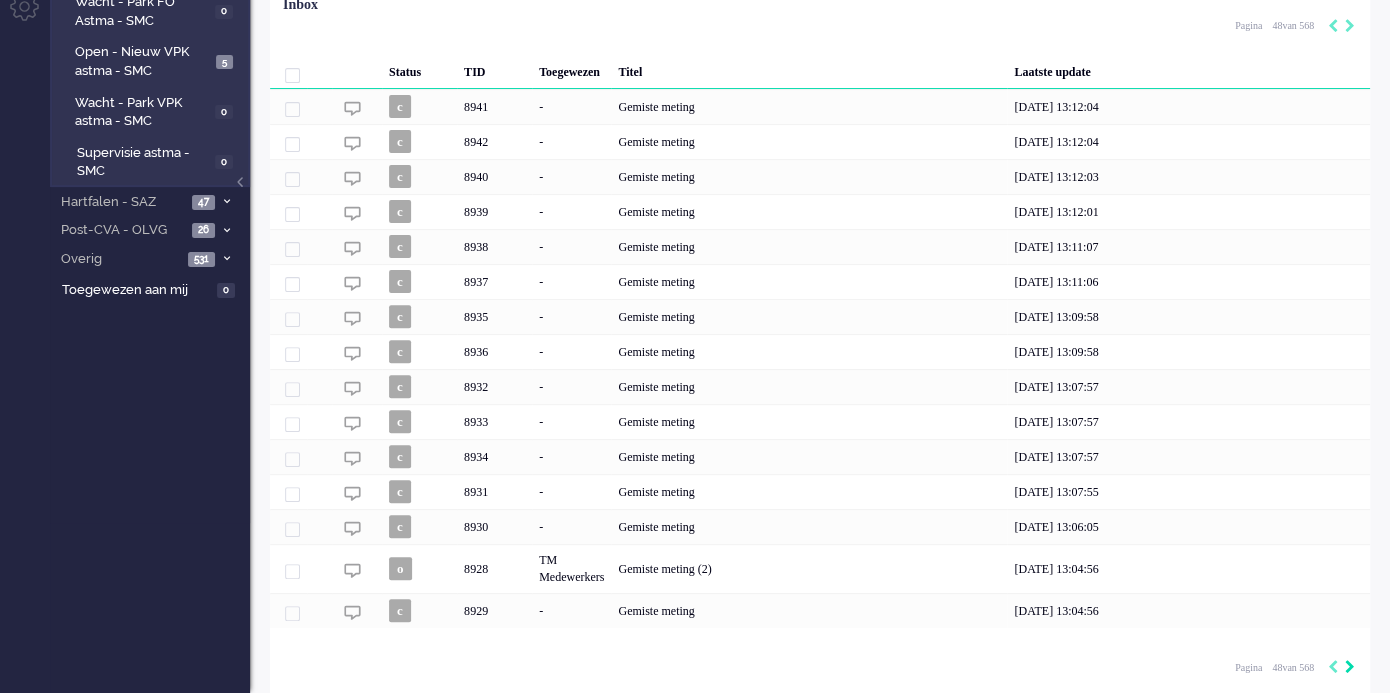 click 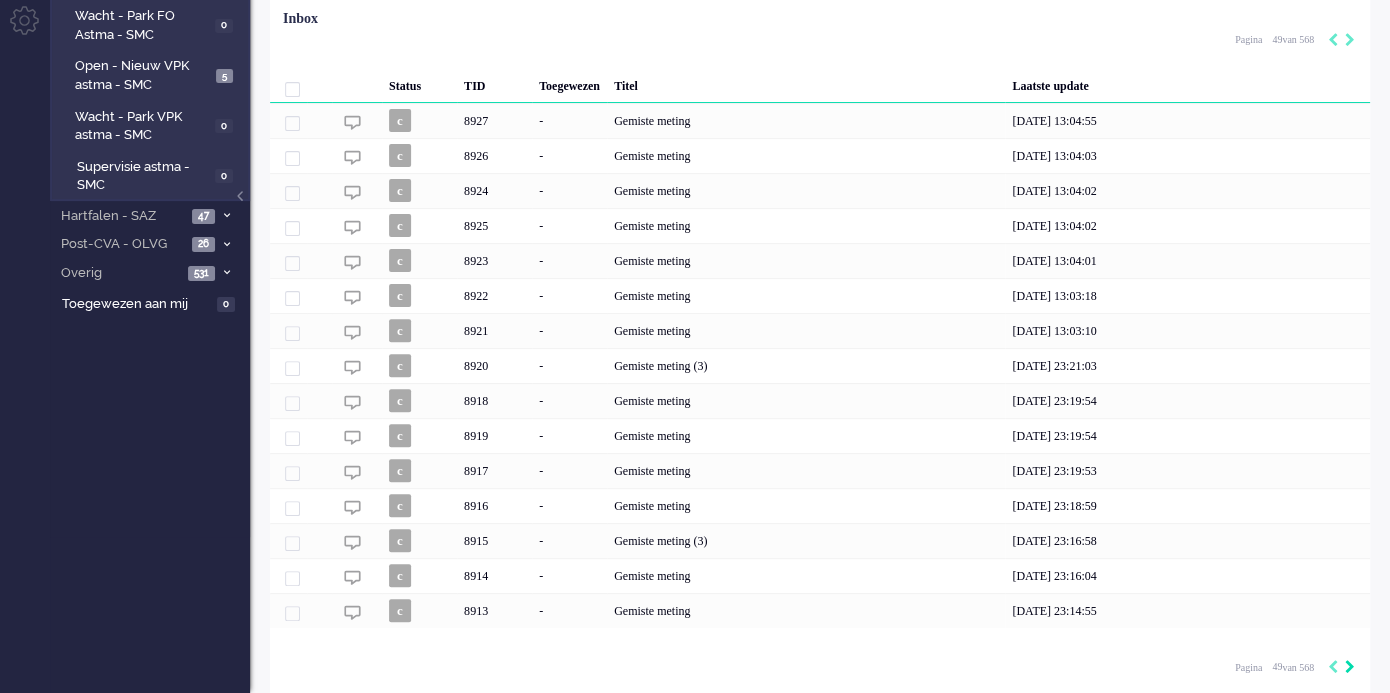 click 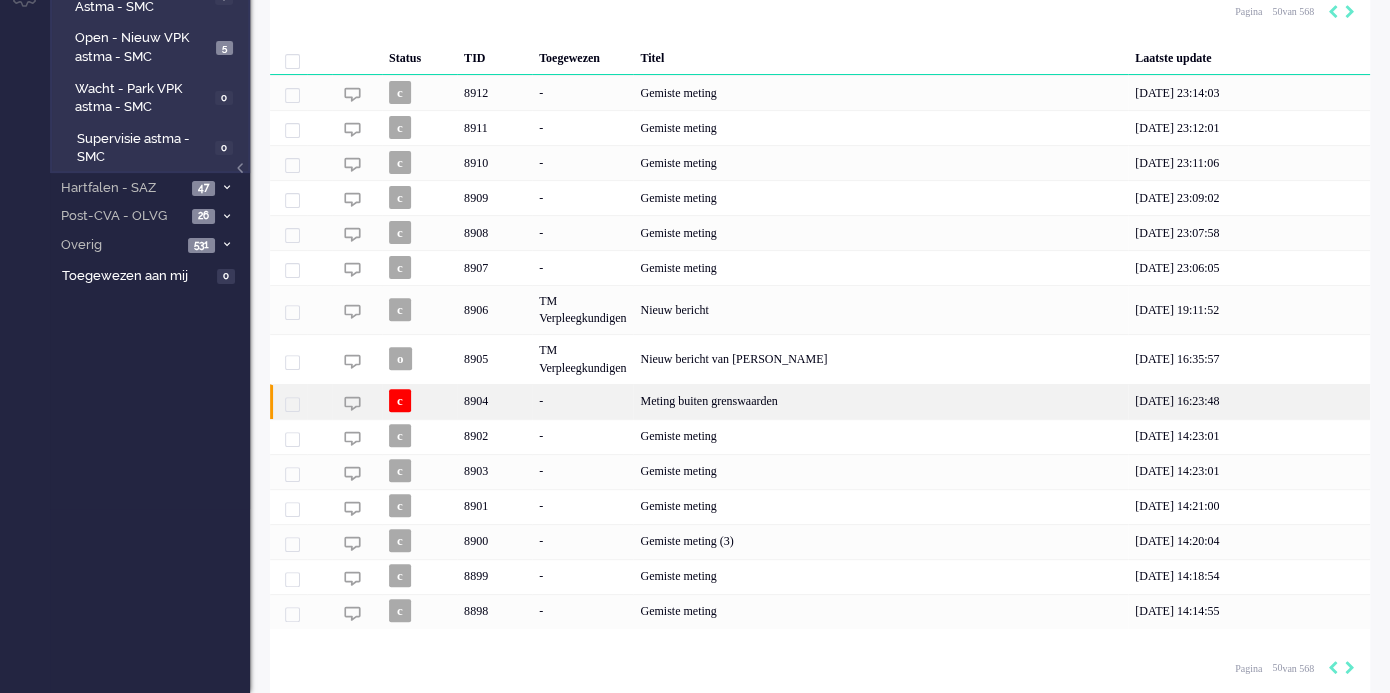 click on "-" 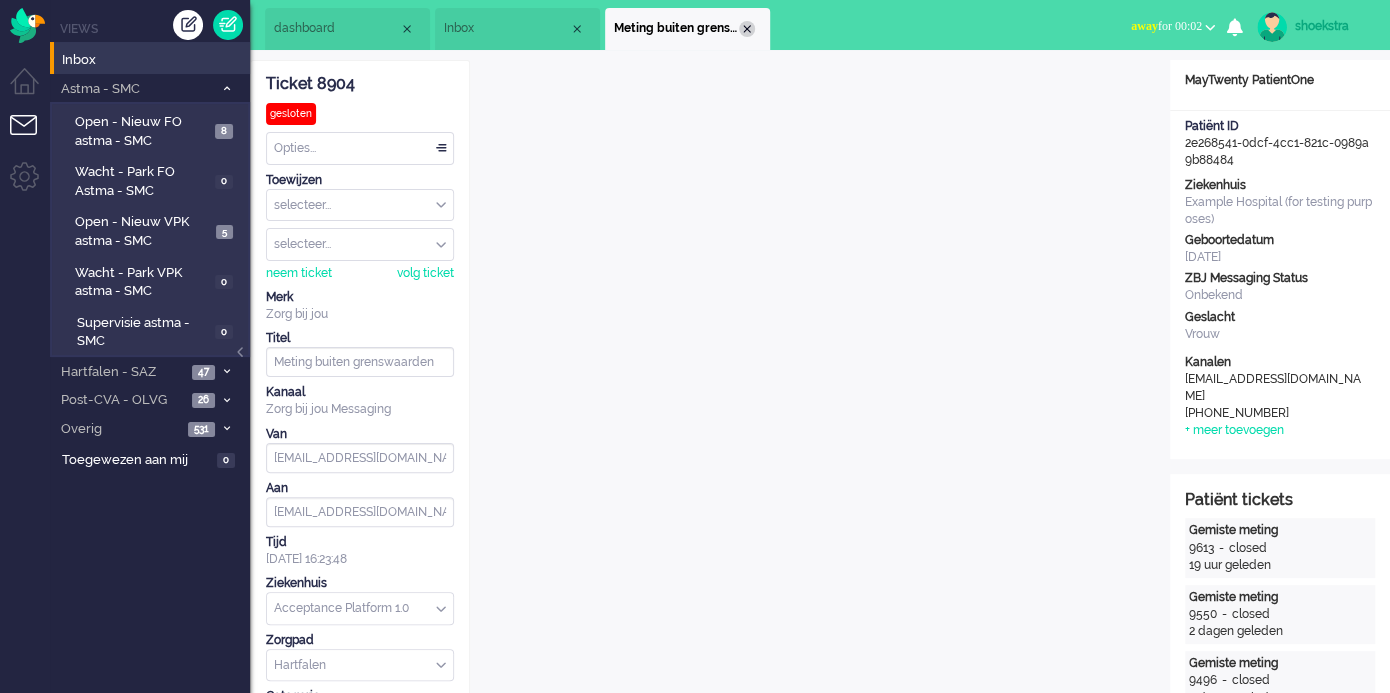 click on "Meting buiten grenswaarden" at bounding box center (687, 29) 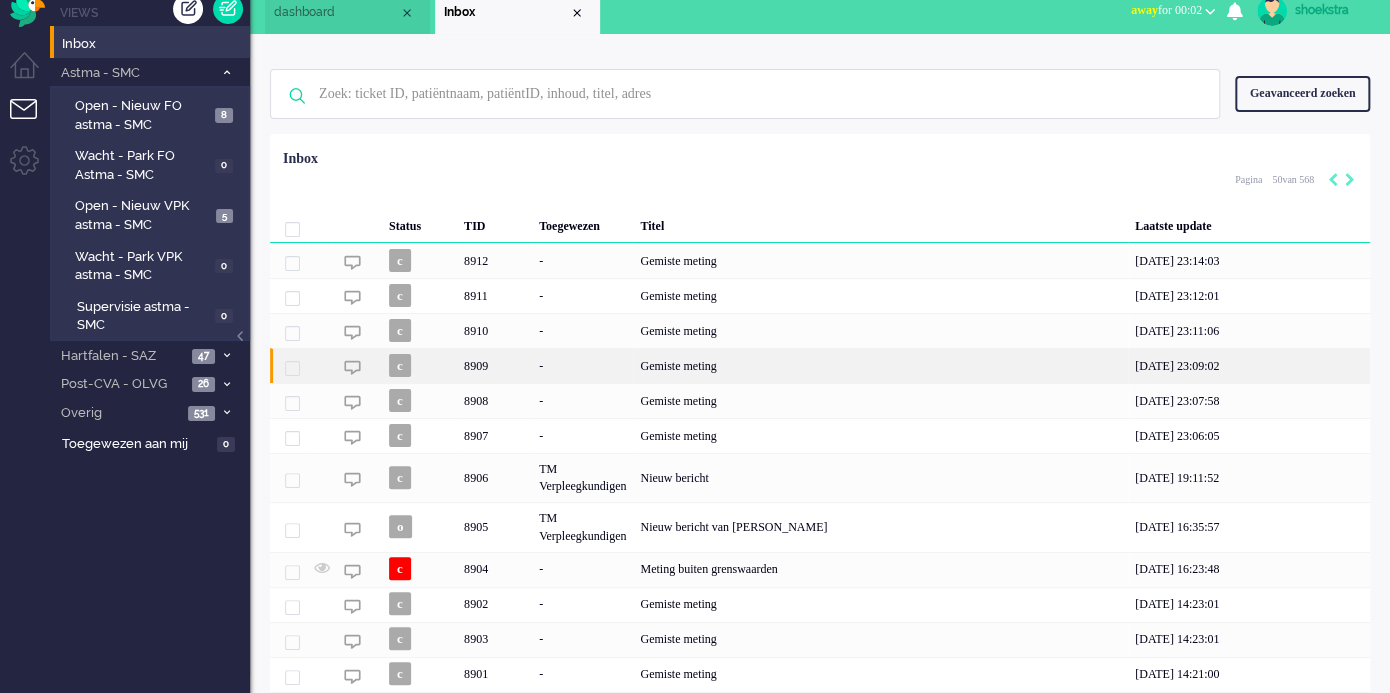 scroll, scrollTop: 184, scrollLeft: 0, axis: vertical 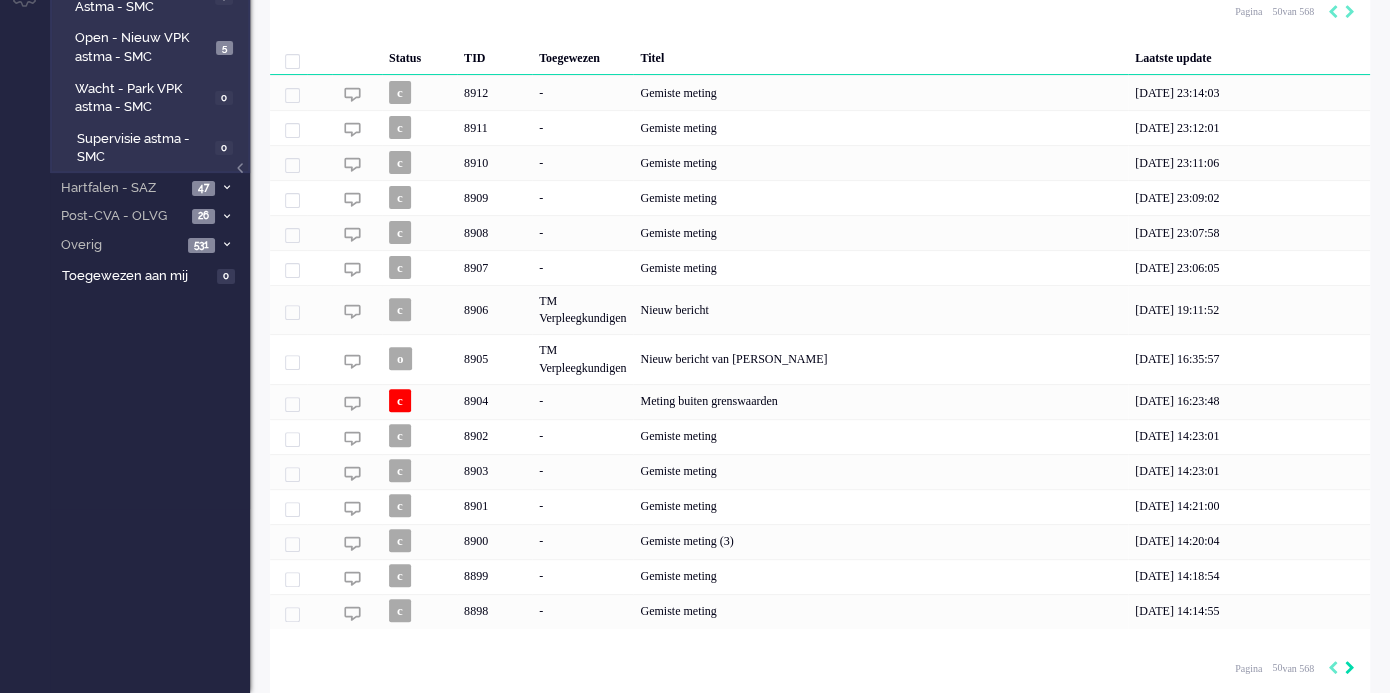 click 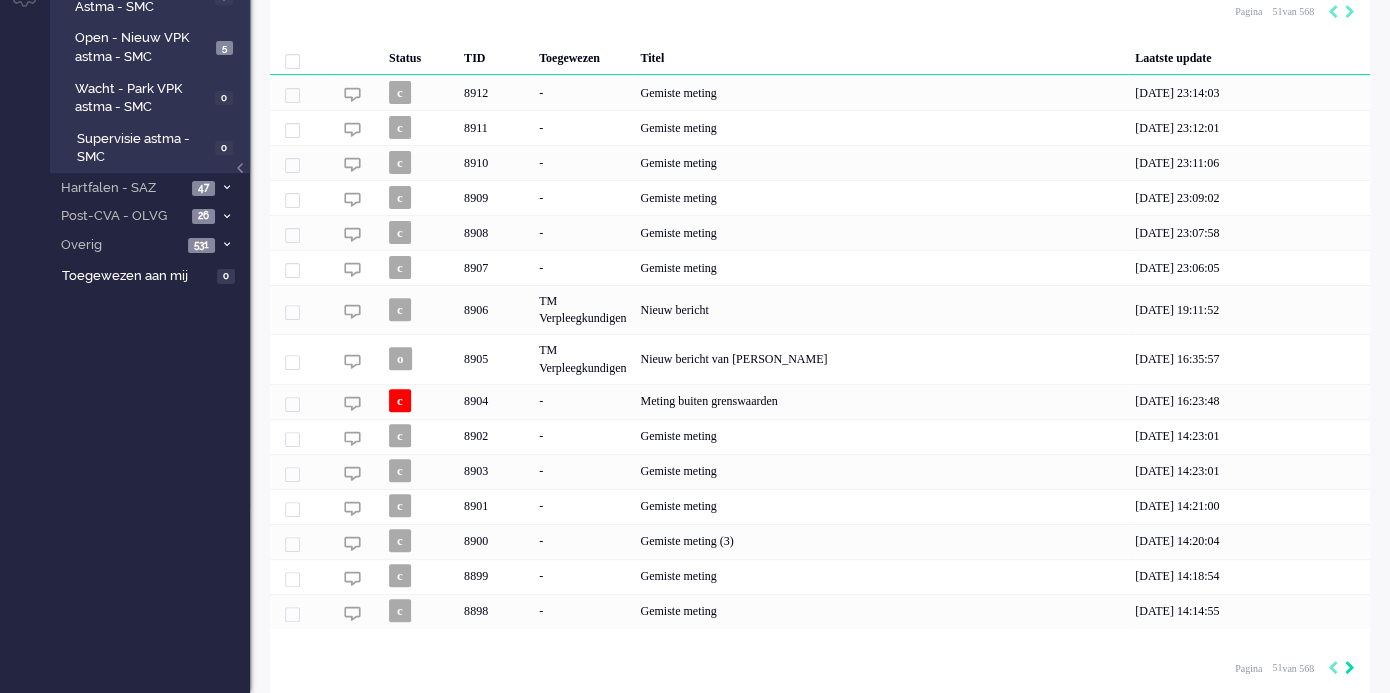 scroll, scrollTop: 156, scrollLeft: 0, axis: vertical 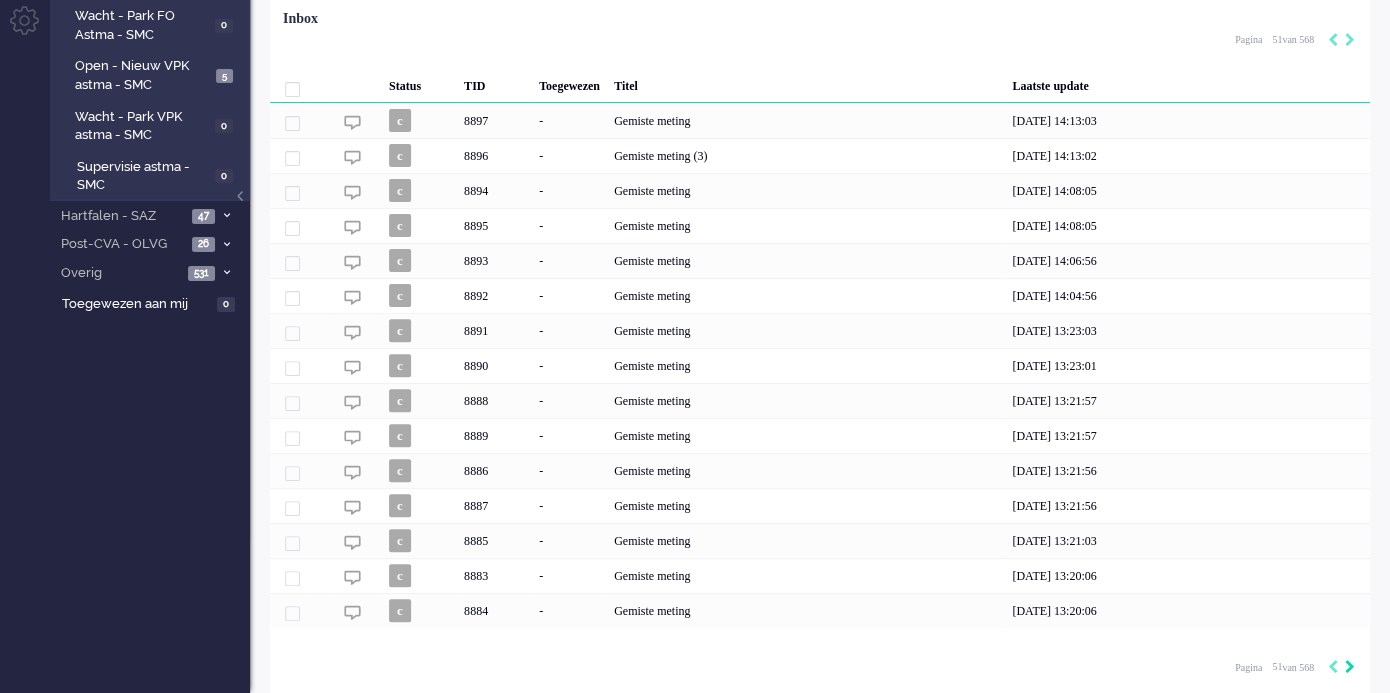 click 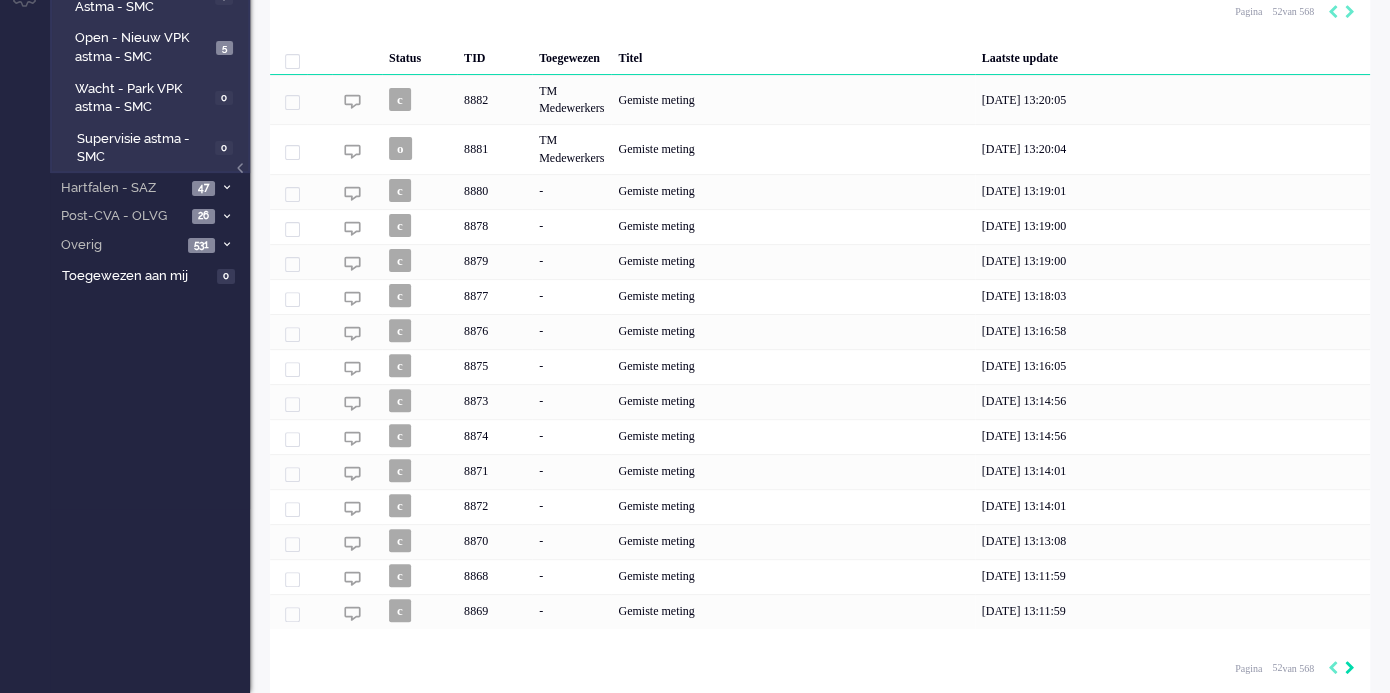 click 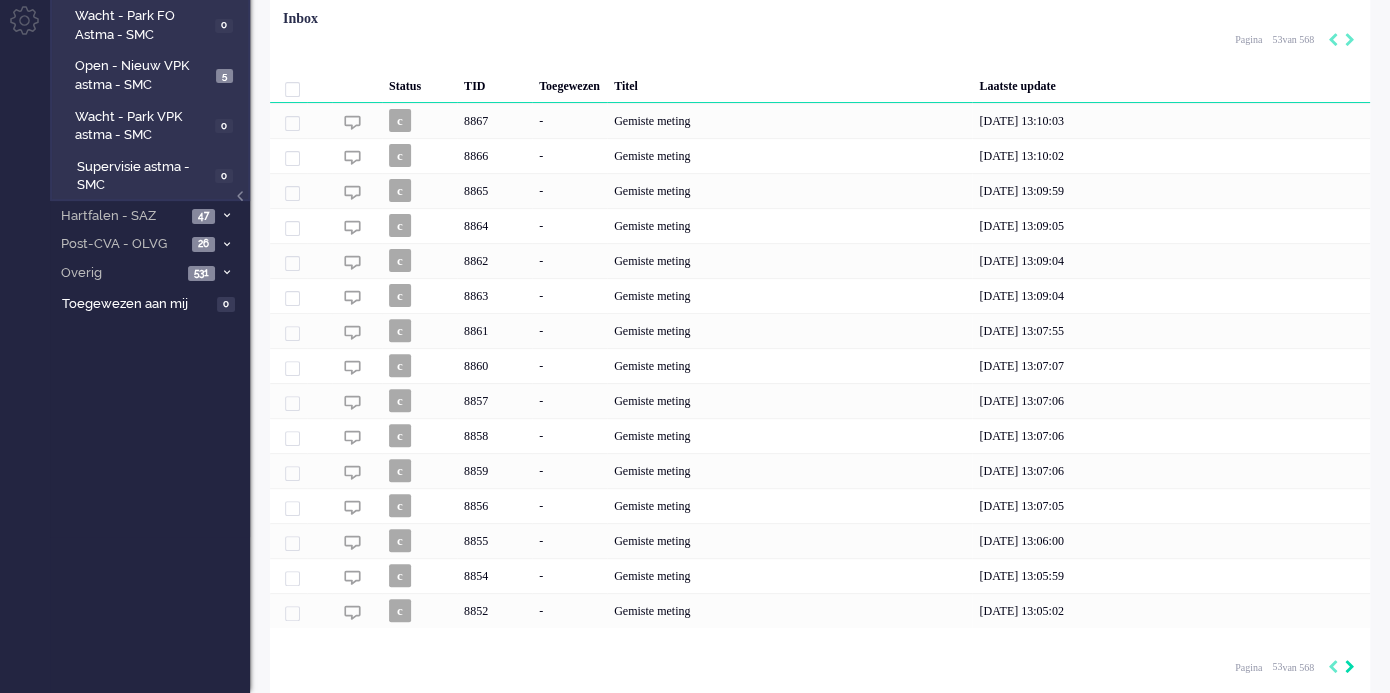 click 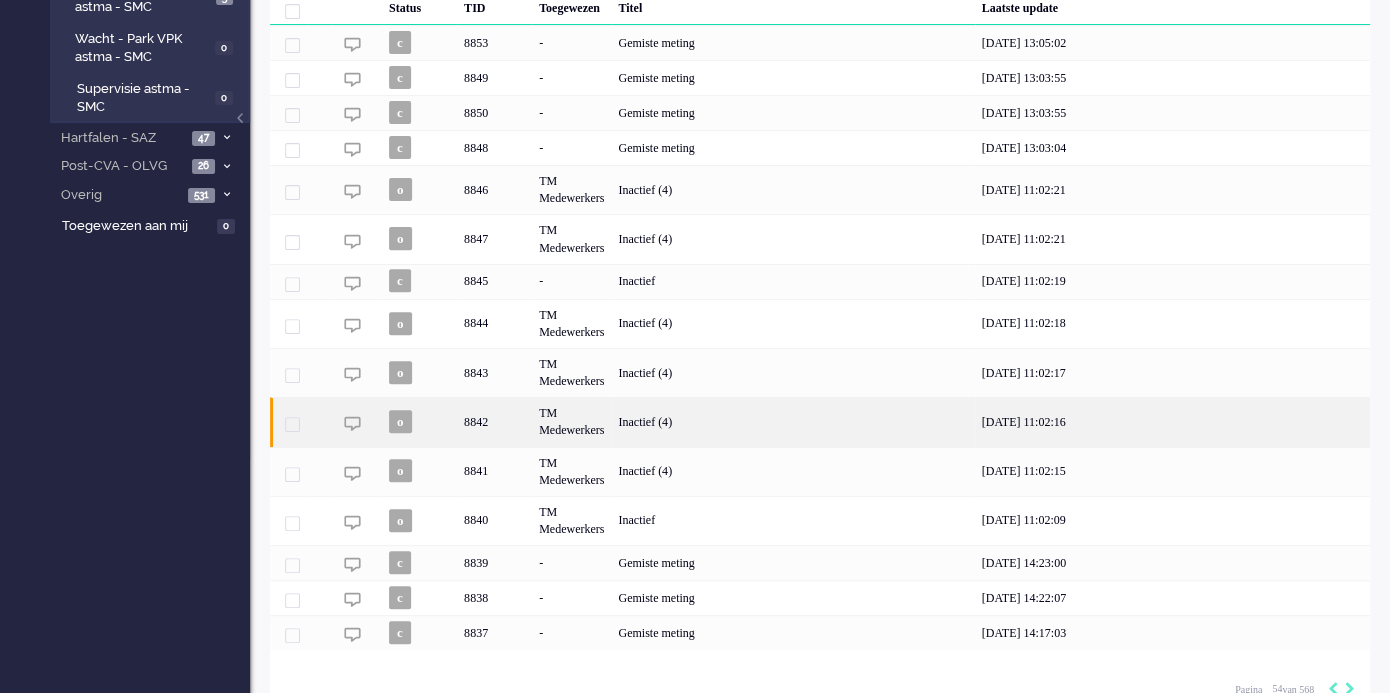 scroll, scrollTop: 255, scrollLeft: 0, axis: vertical 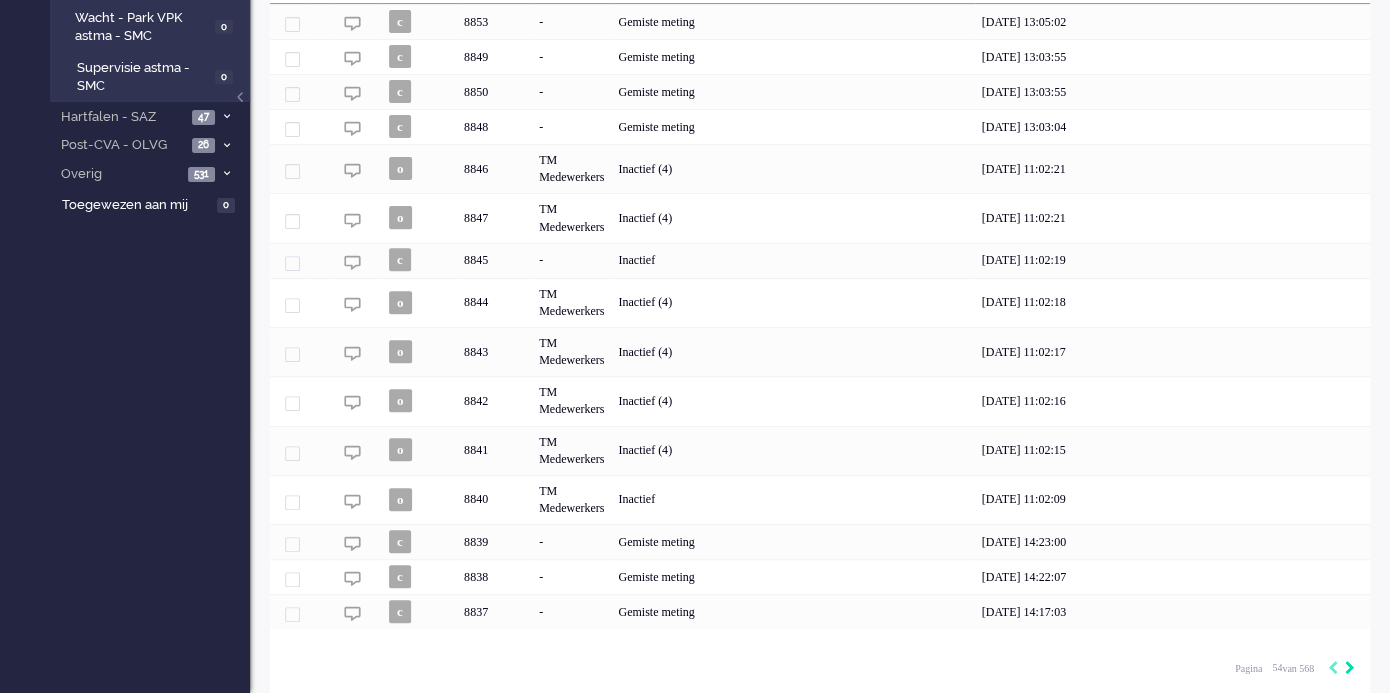 click 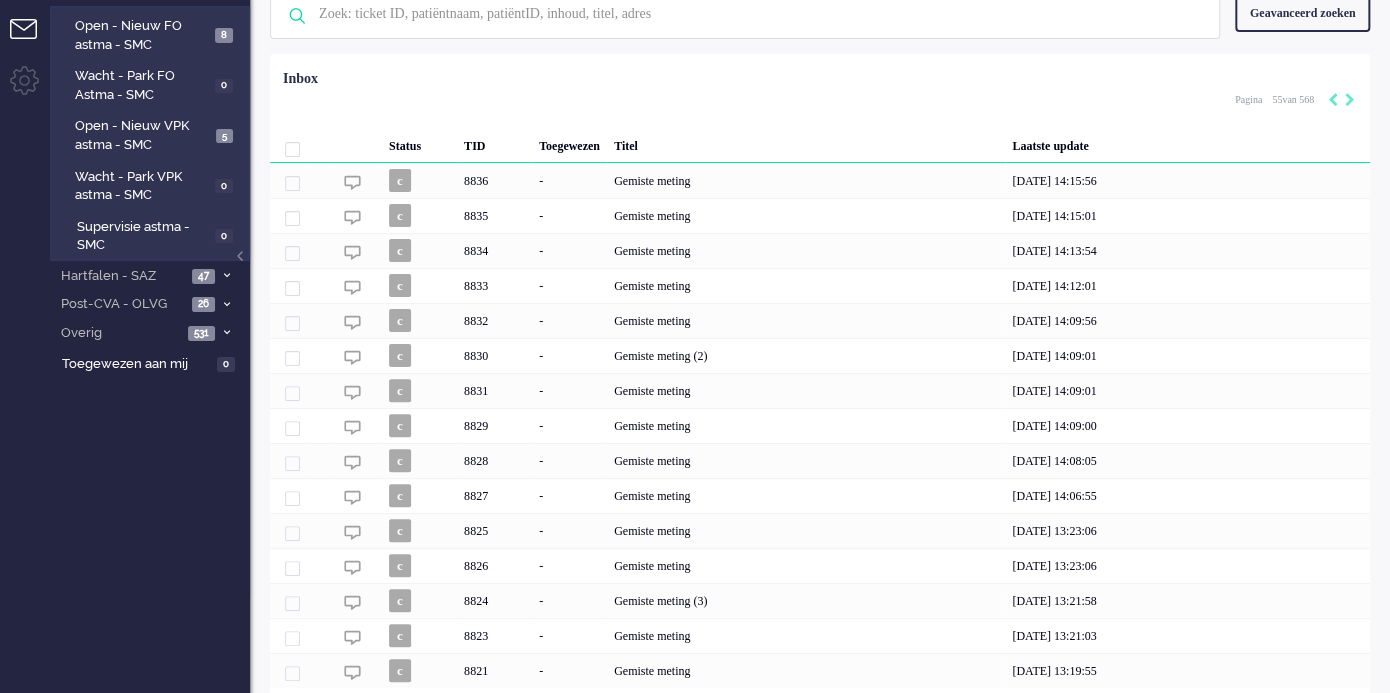 scroll, scrollTop: 156, scrollLeft: 0, axis: vertical 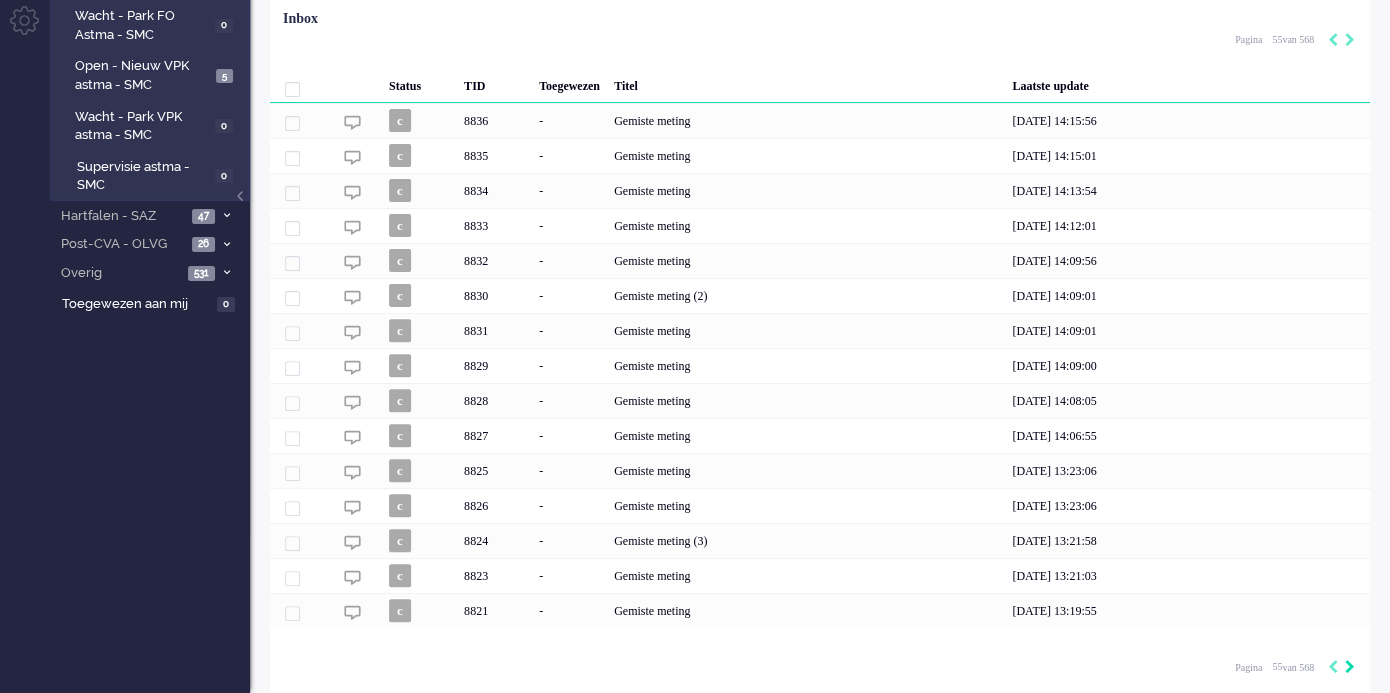 click 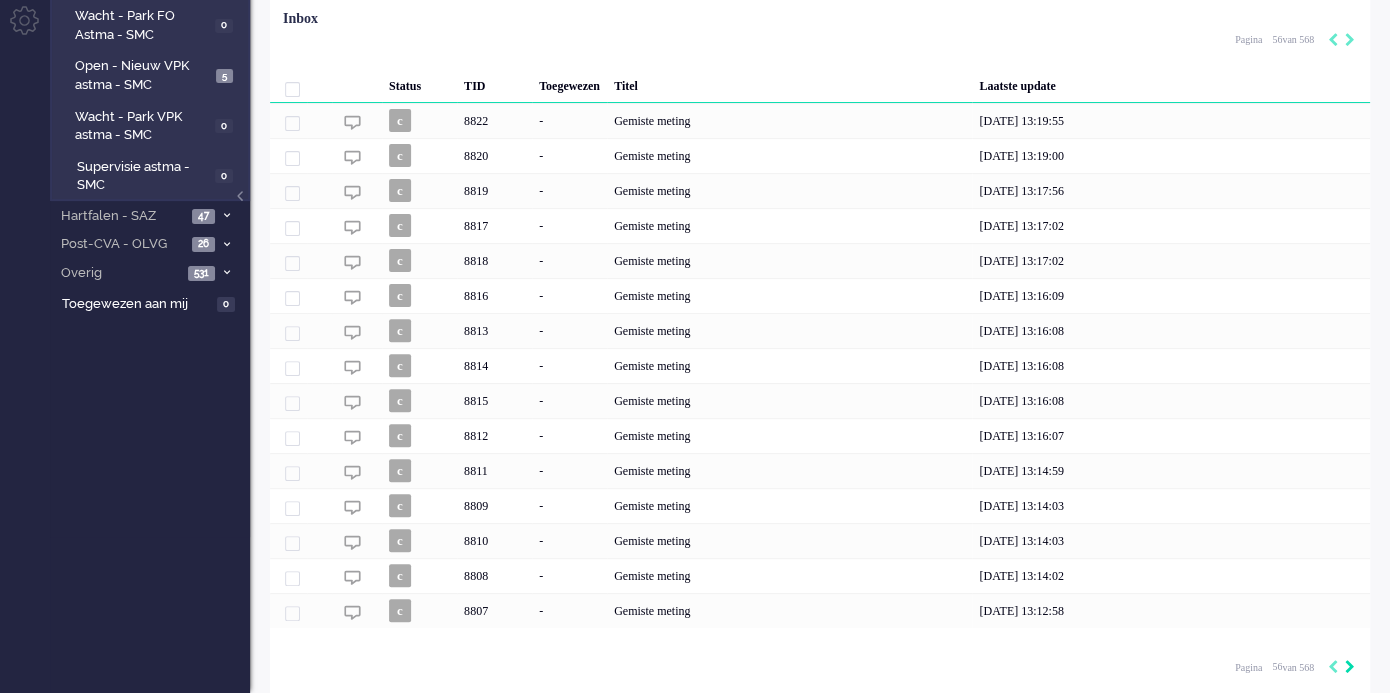 click 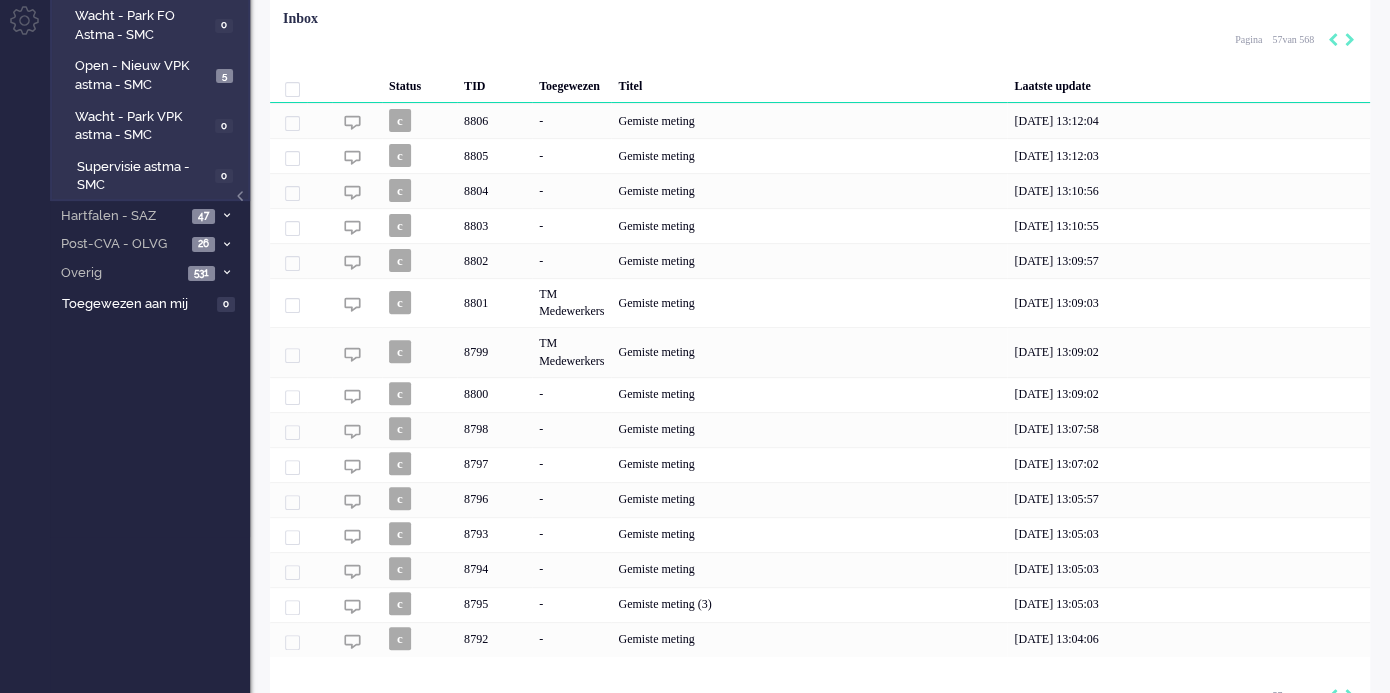 click on "Loading... Status TID Toegewezen Titel Laatste update c 8806 - Gemiste meting [DATE] 13:12:04 c 8805 - Gemiste meting [DATE] 13:12:03 c 8804 - Gemiste meting [DATE] 13:10:56 c 8803 - Gemiste meting [DATE] 13:10:55 c 8802 - Gemiste meting [DATE] 13:09:57 c 8801 TM Medewerkers Gemiste meting [DATE] 13:09:03 c 8799 TM Medewerkers Gemiste meting [DATE] 13:09:02 c 8800 - Gemiste meting [DATE] 13:09:02 c 8798 - Gemiste meting [DATE] 13:07:58 c 8797 - Gemiste meting [DATE] 13:07:02 c 8796 - Gemiste meting [DATE] 13:05:57 c 8793 - Gemiste meting [DATE] 13:05:03 c 8794 - Gemiste meting [DATE] 13:05:03 c 8795 - Gemiste meting (3) [DATE] 13:05:03 c 8792 - Gemiste meting [DATE] 13:04:06 Geselecteerd 0  Set Status: open pending holding solved Verwijder Selecteer... Unassign awillemse Wllemse biancanmsc N dwelman [PERSON_NAME] dmeelis Meelis dgeurs Geurs ekloppenburg [PERSON_NAME] zbjcareprofessionalsteam admin fbeeremans Beeremans [PERSON_NAME] [PERSON_NAME] [PERSON_NAME] [PERSON_NAME]" at bounding box center (820, 359) 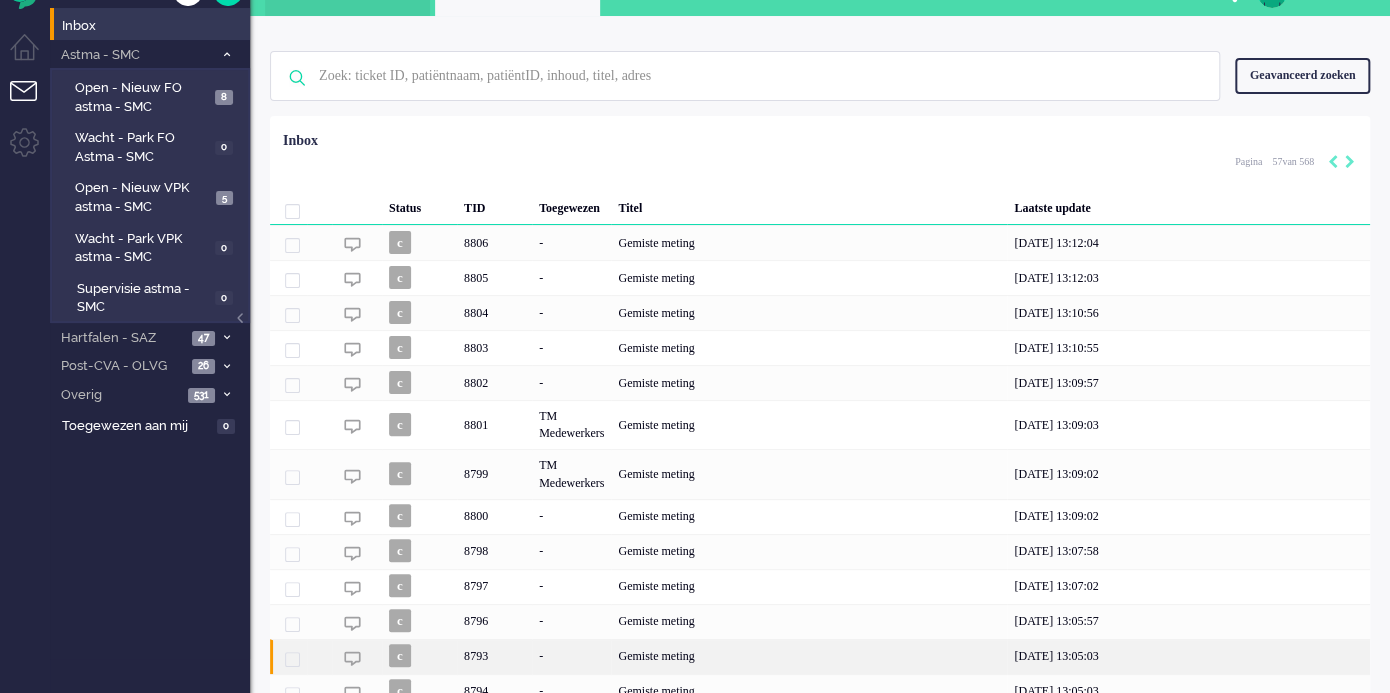 scroll, scrollTop: 0, scrollLeft: 0, axis: both 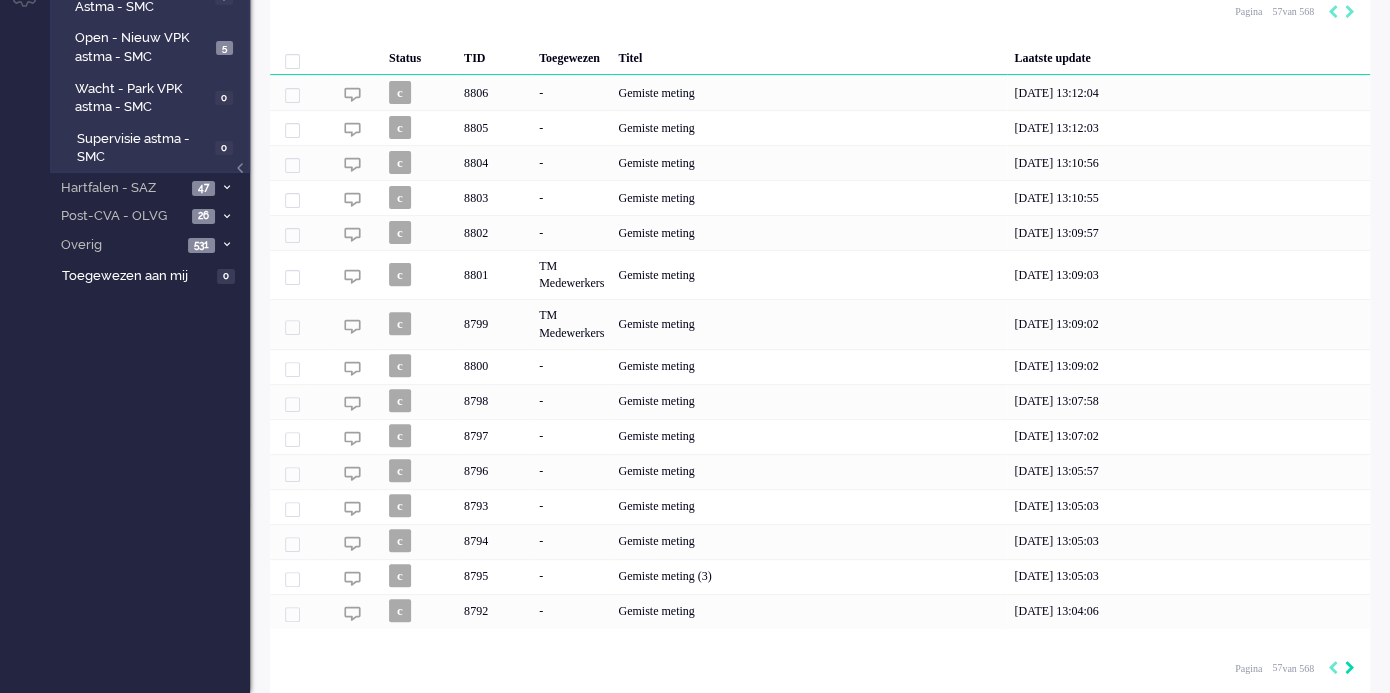 click 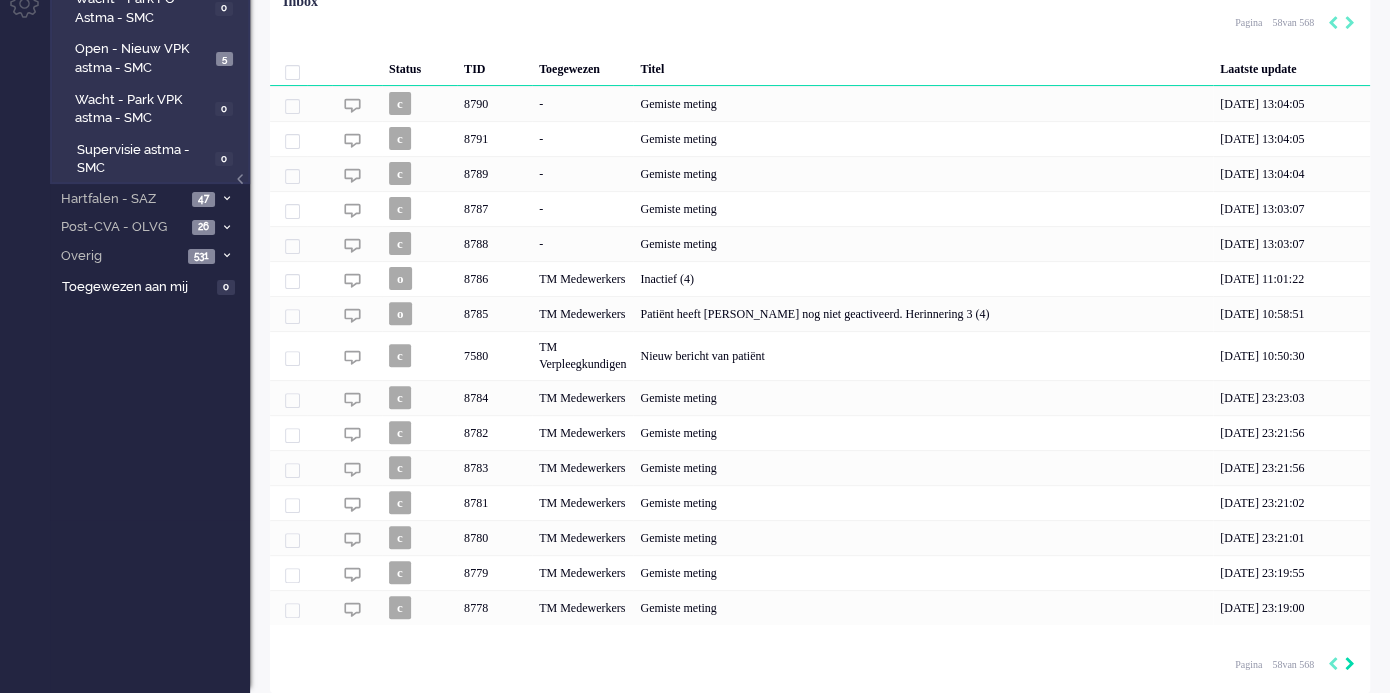 scroll, scrollTop: 170, scrollLeft: 0, axis: vertical 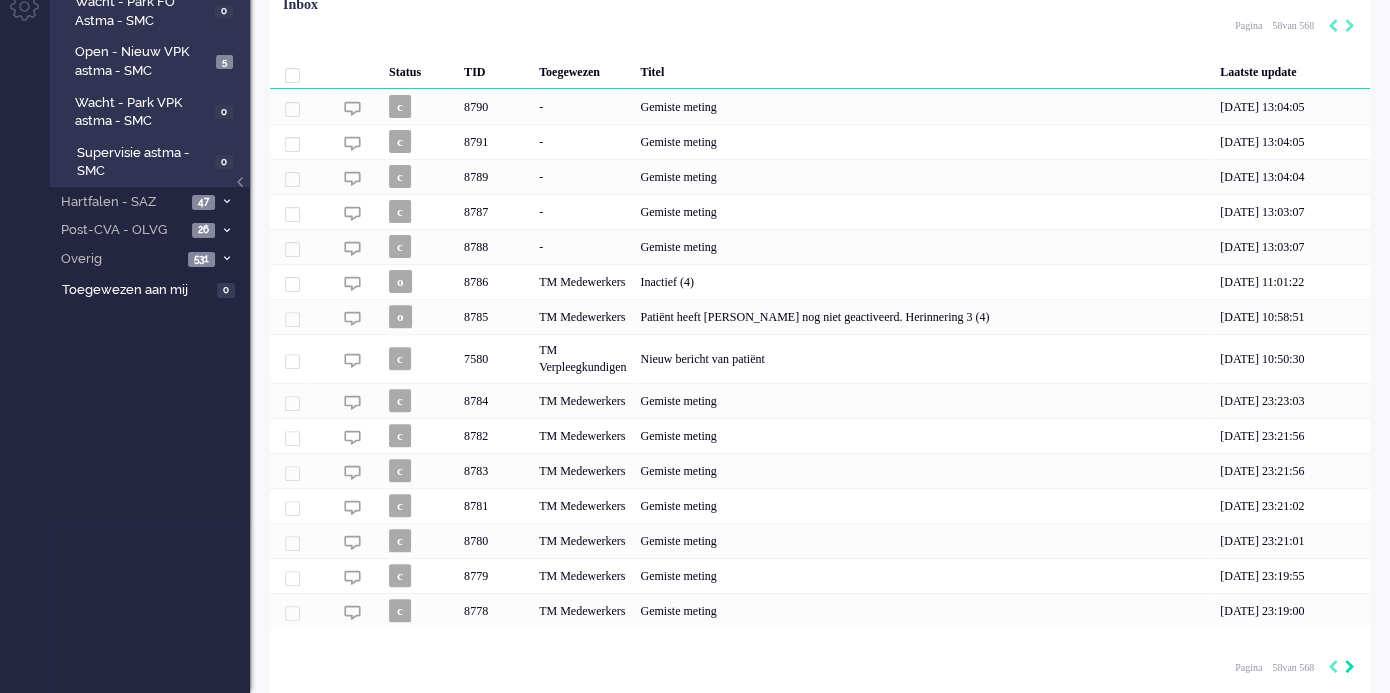 click 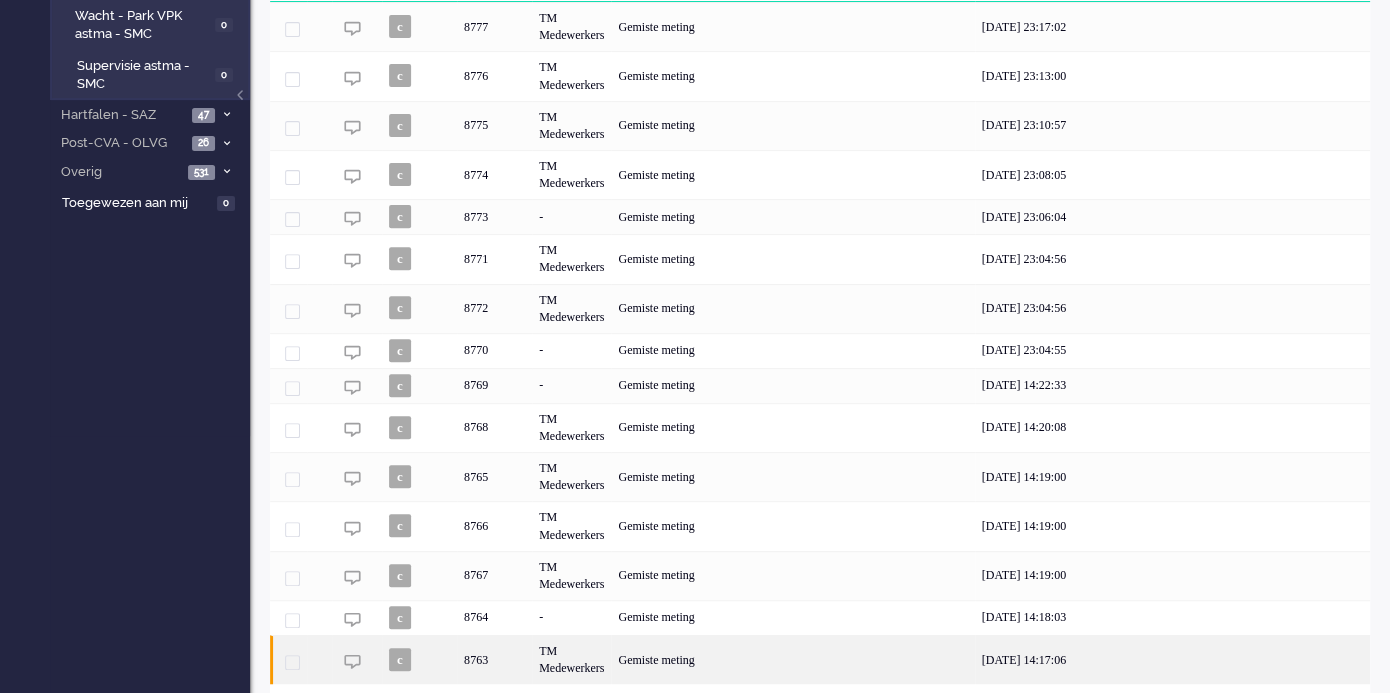 scroll, scrollTop: 312, scrollLeft: 0, axis: vertical 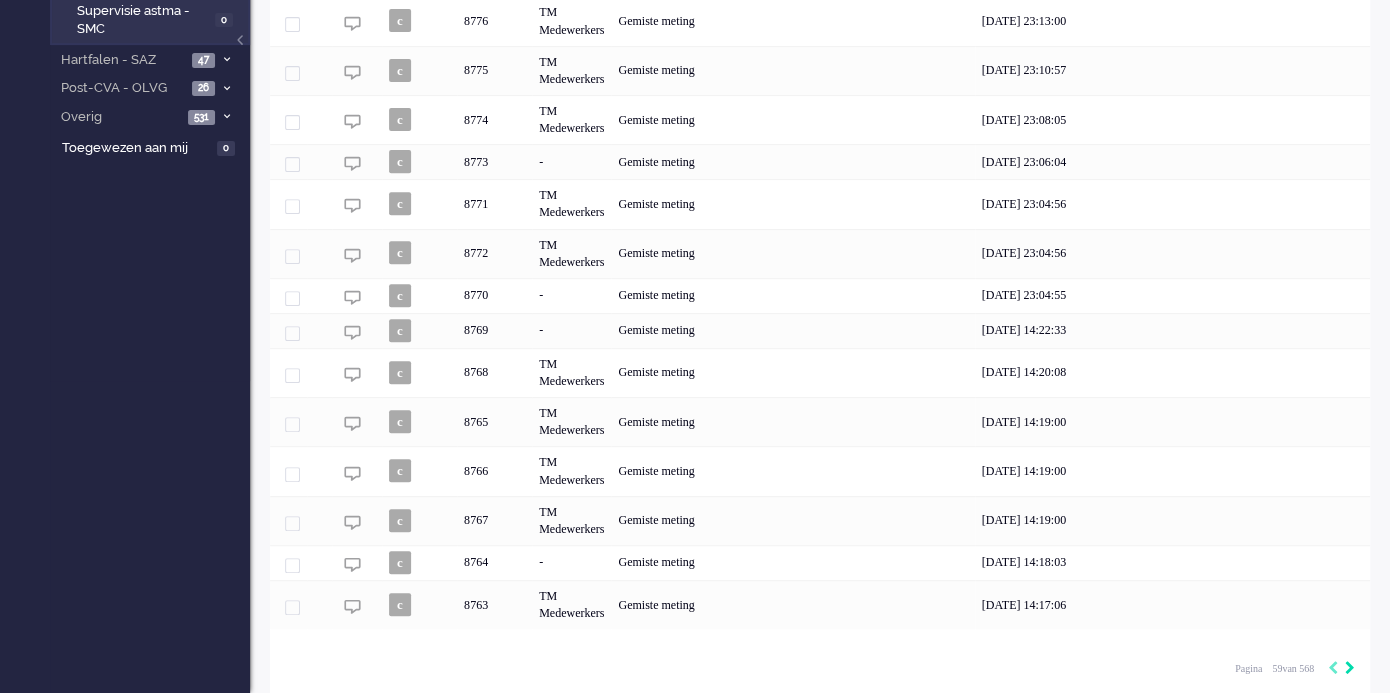 click 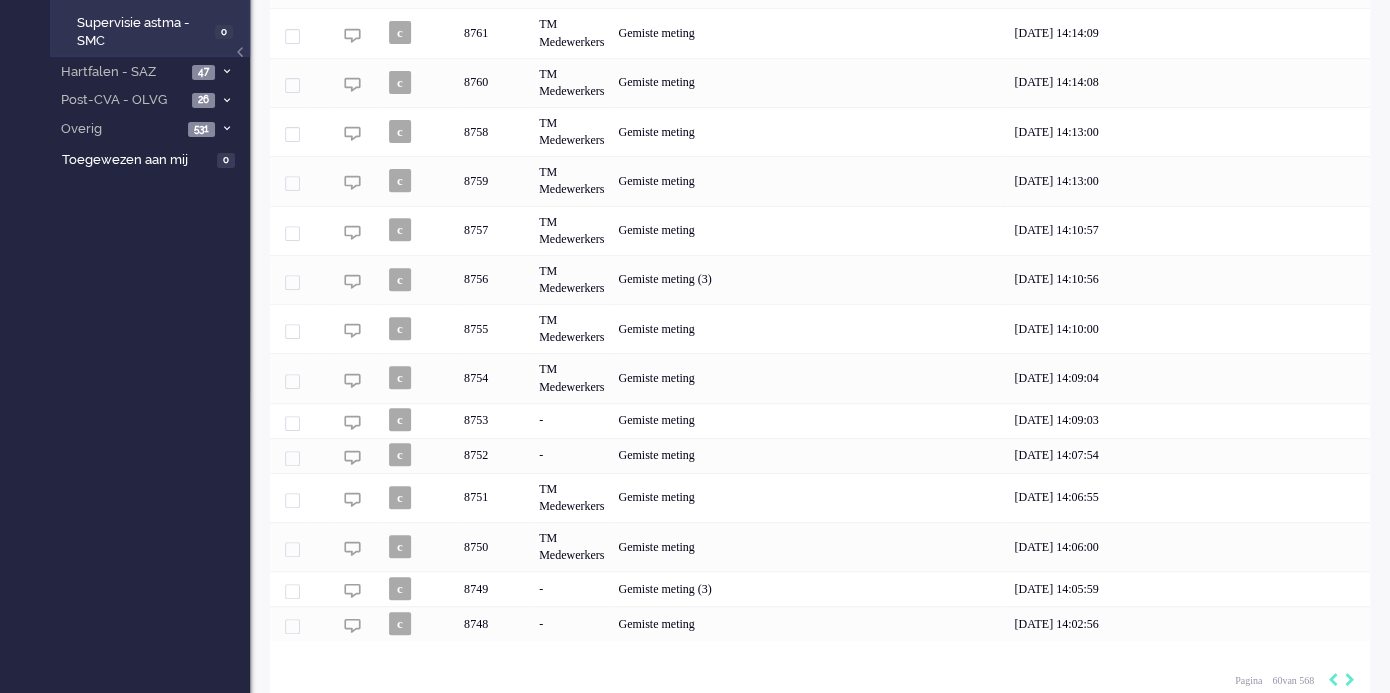 scroll, scrollTop: 312, scrollLeft: 0, axis: vertical 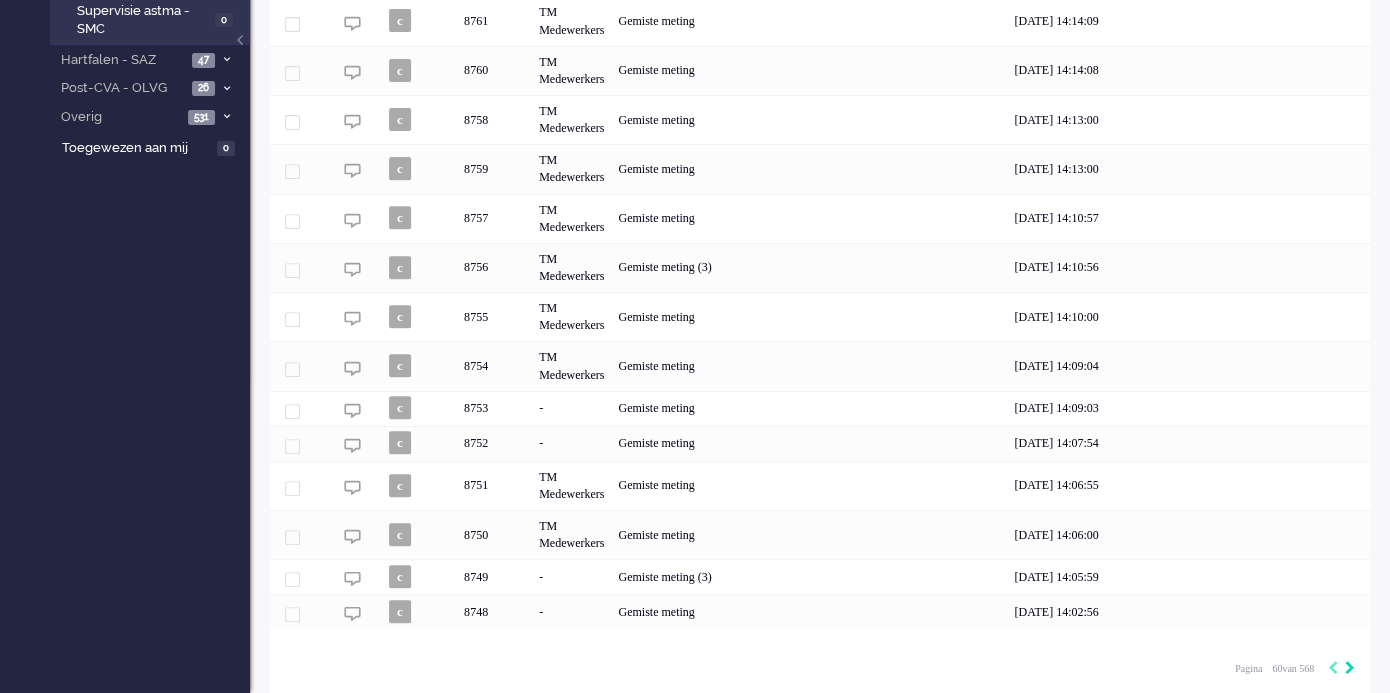 click 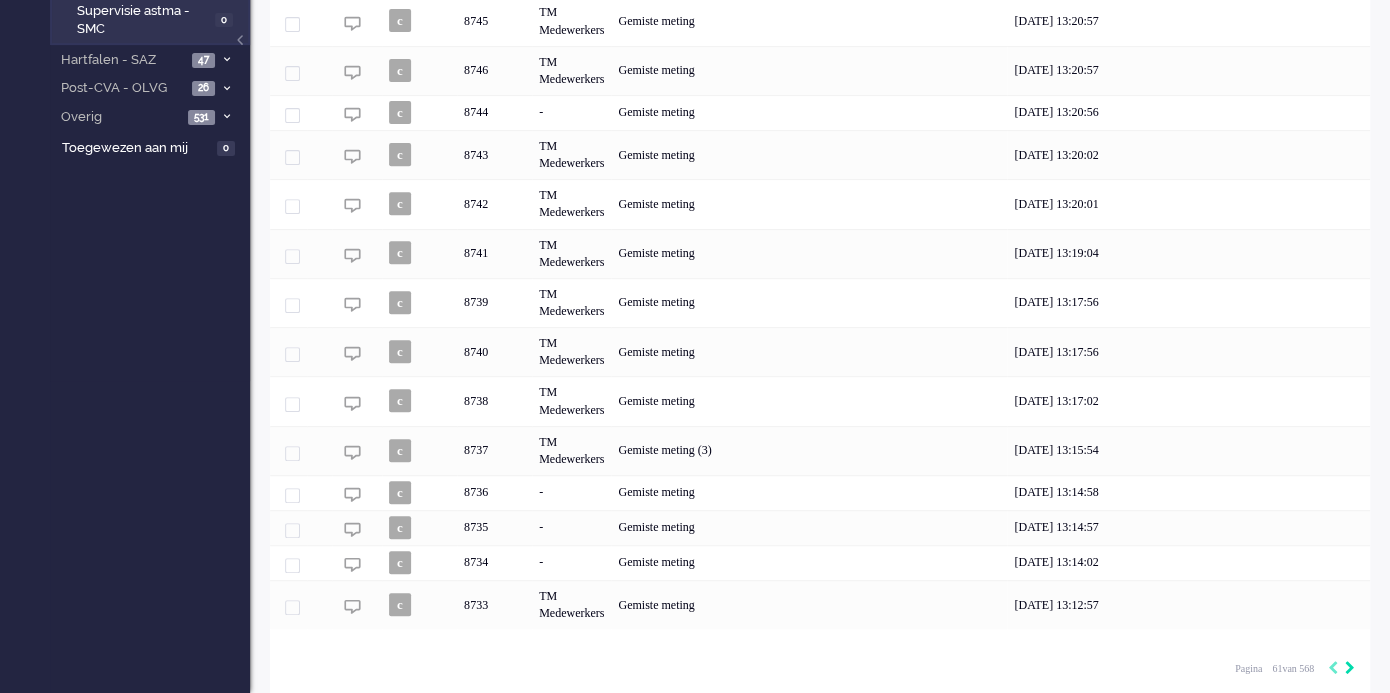 click 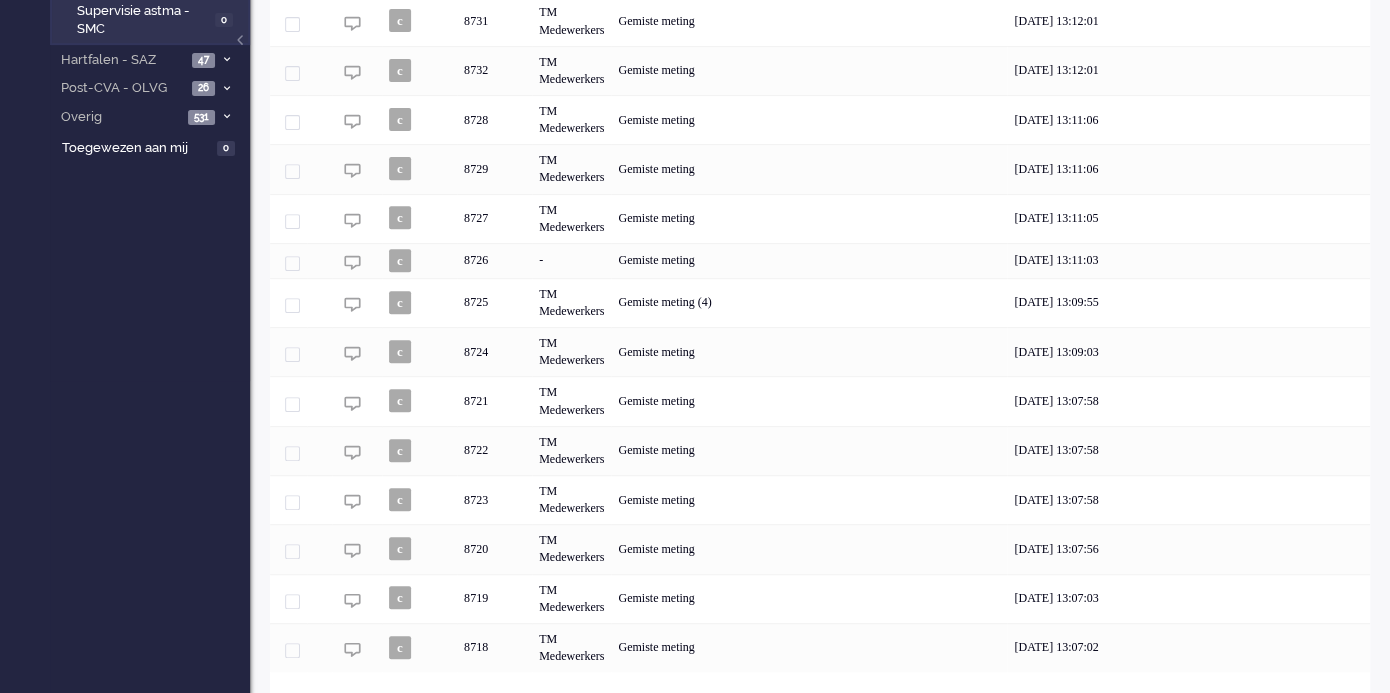 click on "[DATE] 13:07:02" 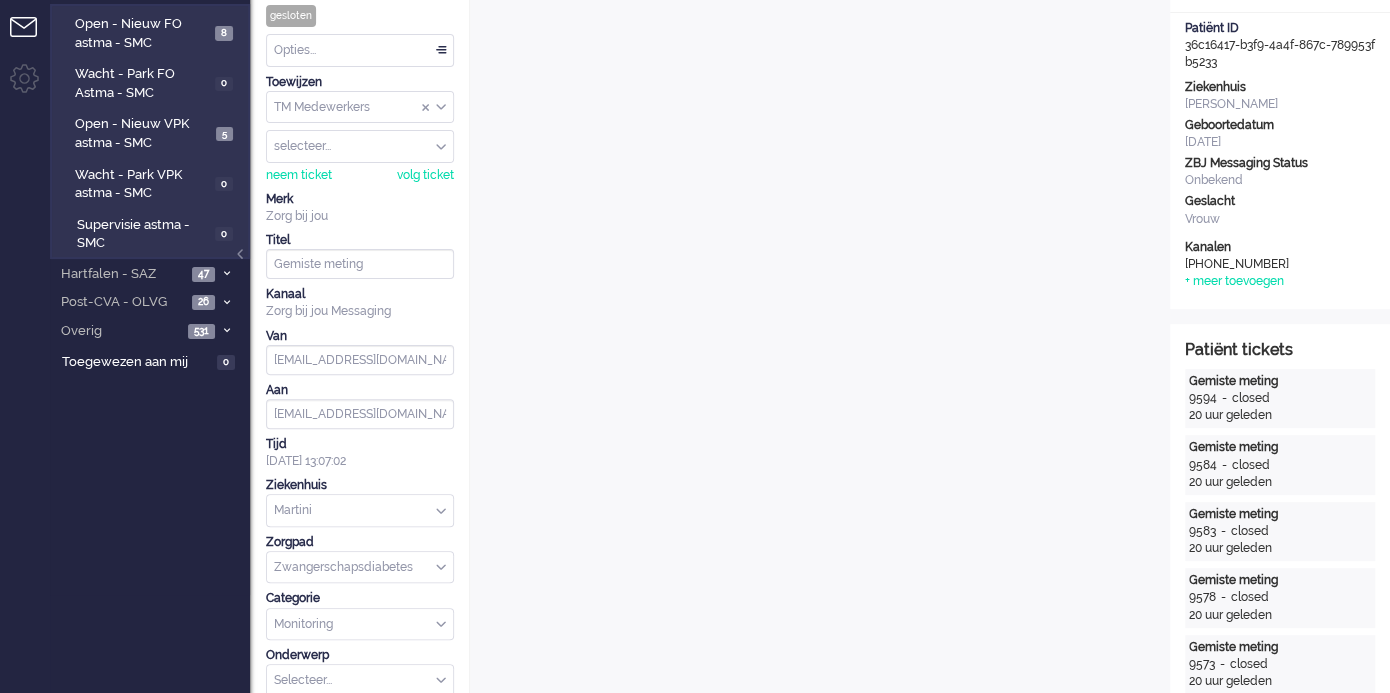 scroll, scrollTop: 0, scrollLeft: 0, axis: both 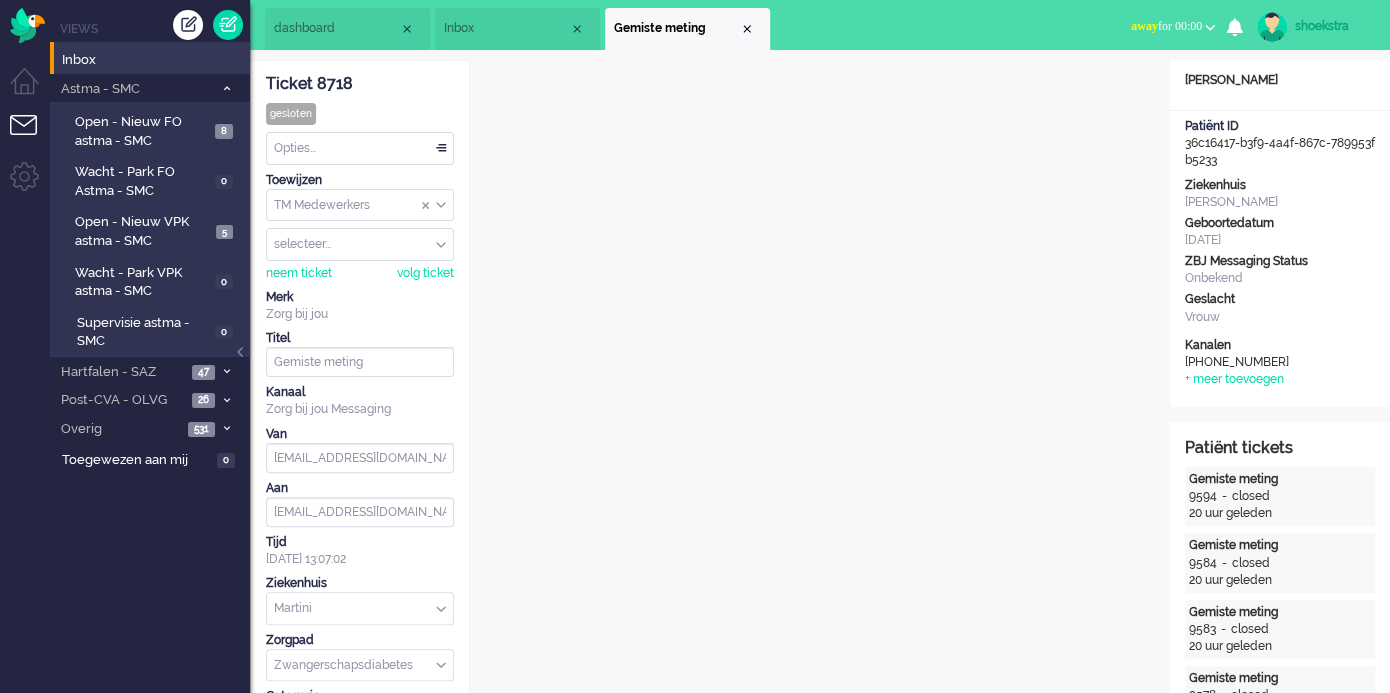 click on "Gemiste meting" at bounding box center (687, 29) 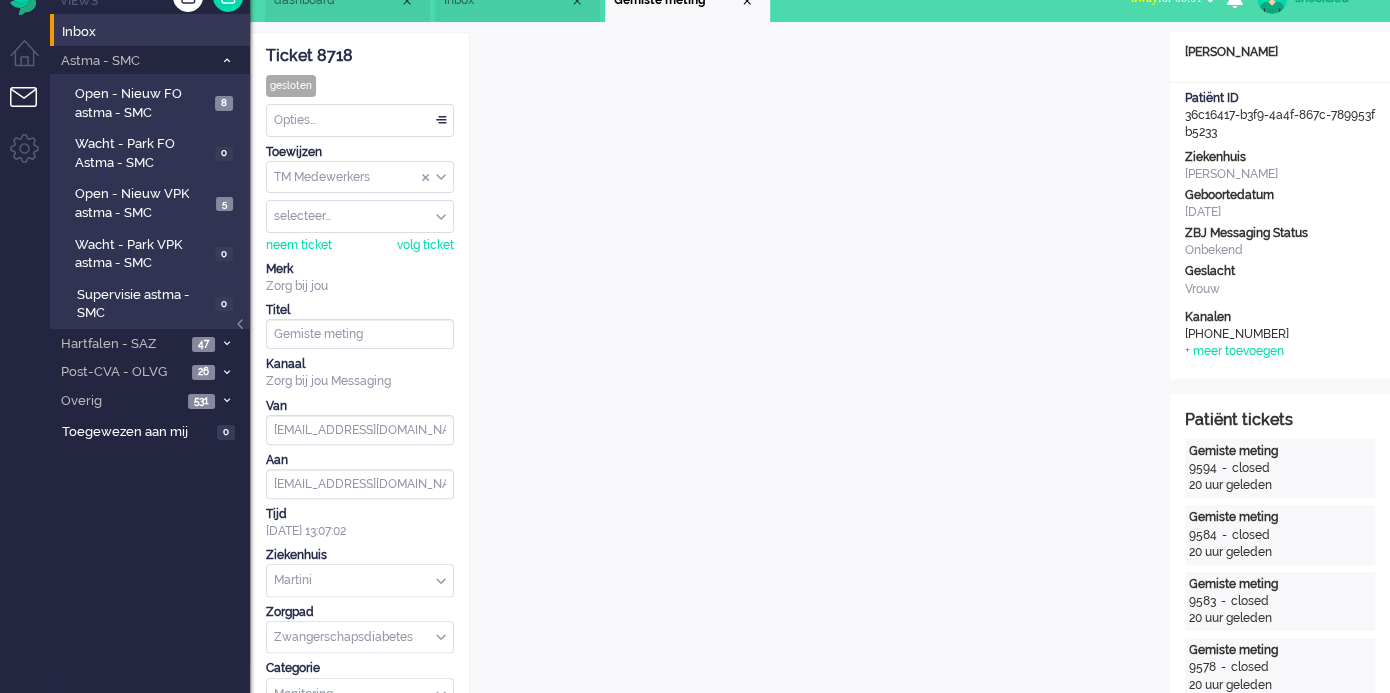 scroll, scrollTop: 0, scrollLeft: 0, axis: both 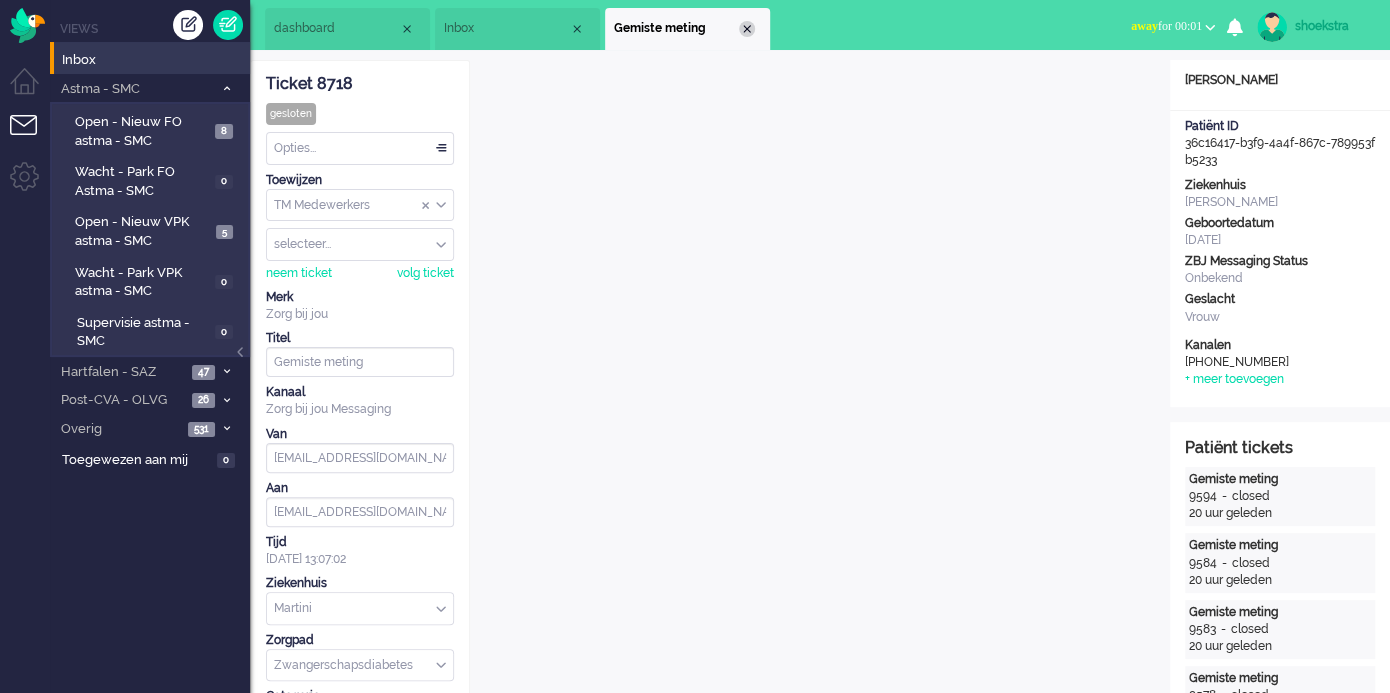 click at bounding box center (747, 29) 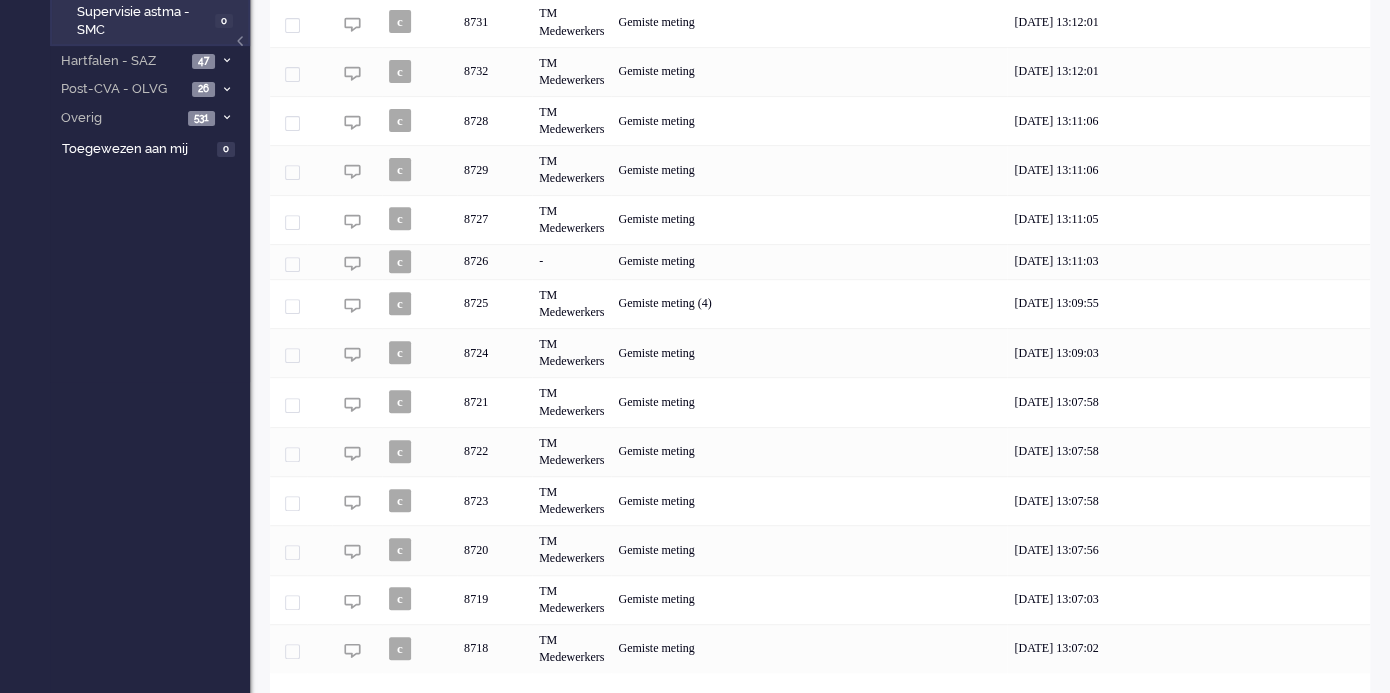scroll, scrollTop: 355, scrollLeft: 0, axis: vertical 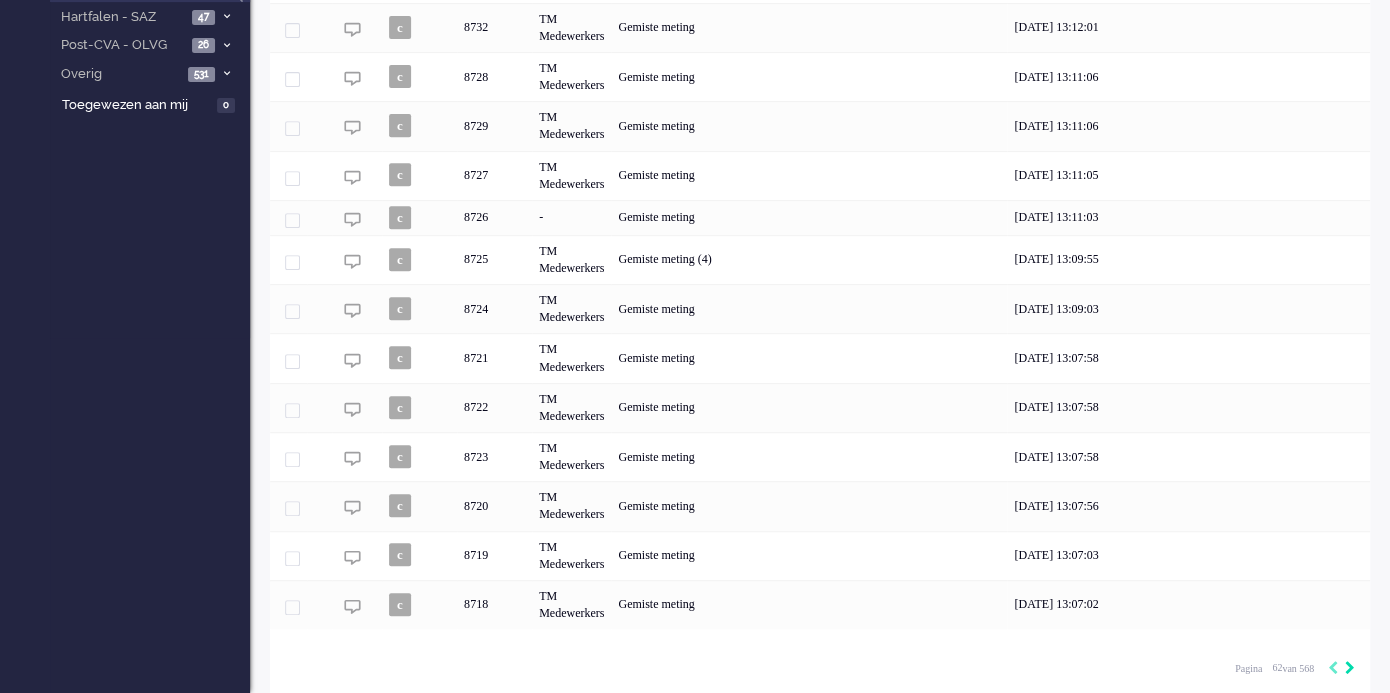 click 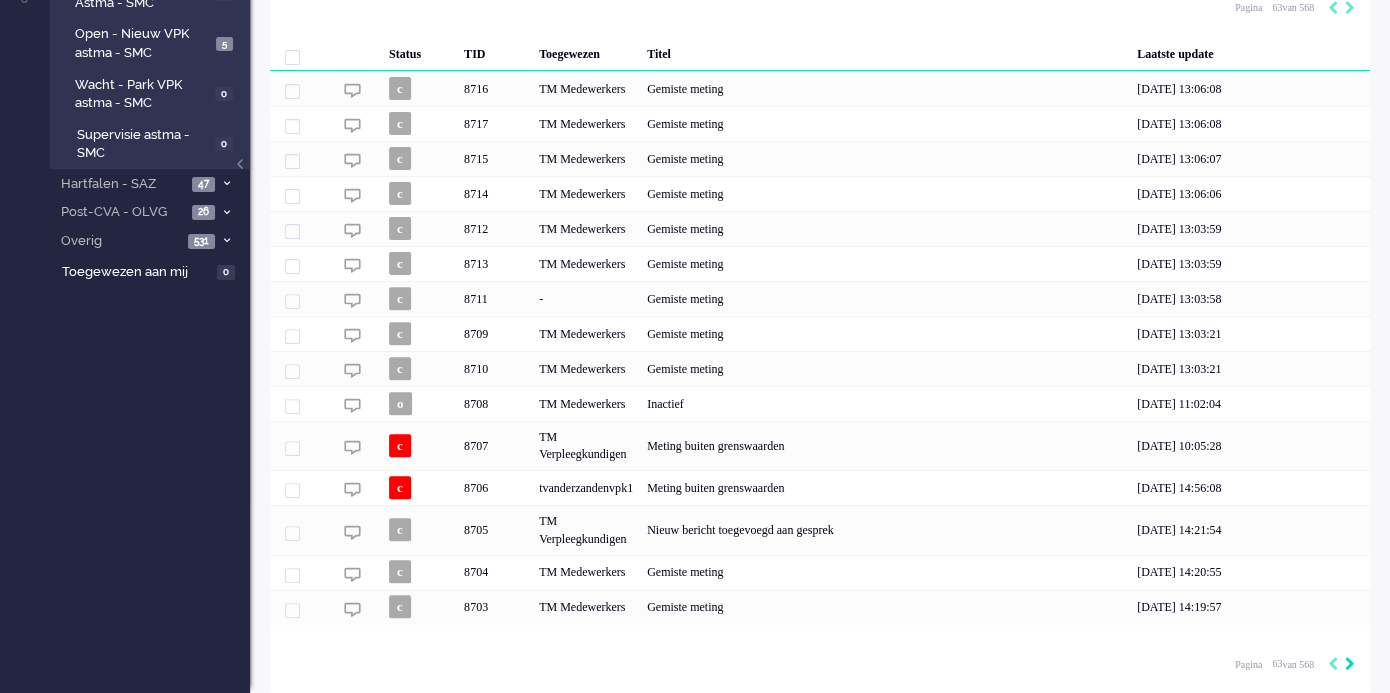 scroll, scrollTop: 184, scrollLeft: 0, axis: vertical 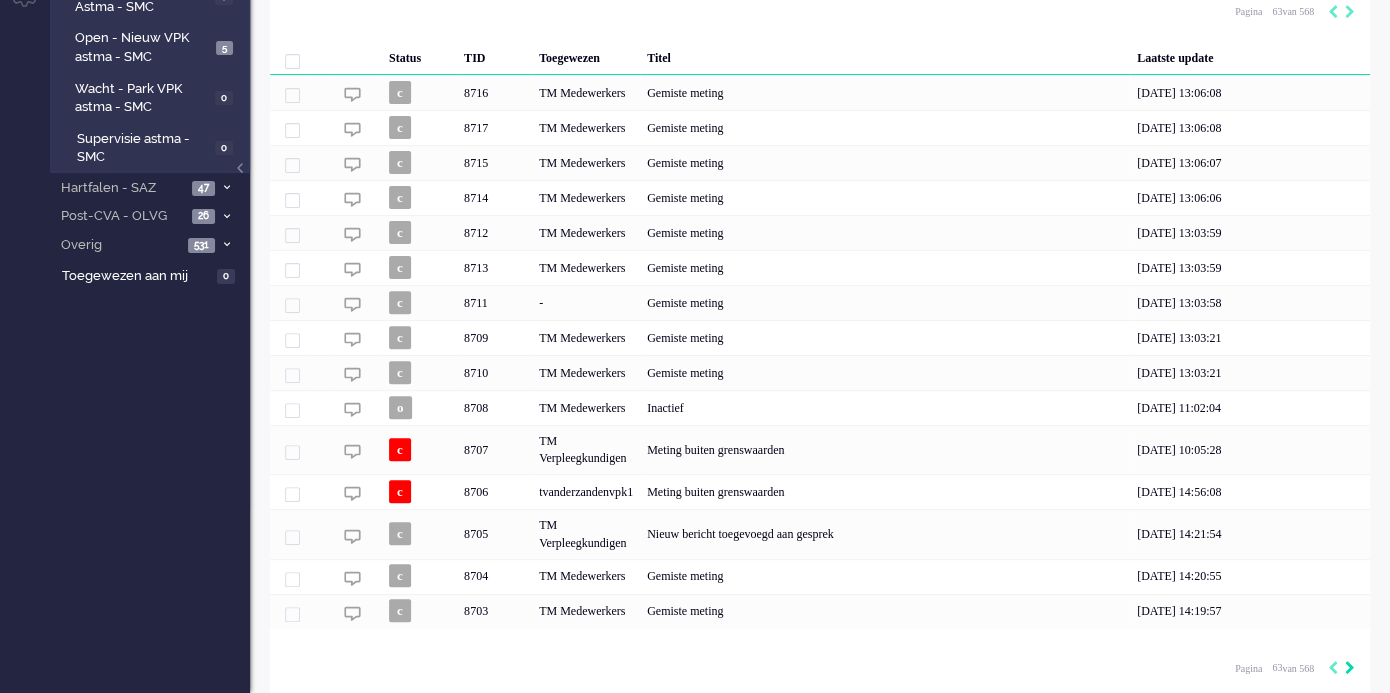 click 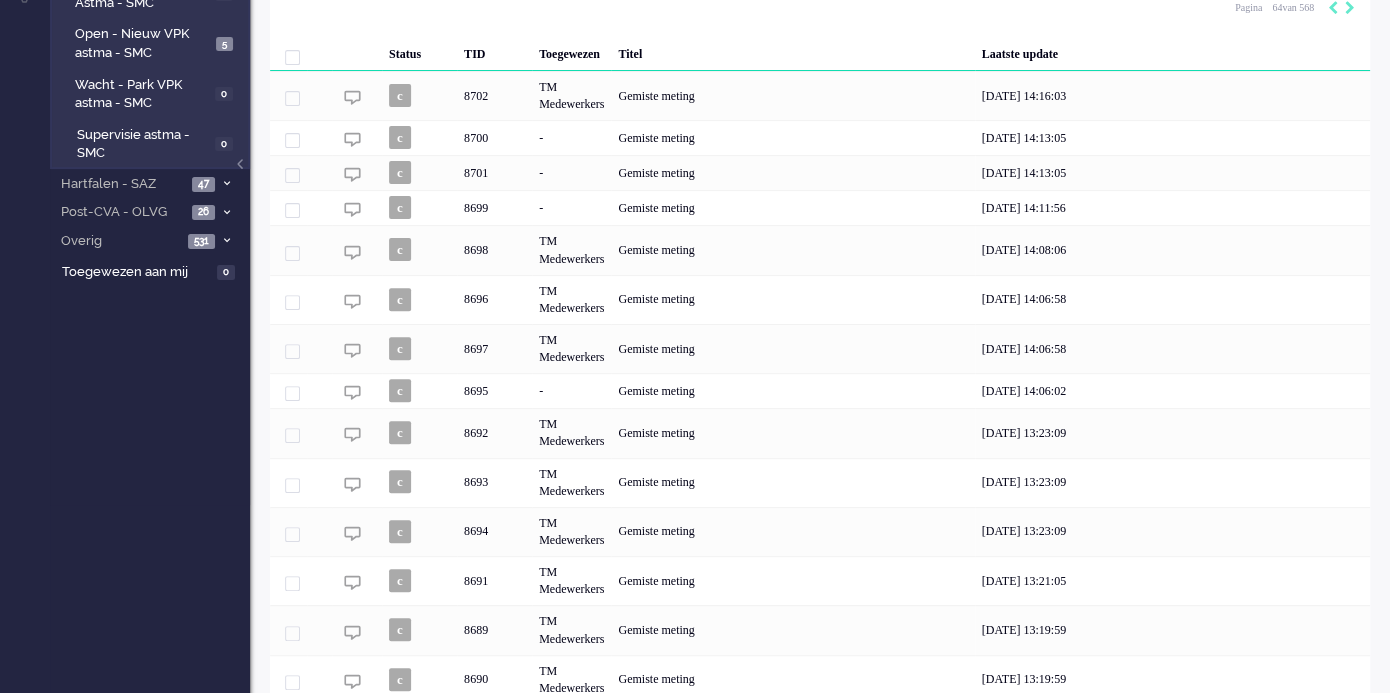 scroll, scrollTop: 312, scrollLeft: 0, axis: vertical 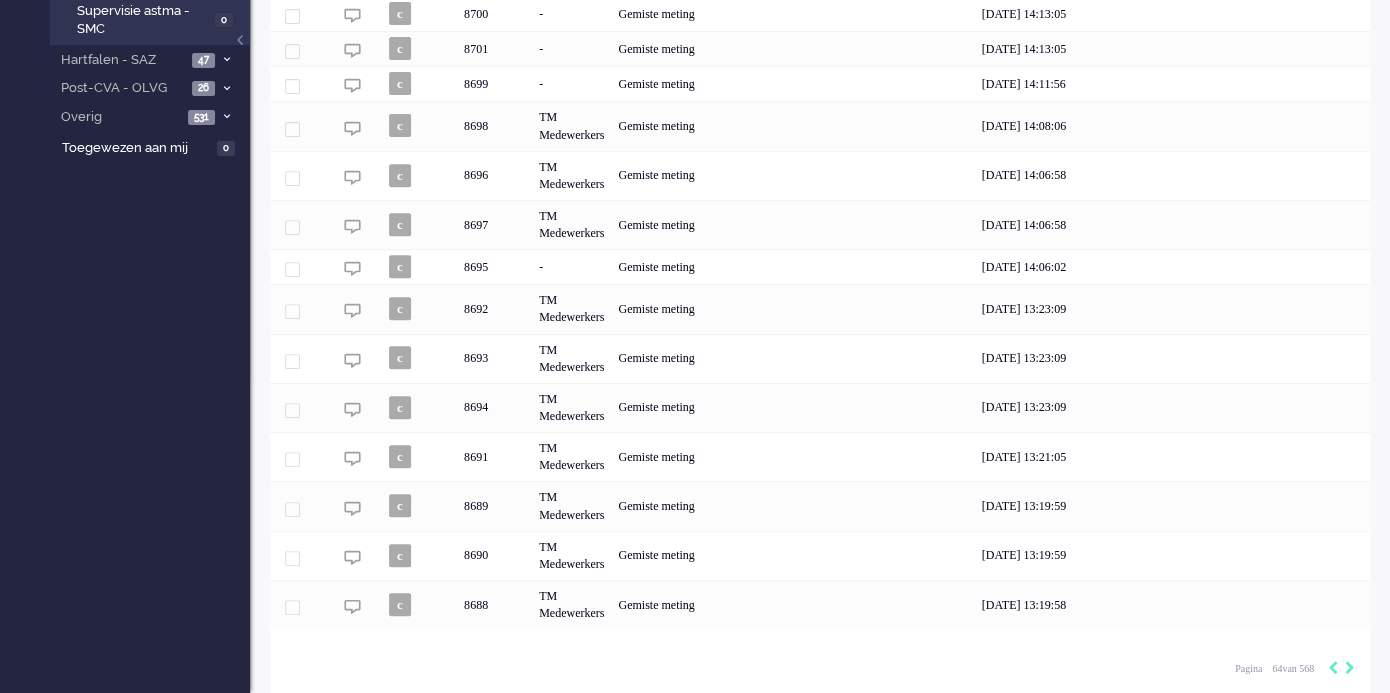 click 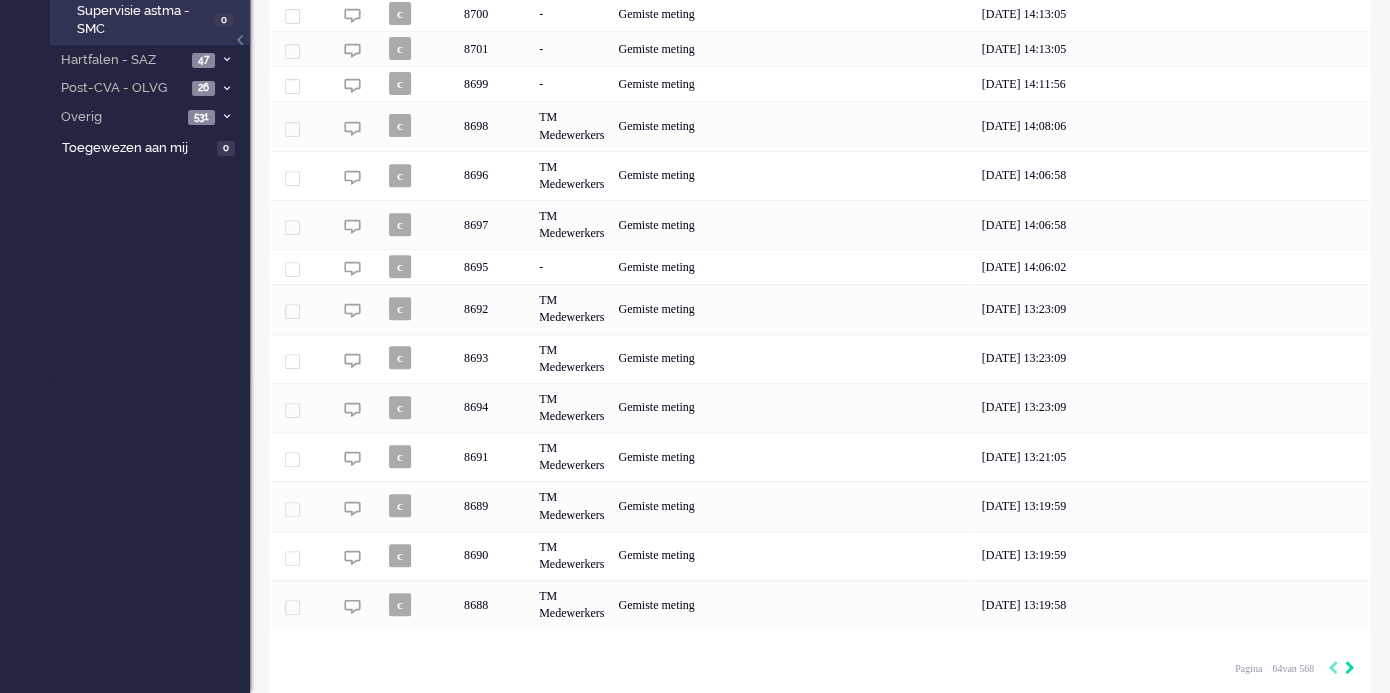 click 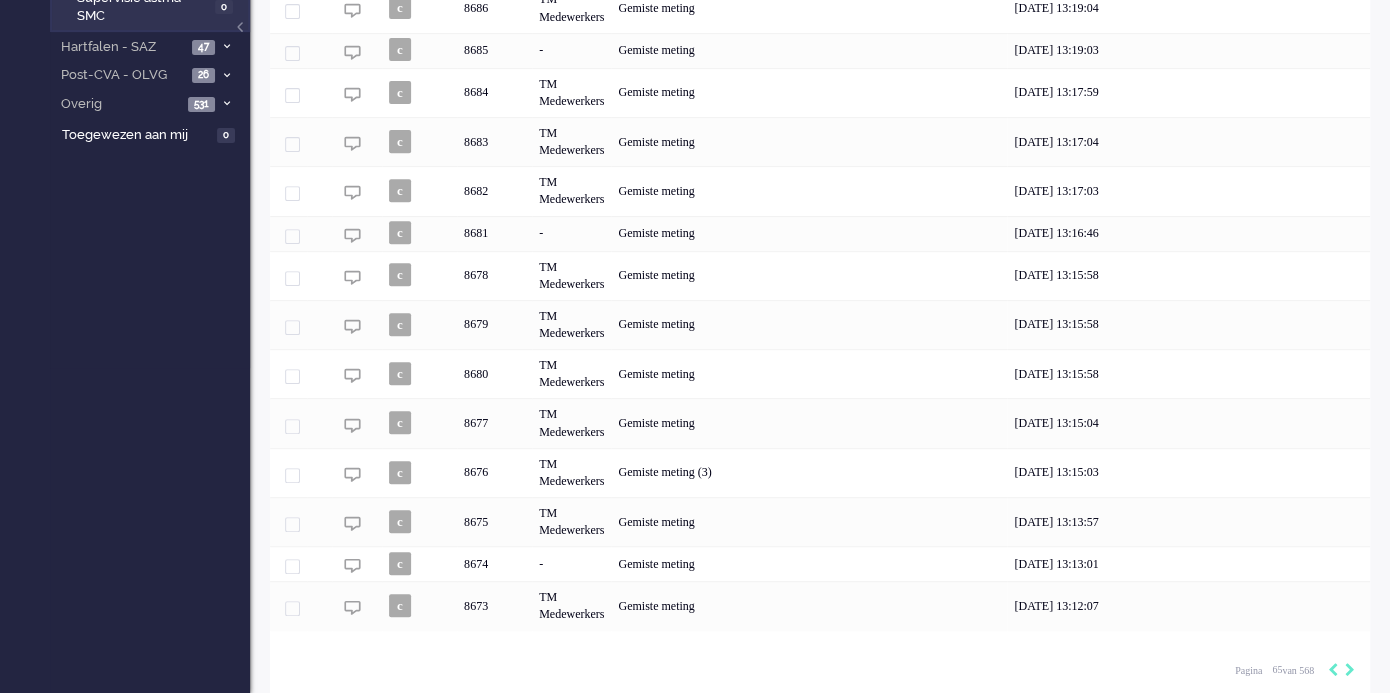scroll, scrollTop: 326, scrollLeft: 0, axis: vertical 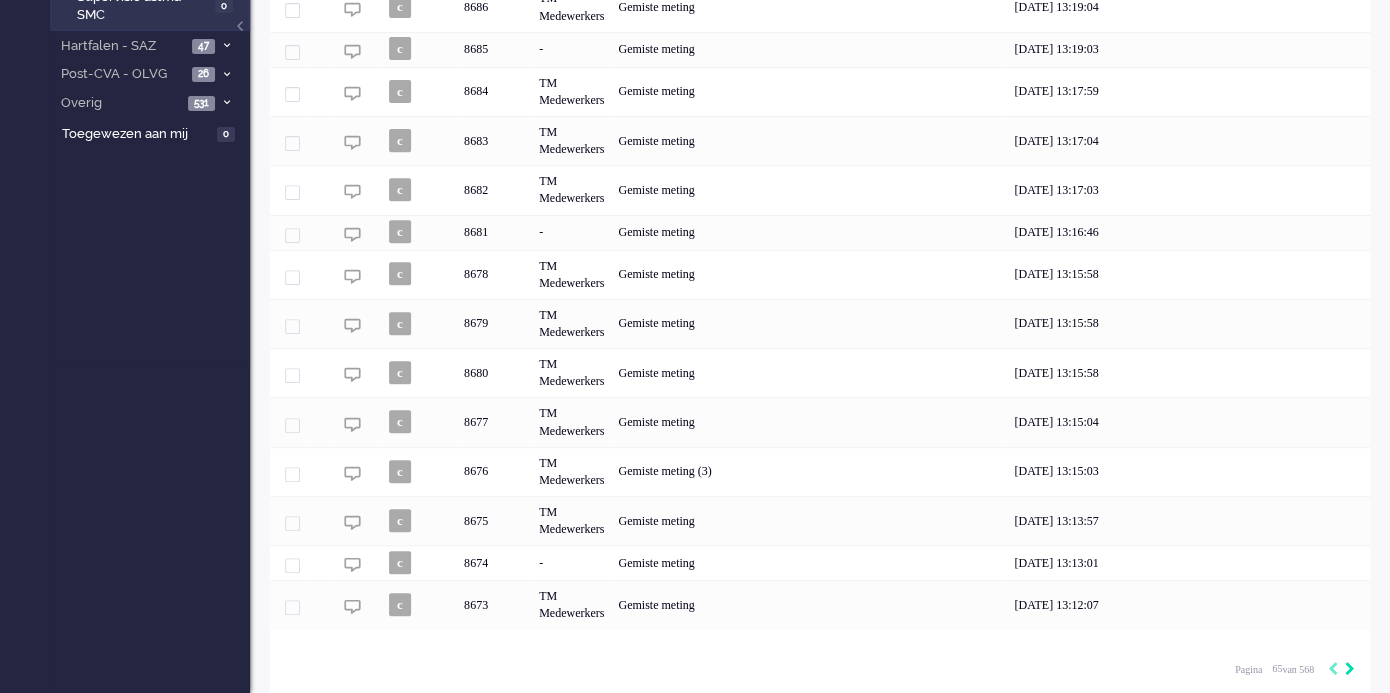 click 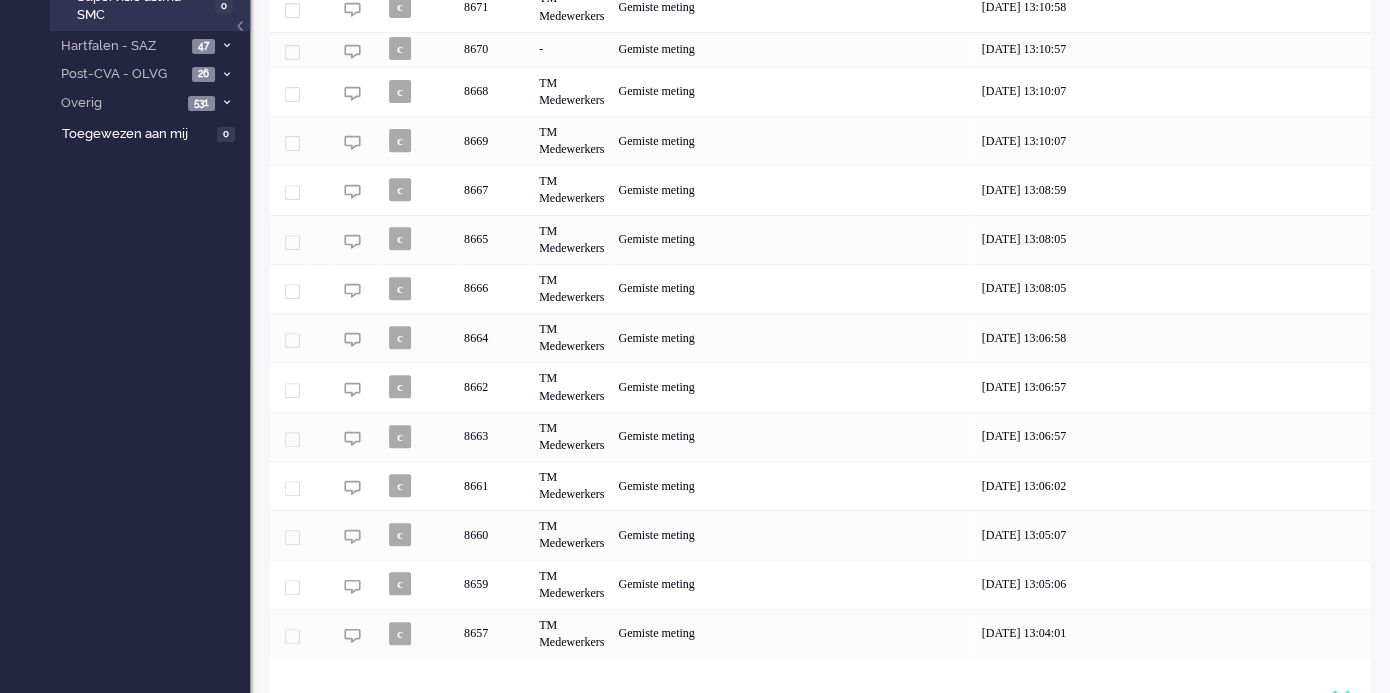 click on "Loading... Status TID Toegewezen Titel Laatste update c 8672 TM Medewerkers Gemiste meting [DATE] 13:11:00 c 8671 TM Medewerkers Gemiste meting [DATE] 13:10:58 c 8670 - Gemiste meting [DATE] 13:10:57 c 8668 TM Medewerkers Gemiste meting [DATE] 13:10:07 c 8669 TM Medewerkers Gemiste meting [DATE] 13:10:07 c 8667 TM Medewerkers Gemiste meting [DATE] 13:08:59 c 8665 TM Medewerkers Gemiste meting [DATE] 13:08:05 c 8666 TM Medewerkers Gemiste meting [DATE] 13:08:05 c 8664 TM Medewerkers Gemiste meting [DATE] 13:06:58 c 8662 TM Medewerkers Gemiste meting [DATE] 13:06:57 c 8663 TM Medewerkers Gemiste meting [DATE] 13:06:57 c 8661 TM Medewerkers Gemiste meting [DATE] 13:06:02 c 8660 TM Medewerkers Gemiste meting [DATE] 13:05:07 c 8659 TM Medewerkers Gemiste meting [DATE] 13:05:06 c 8657 TM Medewerkers Gemiste meting [DATE] 13:04:01 Geselecteerd 0  Set Status: open pending holding solved Verwijder Selecteer... Unassign awillemse Wllemse biancanmsc N ltas Tas" at bounding box center [820, 275] 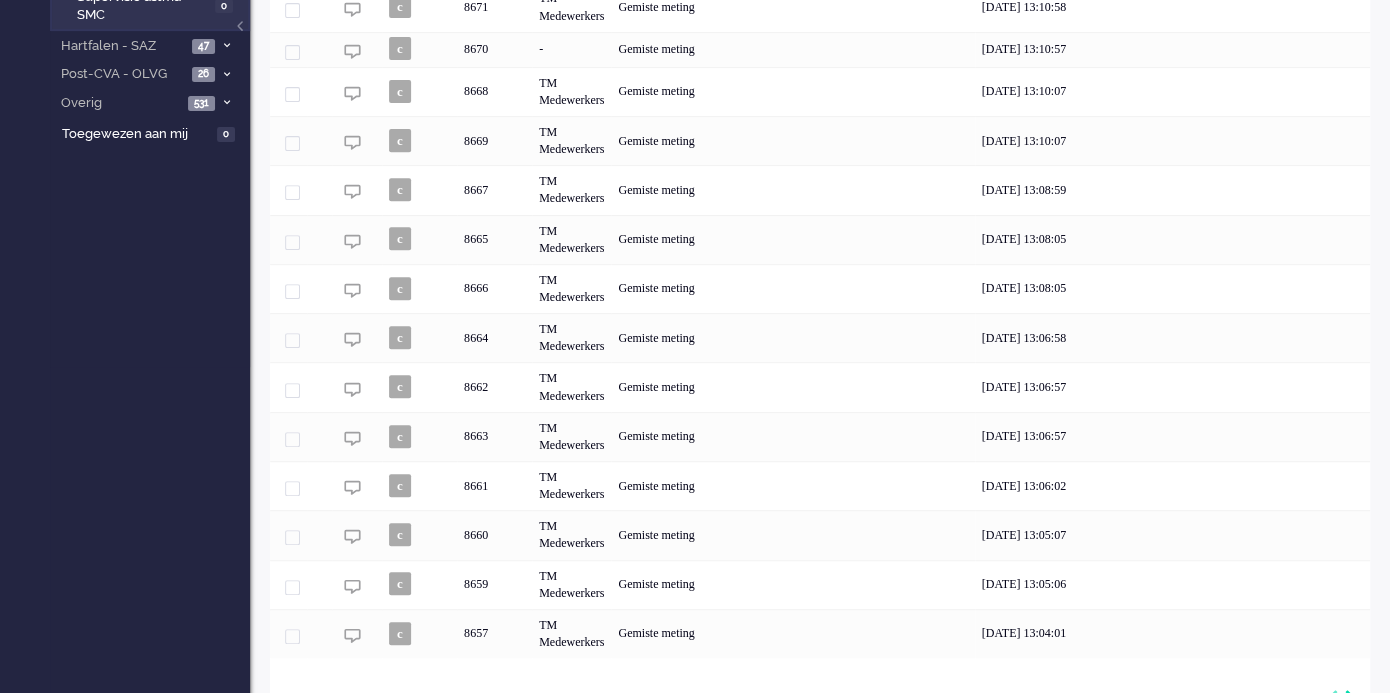 click at bounding box center (1350, 698) 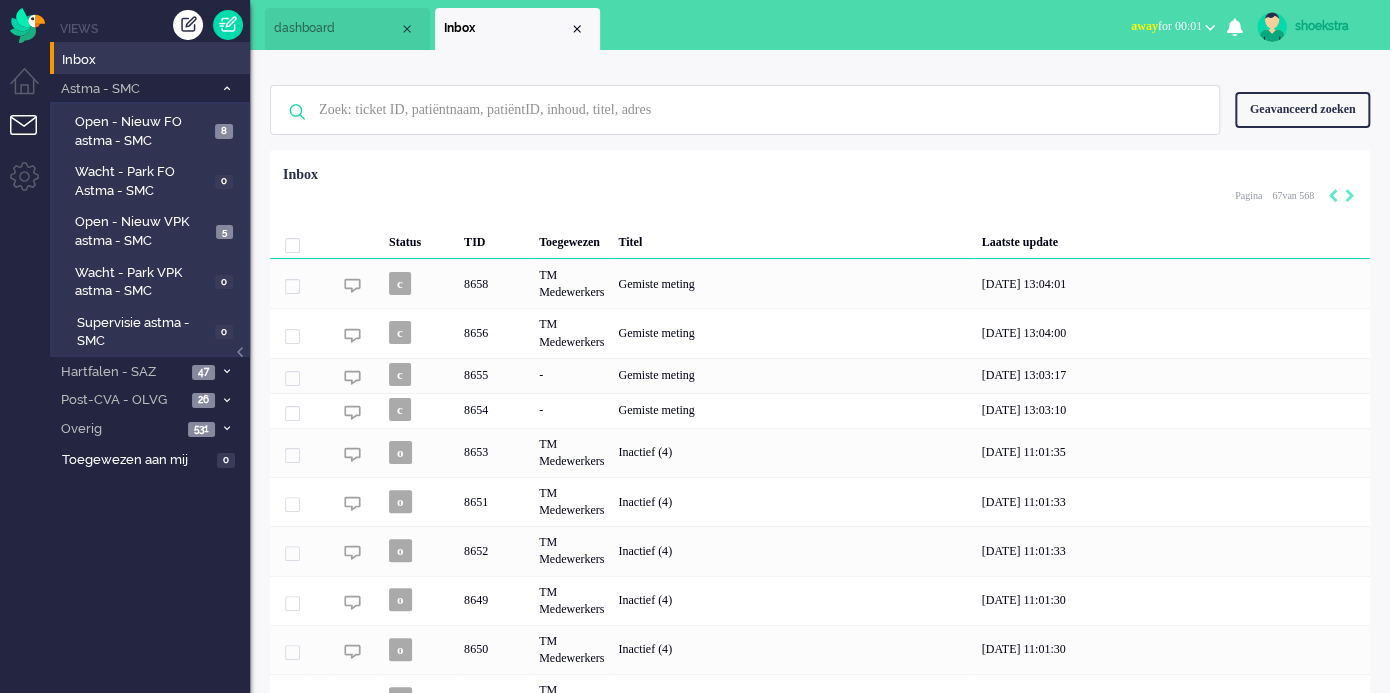 click on "Geavanceerd zoeken" at bounding box center (1302, 109) 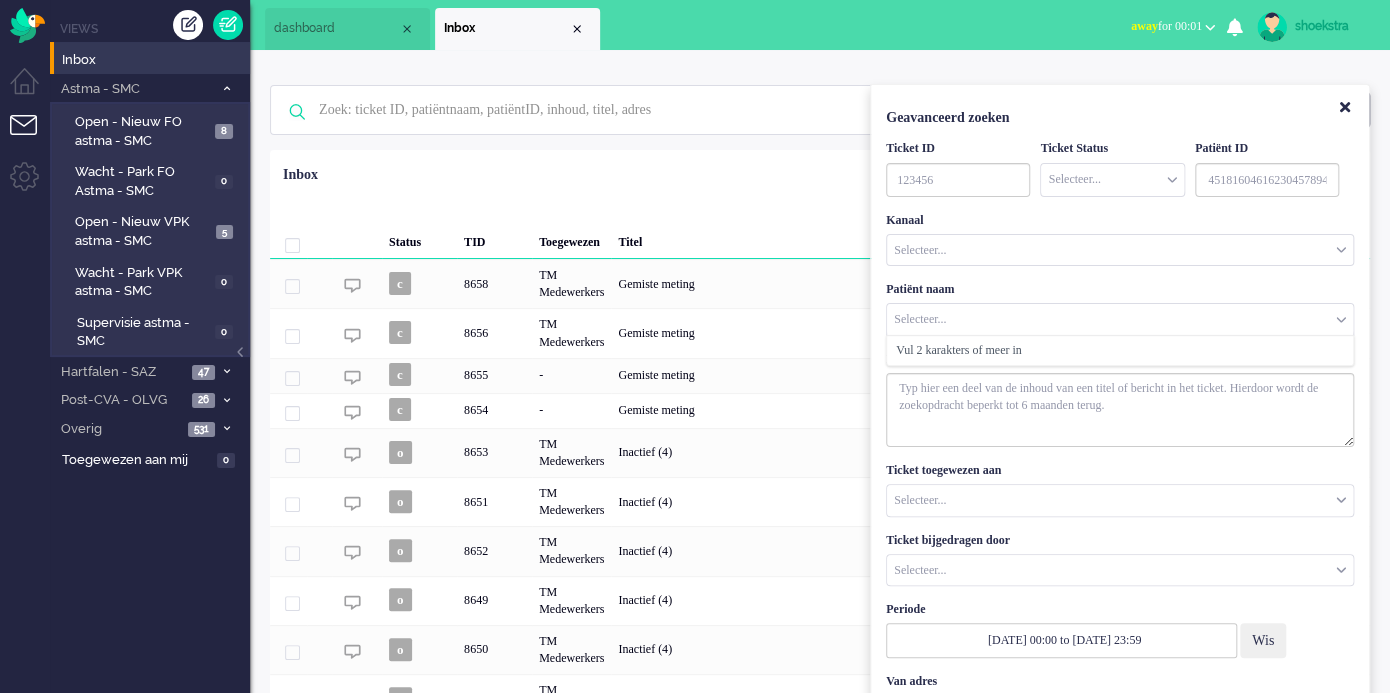click at bounding box center [1120, 319] 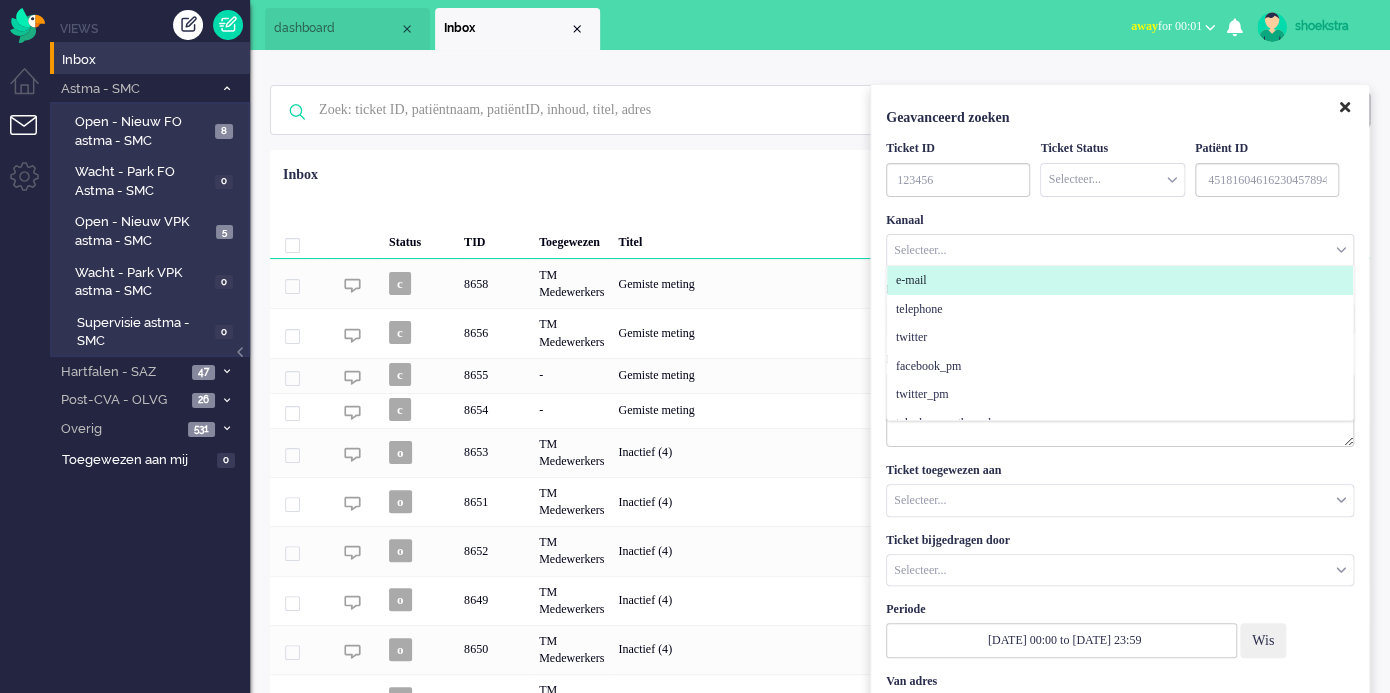click at bounding box center [1345, 107] 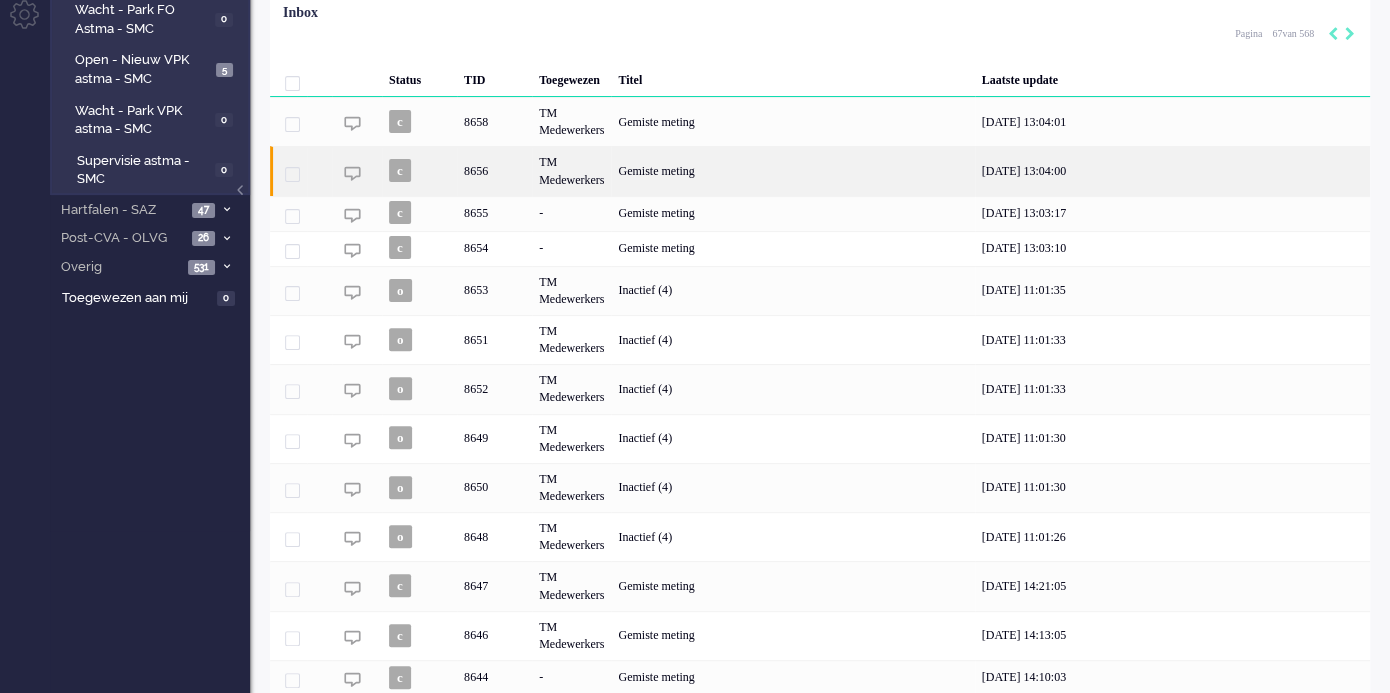 scroll, scrollTop: 312, scrollLeft: 0, axis: vertical 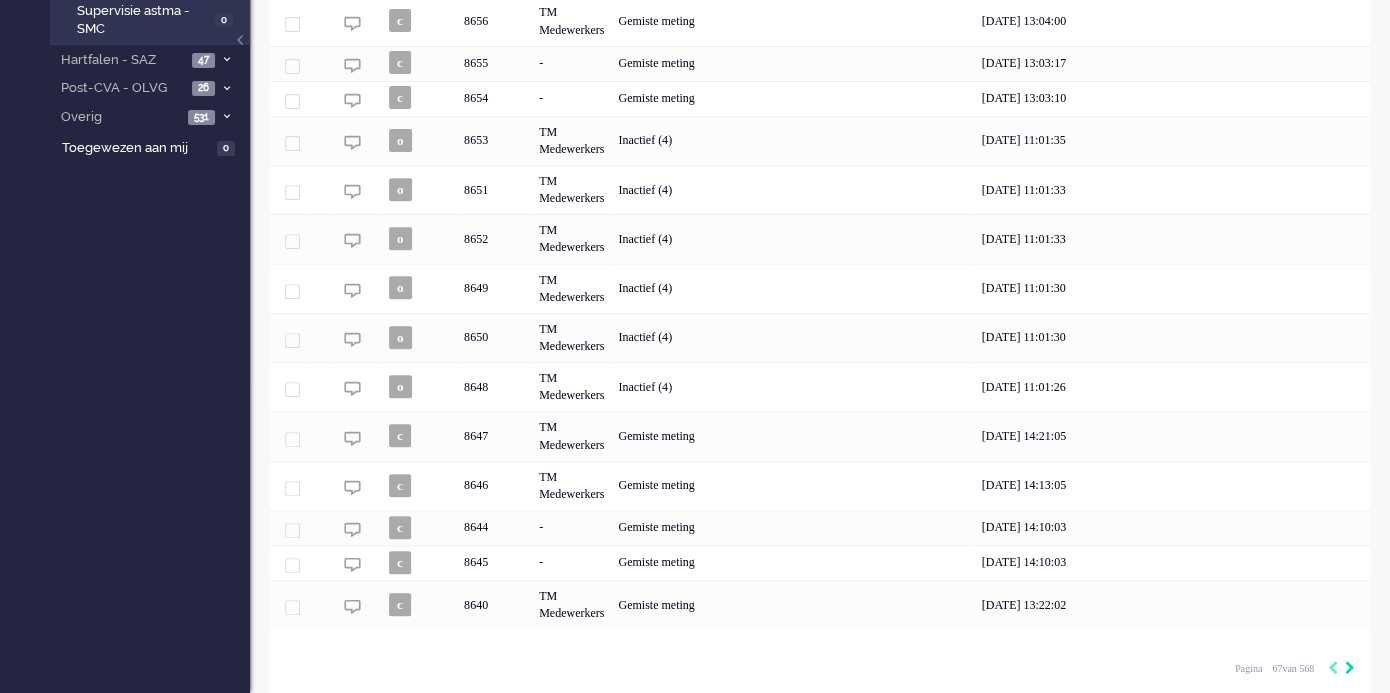 click 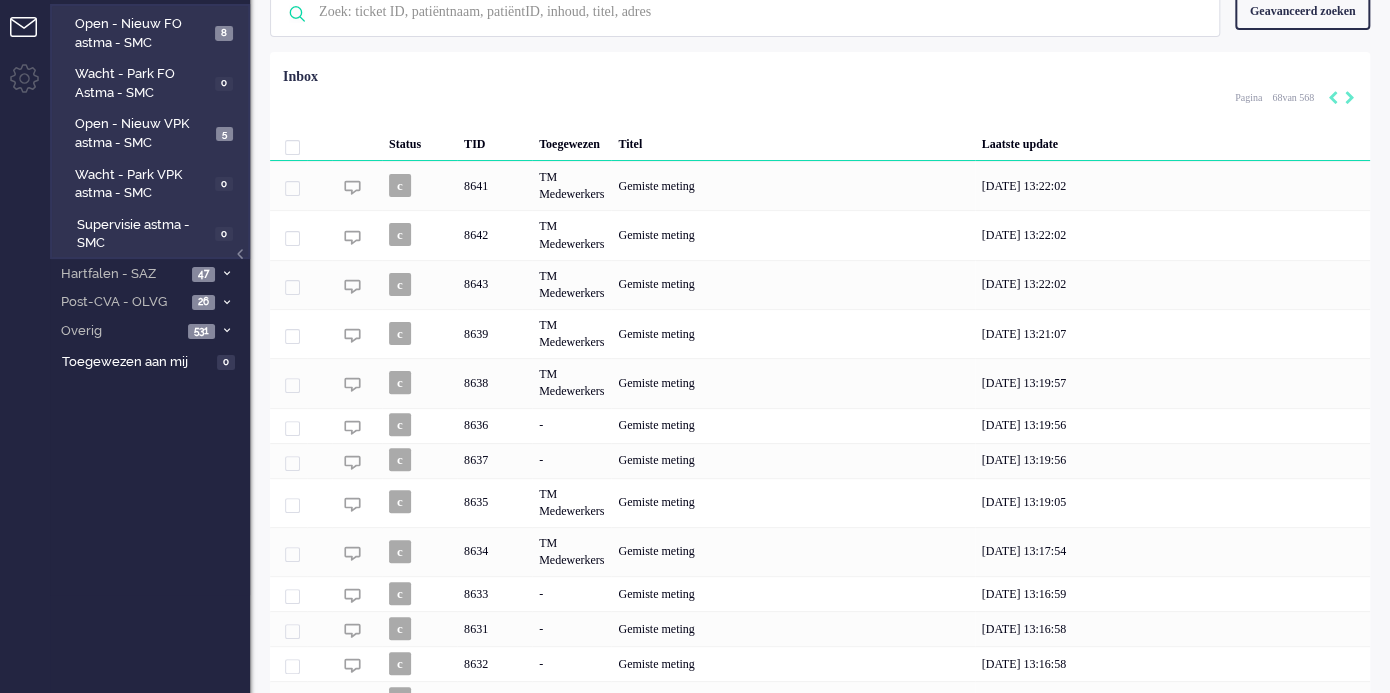 scroll, scrollTop: 270, scrollLeft: 0, axis: vertical 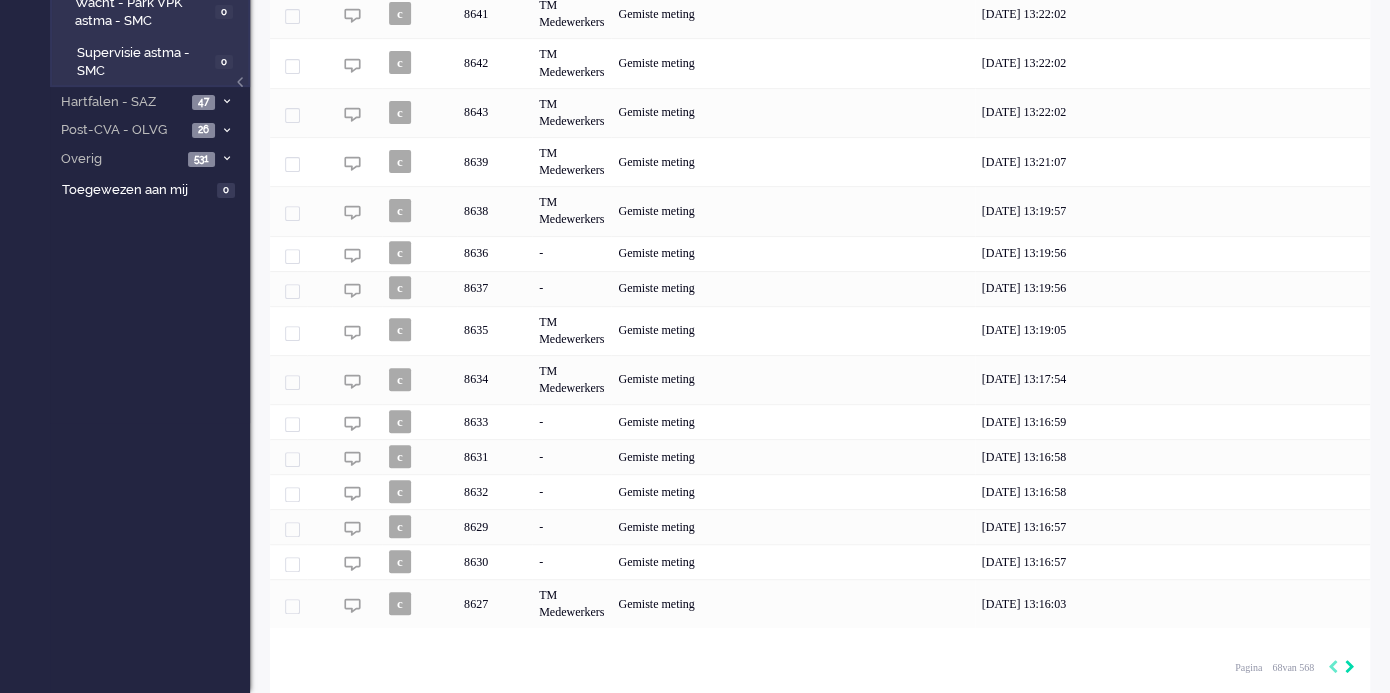 click 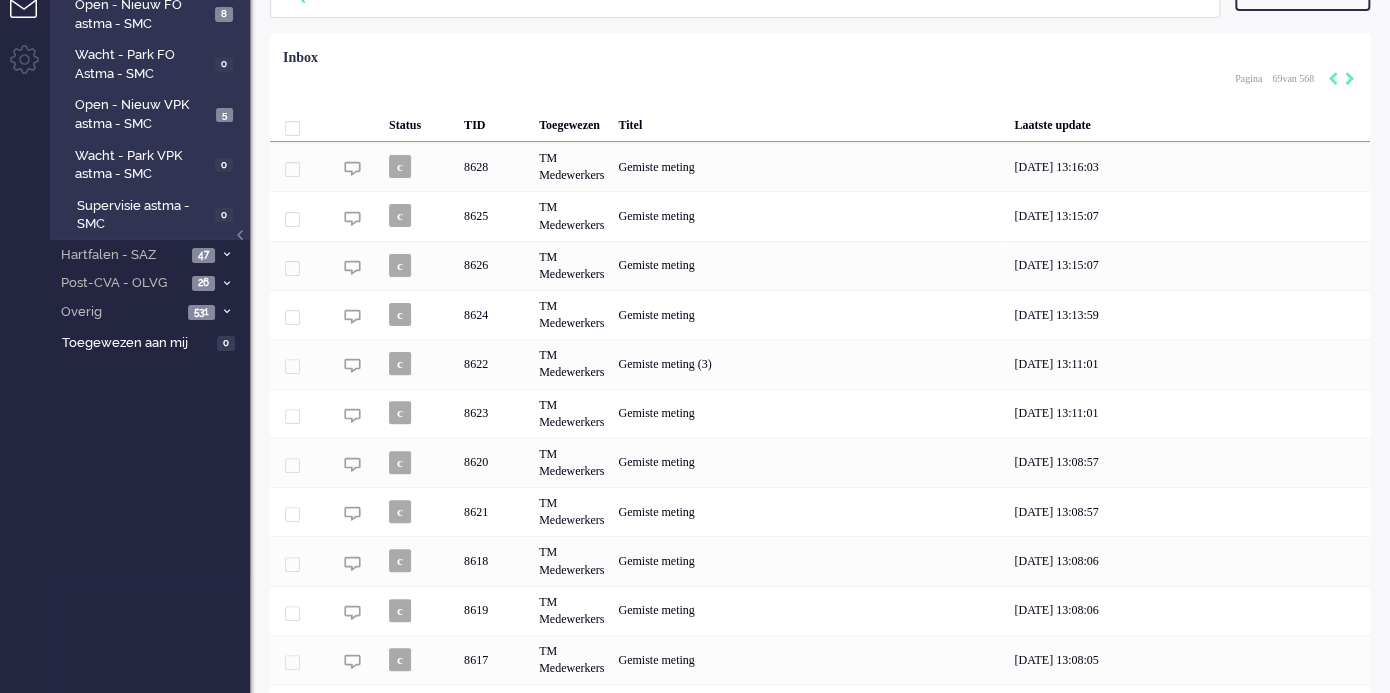 scroll, scrollTop: 0, scrollLeft: 0, axis: both 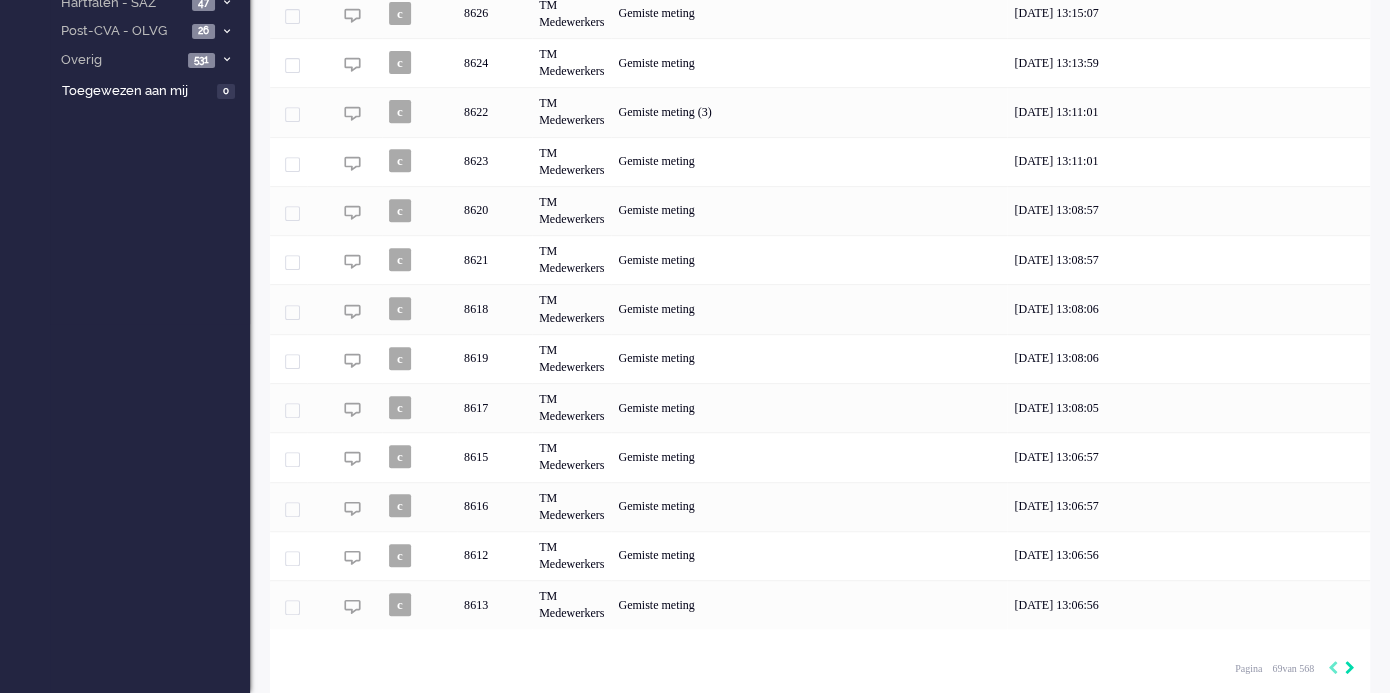 click 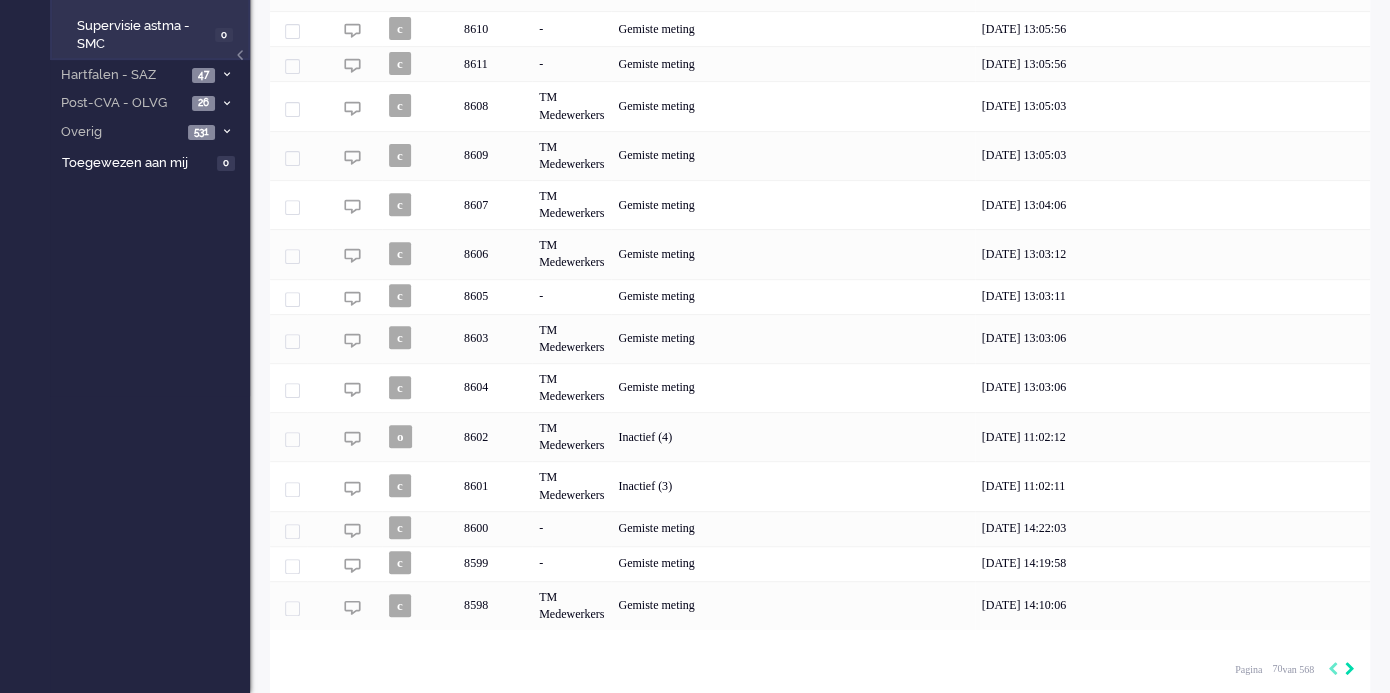 scroll, scrollTop: 298, scrollLeft: 0, axis: vertical 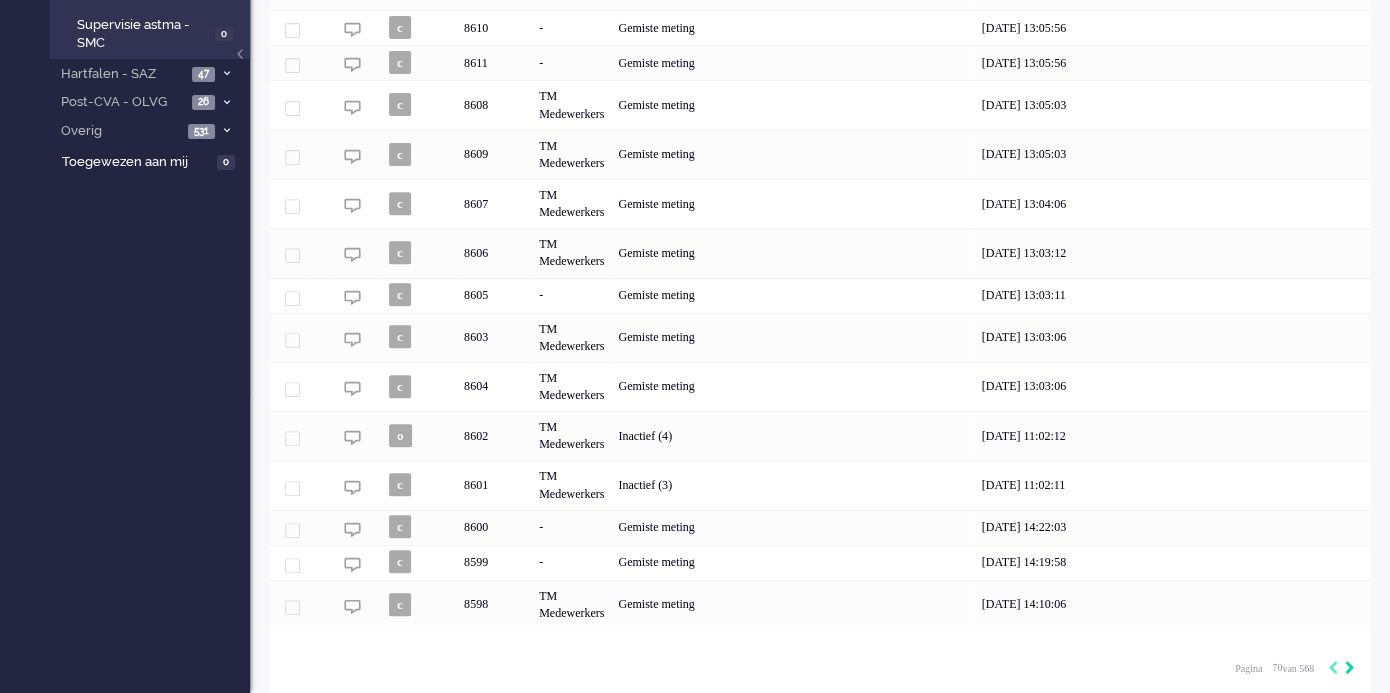 click 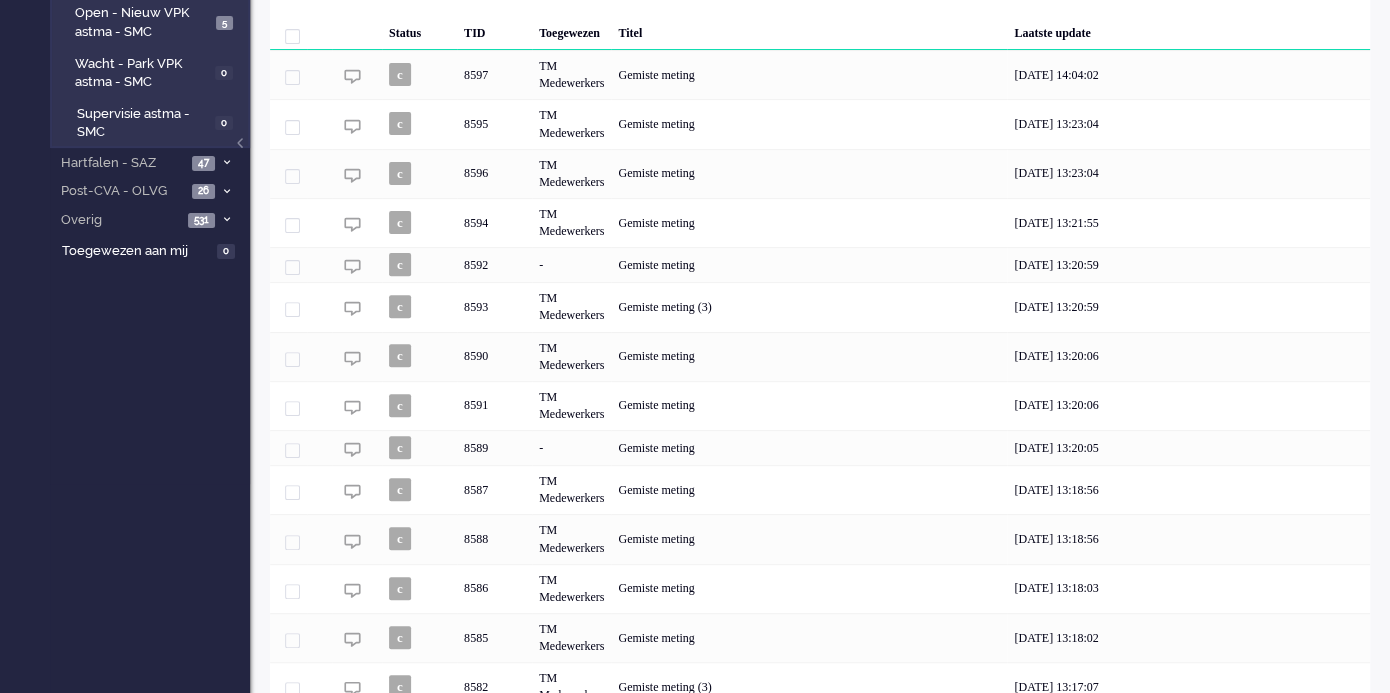 scroll, scrollTop: 333, scrollLeft: 0, axis: vertical 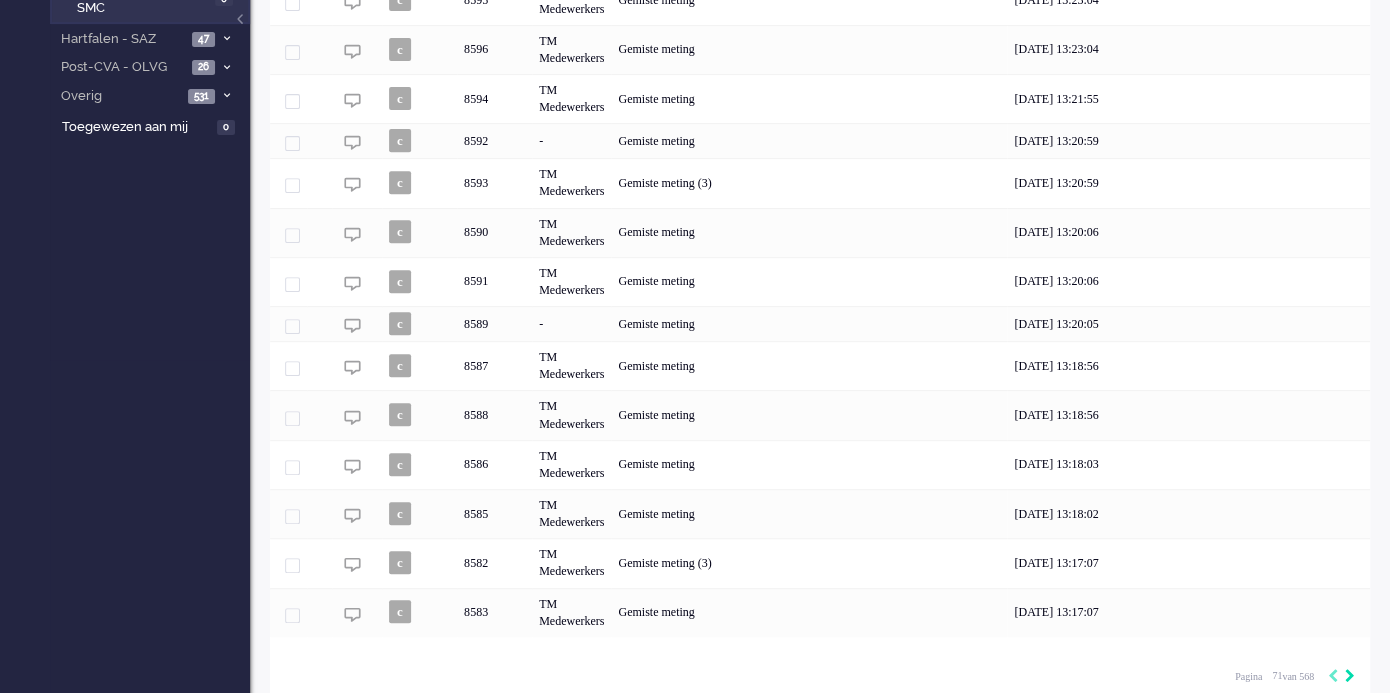 click at bounding box center (1350, 677) 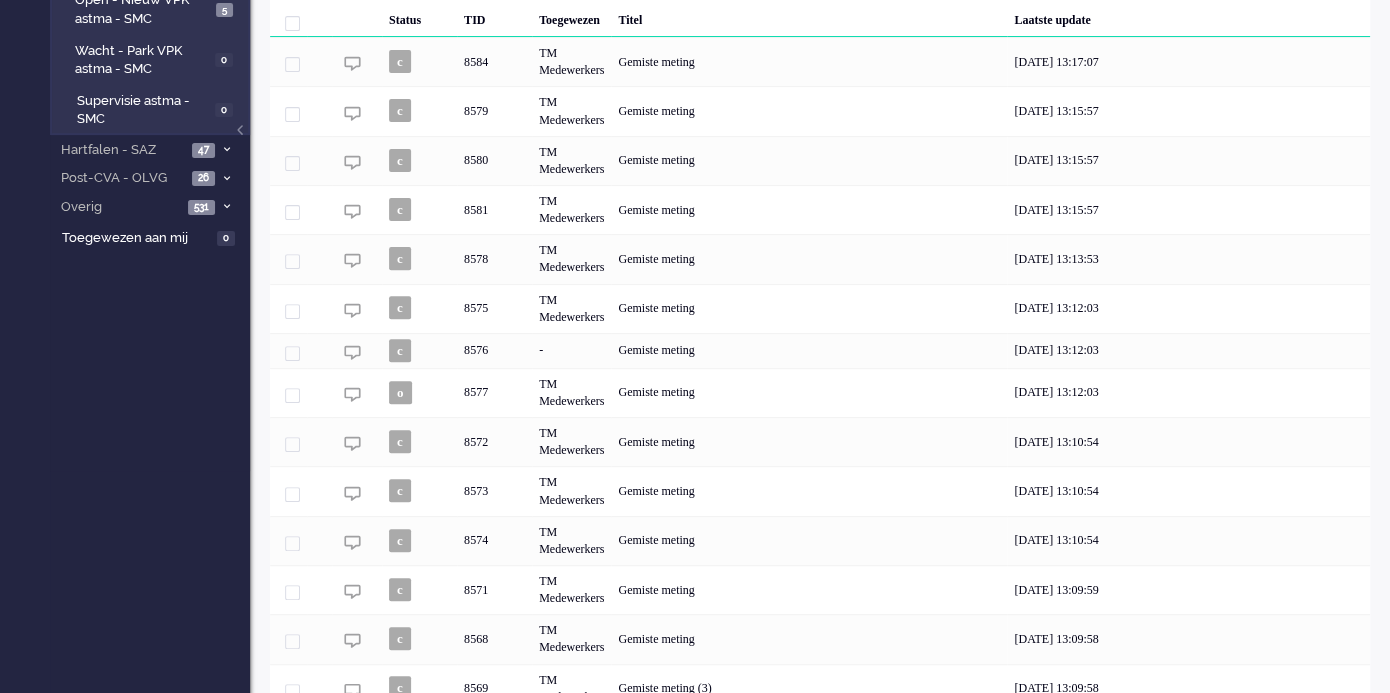 scroll, scrollTop: 355, scrollLeft: 0, axis: vertical 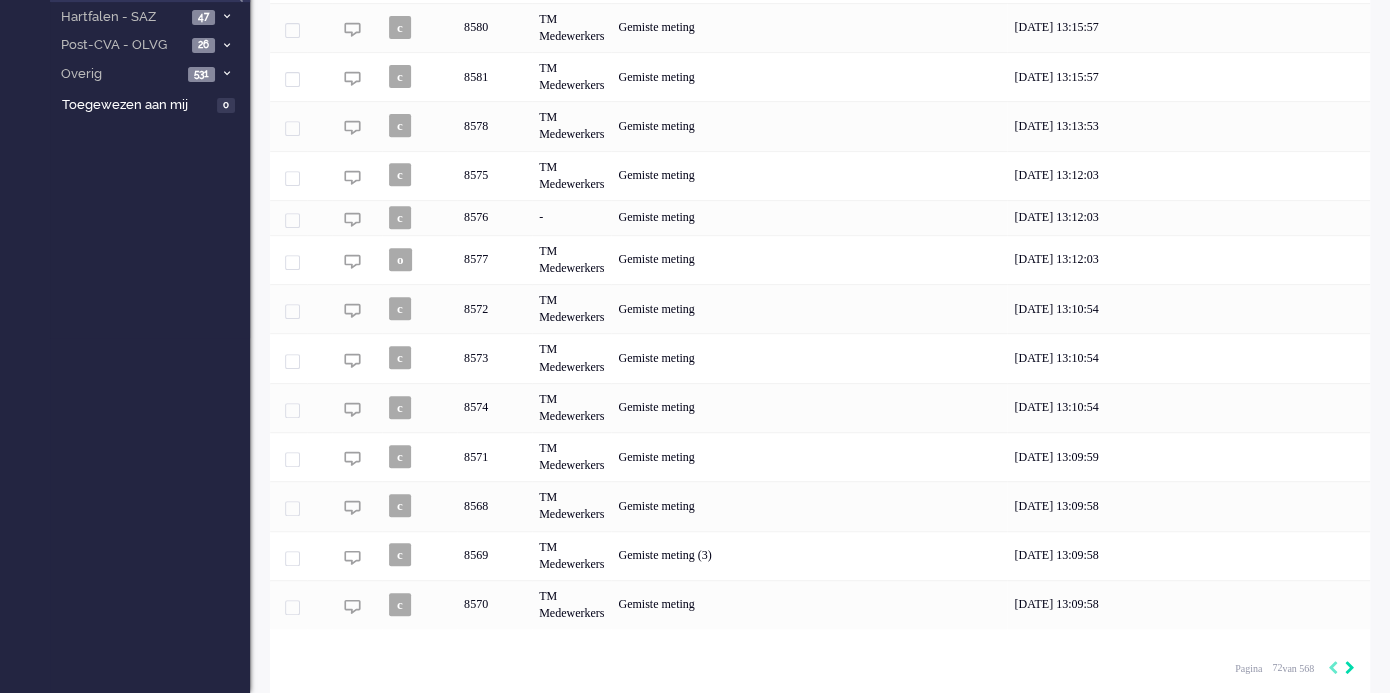 click 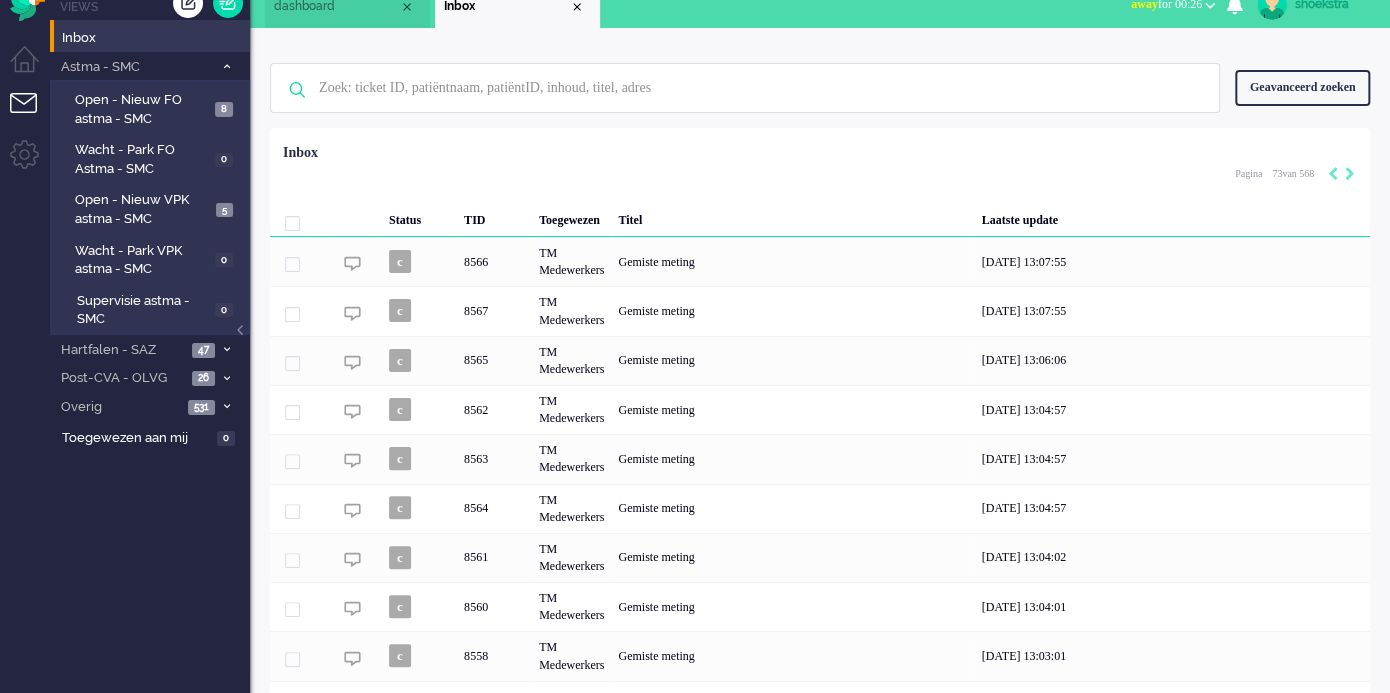 scroll, scrollTop: 355, scrollLeft: 0, axis: vertical 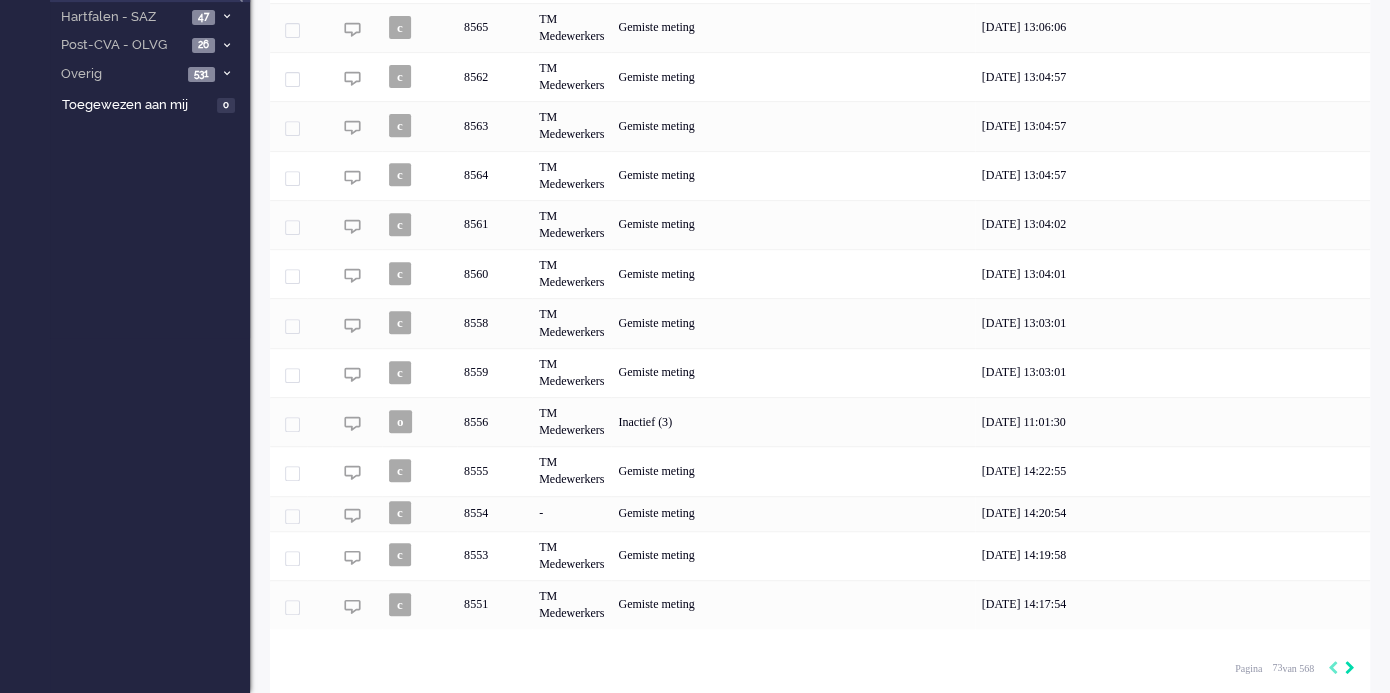 click 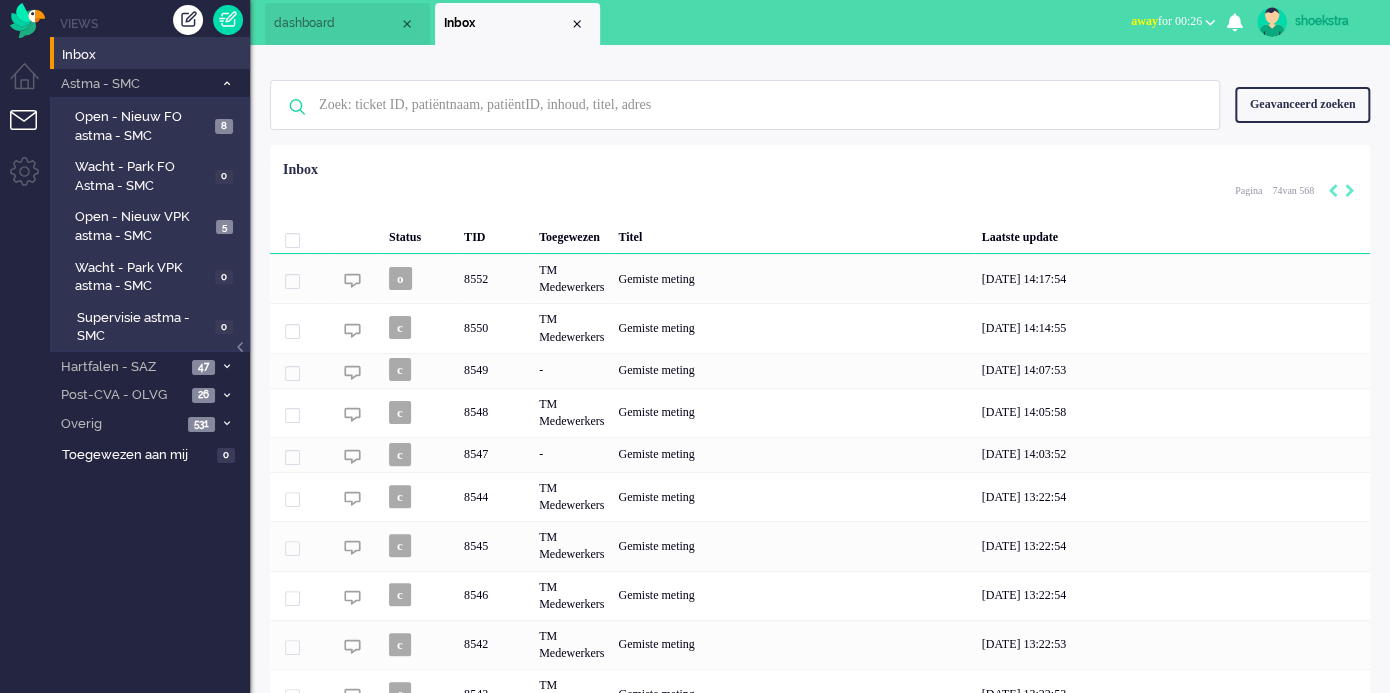 scroll, scrollTop: 0, scrollLeft: 0, axis: both 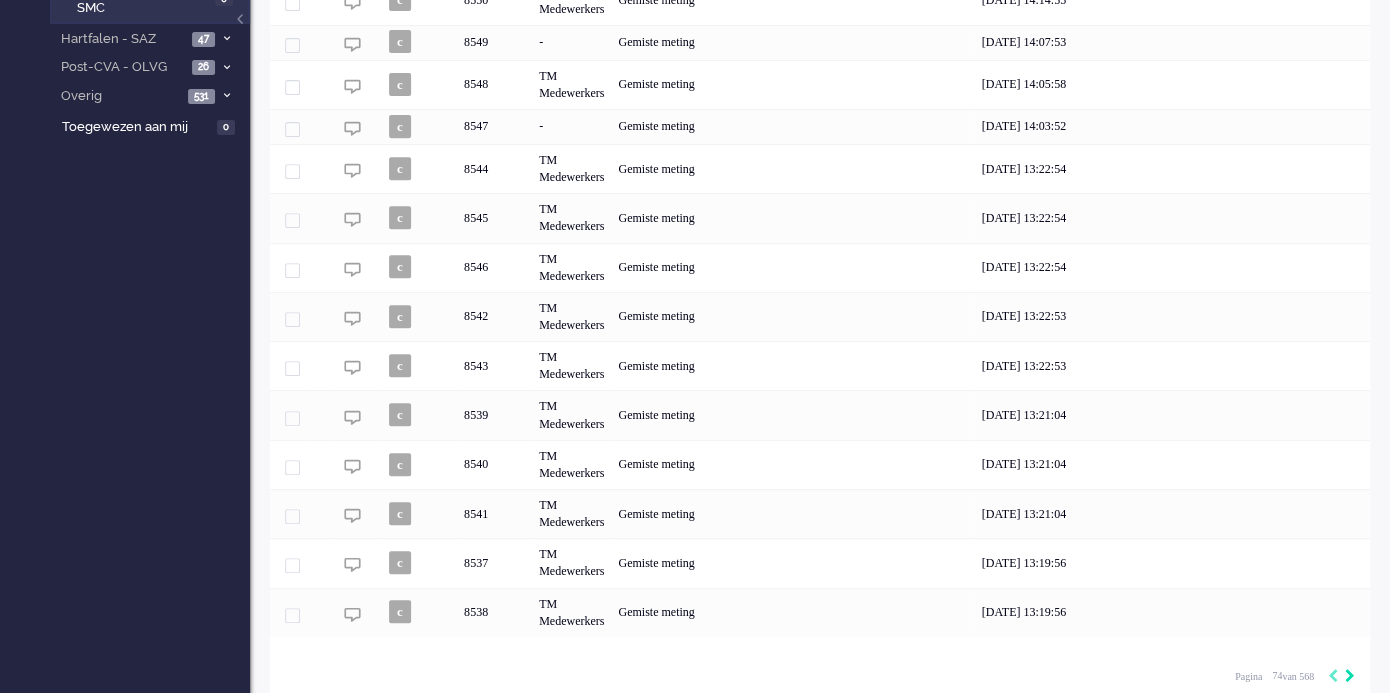 click 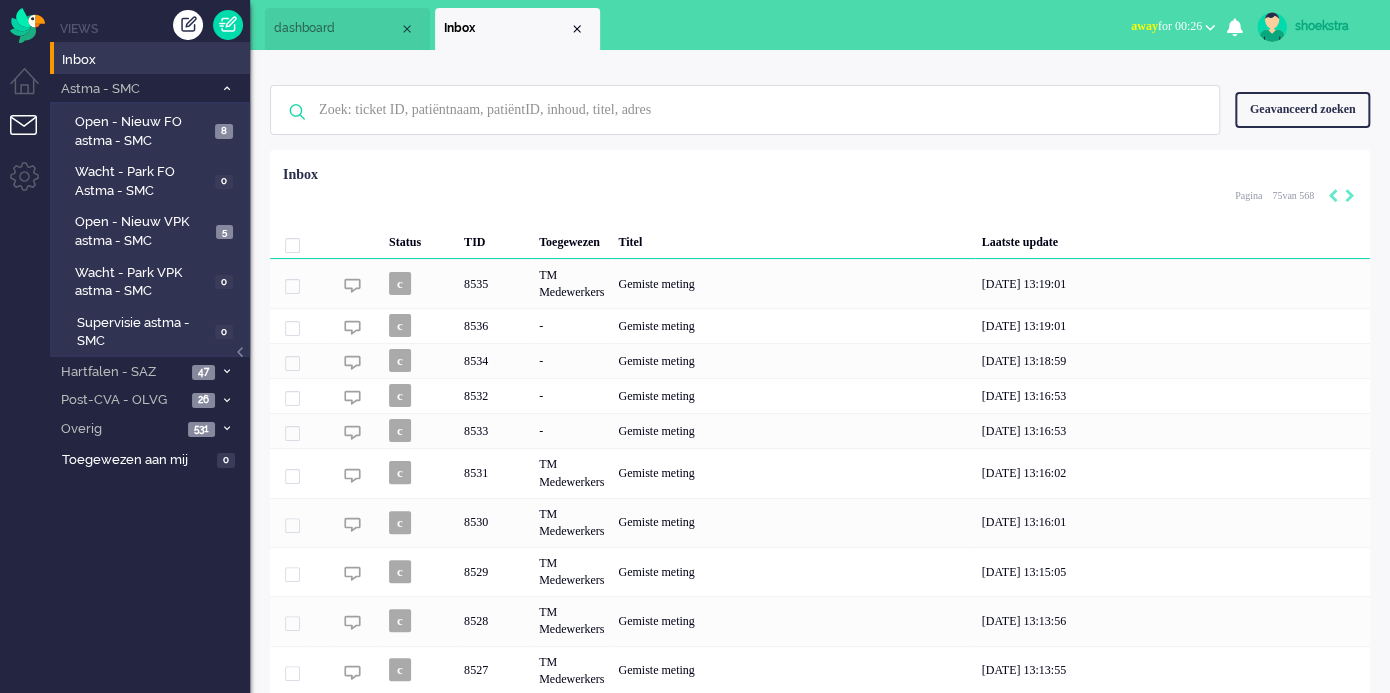 scroll, scrollTop: 298, scrollLeft: 0, axis: vertical 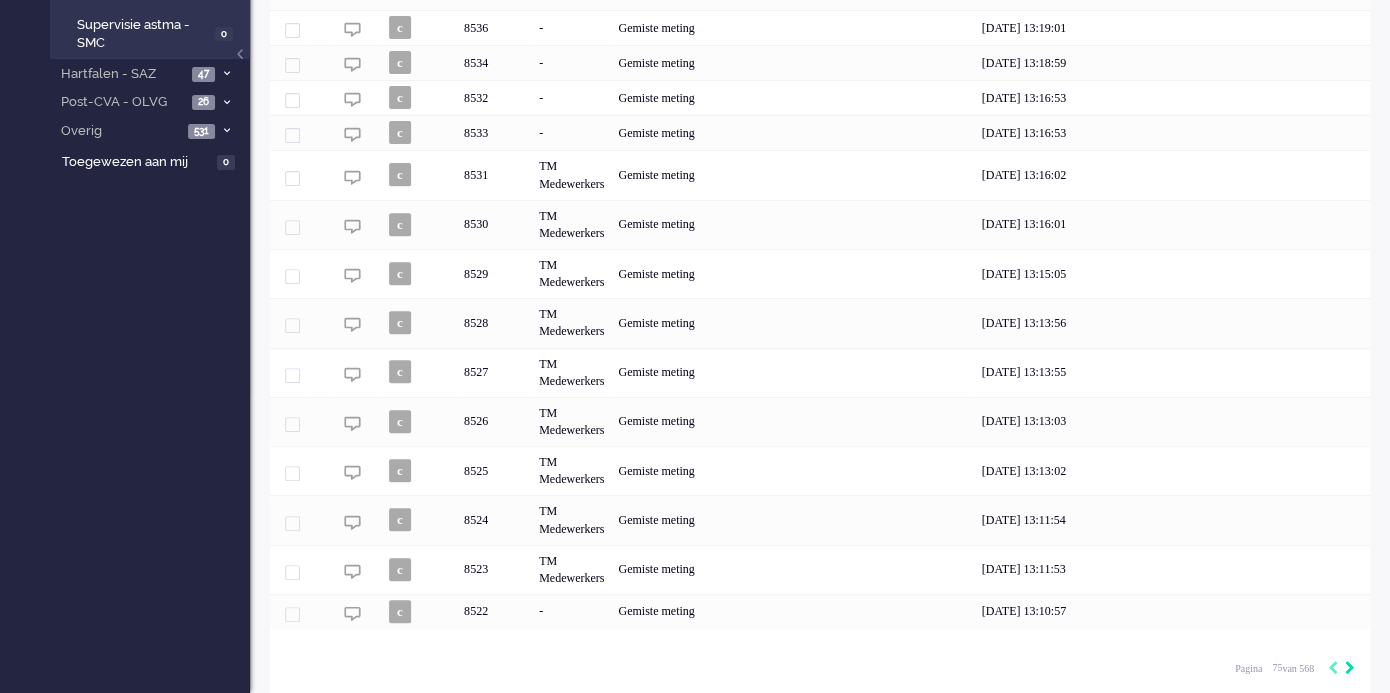 click 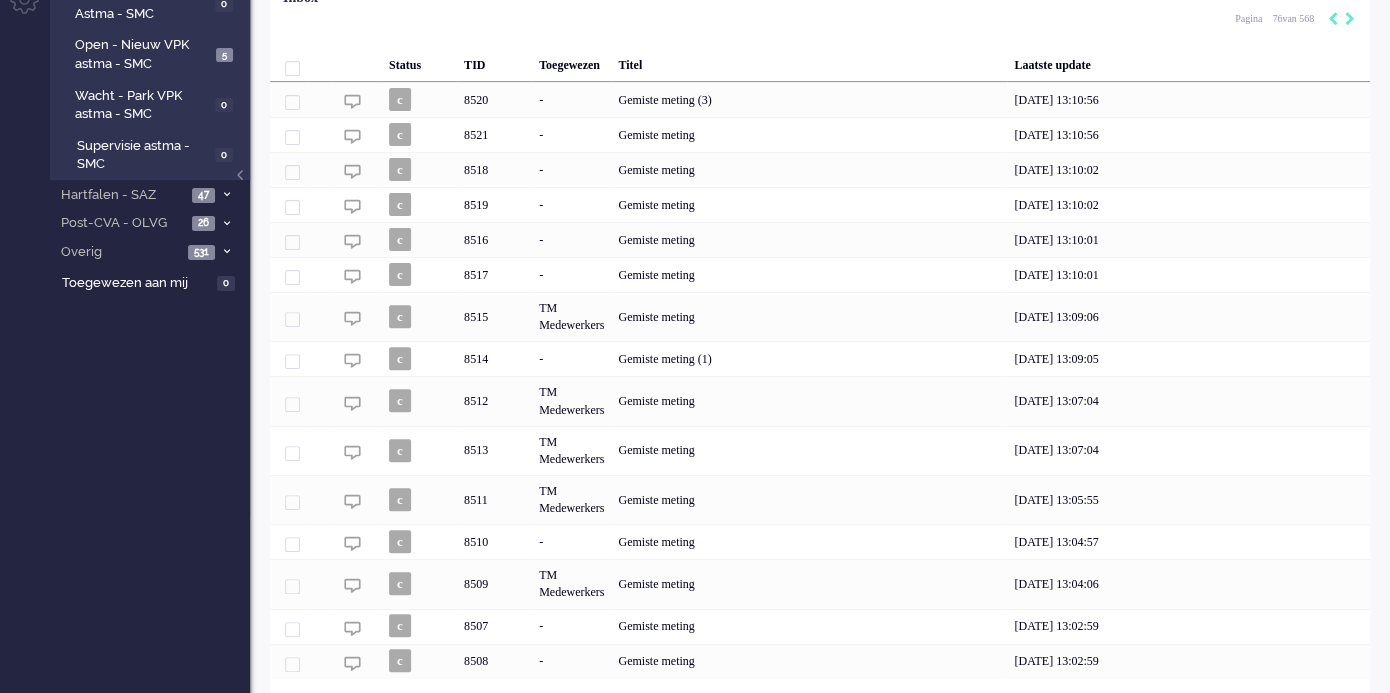scroll, scrollTop: 227, scrollLeft: 0, axis: vertical 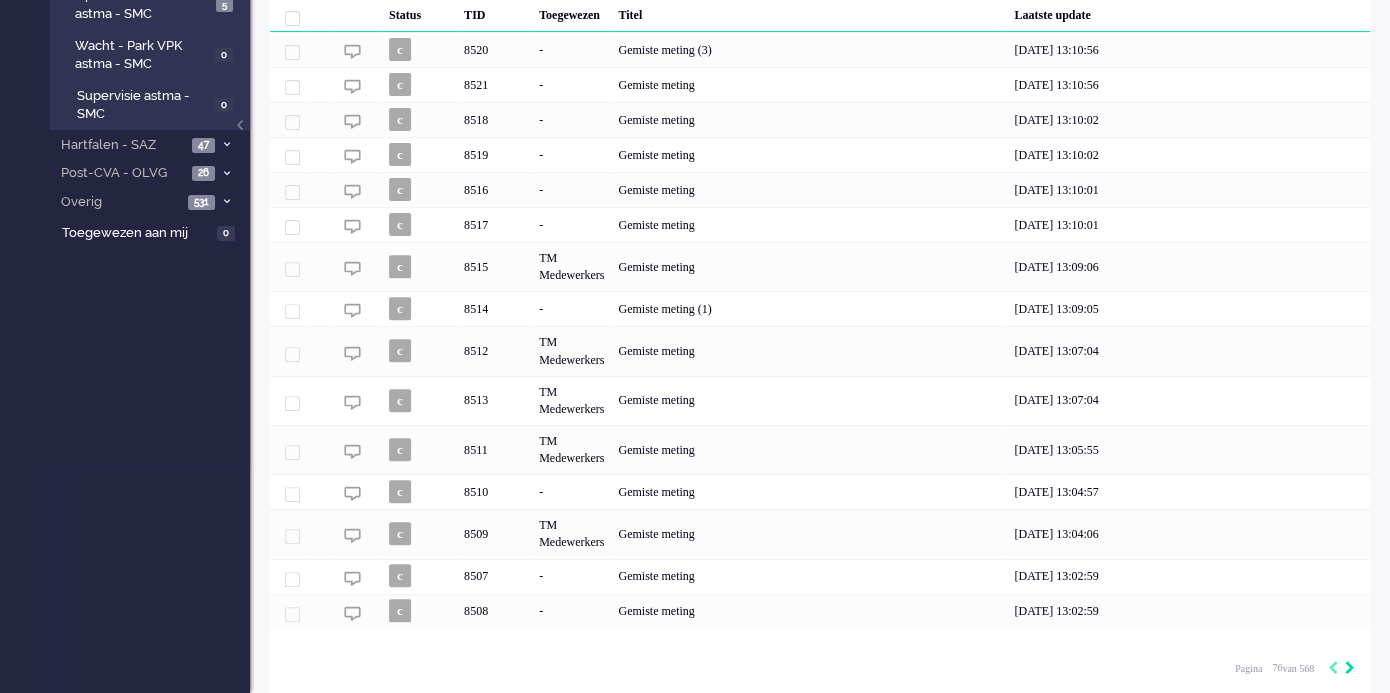 click 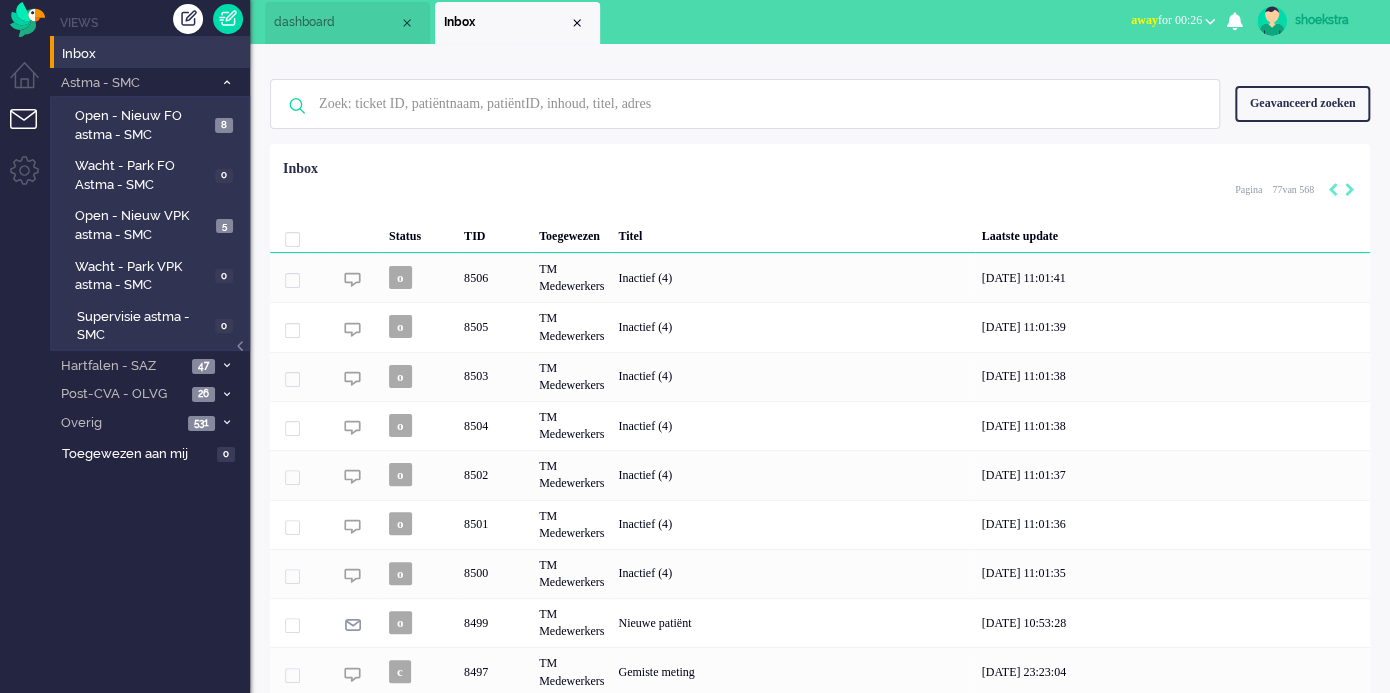 scroll, scrollTop: 0, scrollLeft: 0, axis: both 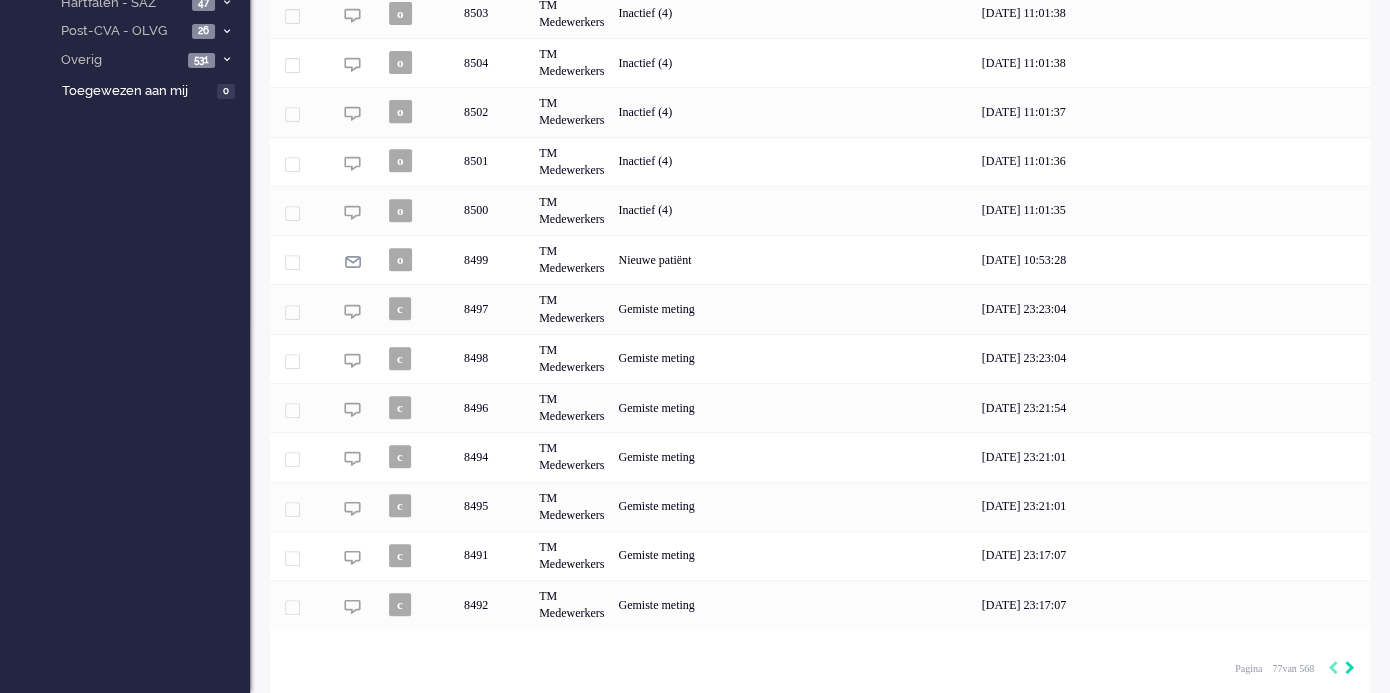 click 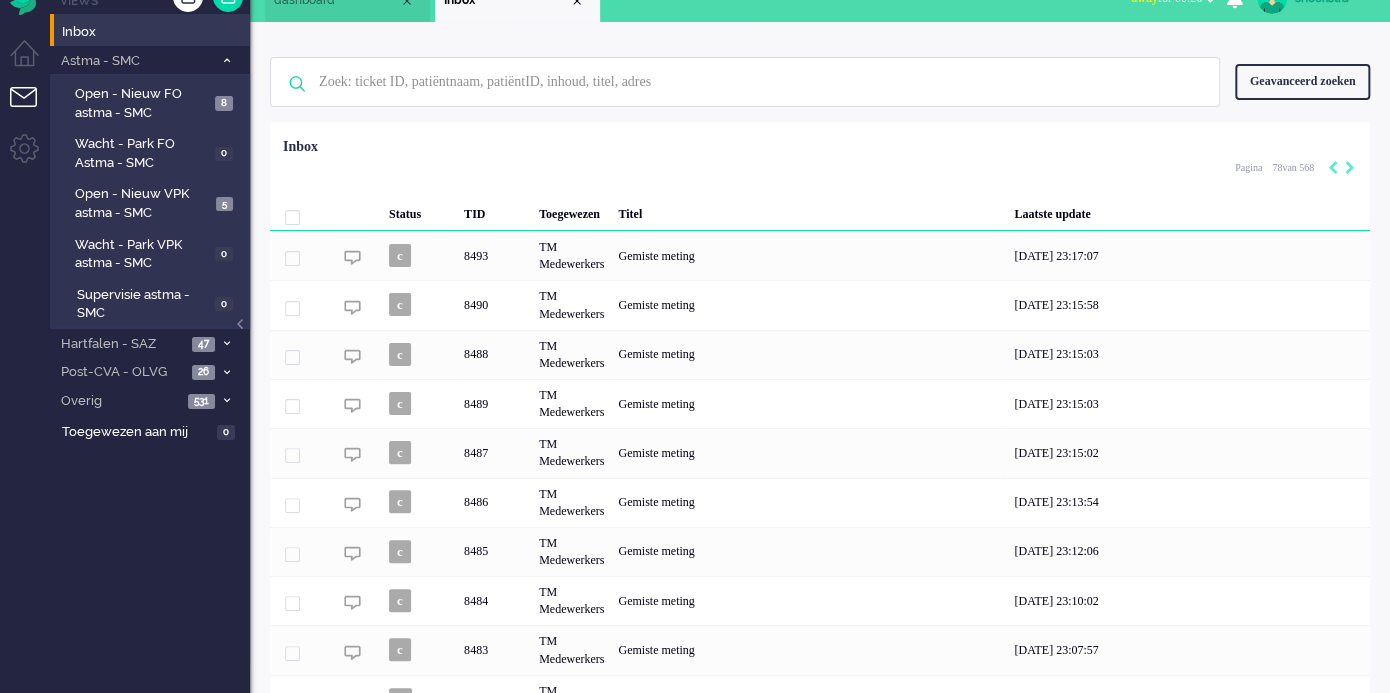 scroll, scrollTop: 0, scrollLeft: 0, axis: both 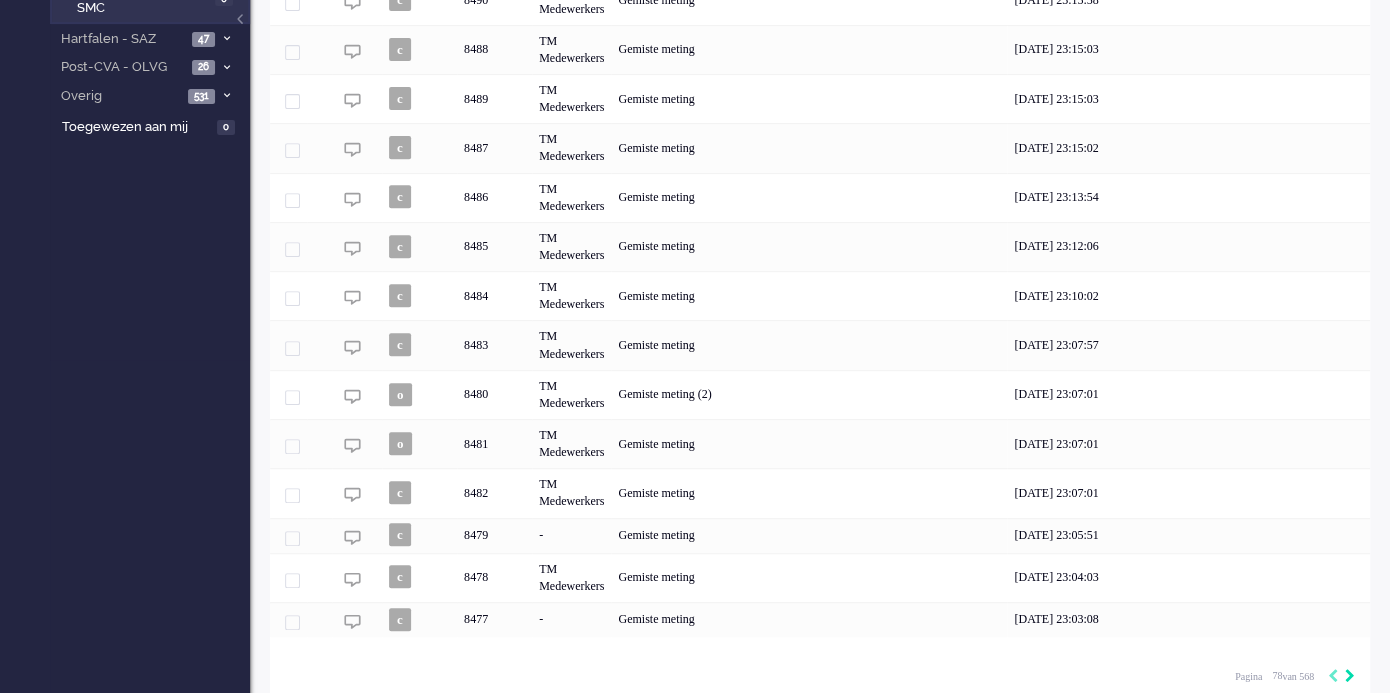 click 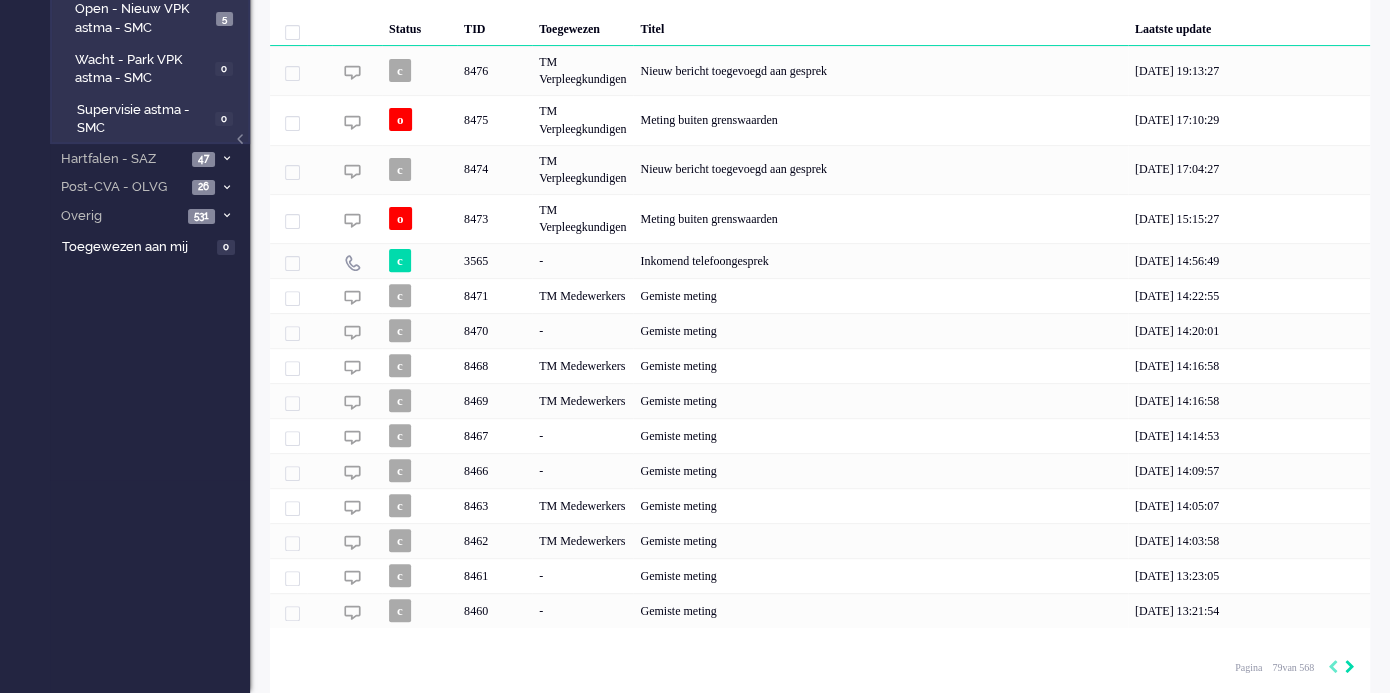 scroll, scrollTop: 0, scrollLeft: 0, axis: both 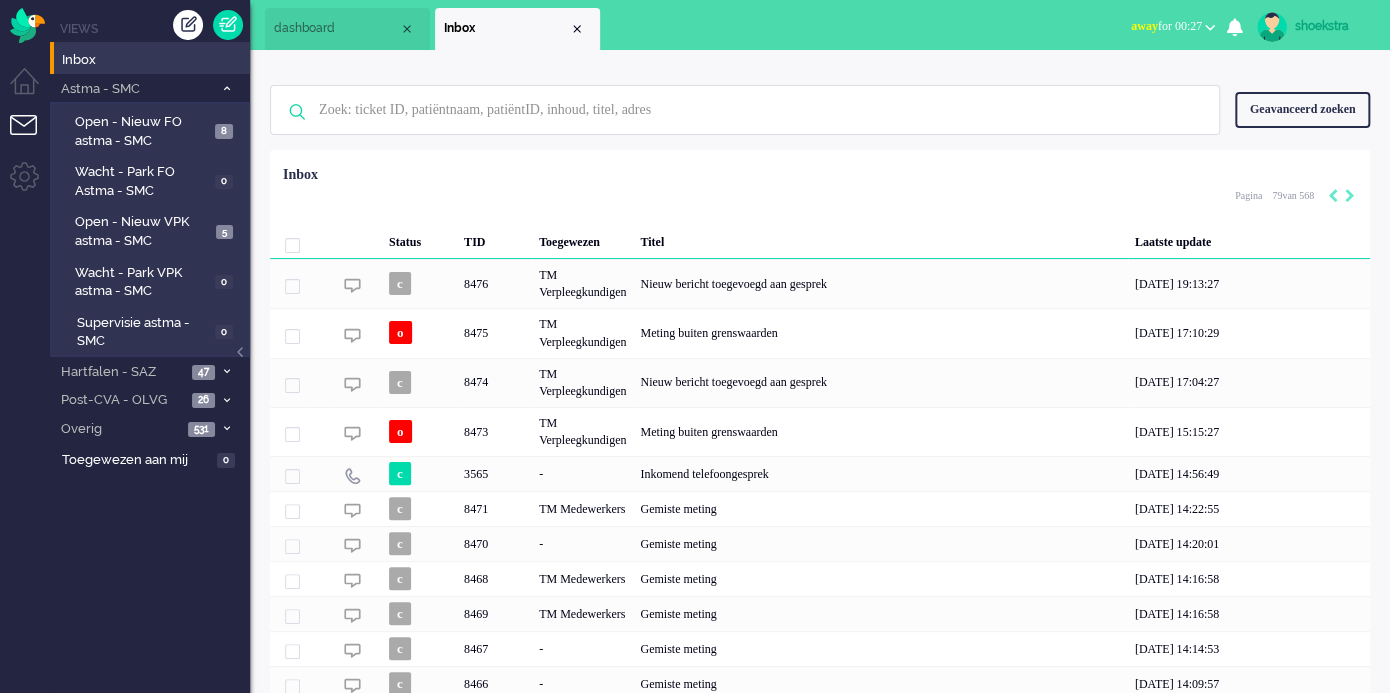 click on "Geavanceerd zoeken" at bounding box center (1302, 109) 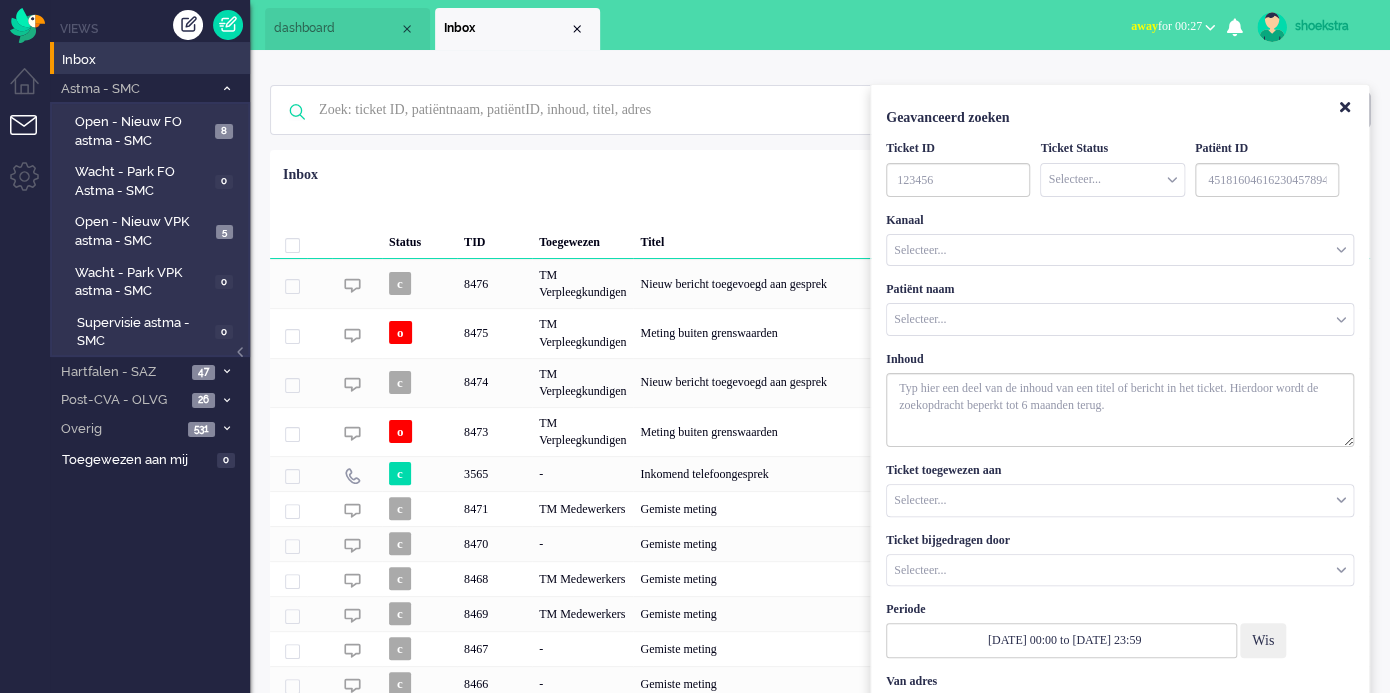 click at bounding box center (1112, 179) 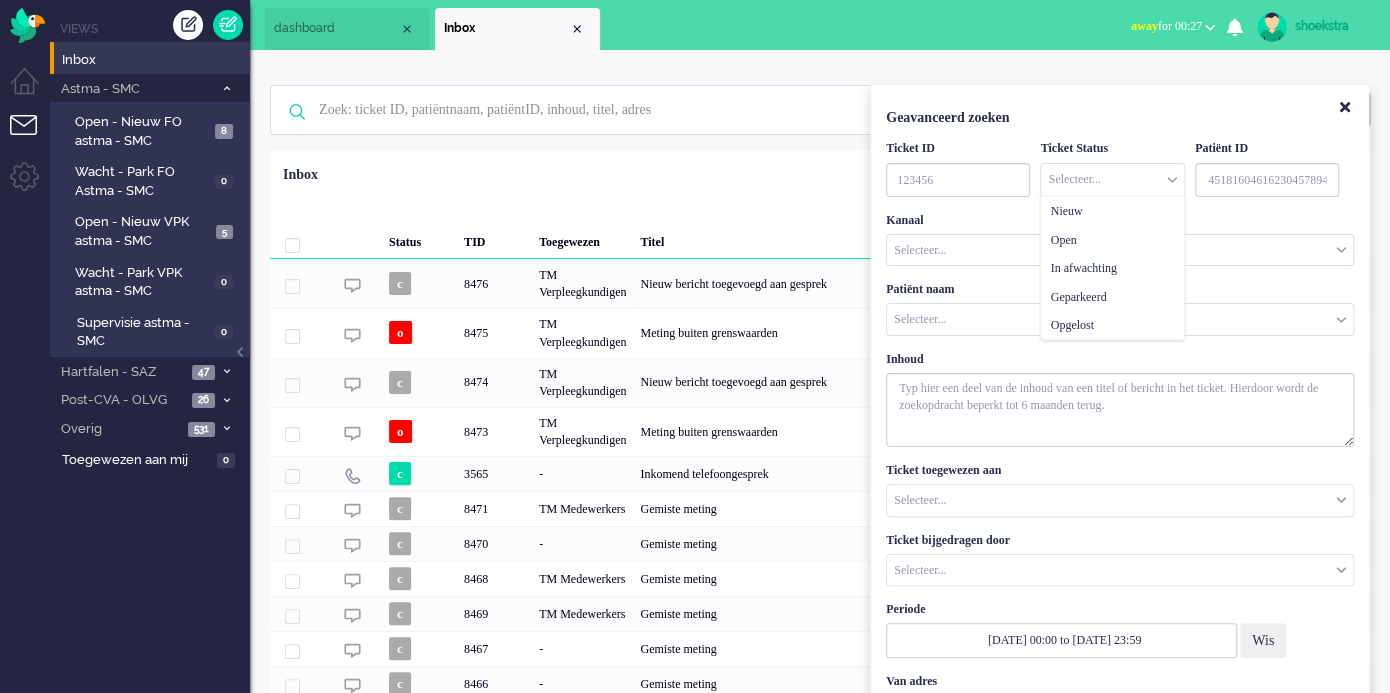 click at bounding box center [1112, 179] 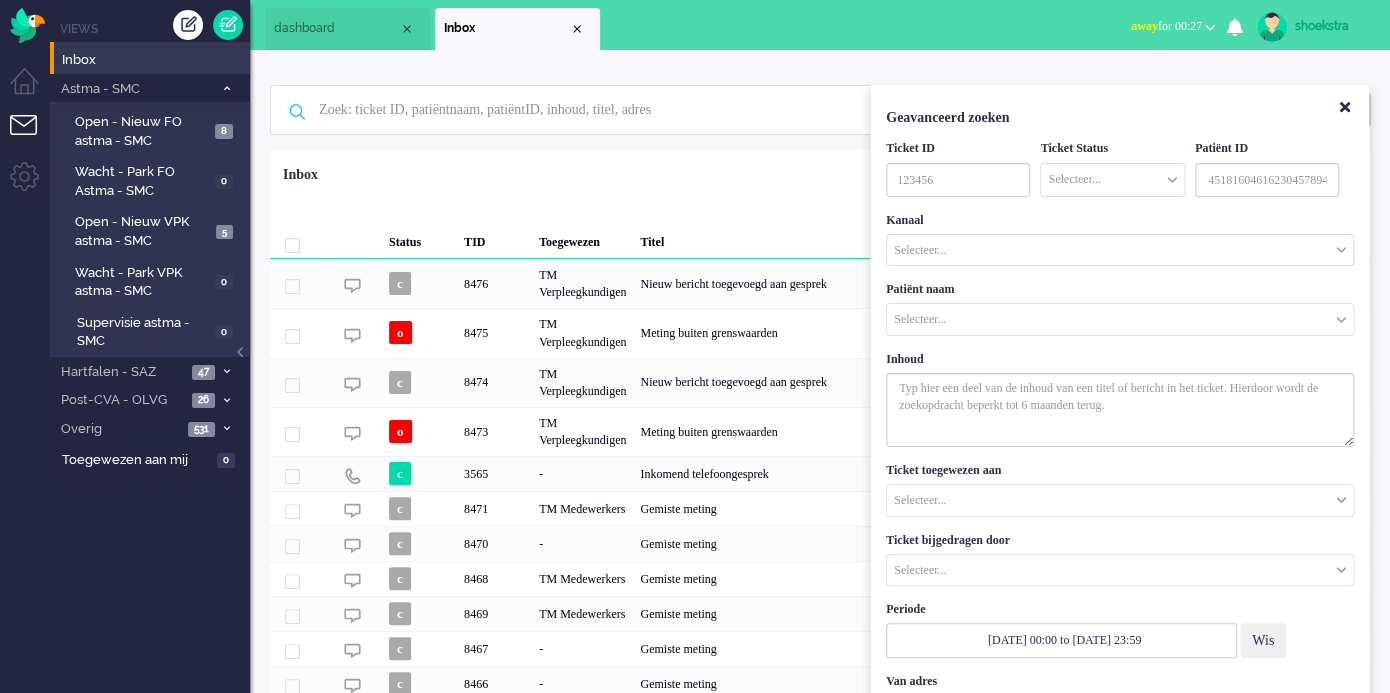 click on "Ticket Status Selecteer... Nieuw Open In afwachting Geparkeerd [GEOGRAPHIC_DATA]" at bounding box center [1112, 168] 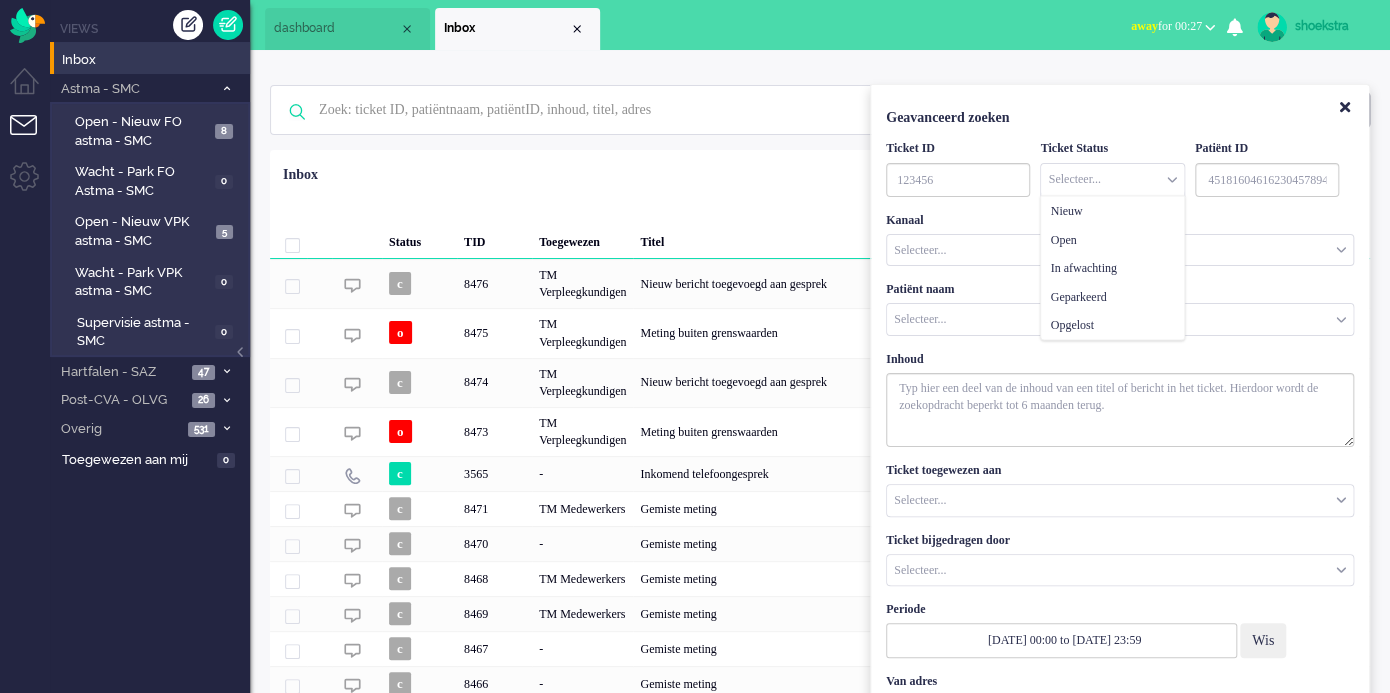 click at bounding box center (1112, 179) 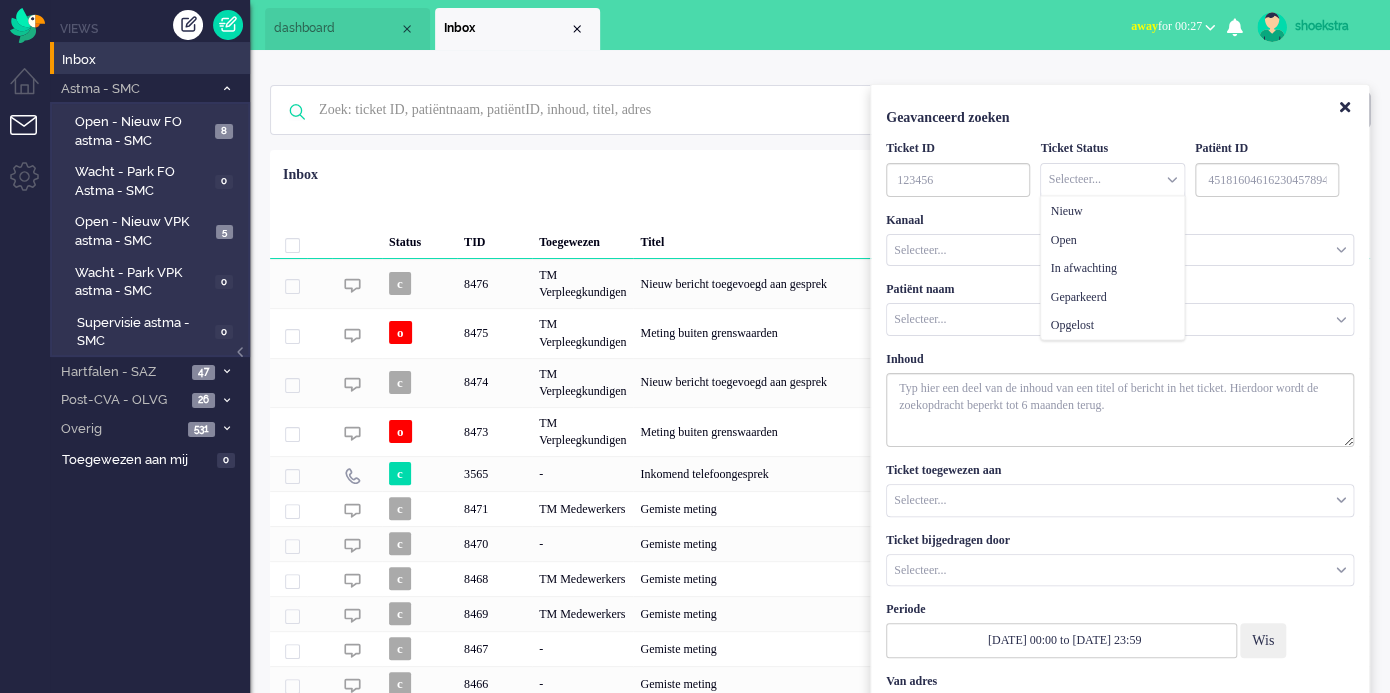click at bounding box center [1112, 179] 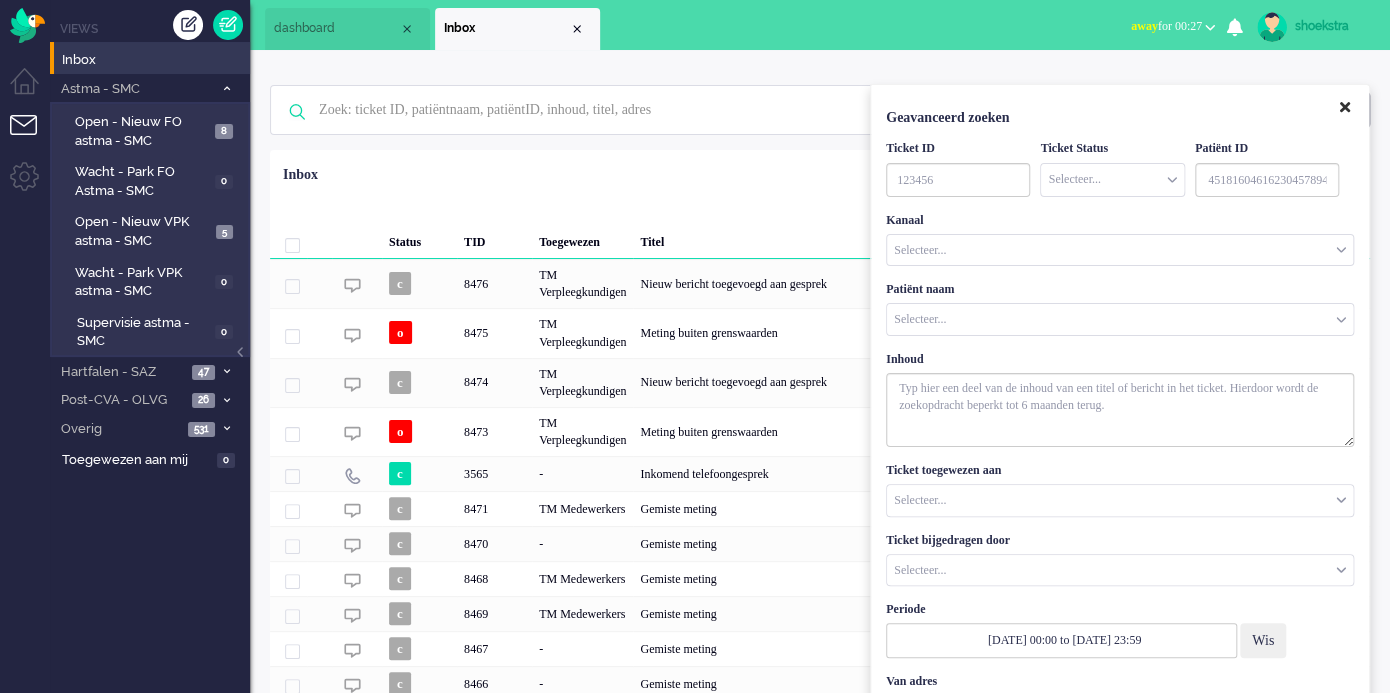 click at bounding box center (1345, 108) 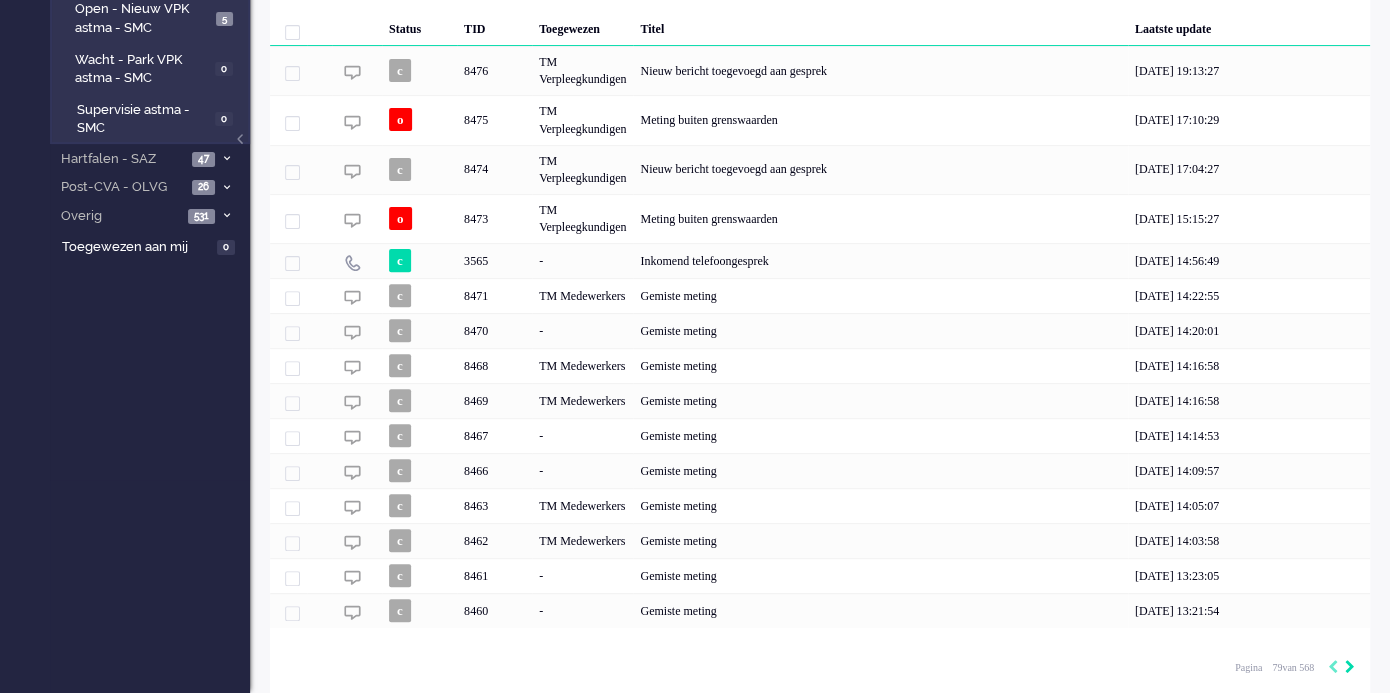 click 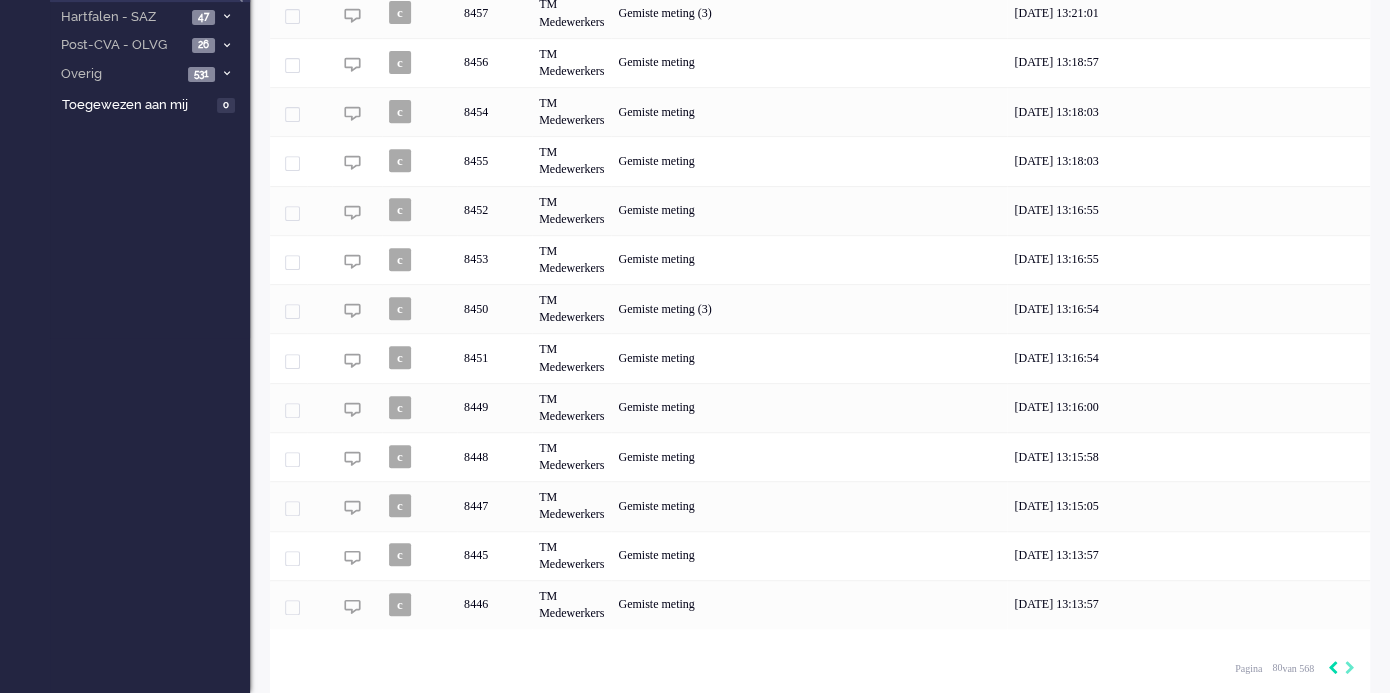 click 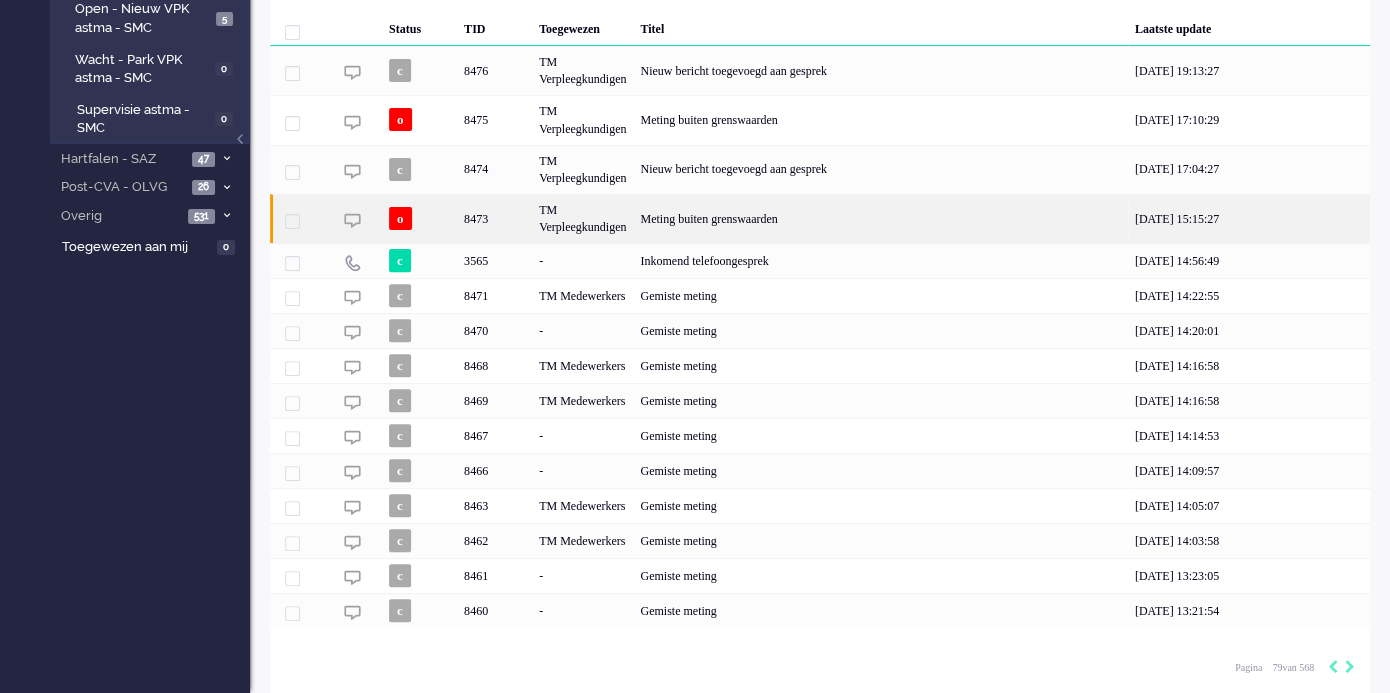 click on "Meting buiten grenswaarden" 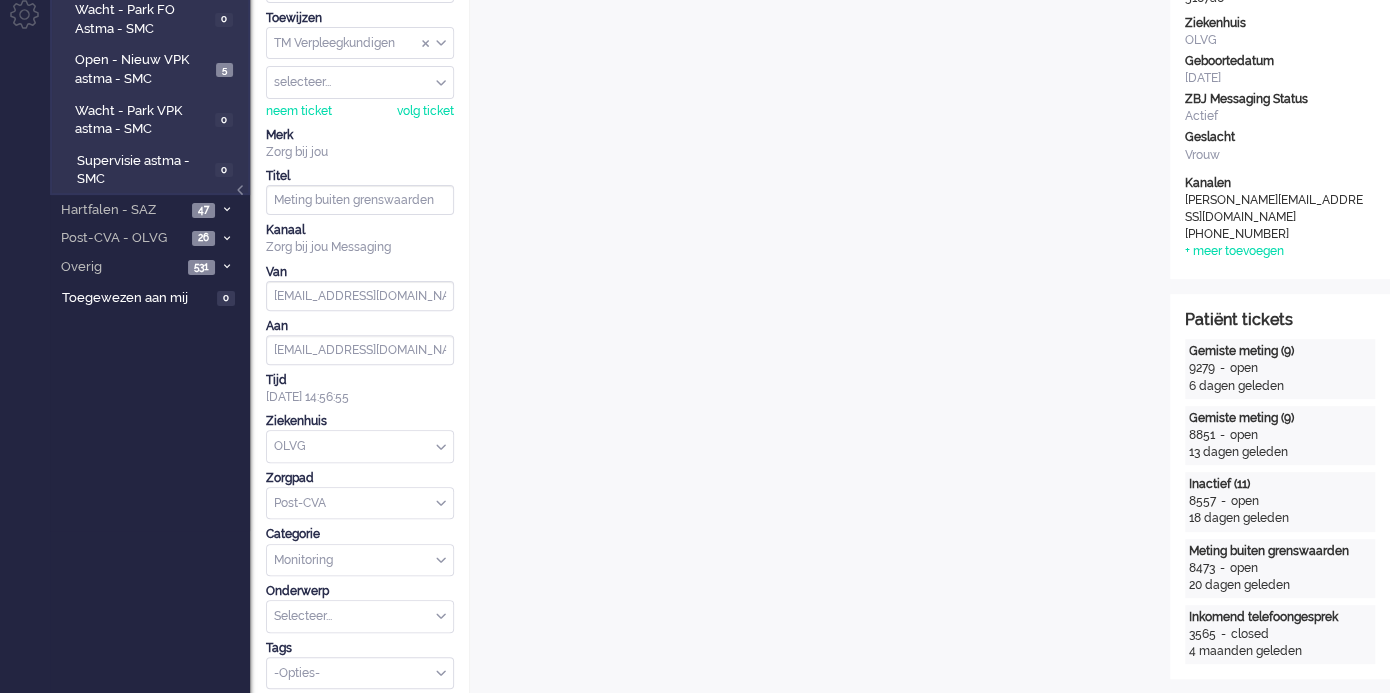 scroll, scrollTop: 0, scrollLeft: 0, axis: both 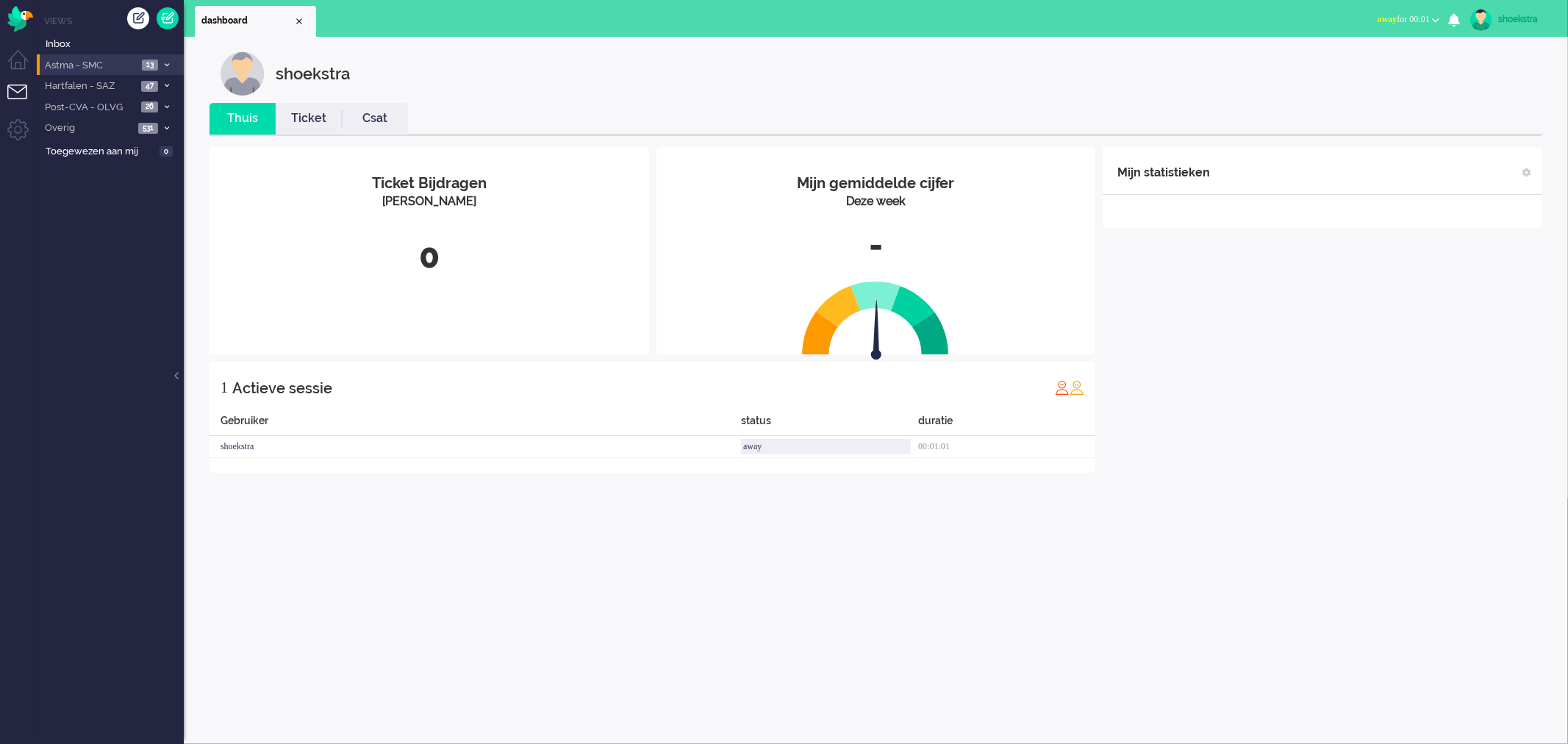 click on "Astma - SMC" at bounding box center [90, 65] 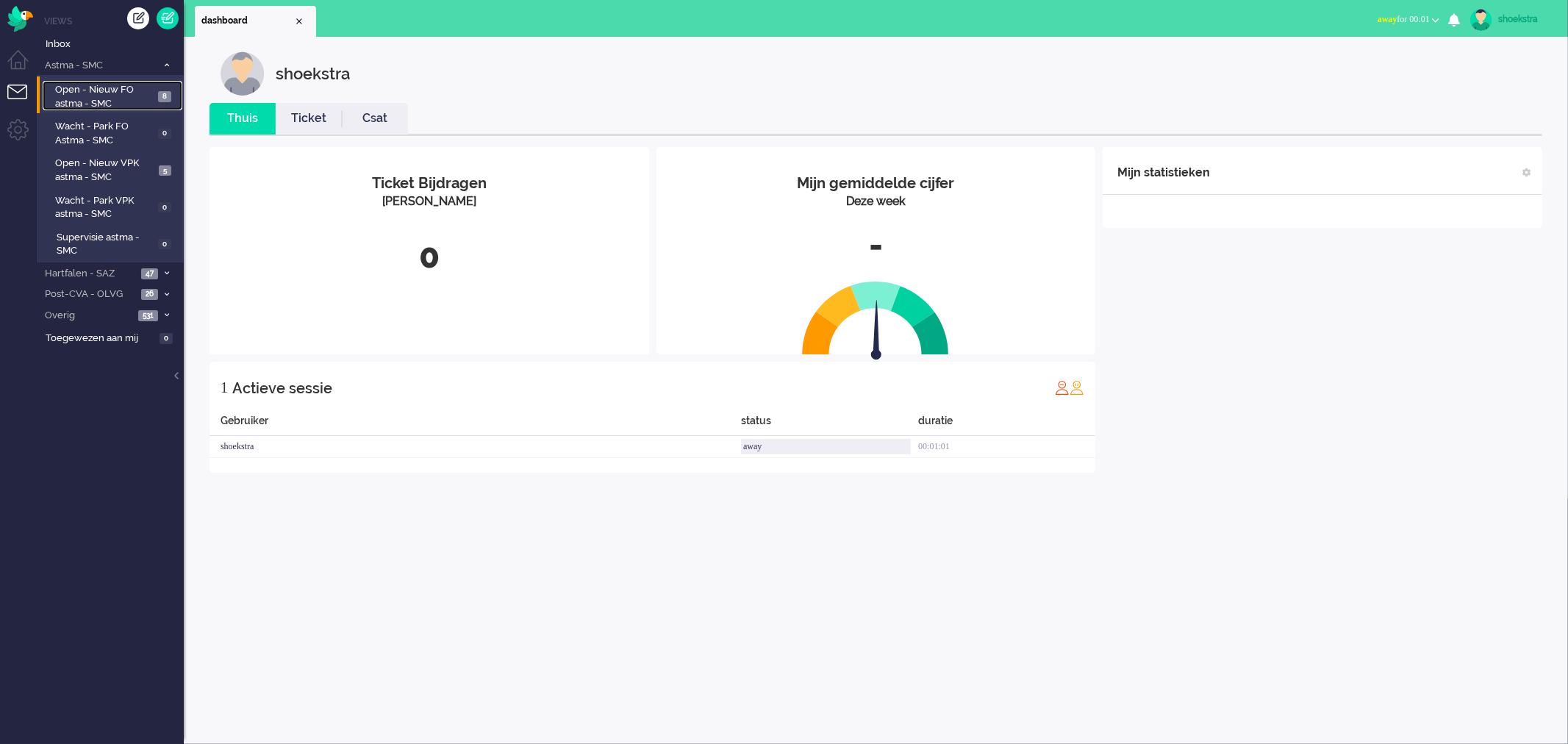 click on "Open - Nieuw FO astma - SMC" at bounding box center (104, 96) 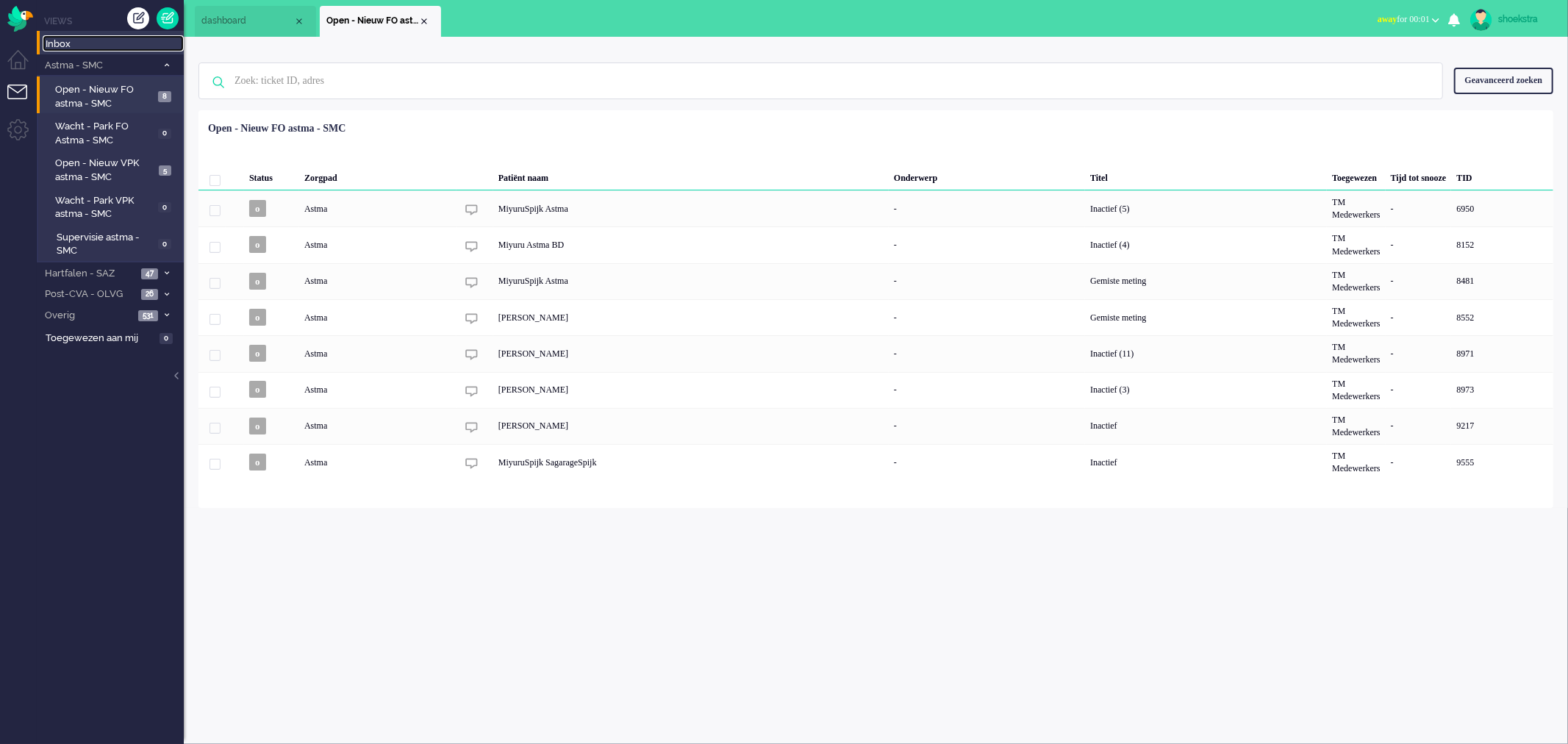 click on "Inbox" at bounding box center [115, 44] 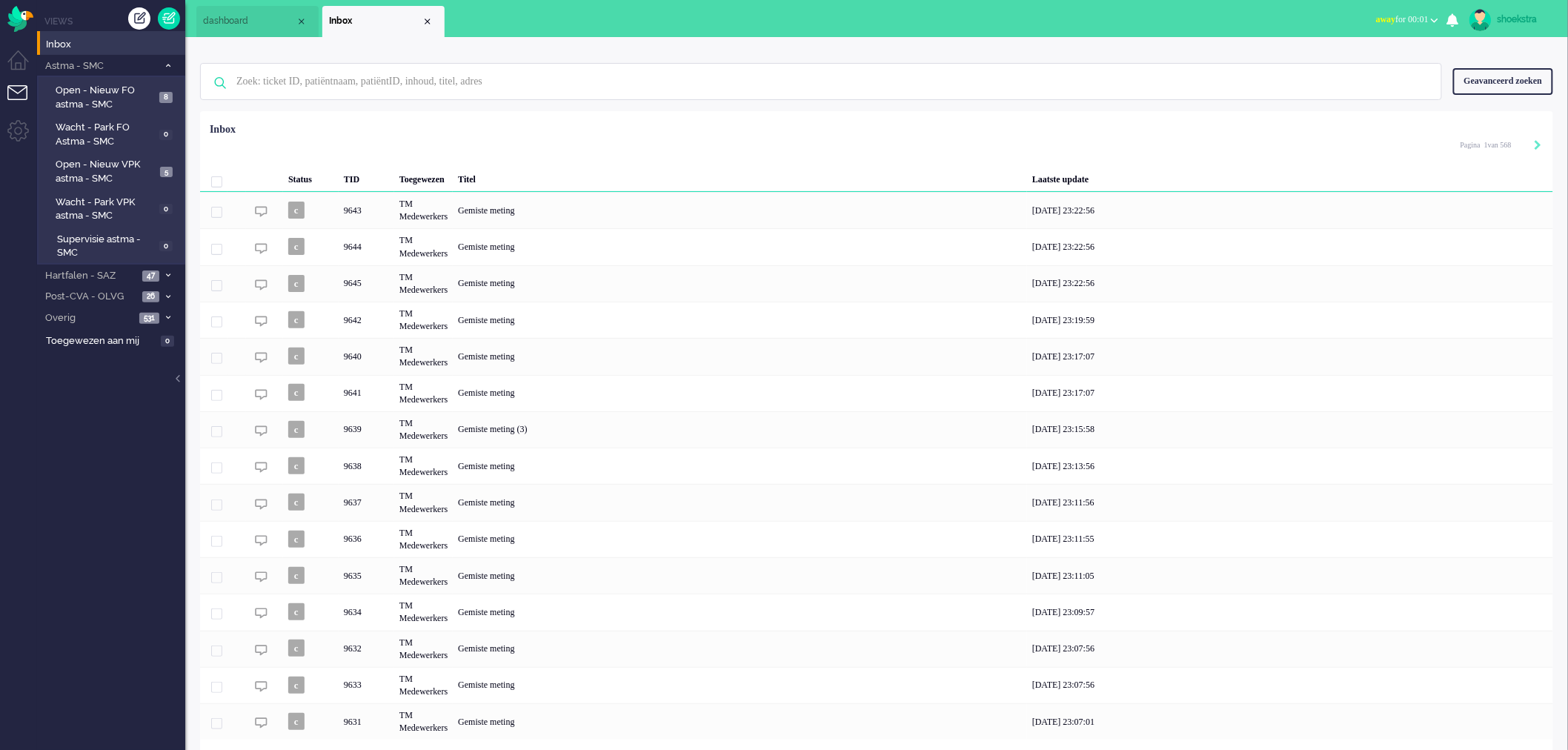 click on "Geavanceerd zoeken" at bounding box center (1503, 81) 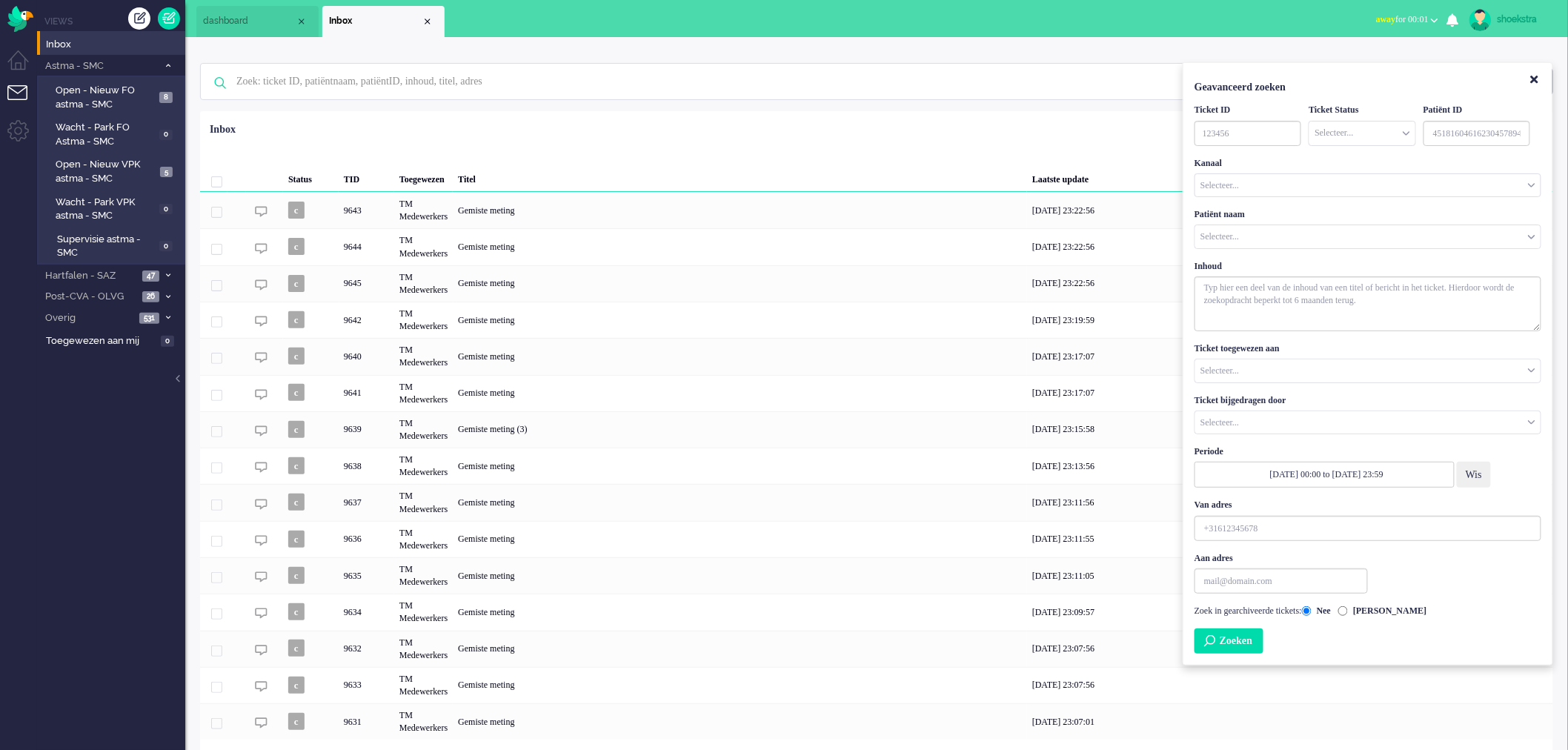 drag, startPoint x: 1317, startPoint y: 210, endPoint x: 1307, endPoint y: 230, distance: 22.36068 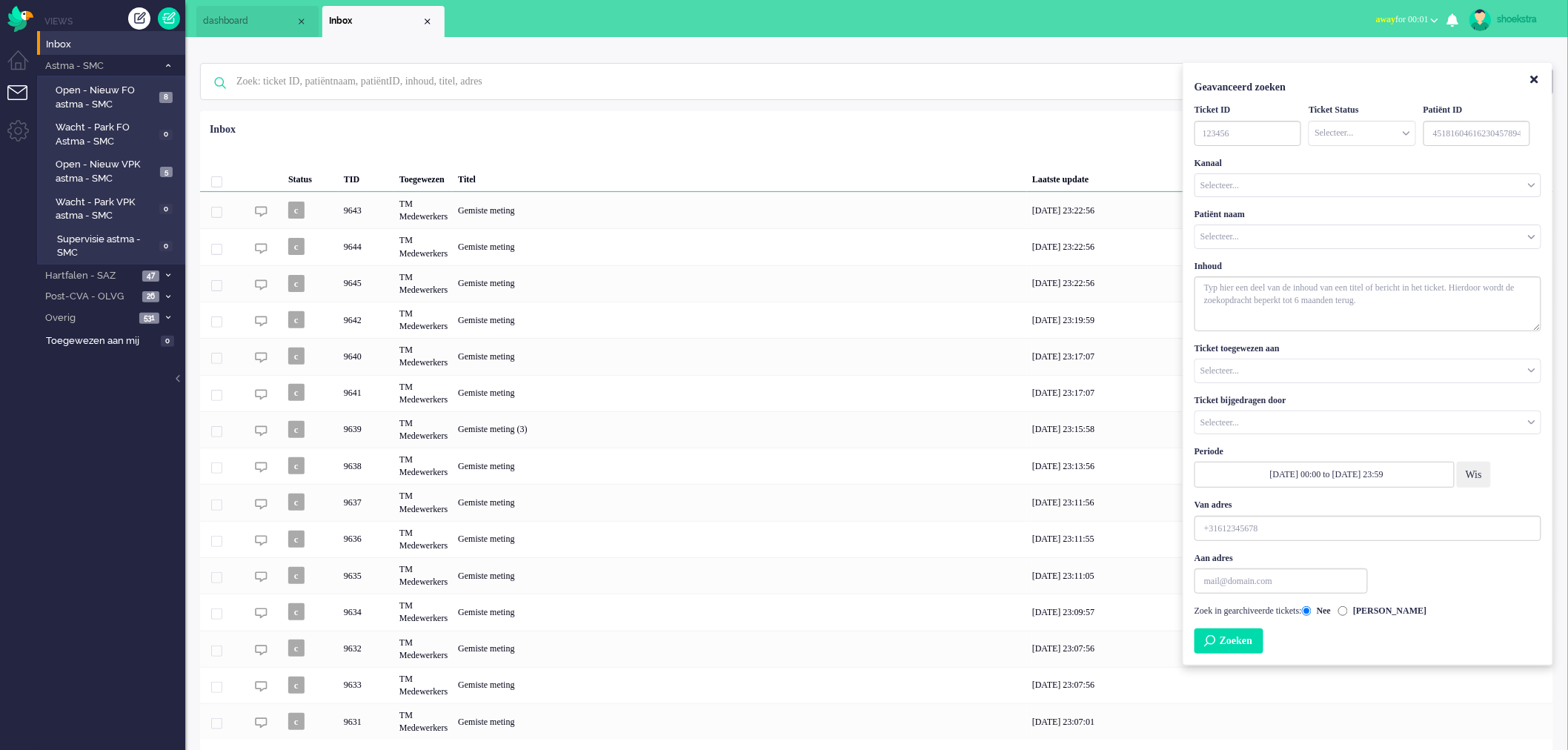 click at bounding box center [1368, 236] 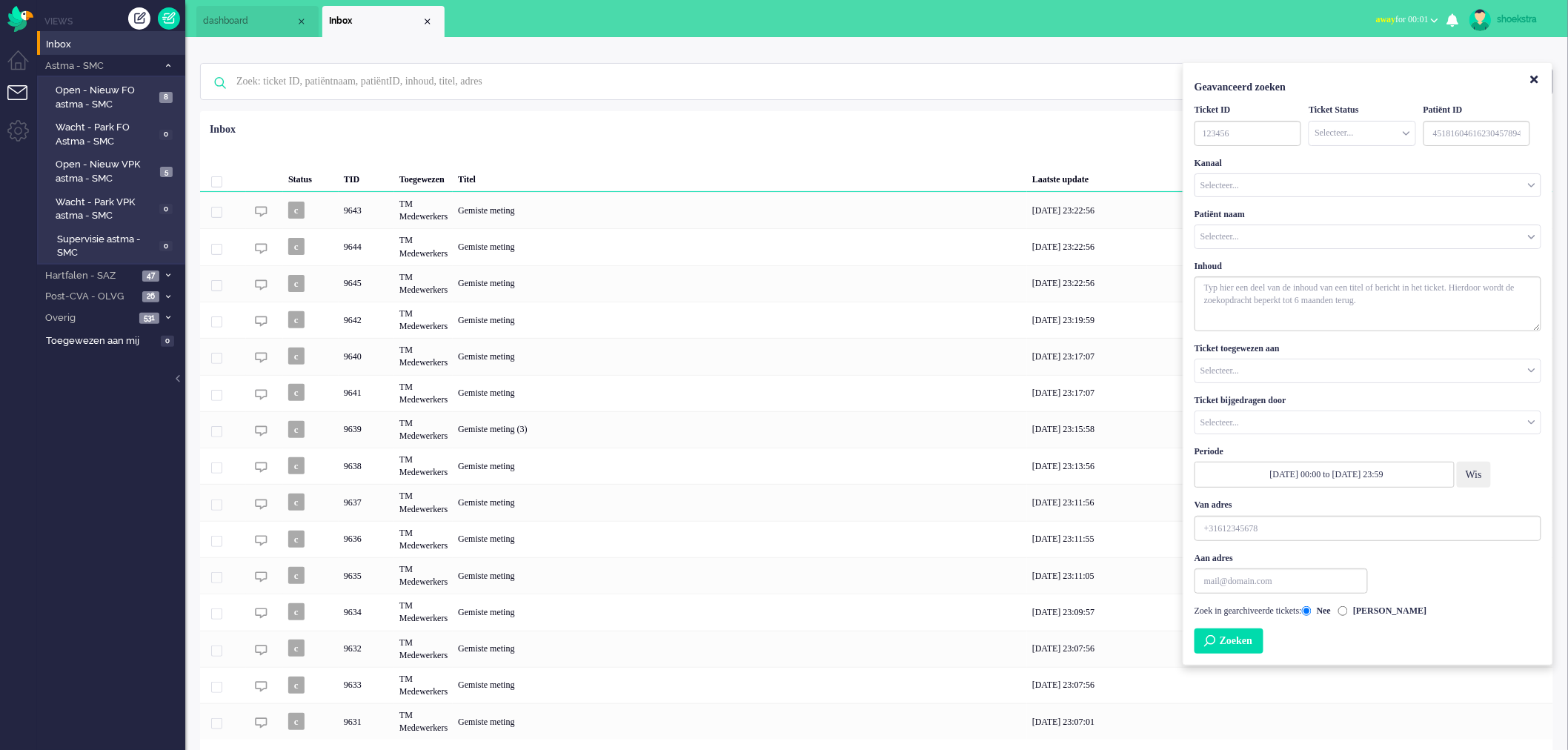 click on "Patiënt naam Selecteer... Vul 2 karakters of meer in" at bounding box center (1368, 228) 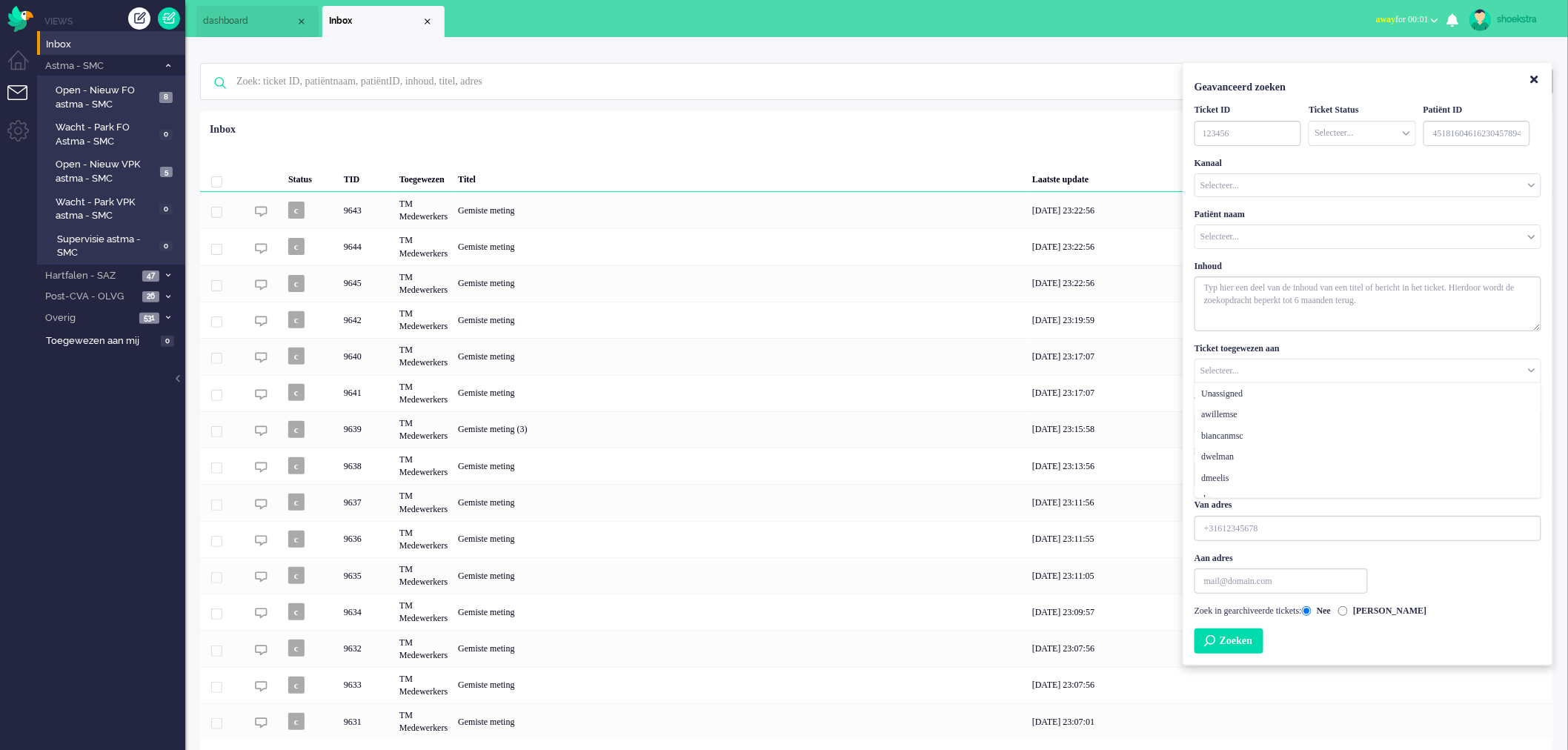 click at bounding box center [1368, 371] 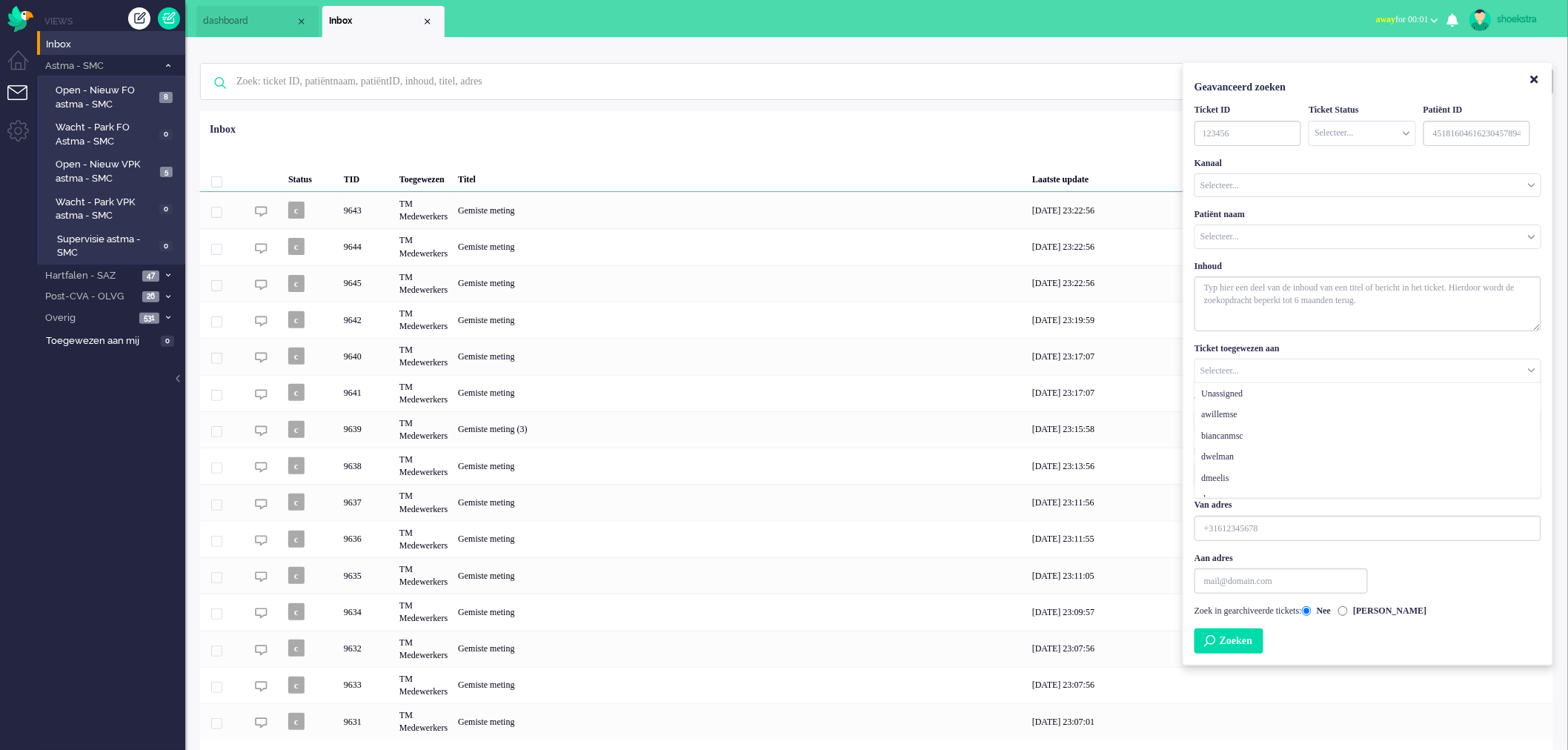 scroll, scrollTop: 41, scrollLeft: 0, axis: vertical 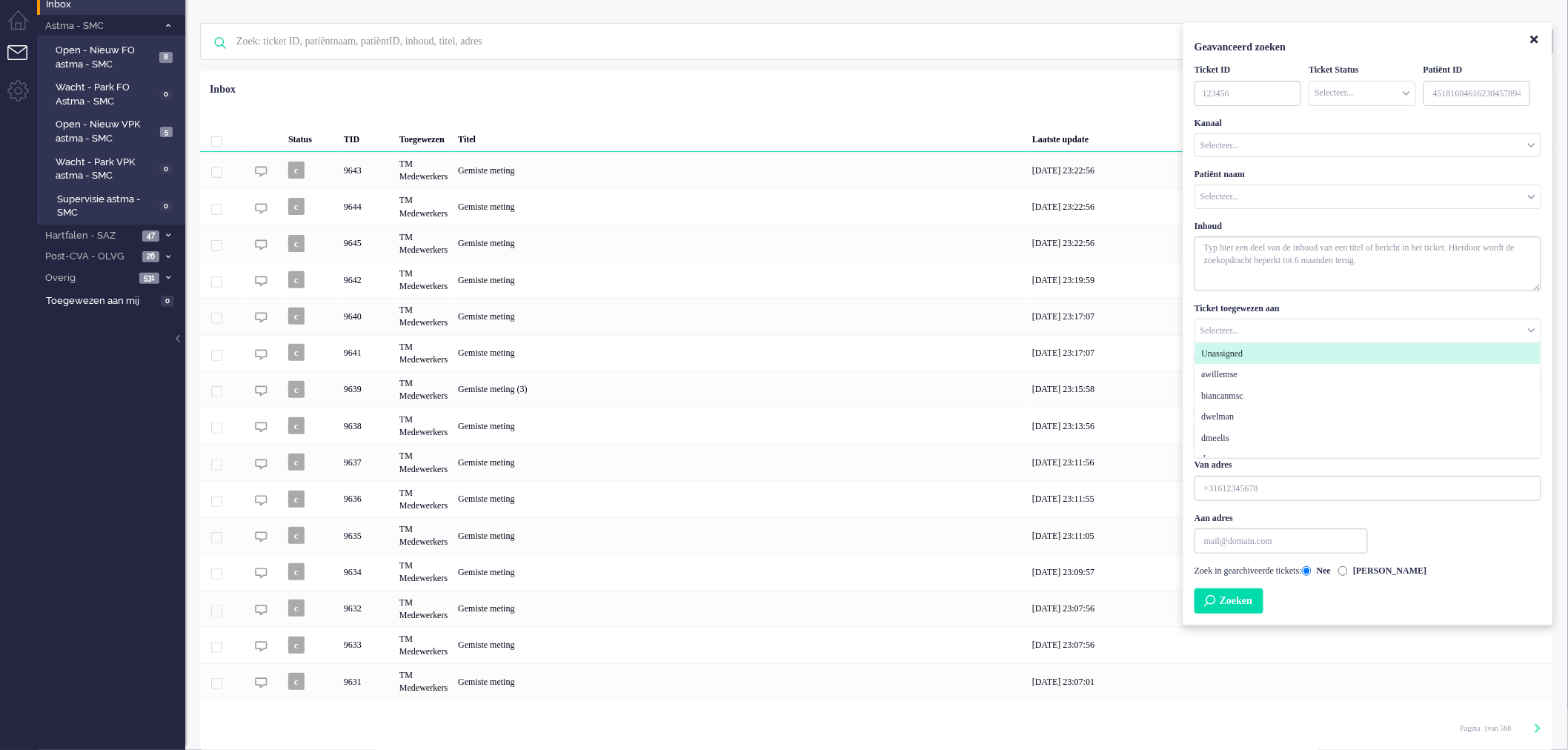 click on "Ticket toegewezen aan" at bounding box center (1237, 308) 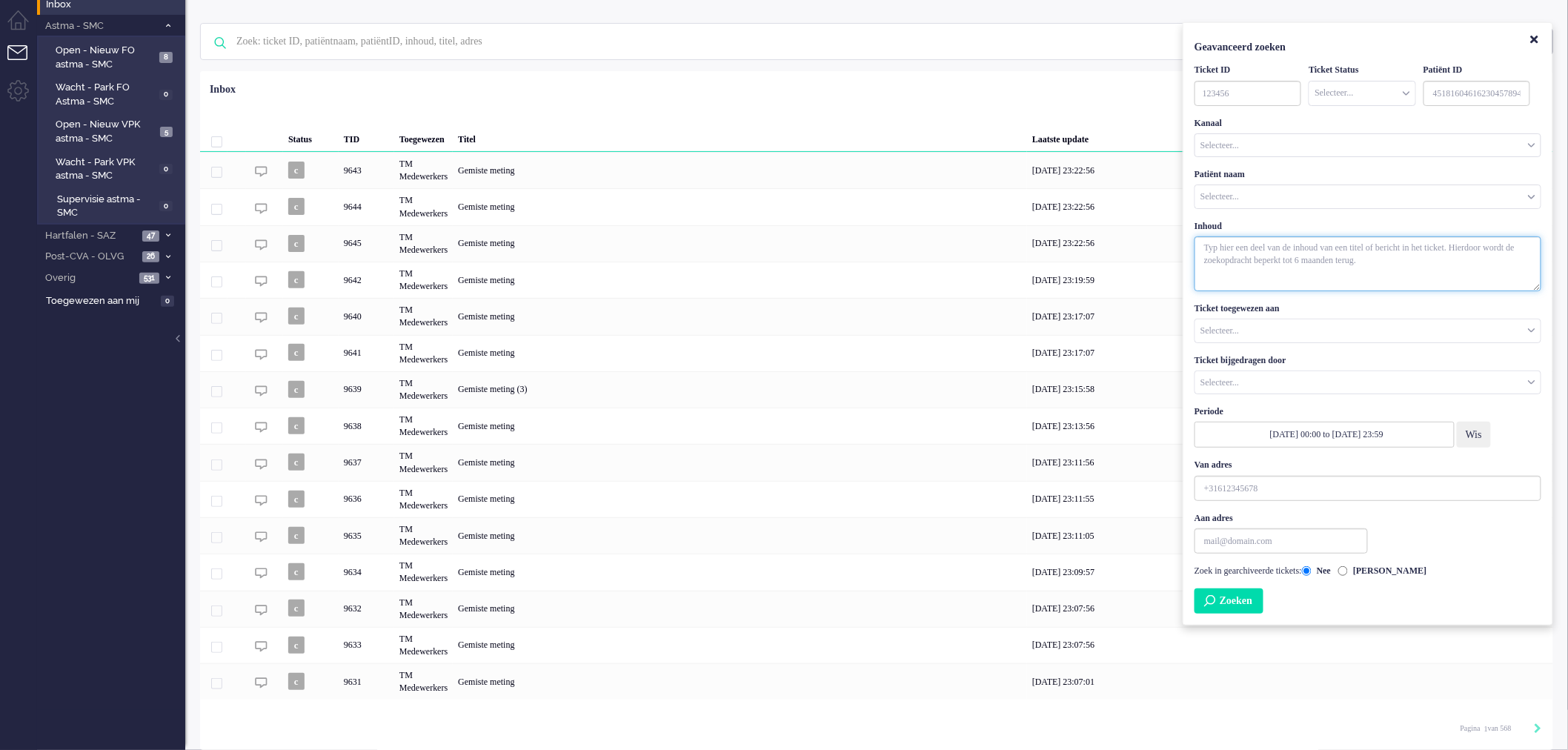 click at bounding box center [1368, 264] 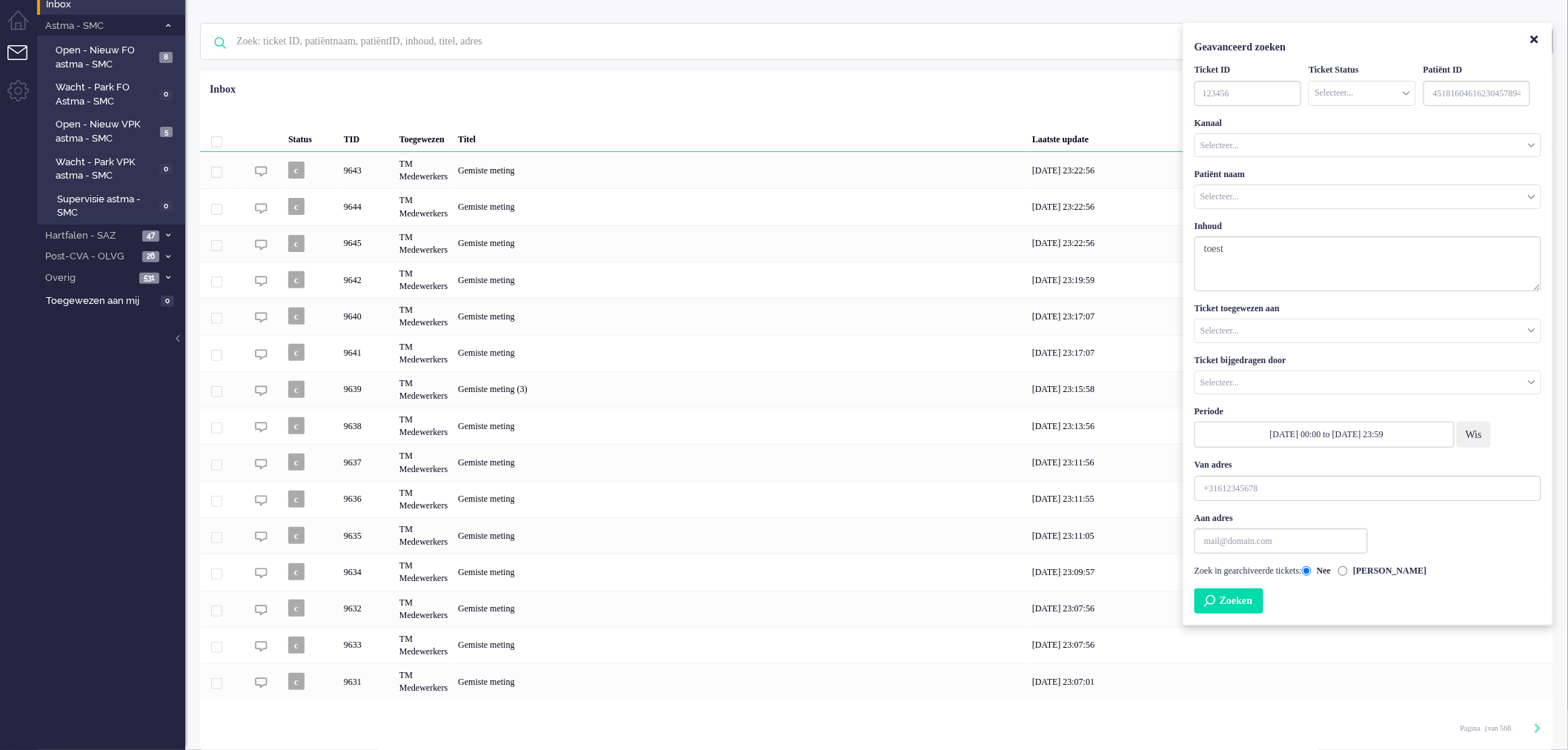click on "Zoeken" at bounding box center [1229, 601] 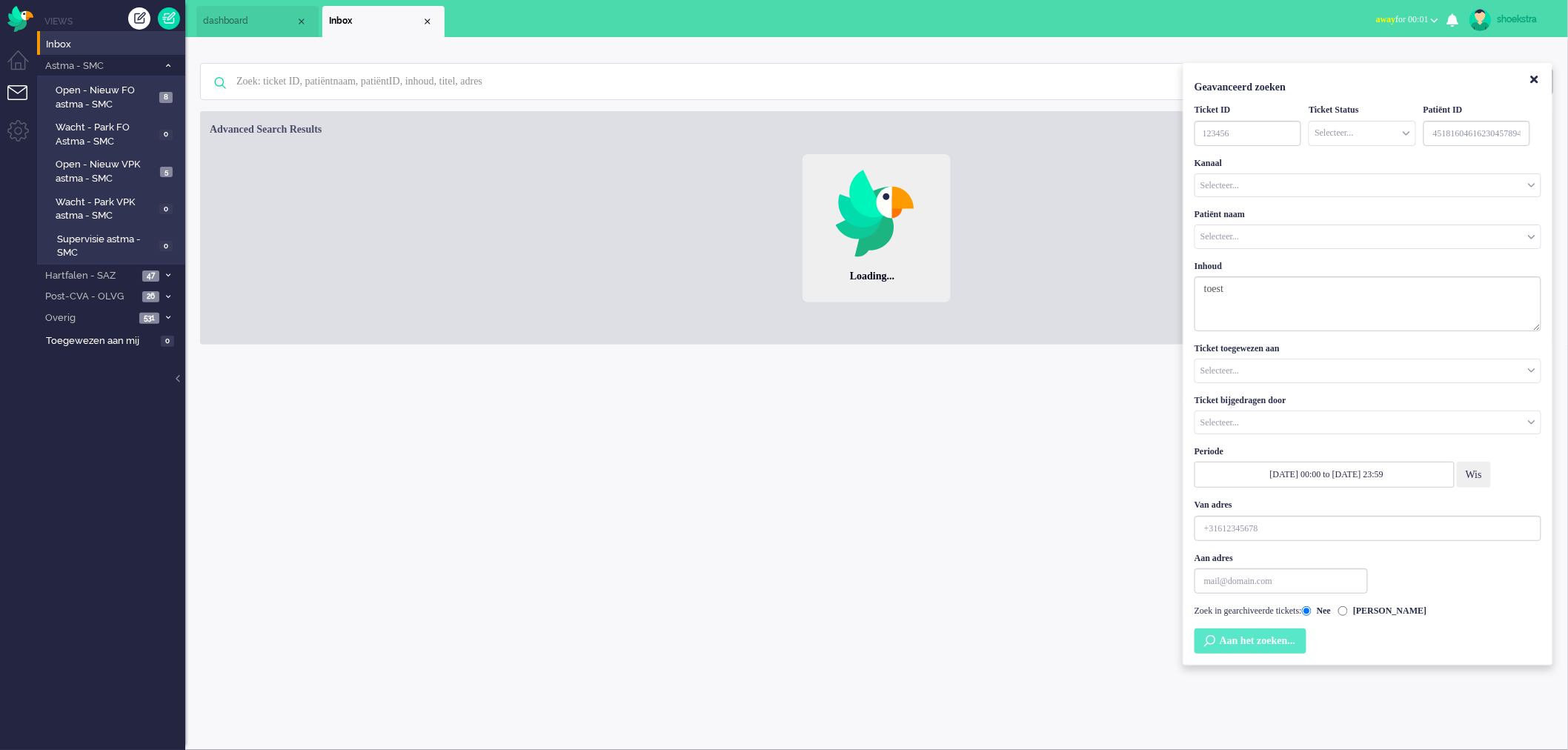 scroll, scrollTop: 0, scrollLeft: 0, axis: both 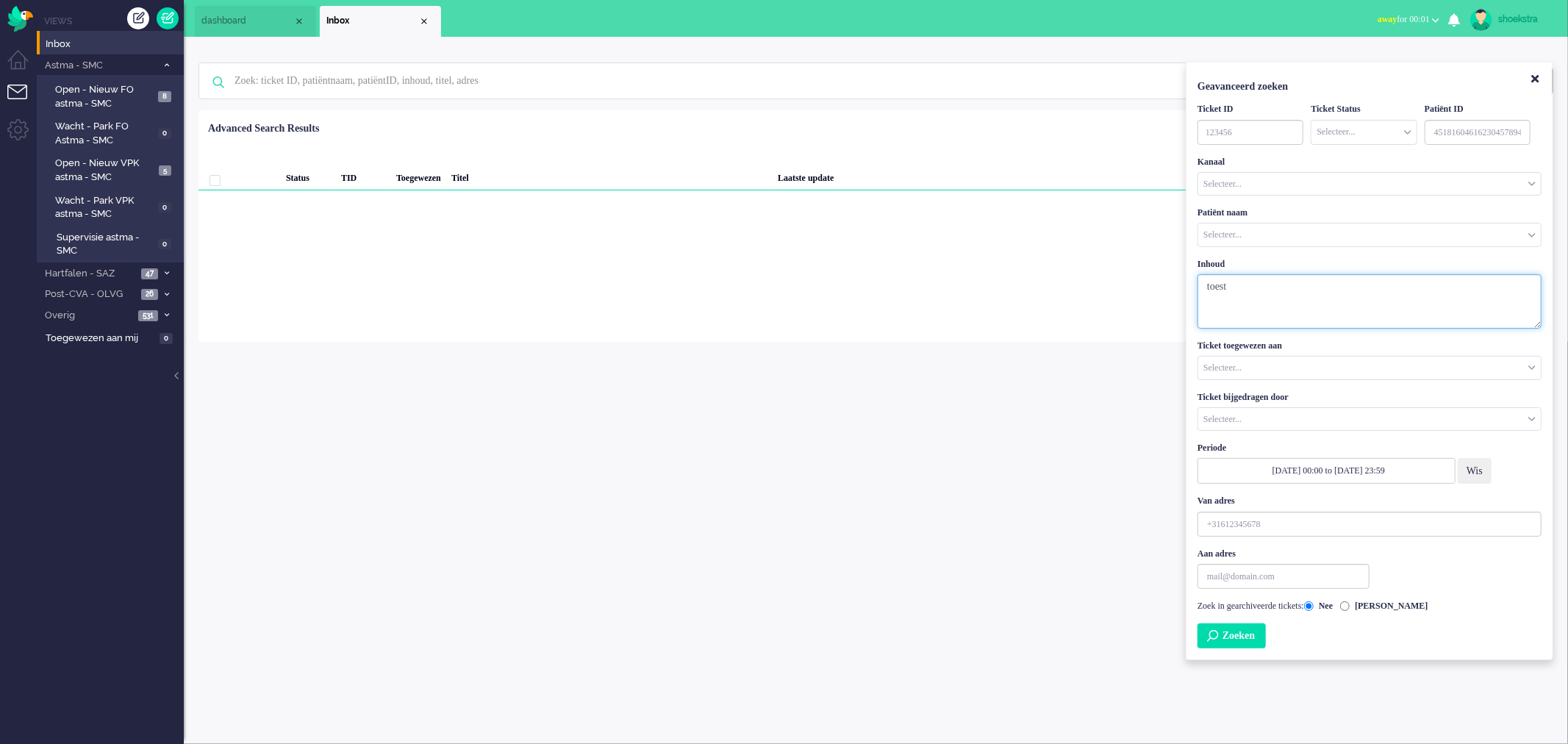 click on "toest" at bounding box center (1370, 301) 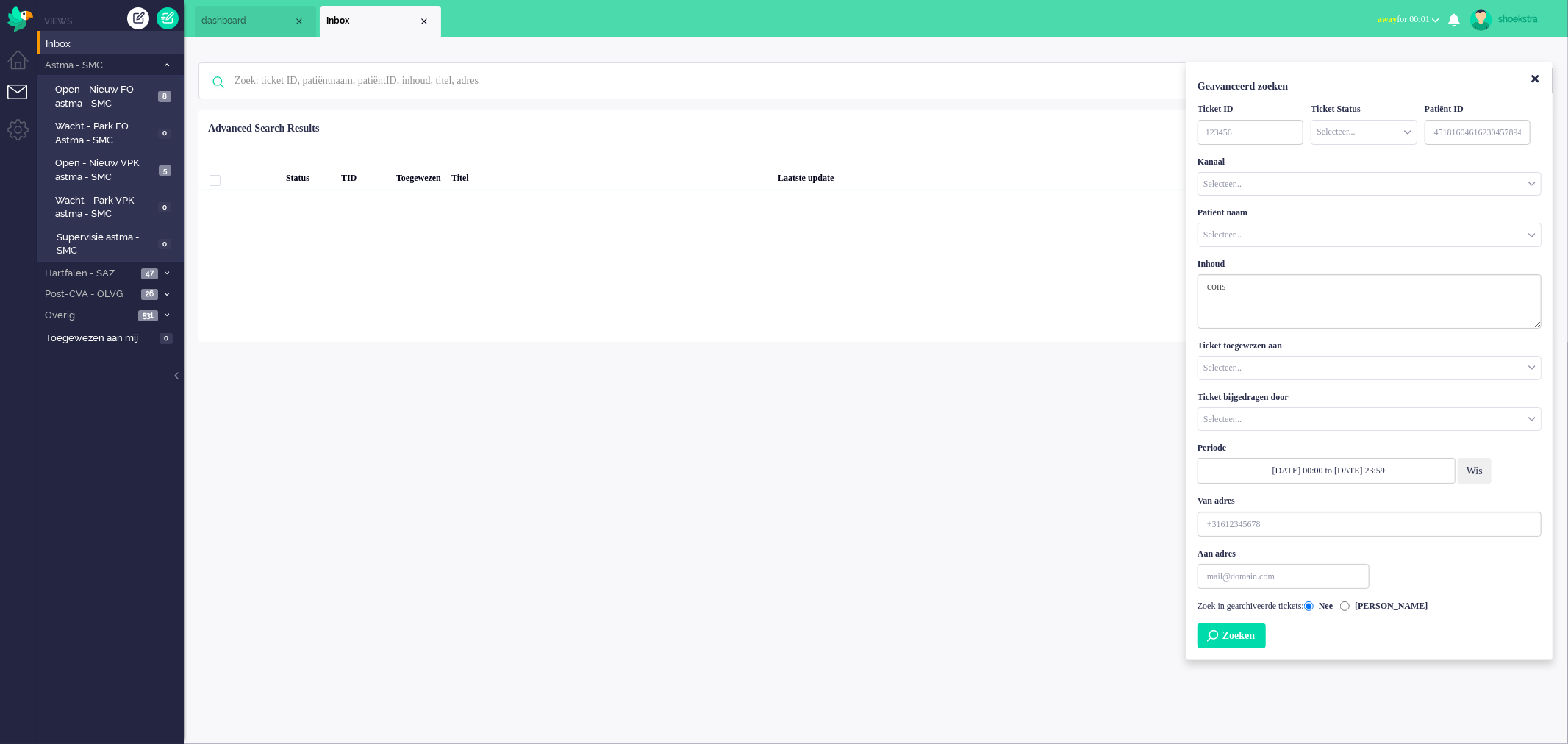 click on "Zoeken" at bounding box center (1231, 636) 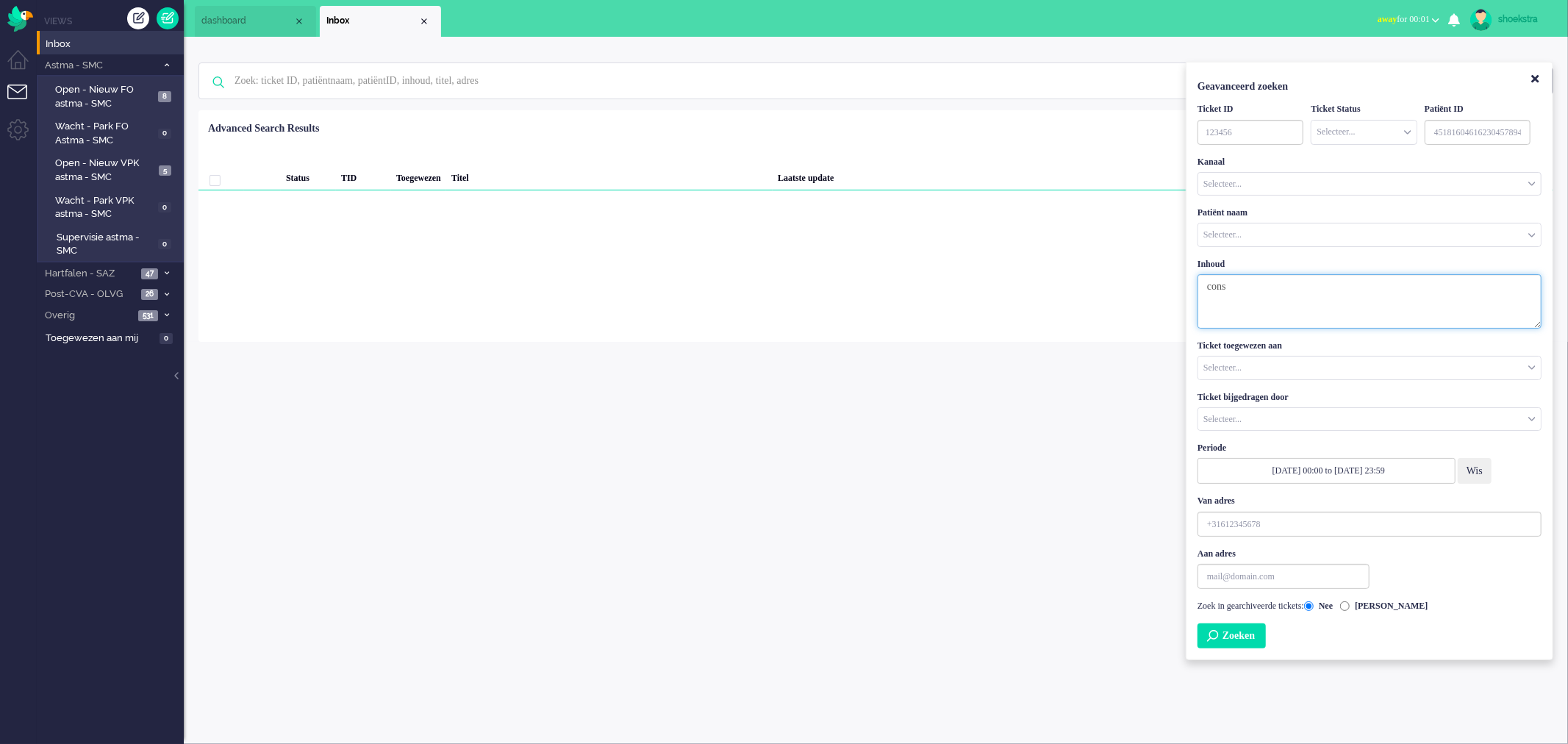 drag, startPoint x: 1239, startPoint y: 318, endPoint x: 1248, endPoint y: 301, distance: 19.235384 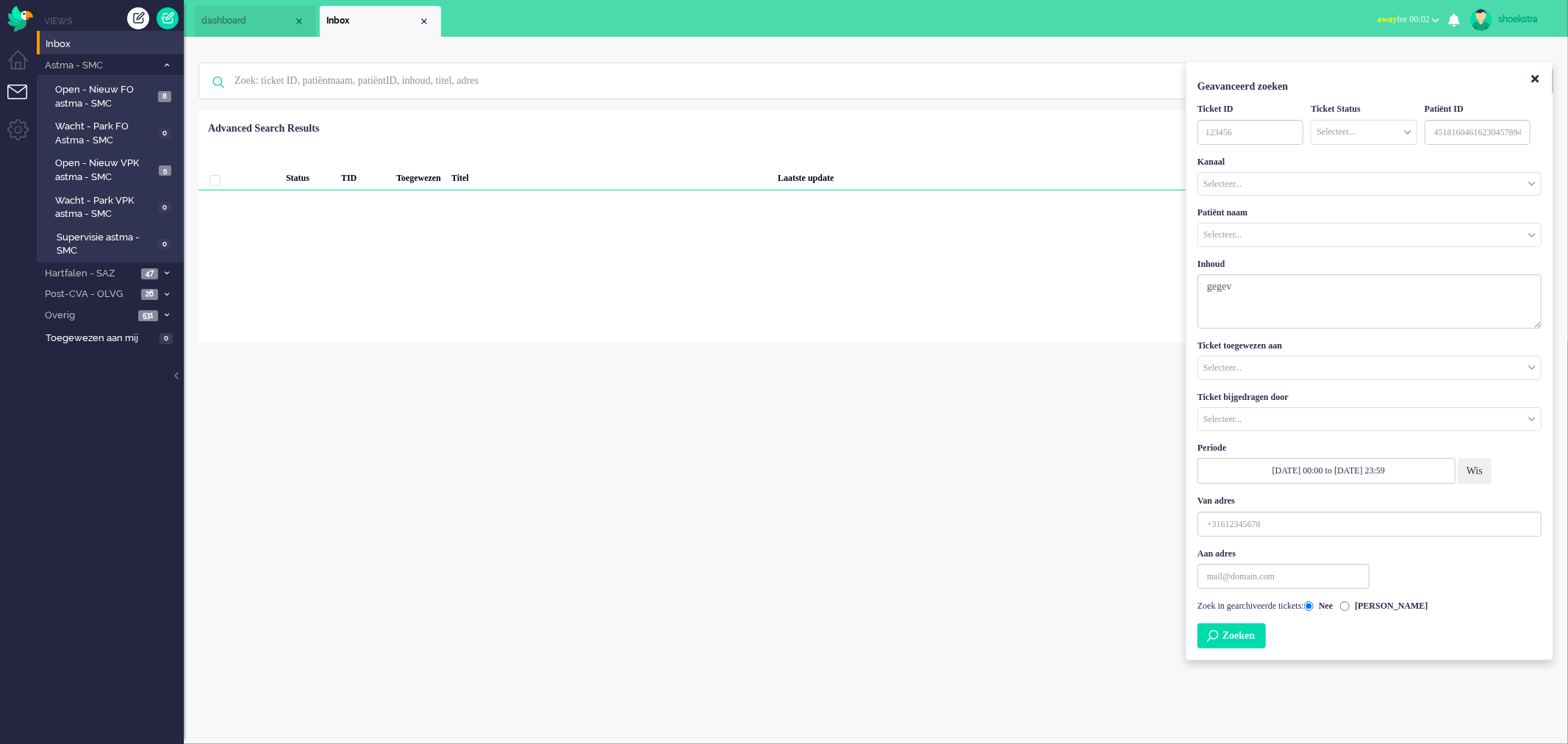 click on "Zoeken" at bounding box center [1231, 636] 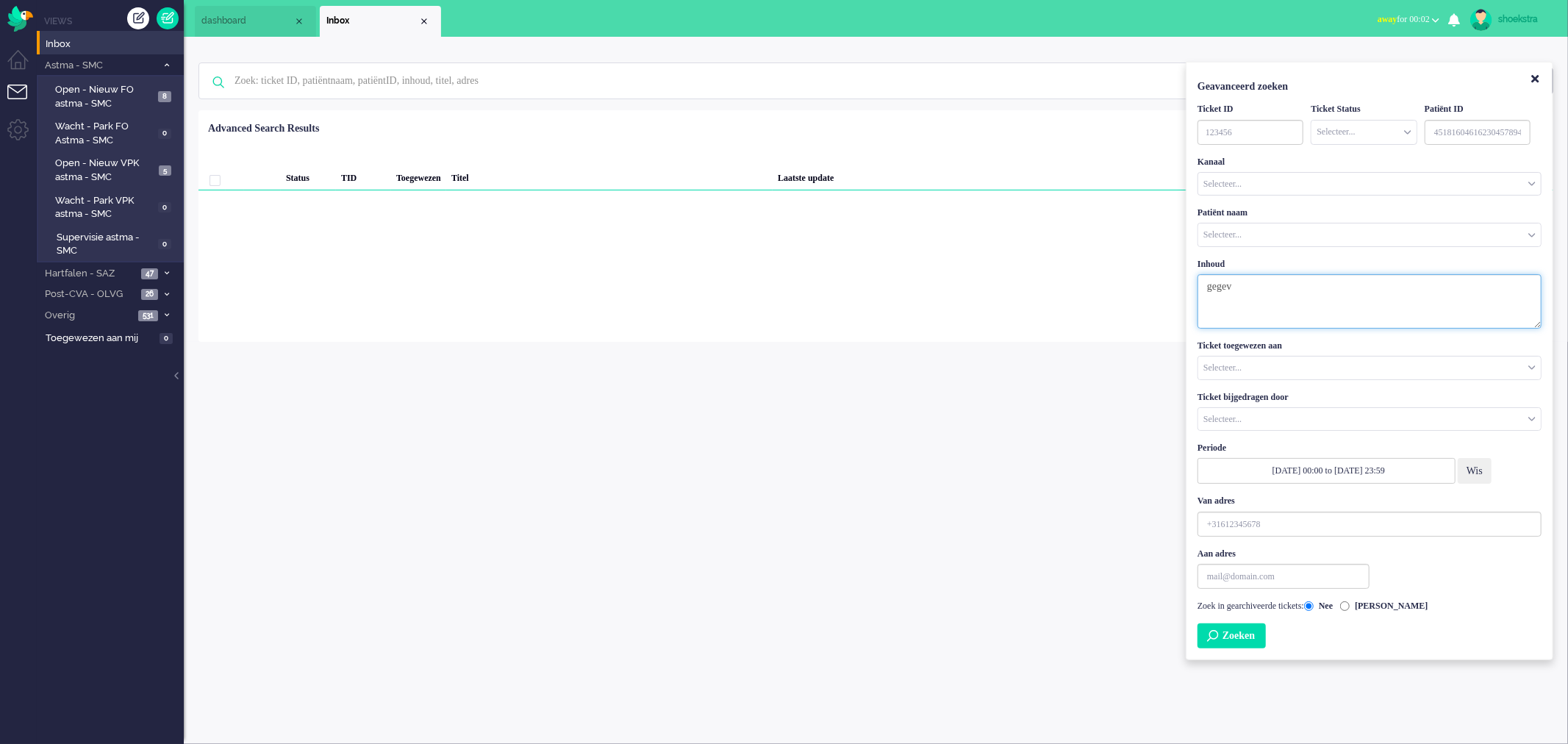 click on "gegev" at bounding box center (1370, 301) 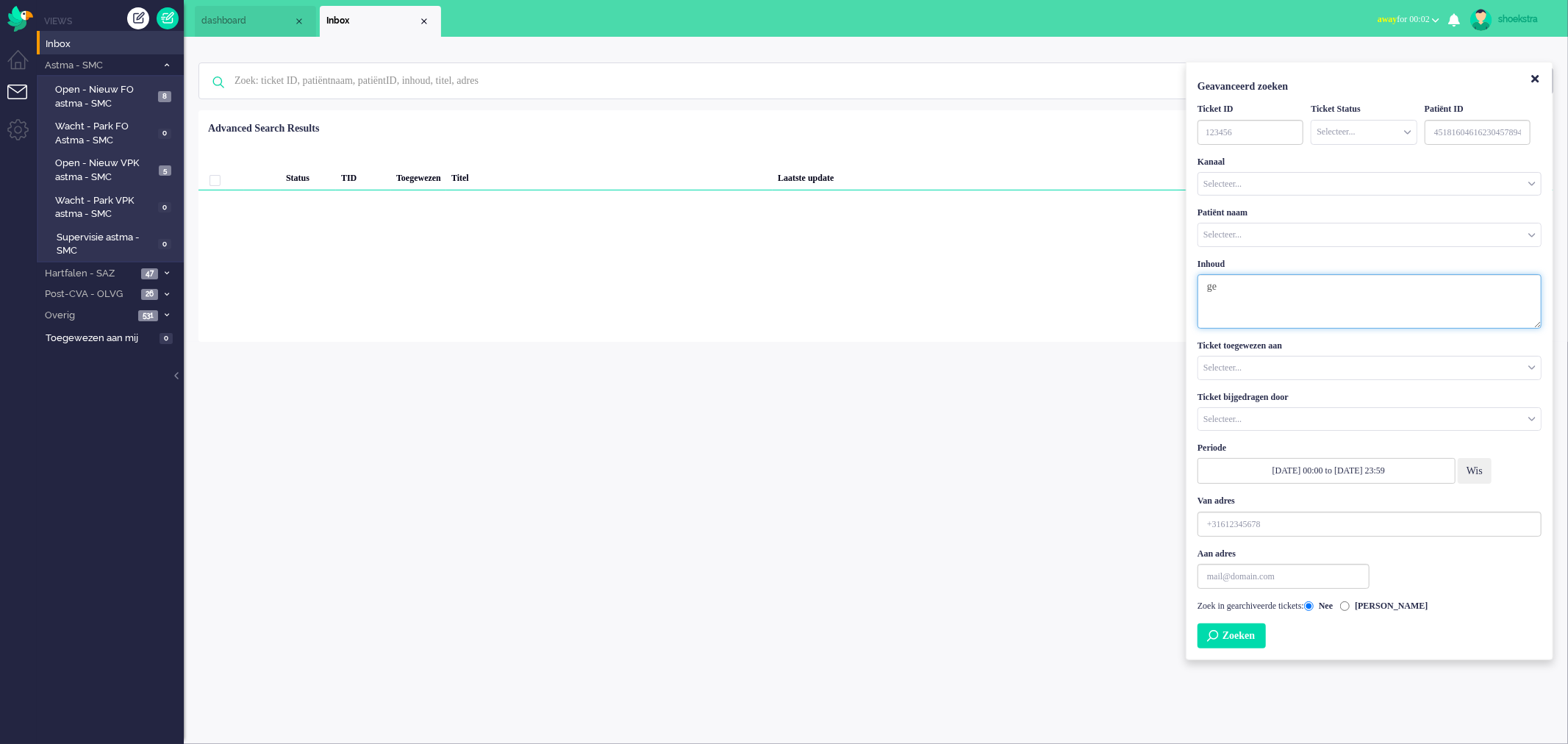 type on "g" 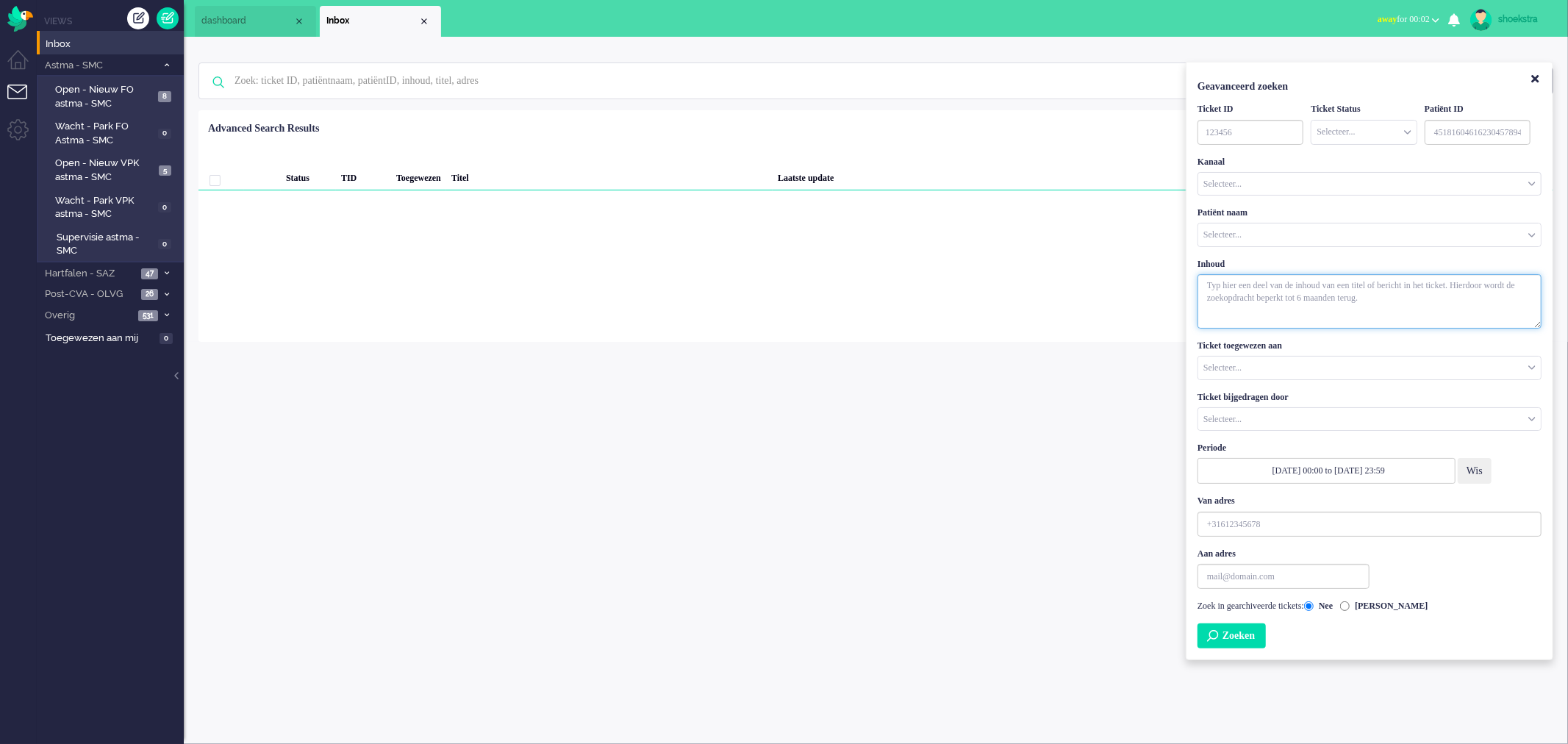 type 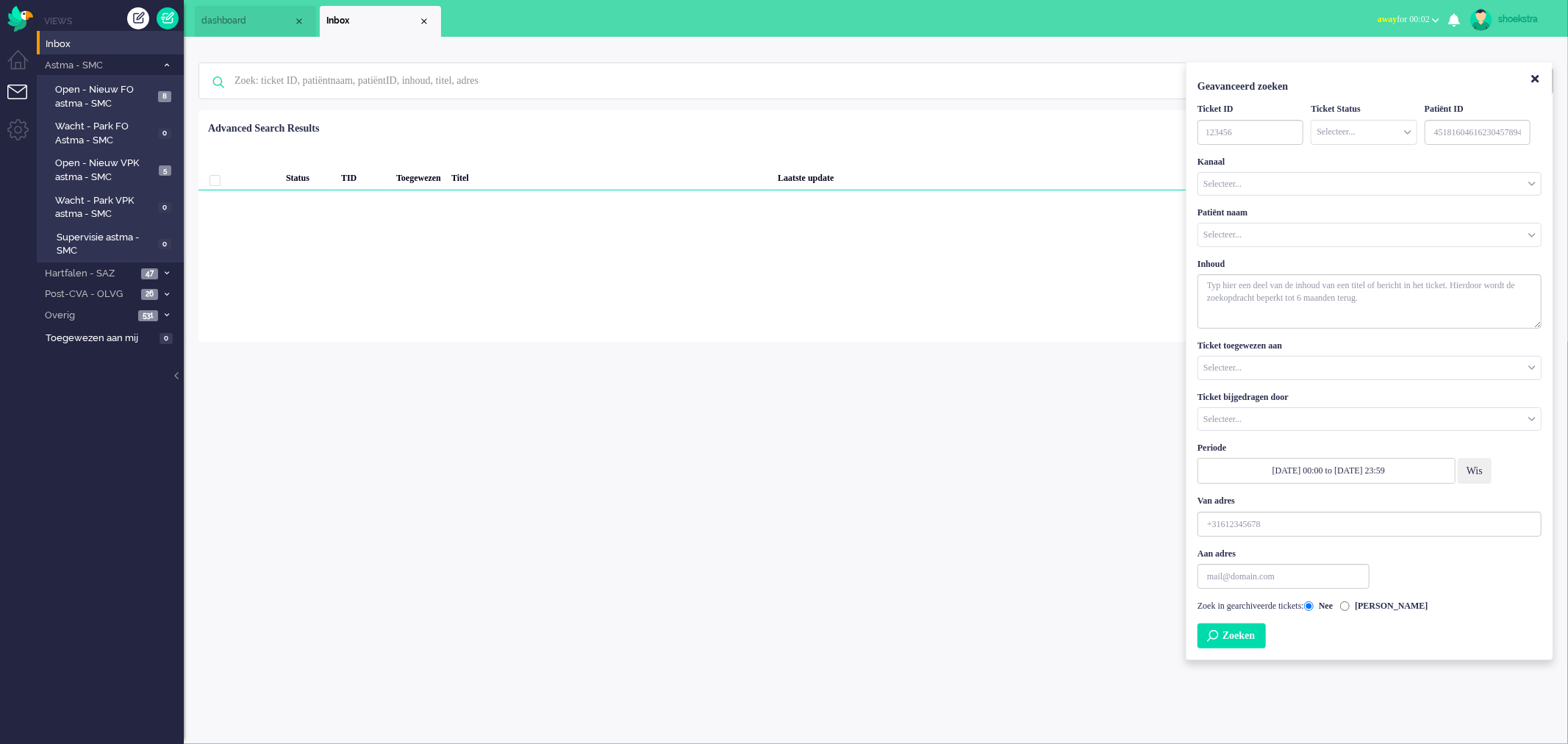 click on "Loading... Status TID Toegewezen Titel Laatste update Geselecteerd 0  Set Status: open pending holding solved Verwijder Selecteer... Unassign awillemse Wllemse biancanmsc N dwelman Welman dmeelis Meelis dgeurs Geurs ekloppenburg Kloppenburg zbjcareprofessionalsteam admin fbeeremans Beeremans i.huikko Huikko j.nevalainen Nevalainen jhidding Hidding jsloan Sloan job.omnidesk van Dijk jverboekend Verboekend jverboekendnurse Verboekend jpakarinenacc Pakarinen jpakarinenaccnurse Pakarinen Acc Nurse joris Seijen j.vanseijen.admin Seijen jscharp Scharp jspee Spee jwiersema Wiersema jdyeracc Dyer kimwillemstmmdw Willems kimwillems Willems kimwillemstmvpk2 Willems kimwillemstmvpk Willems kburgers Burgers ltas Tas Luscii-alarms Alarms lusciialarms Alarms miyurugeemalsagarage Sagarage msagarage Sagarage msagaragesmoketest Sagarage miyurusagaragetest Nurse nbergervpk1 Berger nbergermdw1 Berger rkrul Krul rbuit Buit shoekstra Hoekstra stanmsc de Kleijn tvanderzandenmdw1 Zanden tvanderzandenvpk1 Zanden vvuoriacc Vuori 1 1" at bounding box center (876, 226) 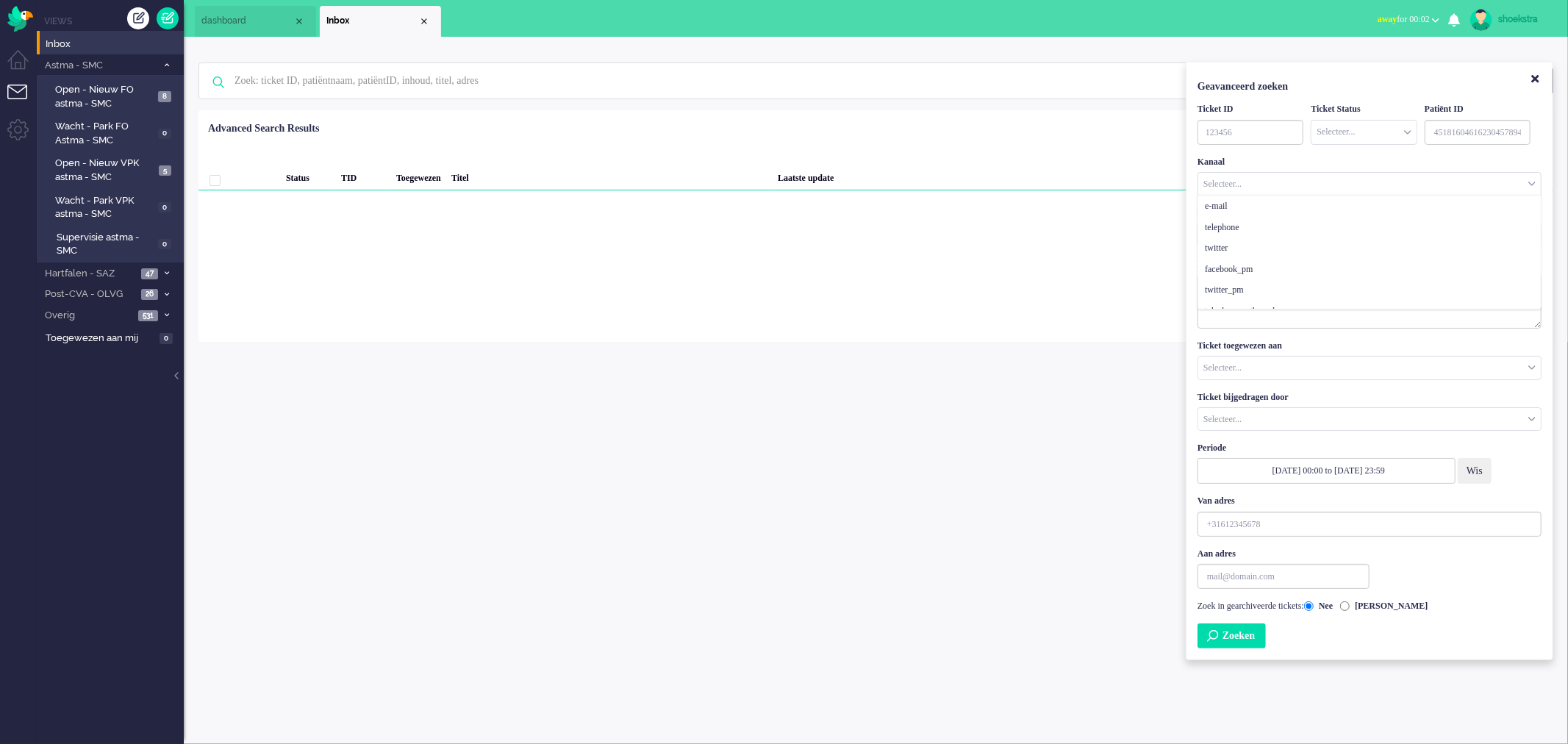 click on "Selecteer..." at bounding box center (1370, 184) 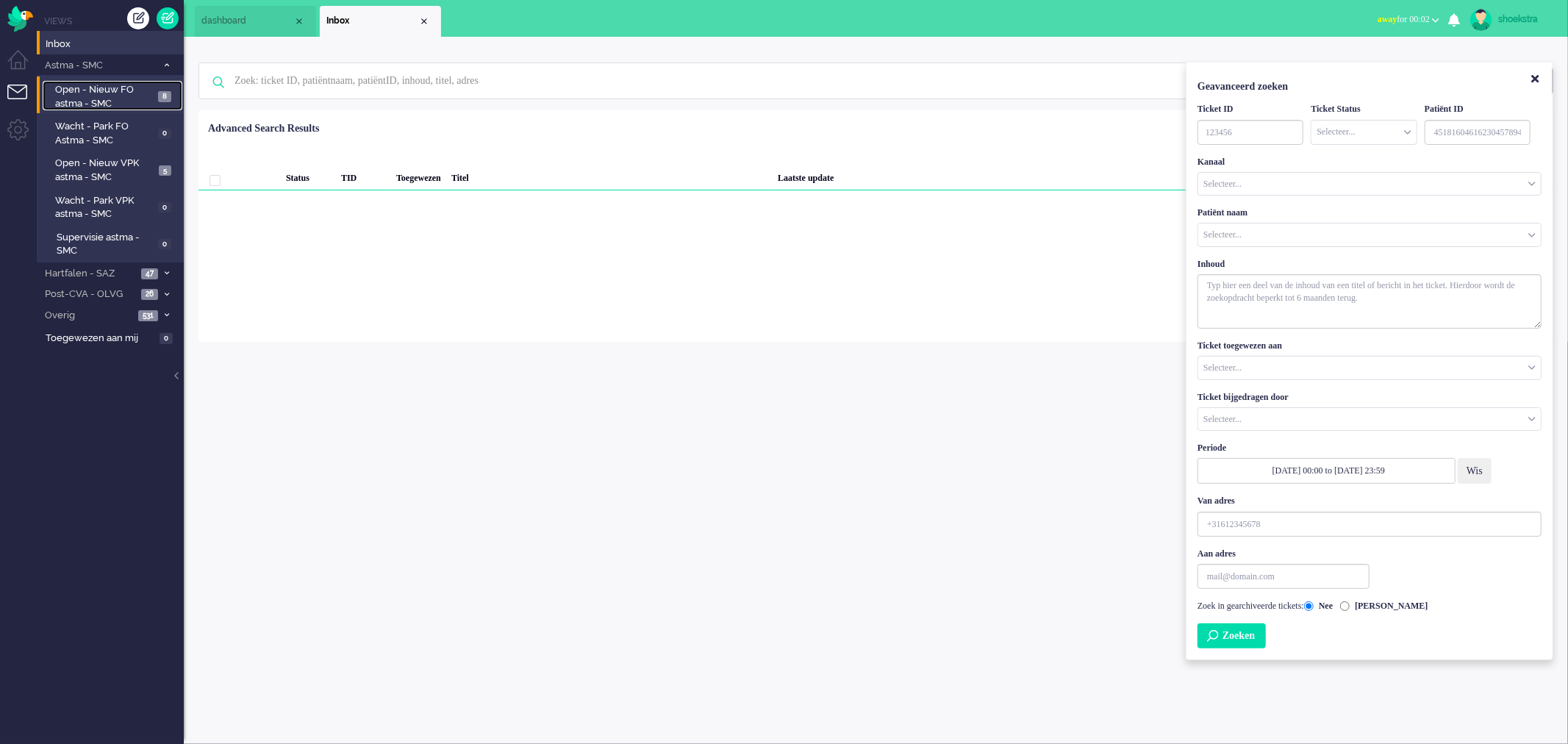 click on "Open - Nieuw FO astma - SMC" at bounding box center (104, 96) 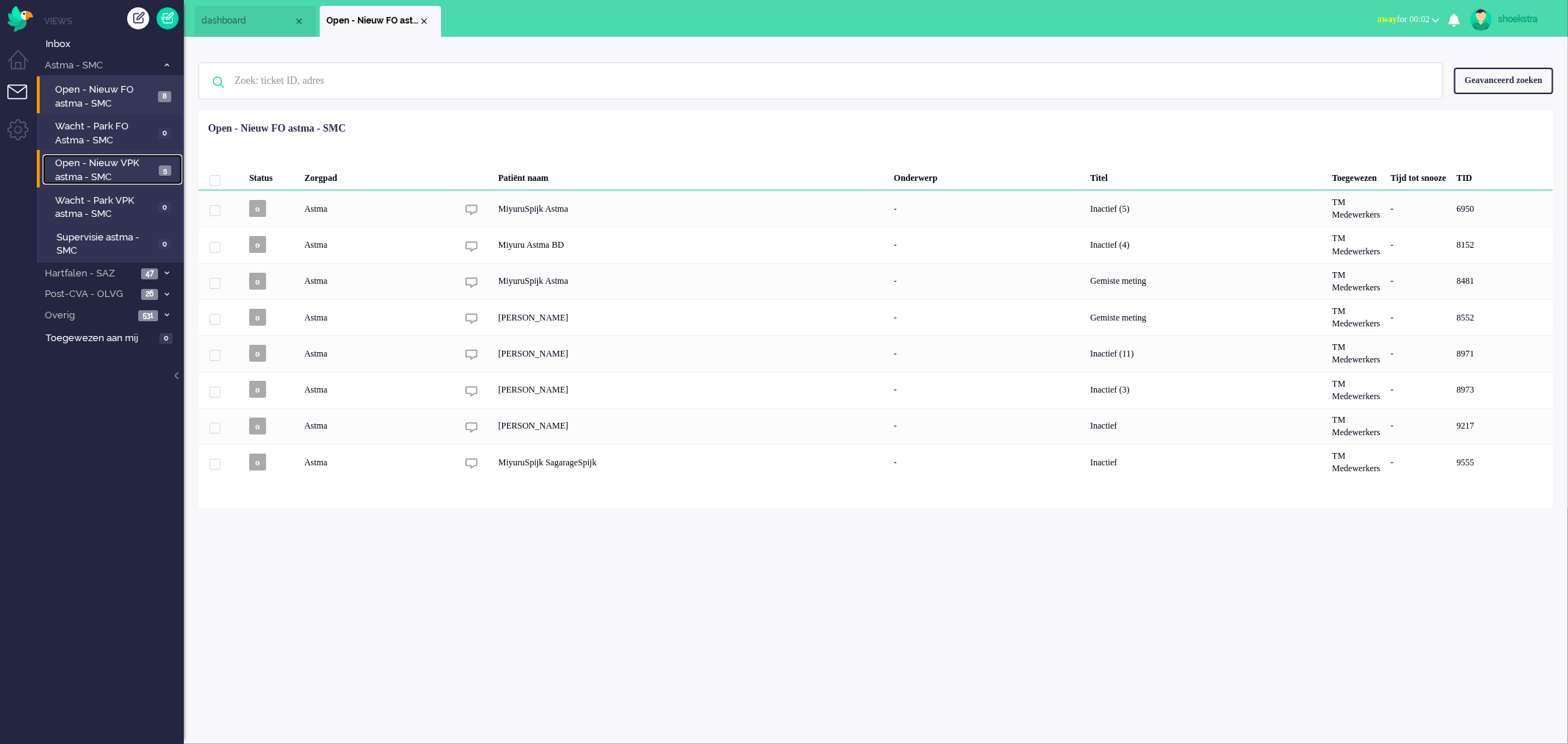 click on "Open - Nieuw VPK astma - SMC" at bounding box center (105, 170) 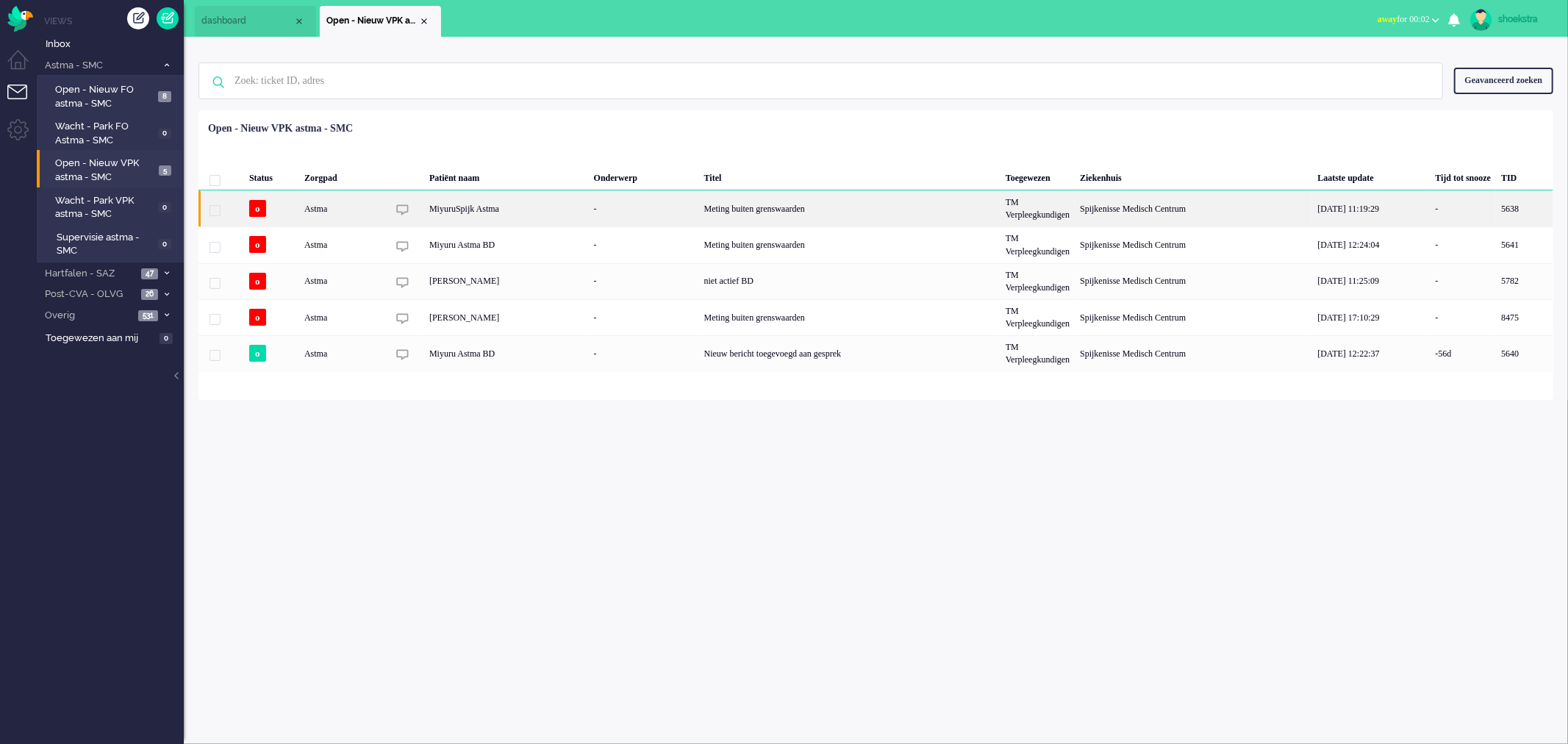 click on "MiyuruSpijk Astma" 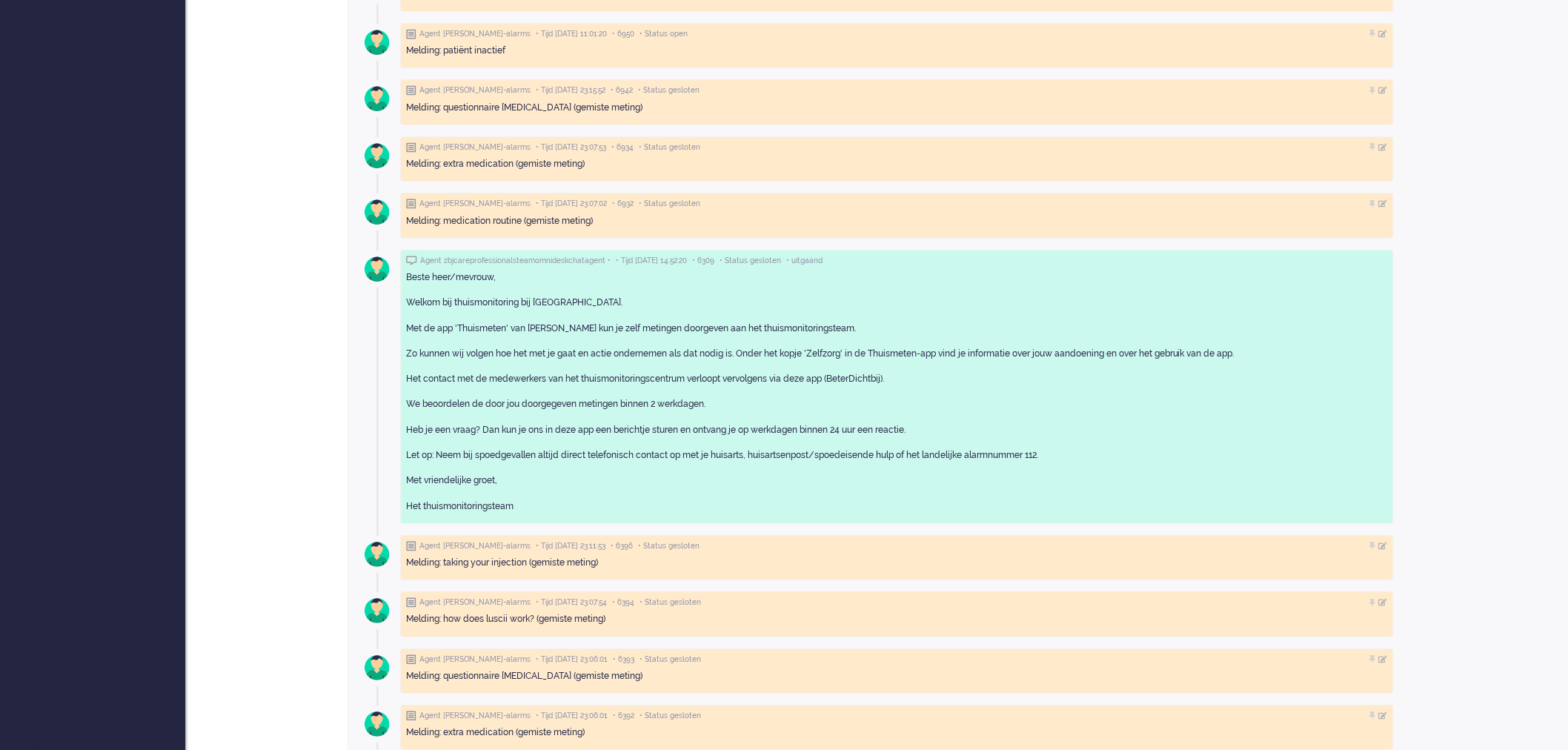 scroll, scrollTop: 2372, scrollLeft: 0, axis: vertical 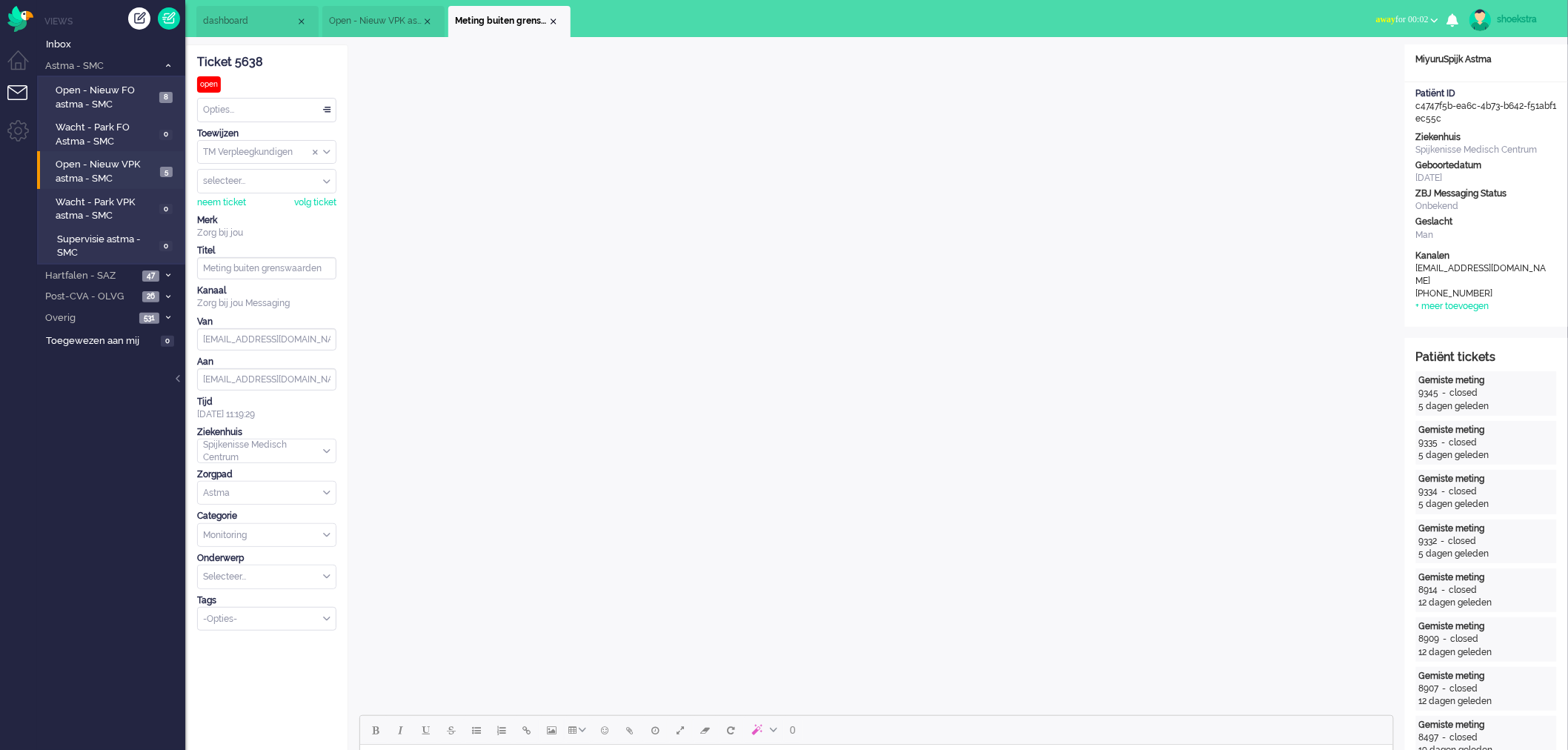 click on "Meting buiten grenswaarden" at bounding box center (509, 21) 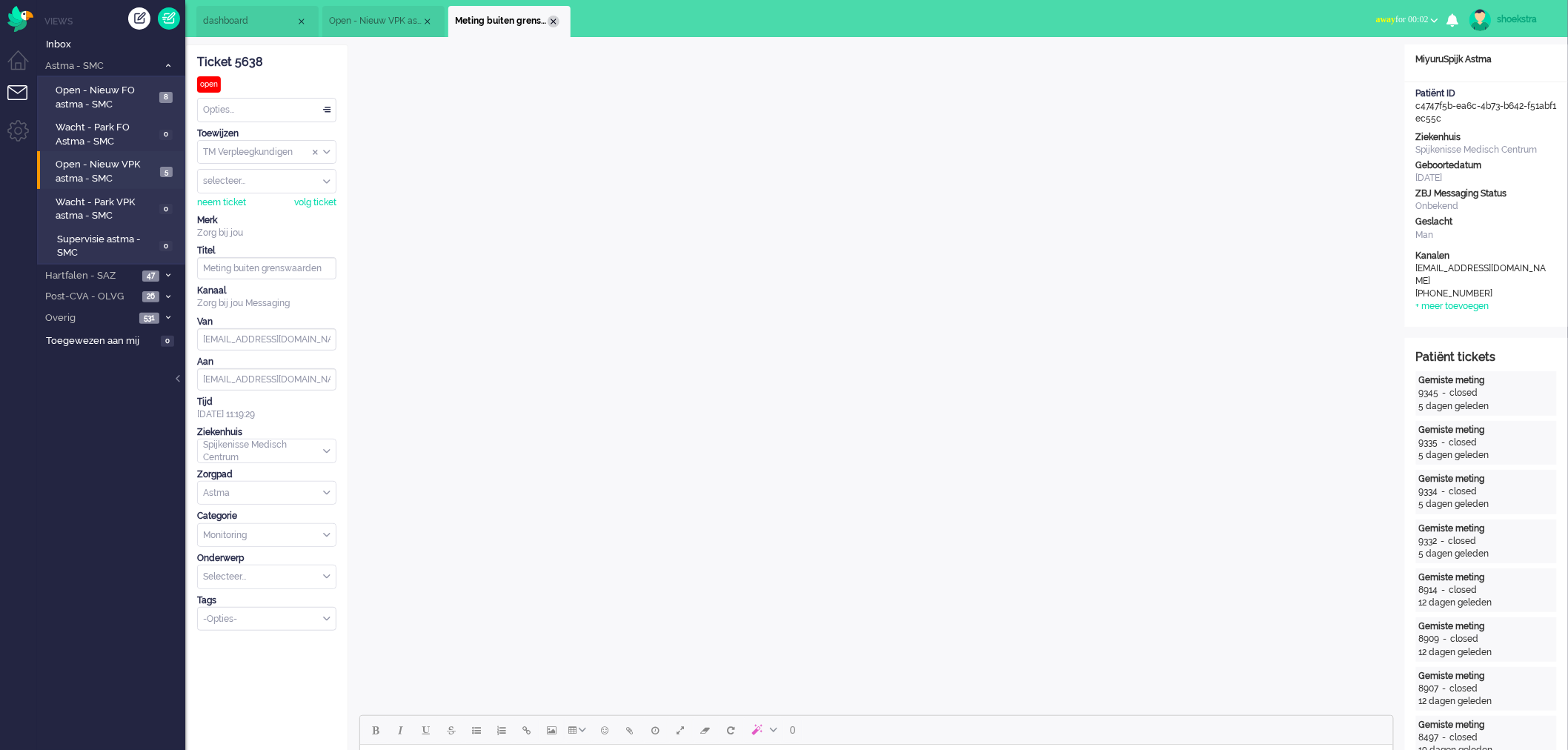 click at bounding box center [554, 21] 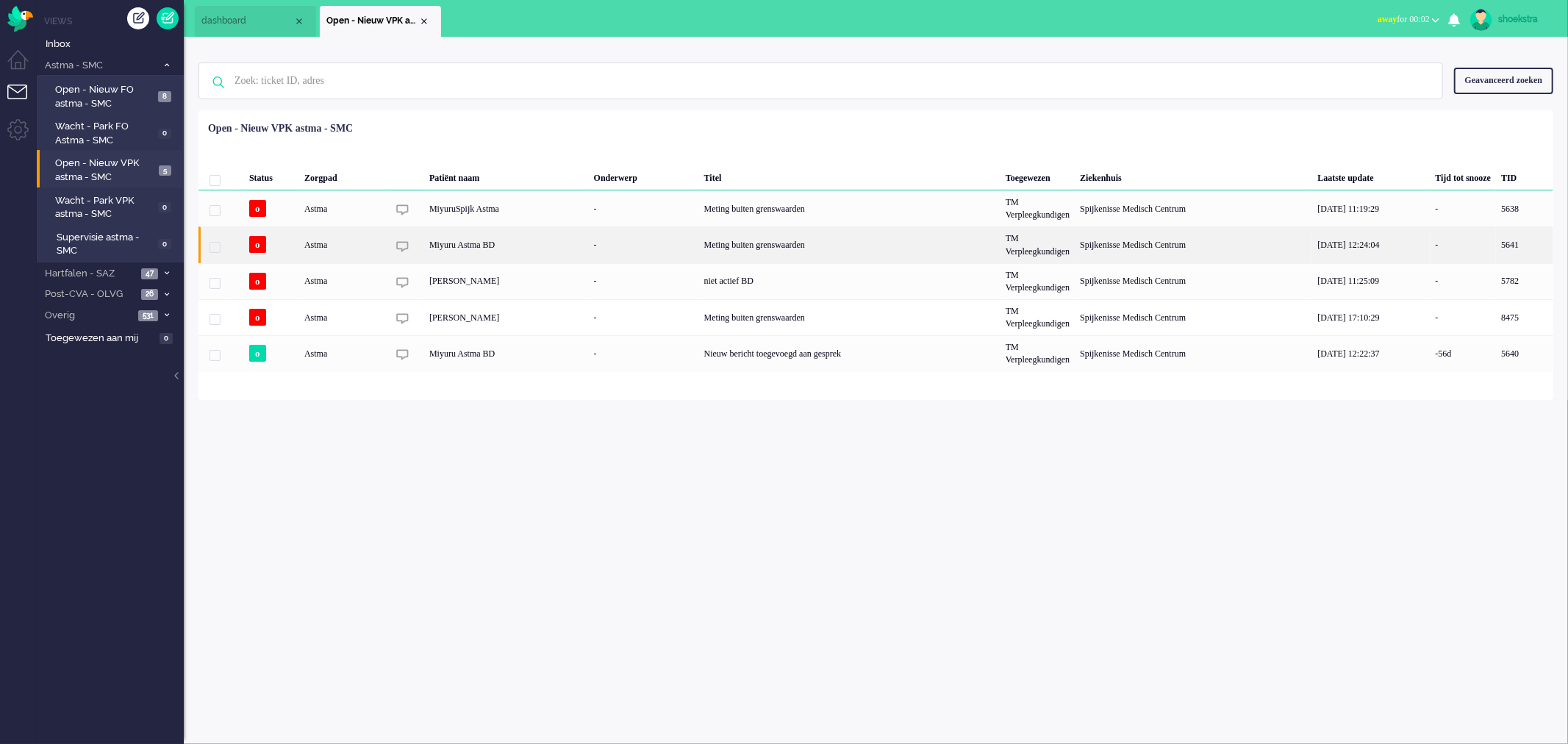 click on "Miyuru Astma BD" 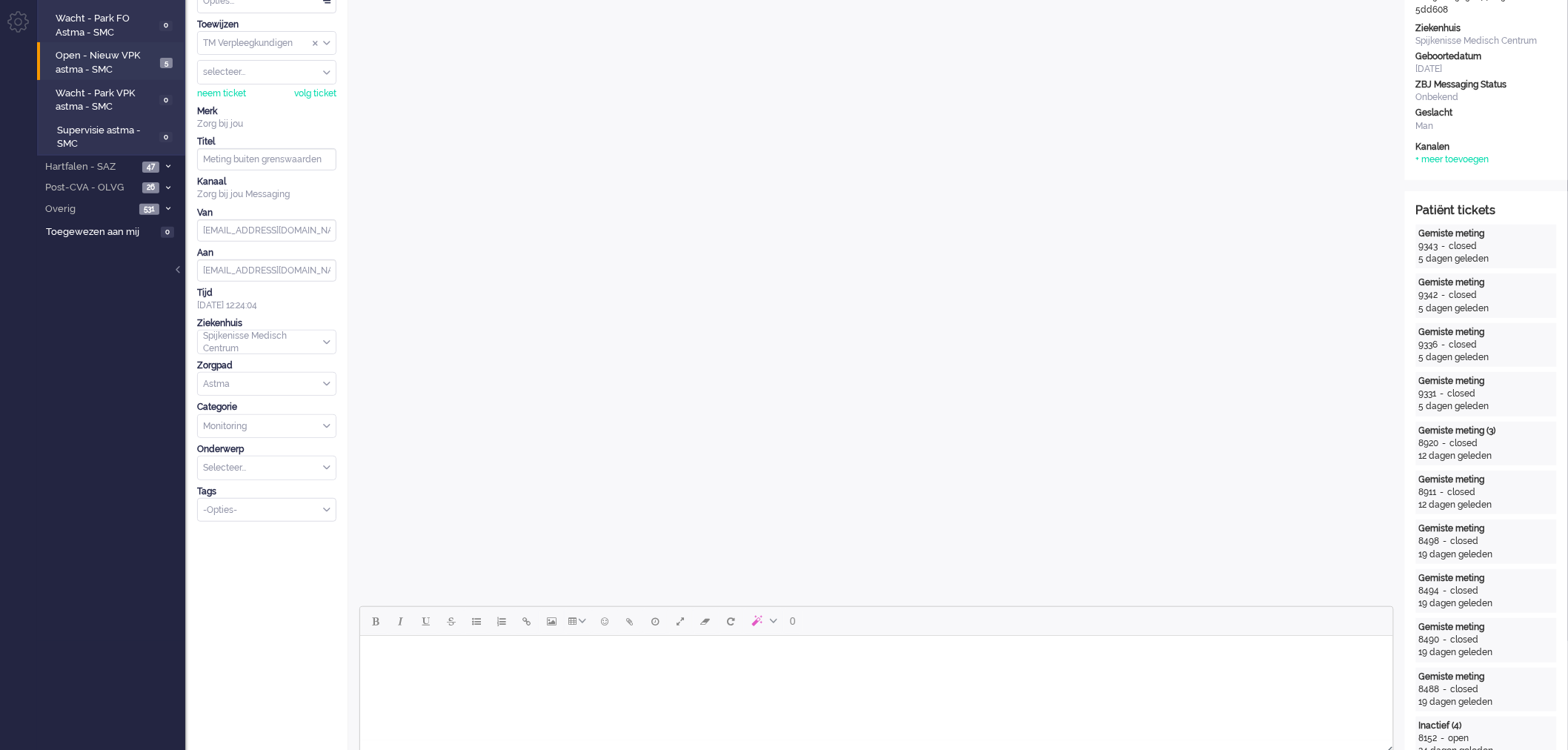 scroll, scrollTop: 0, scrollLeft: 0, axis: both 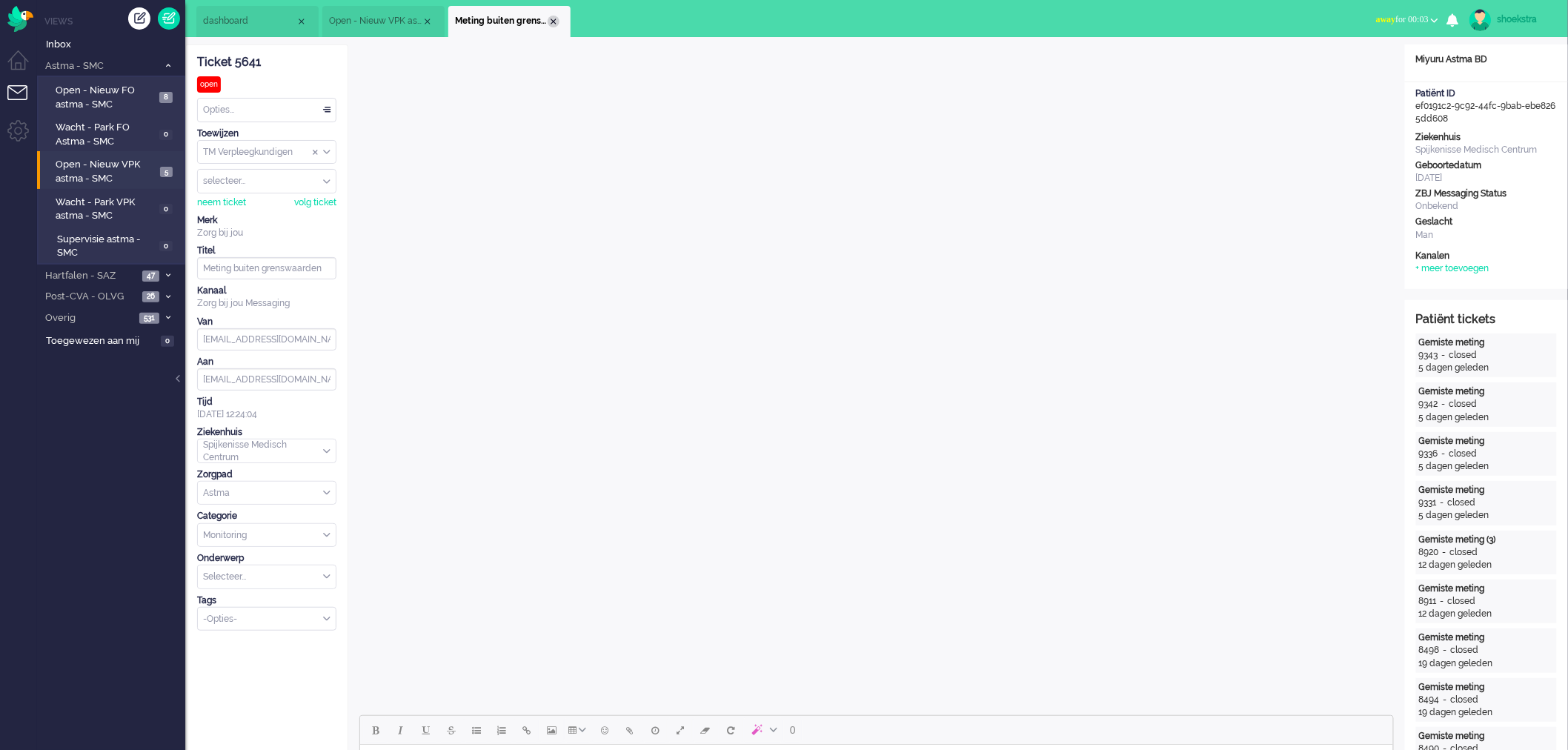 click at bounding box center [554, 21] 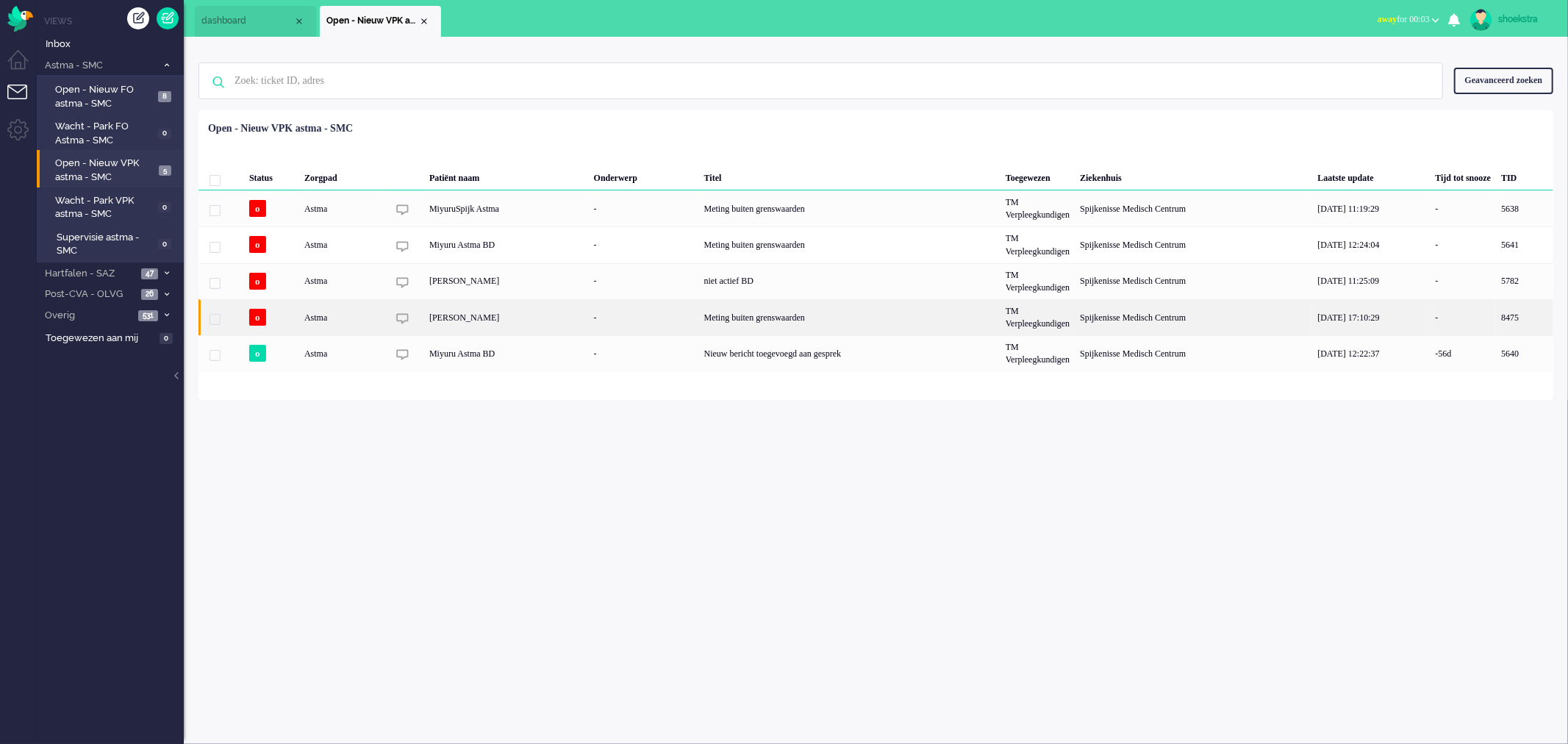 click on "Meting buiten grenswaarden" 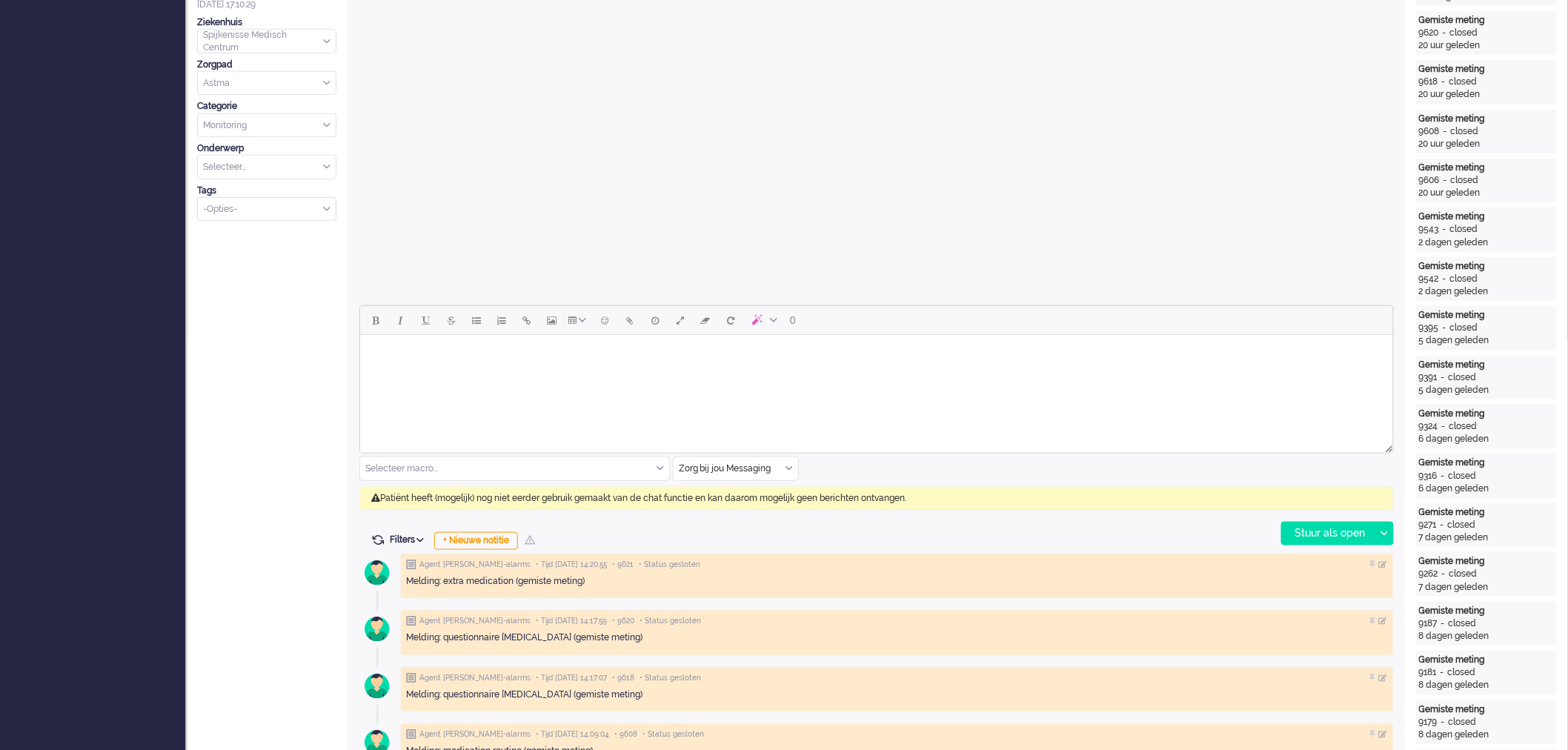 scroll, scrollTop: 0, scrollLeft: 0, axis: both 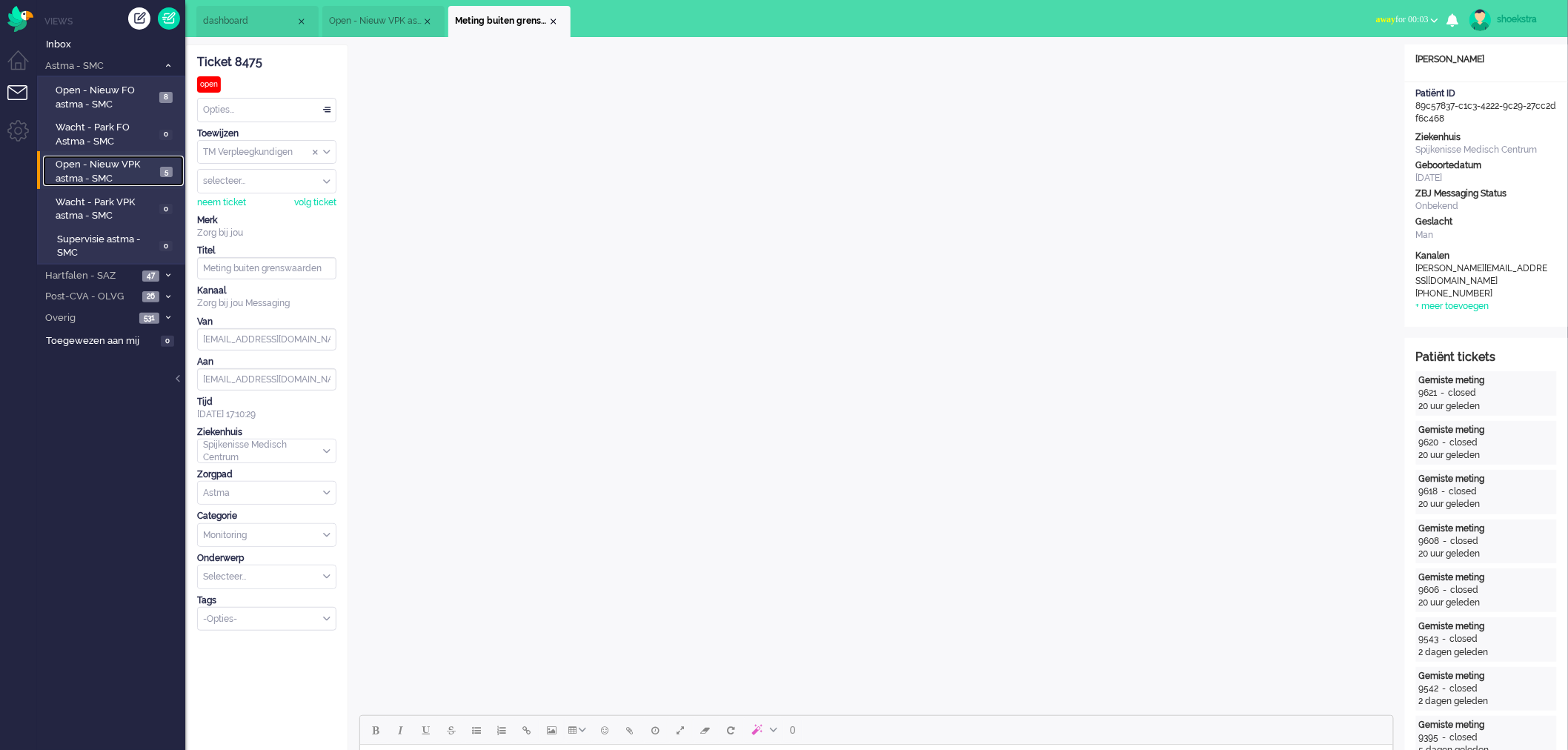 click on "Open - Nieuw VPK astma - SMC" at bounding box center (106, 171) 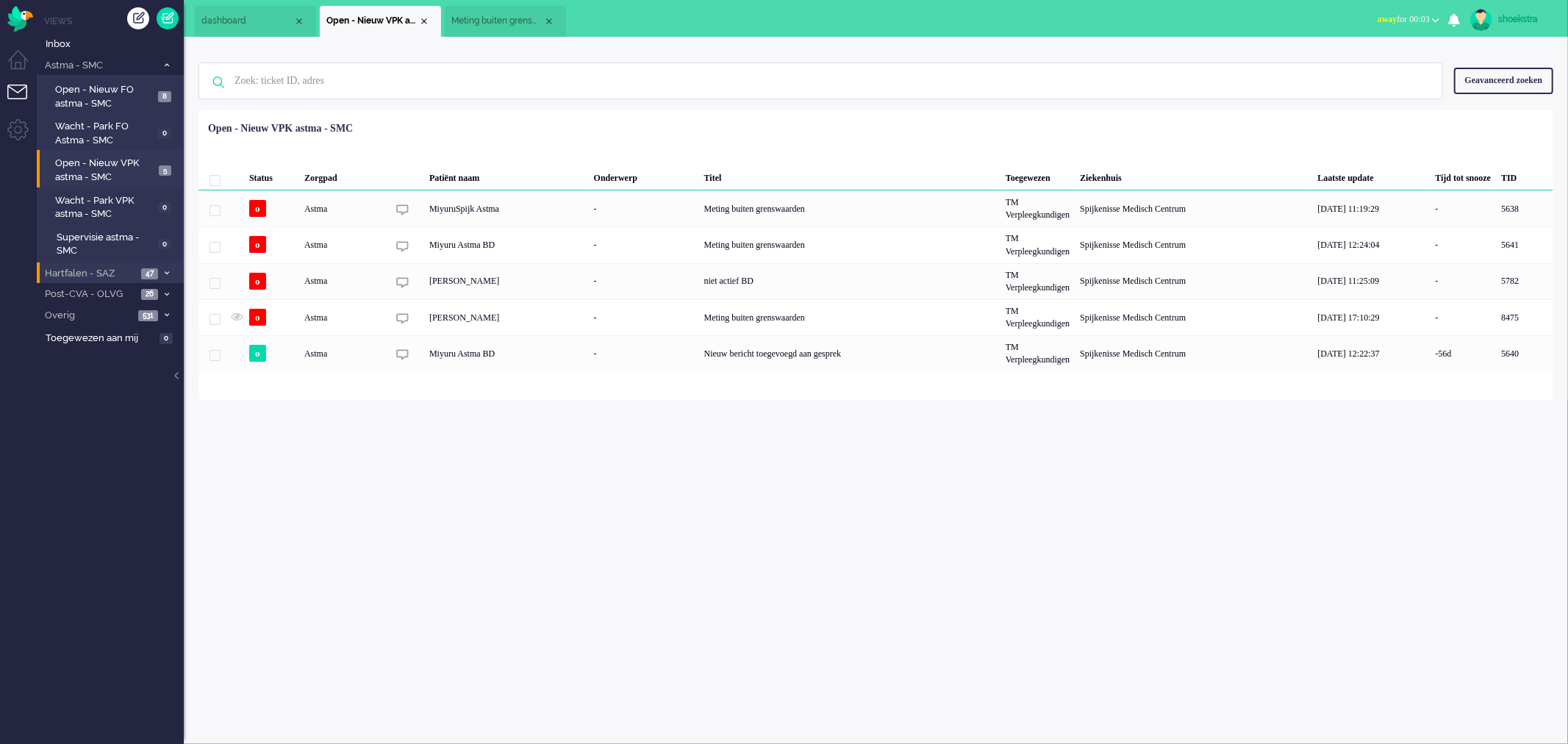 click on "Hartfalen - SAZ
47" at bounding box center [110, 273] 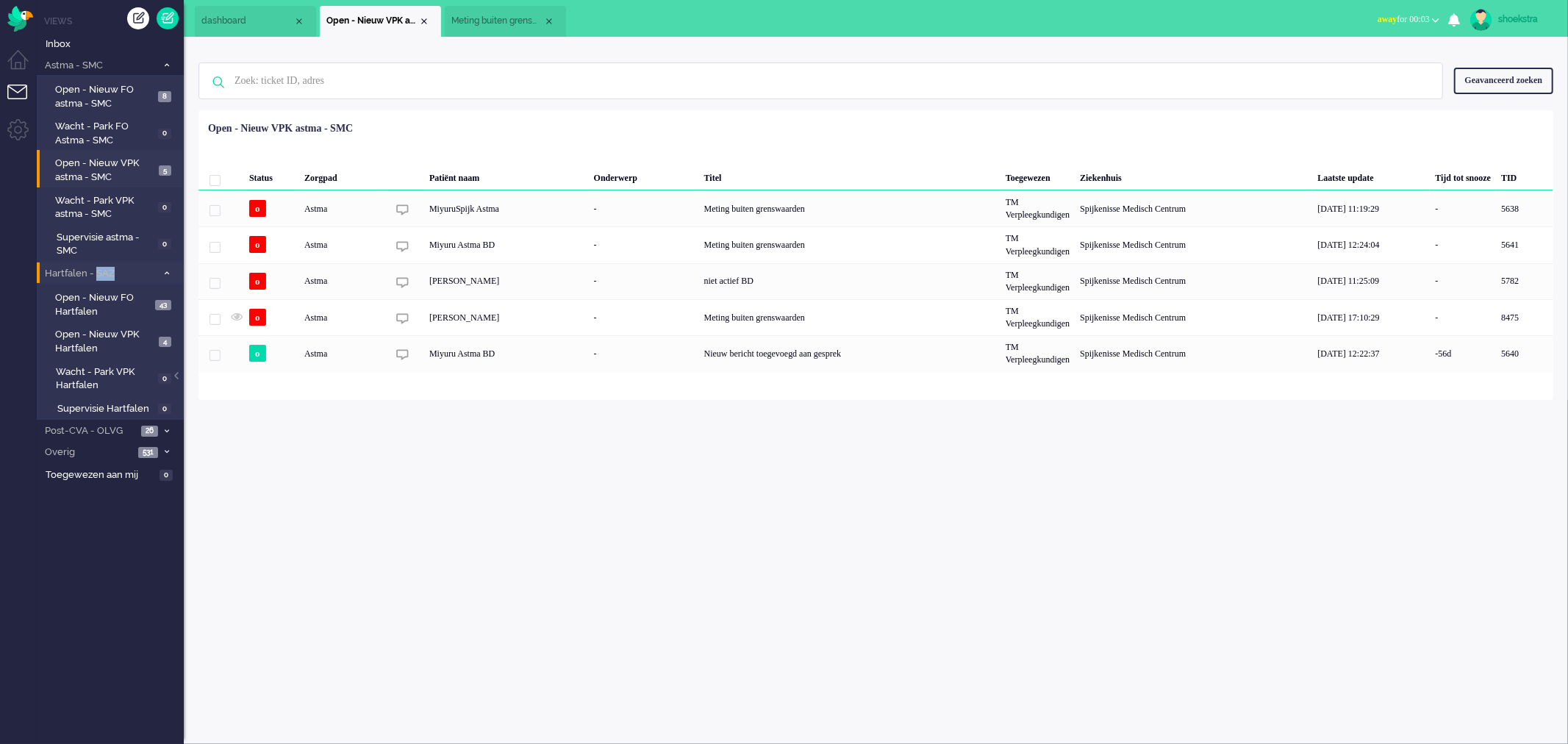 click on "Hartfalen - SAZ" at bounding box center (99, 273) 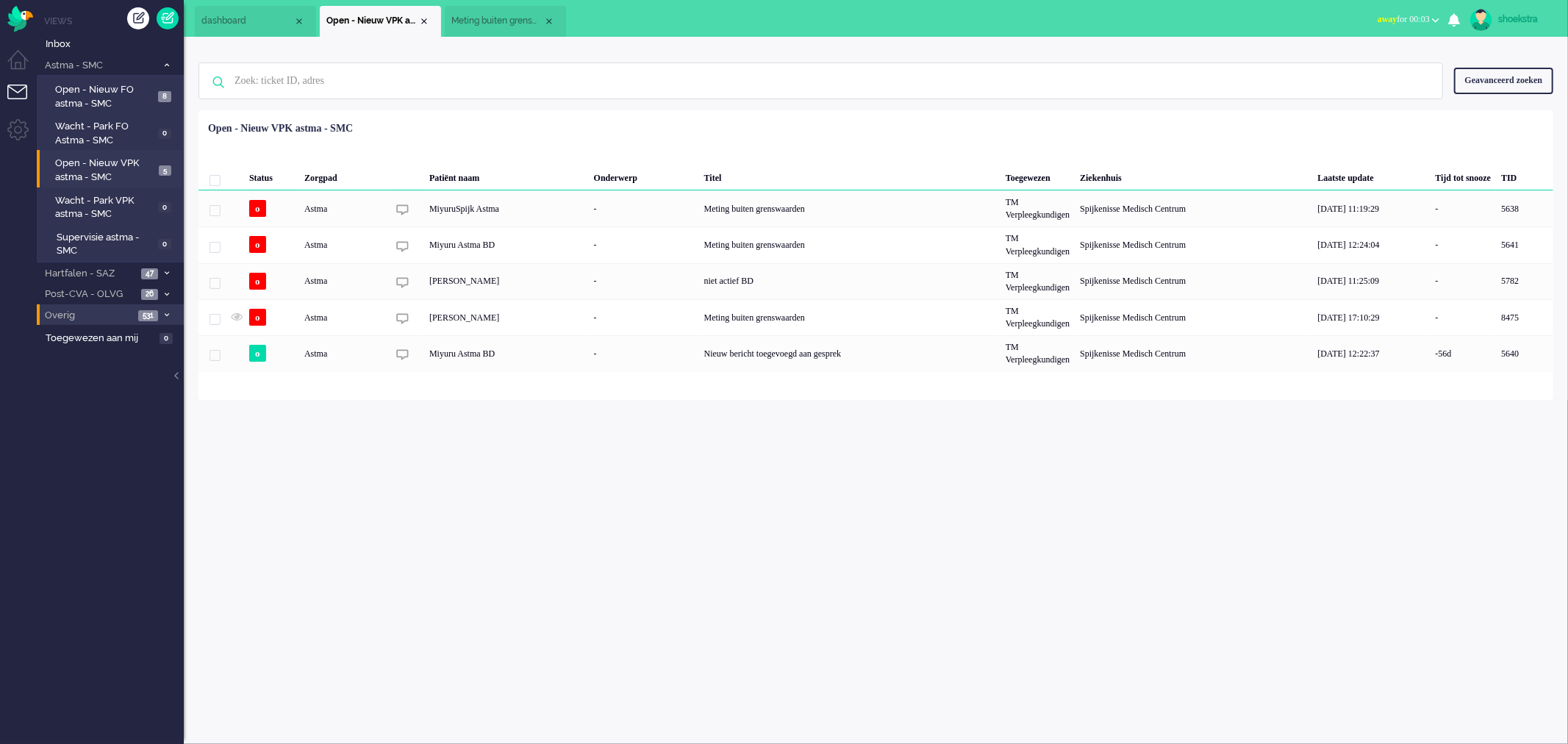 click on "Overig" at bounding box center [88, 315] 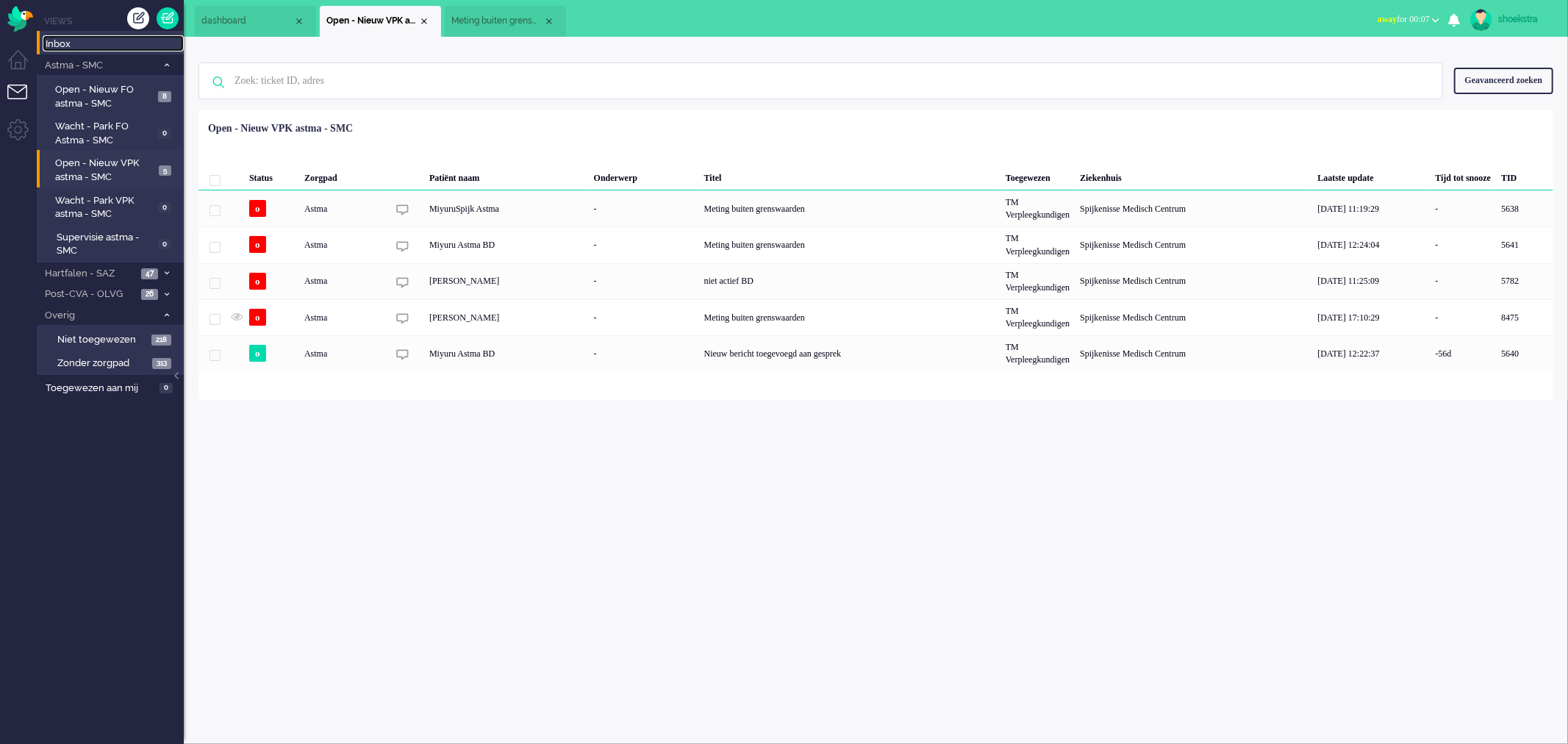 click on "Inbox" at bounding box center [115, 44] 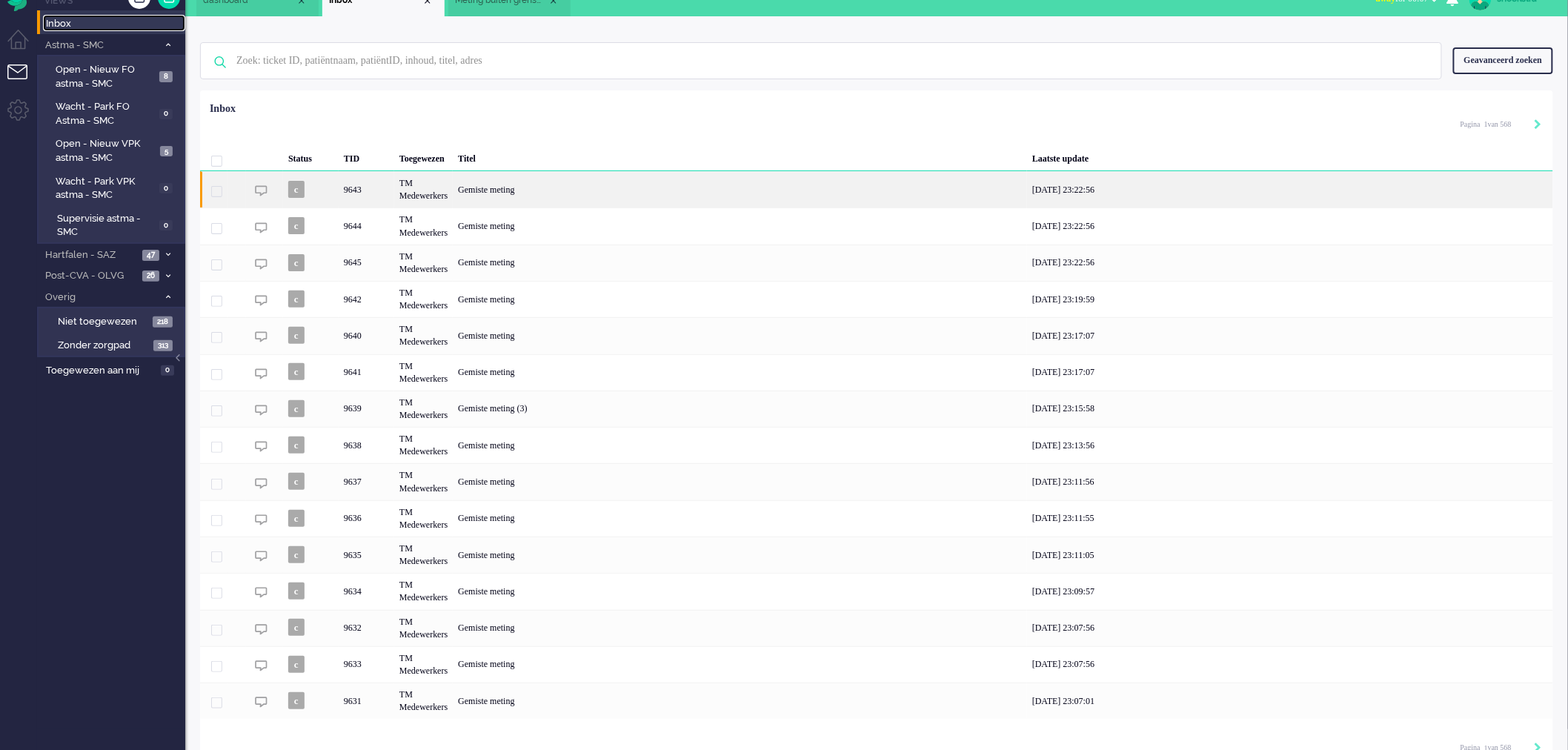 scroll, scrollTop: 41, scrollLeft: 0, axis: vertical 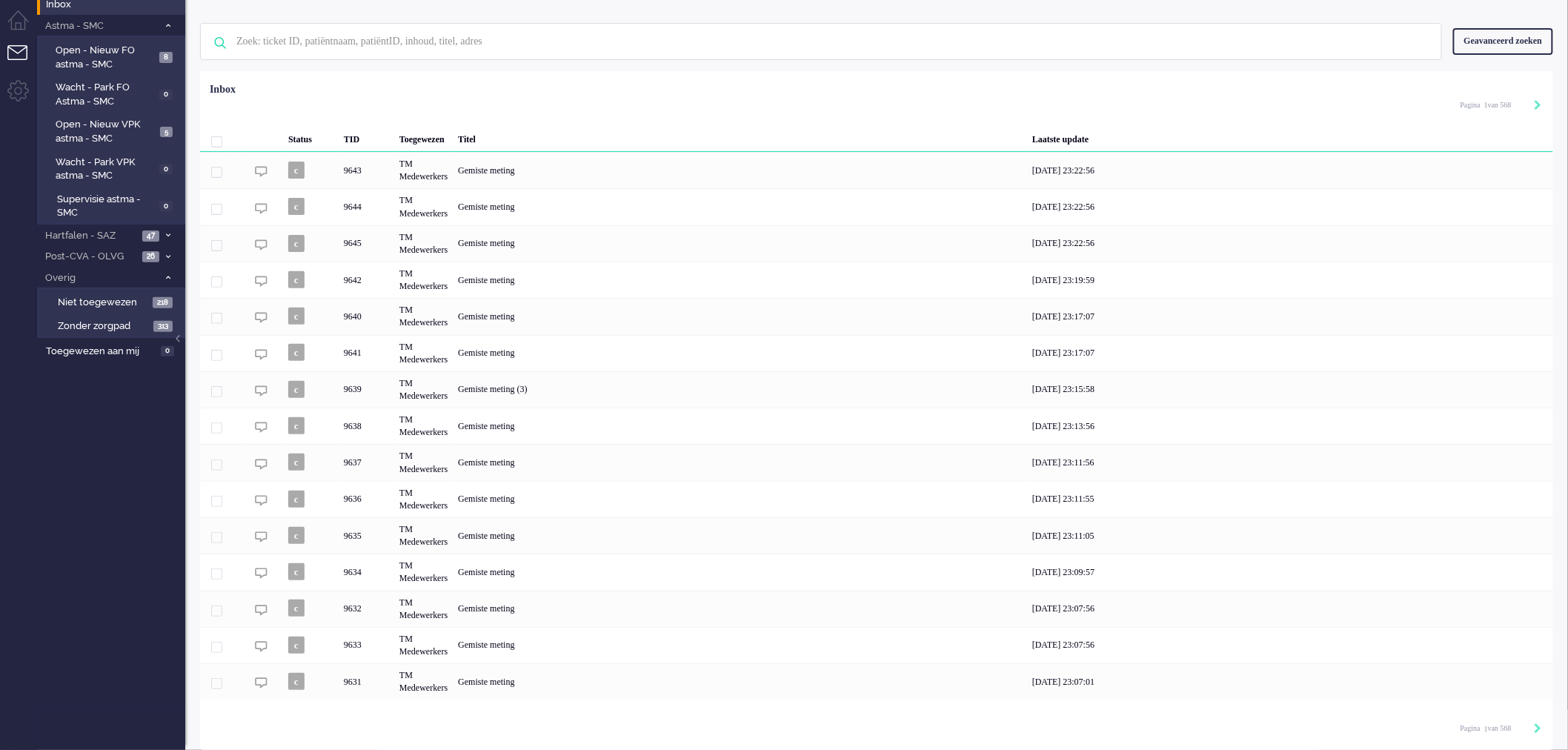 click on "Geavanceerd zoeken" at bounding box center [1503, 41] 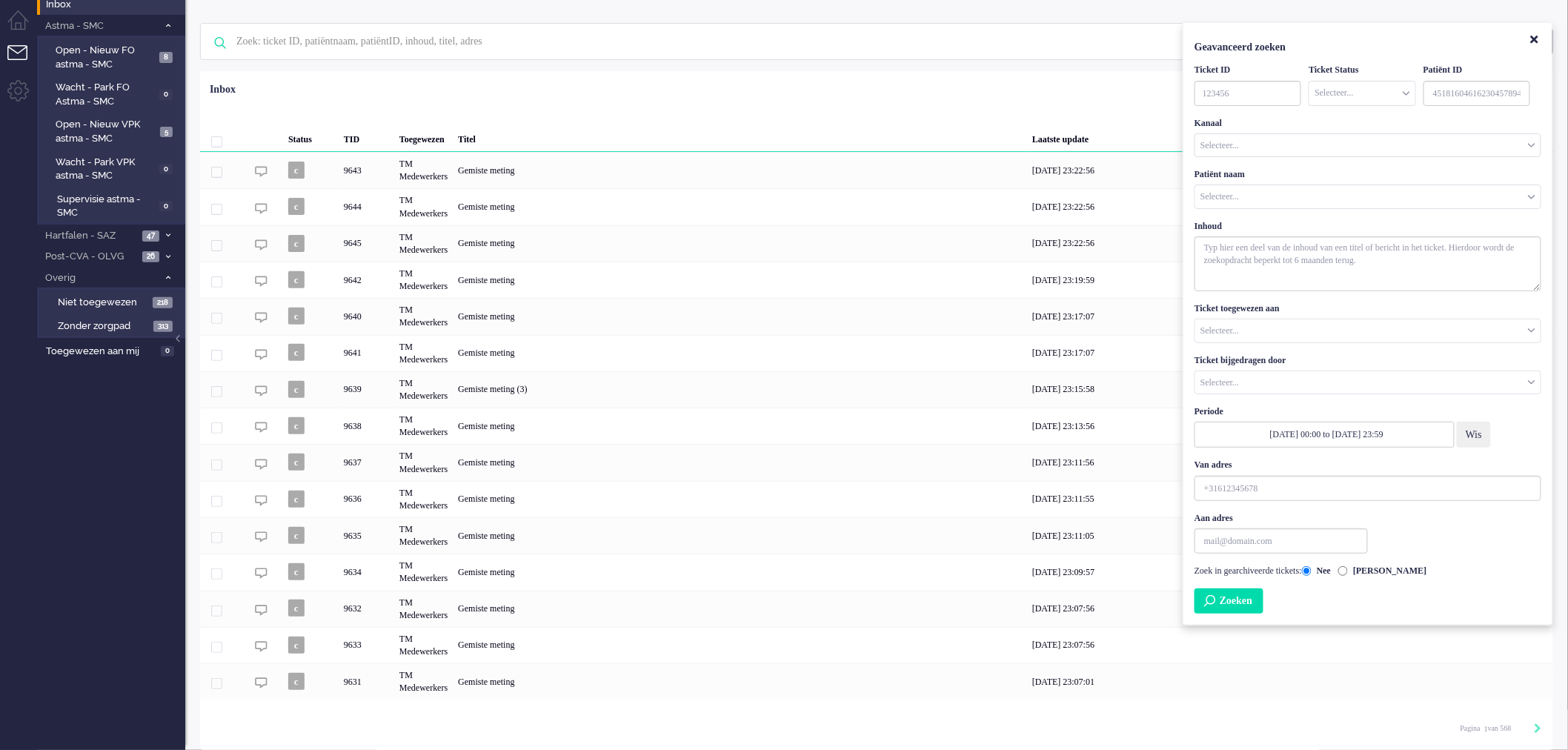 click at bounding box center (1368, 382) 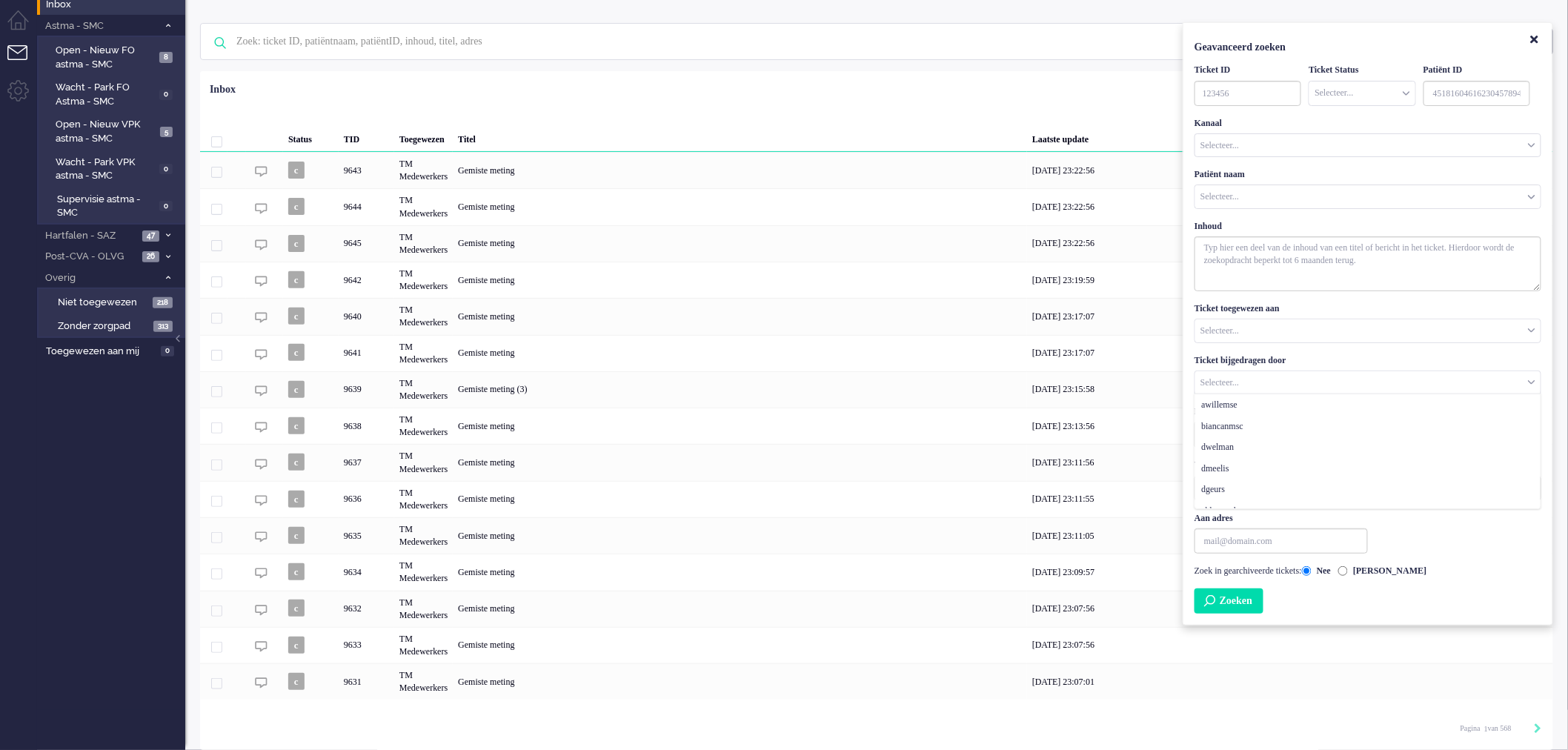 click at bounding box center [1368, 382] 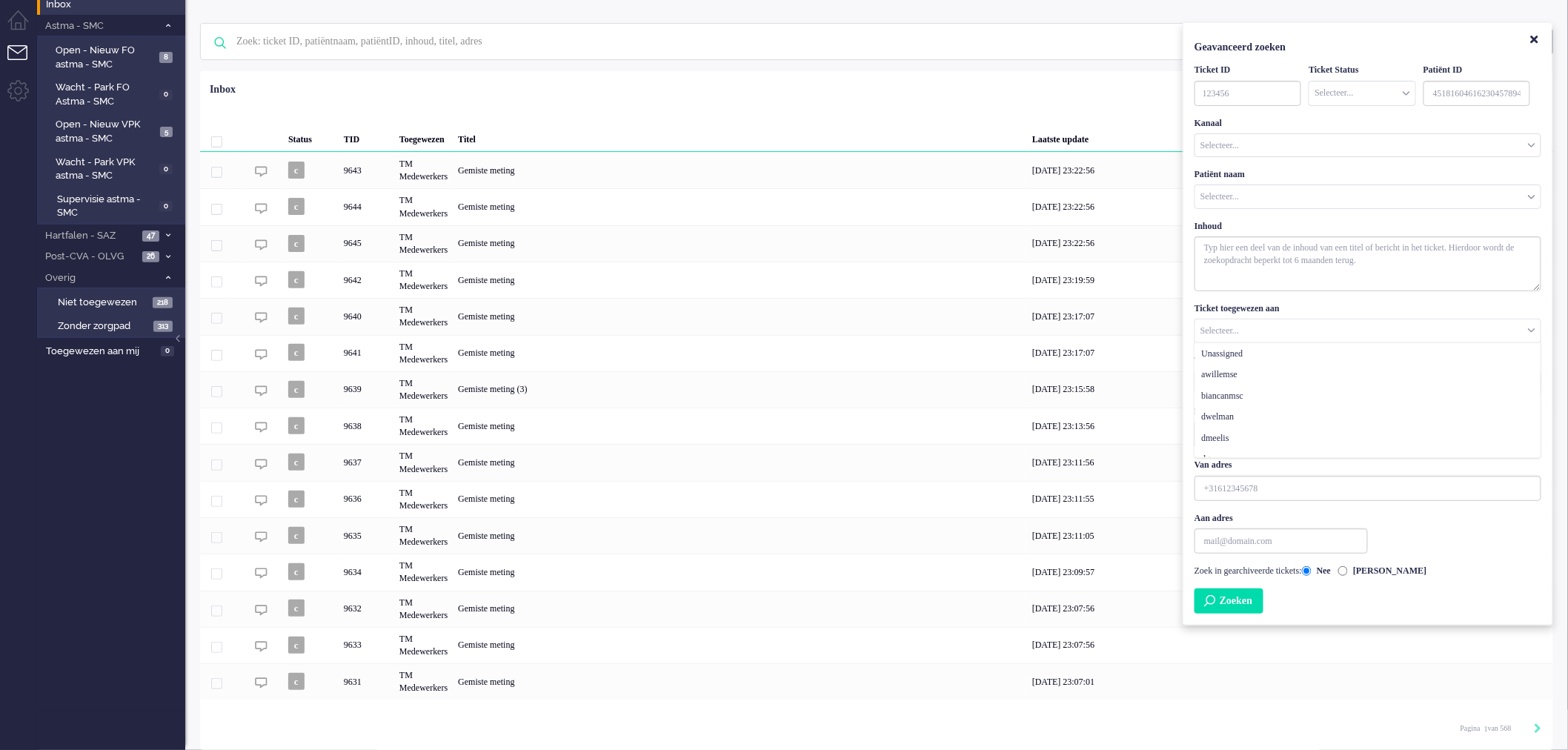 click at bounding box center (1368, 331) 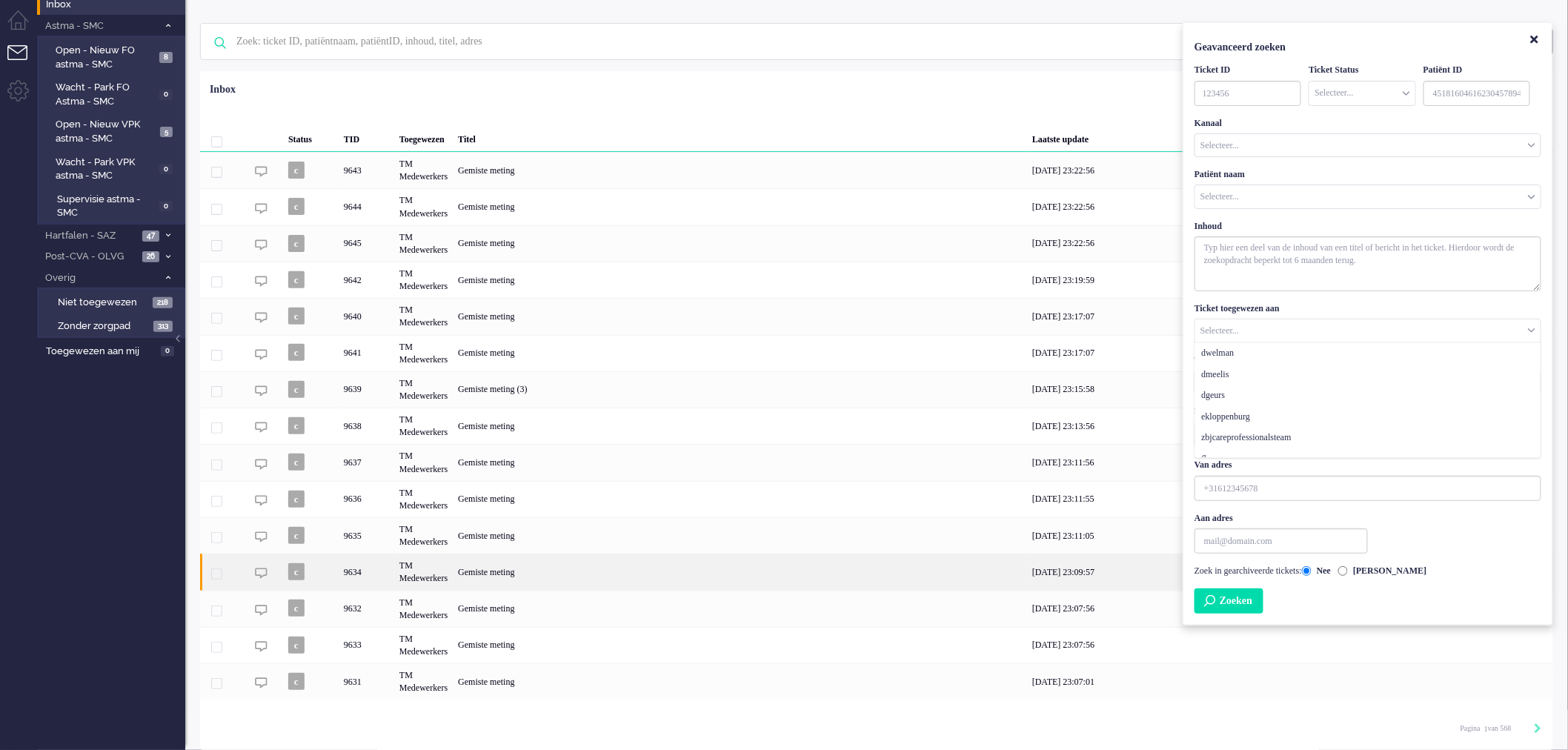 scroll, scrollTop: 0, scrollLeft: 0, axis: both 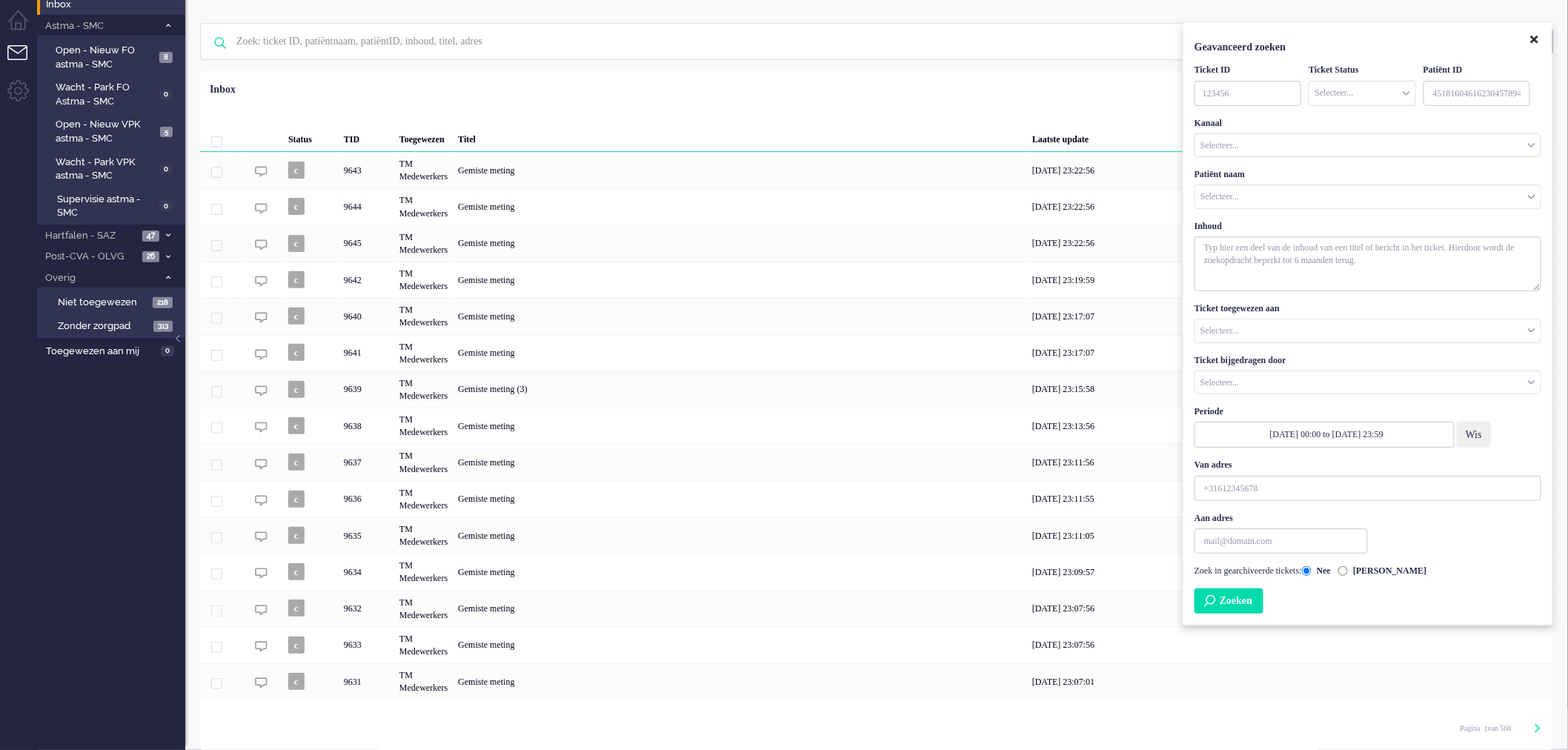 click at bounding box center (1535, 40) 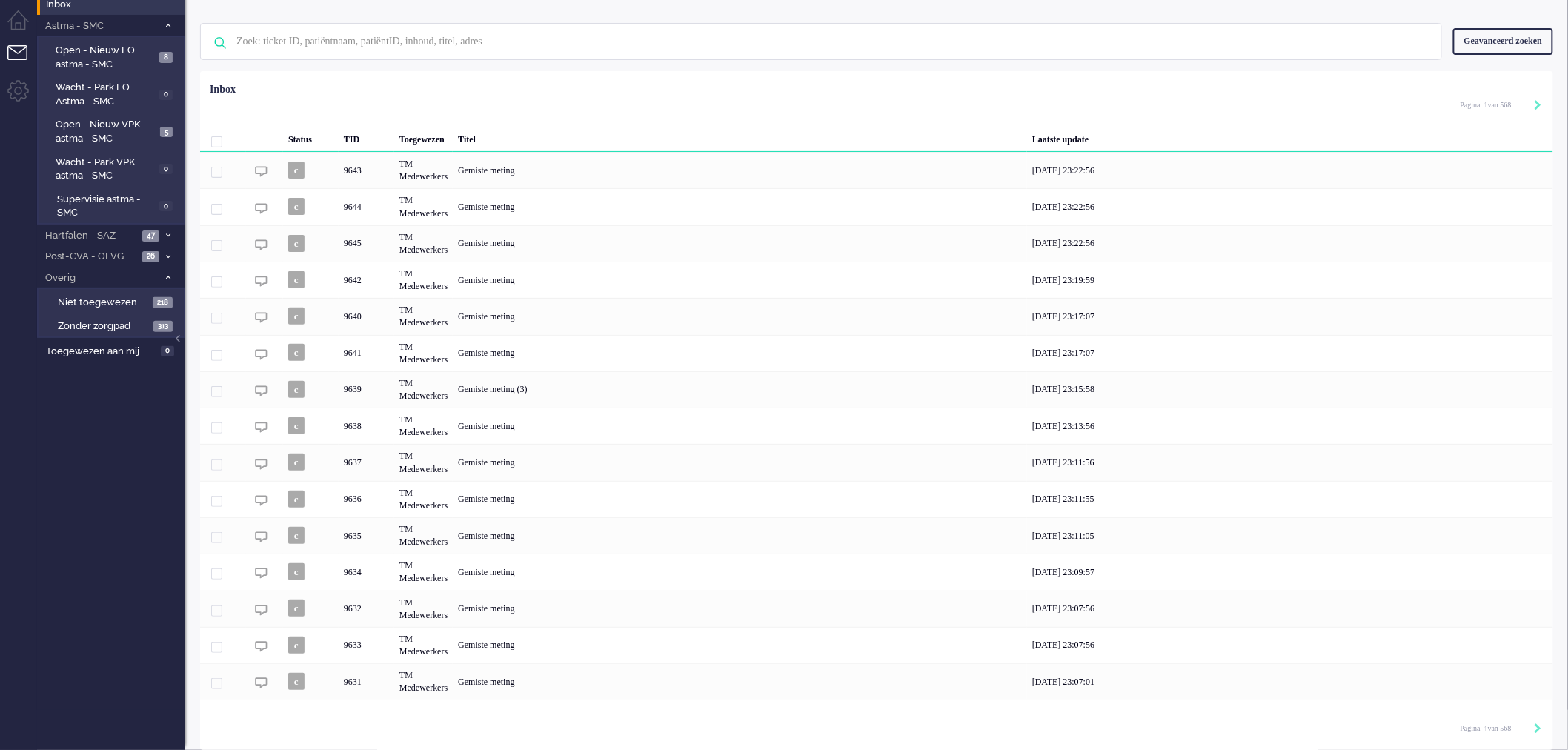 click on "Geavanceerd zoeken" at bounding box center [1503, 41] 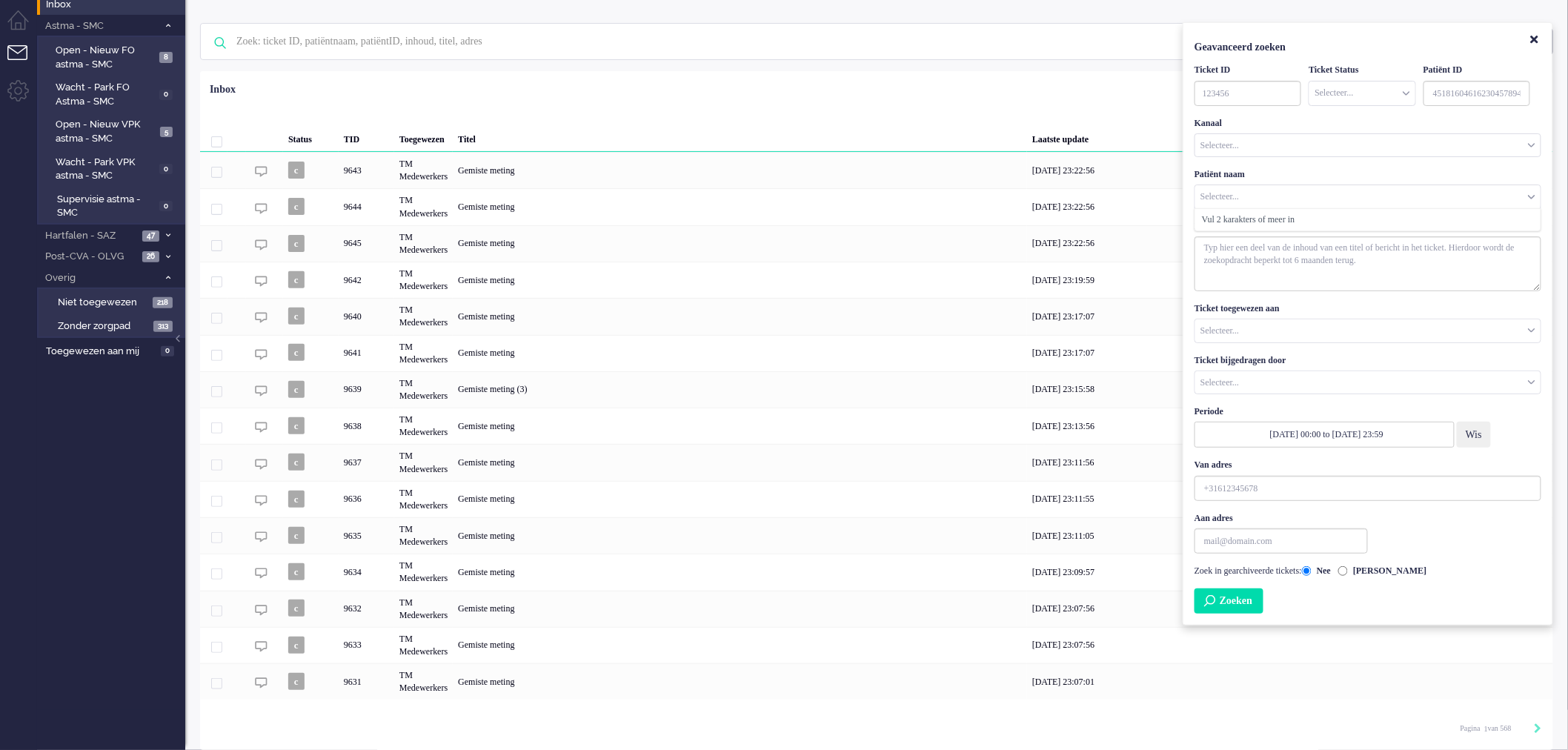 click at bounding box center [1368, 196] 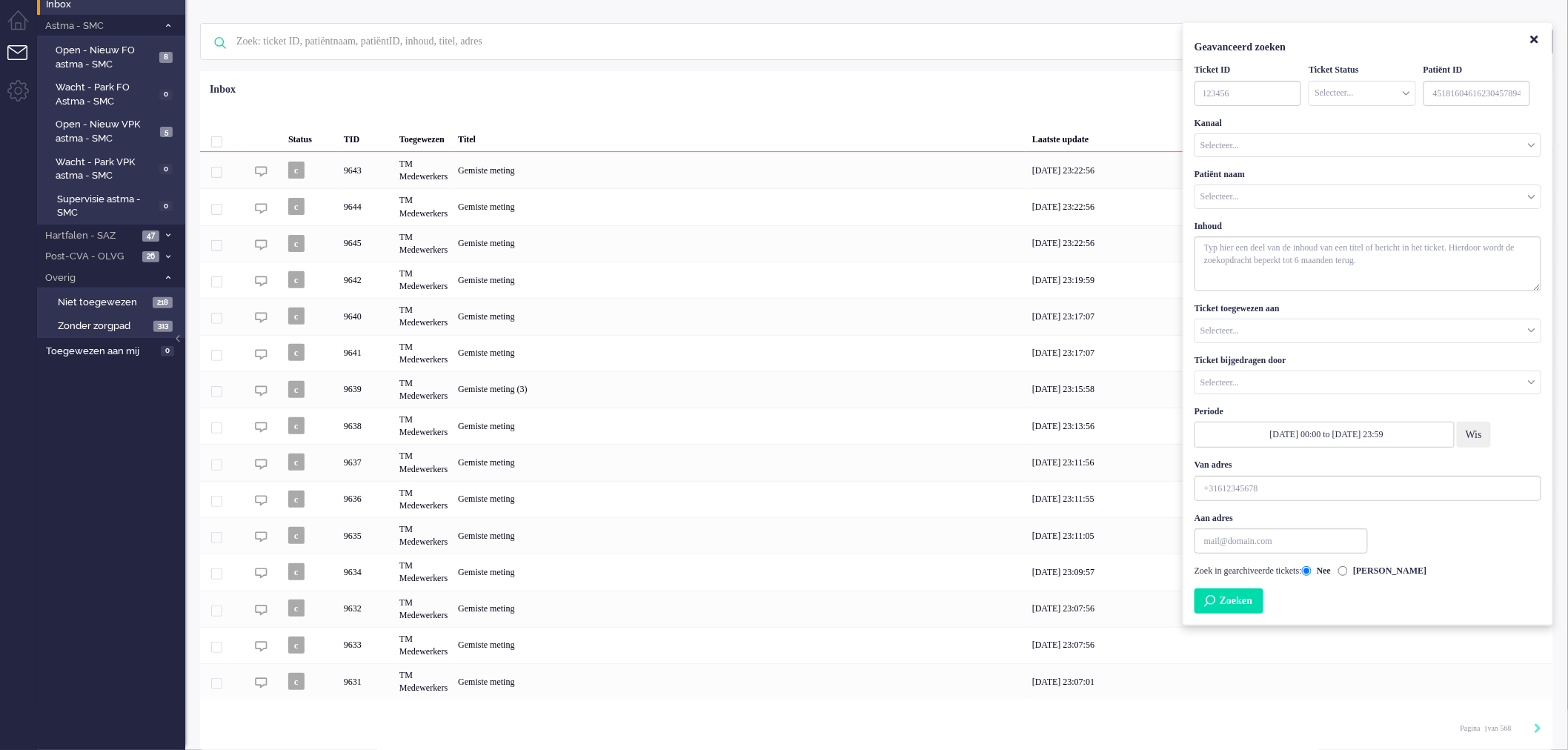 click on "Patiënt naam Selecteer... Vul 2 karakters of meer in" at bounding box center (1368, 188) 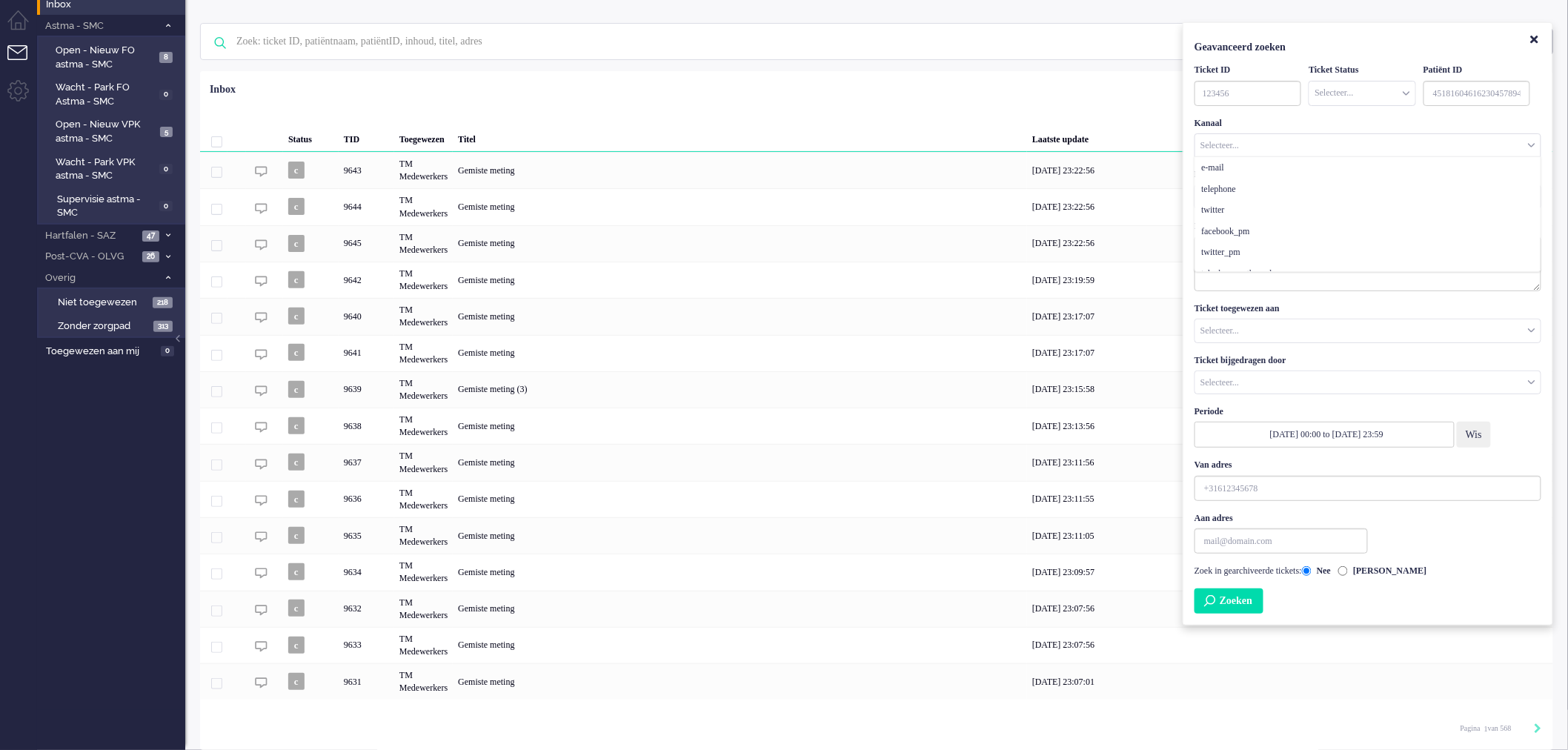 click on "Kanaal Selecteer... e-mail telephone twitter facebook_pm twitter_pm telephone outbound chat whatsapp sms chatbot note instagram Zorg bij jou Messaging" at bounding box center (1368, 137) 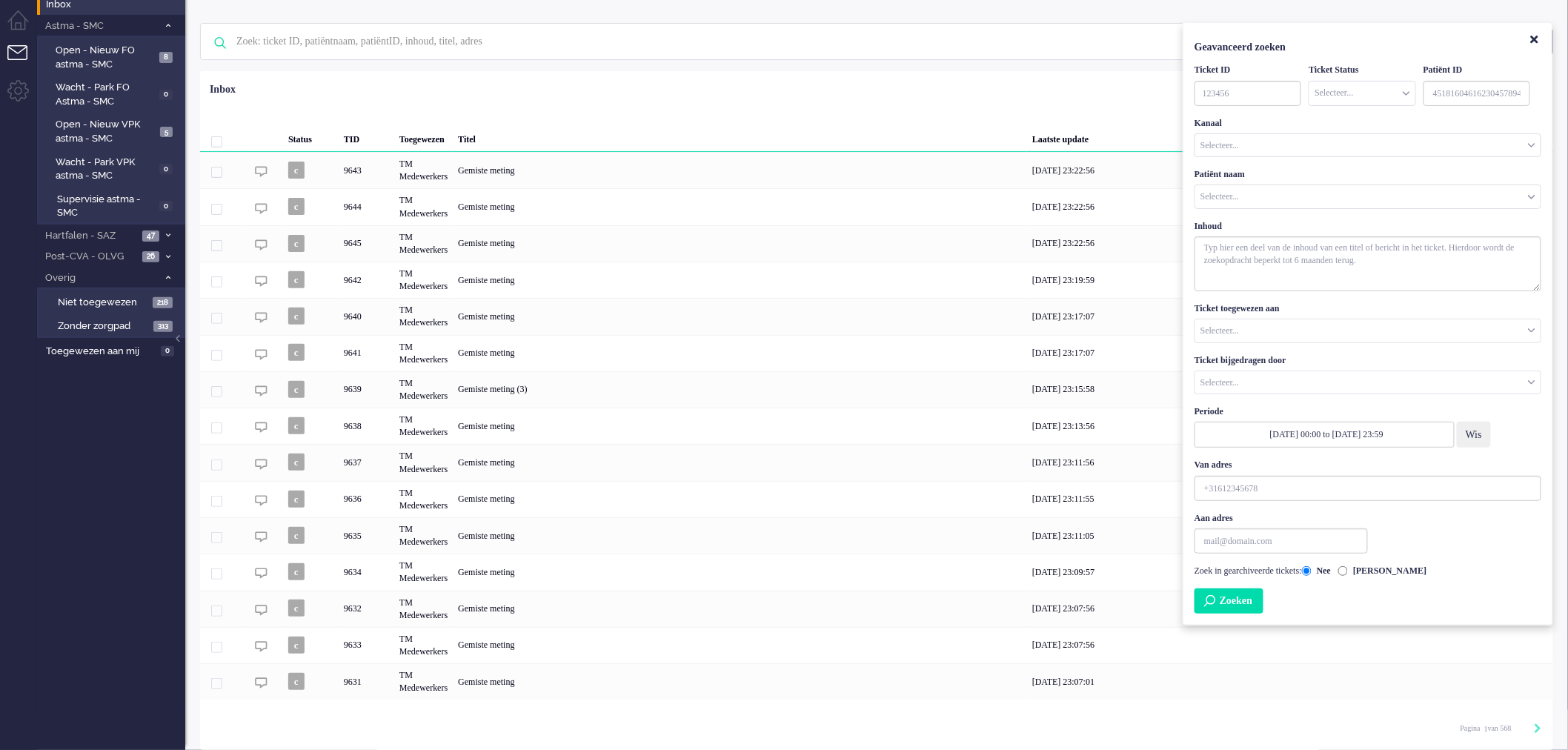 click at bounding box center [1368, 331] 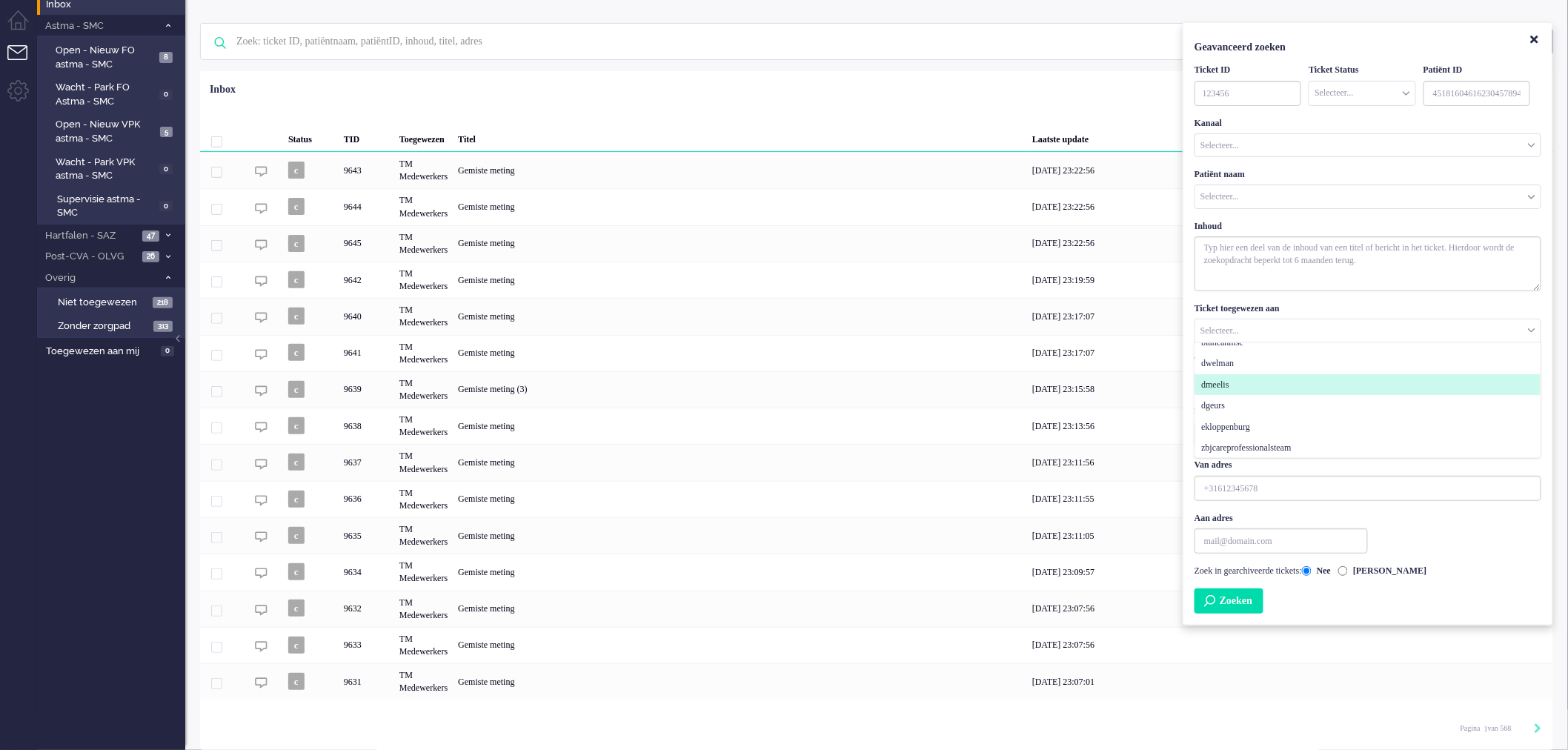 scroll, scrollTop: 82, scrollLeft: 0, axis: vertical 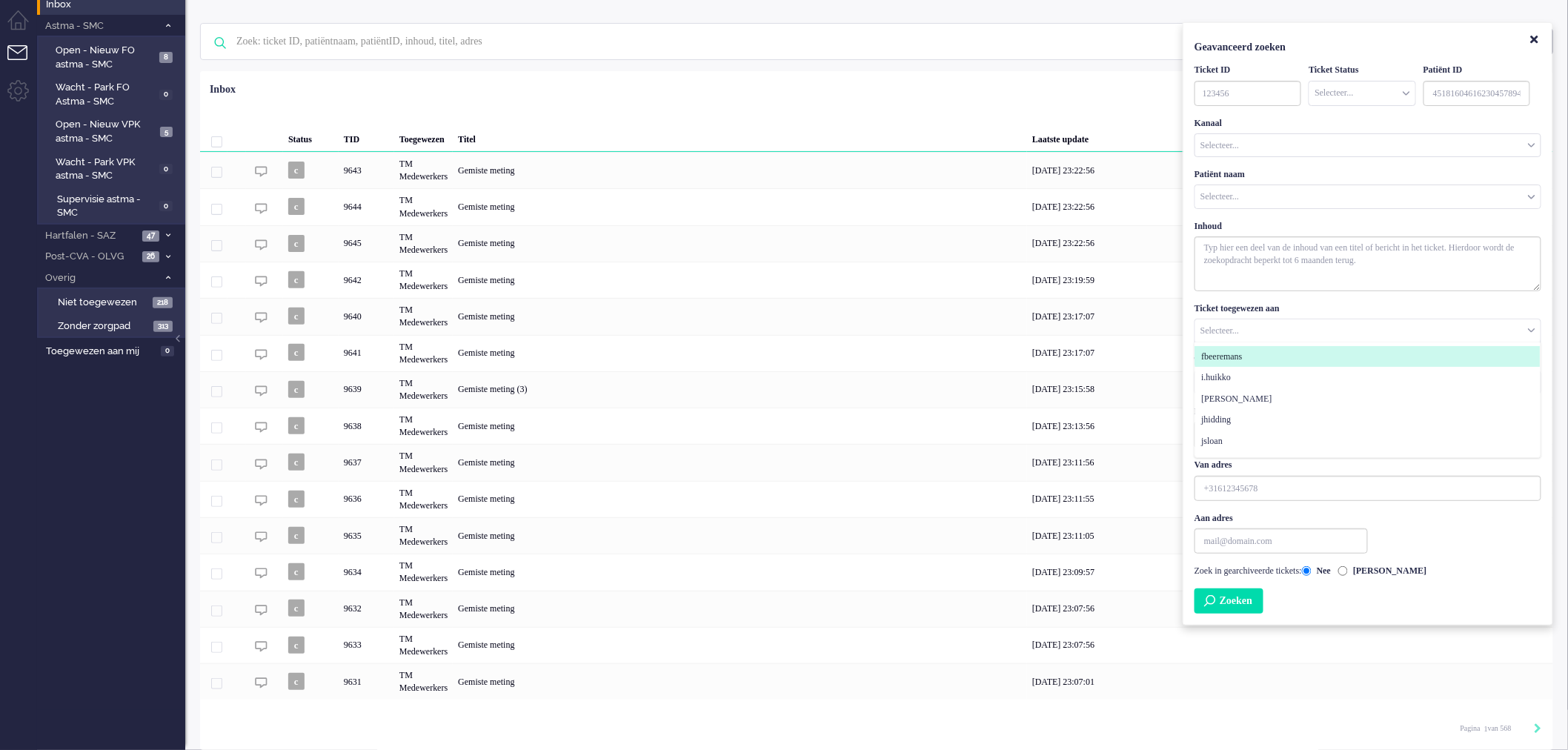 click on "Ticket toegewezen aan Selecteer... Unassigned awillemse biancanmsc dwelman dmeelis dgeurs ekloppenburg zbjcareprofessionalsteam fbeeremans i.huikko j.nevalainen jhidding jsloan job.omnidesk jverboekend jverboekendnurse jpakarinenacc jpakarinenaccnurse joris j.vanseijen.admin jscharp jspee jwiersema jdyeracc kimwillemstmmdw kimwillems kimwillemstmvpk2 kimwillemstmvpk kburgers ltas Luscii-alarms lusciialarms miyurugeemalsagarage msagarage msagaragesmoketest miyurusagaragetest nbergervpk1 nbergermdw1 rkrul rbuit shoekstra stanmsc tvanderzandenmdw1 tvanderzandenvpk1 vvuoriacc w.tijsma wiebetijsmaacceptance wtijsmaaccnurse yriad zorgbijjou zbjcareprofessionalsteamomnideskchatagent Zorg-bij-jou" at bounding box center [1368, 322] 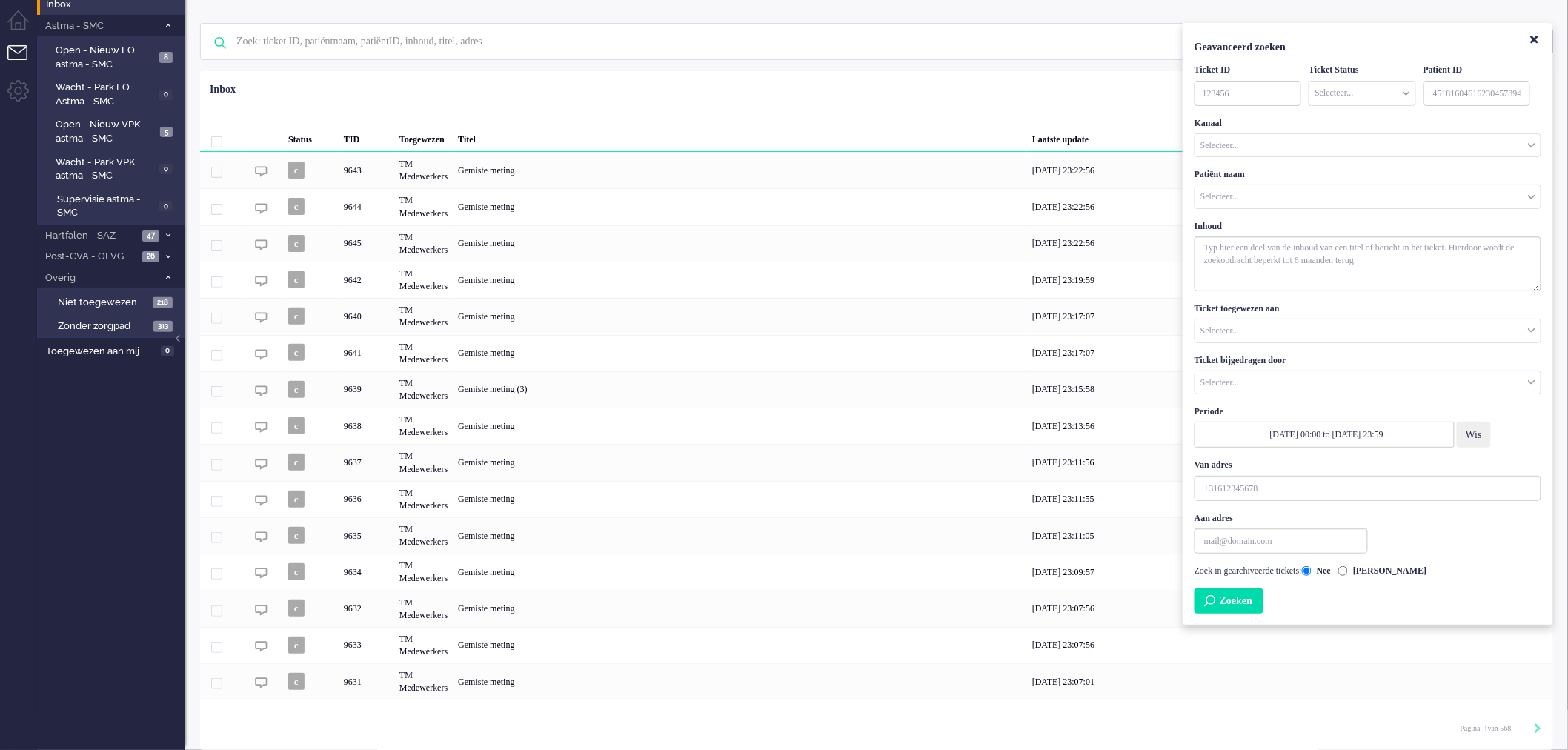 click at bounding box center [1368, 382] 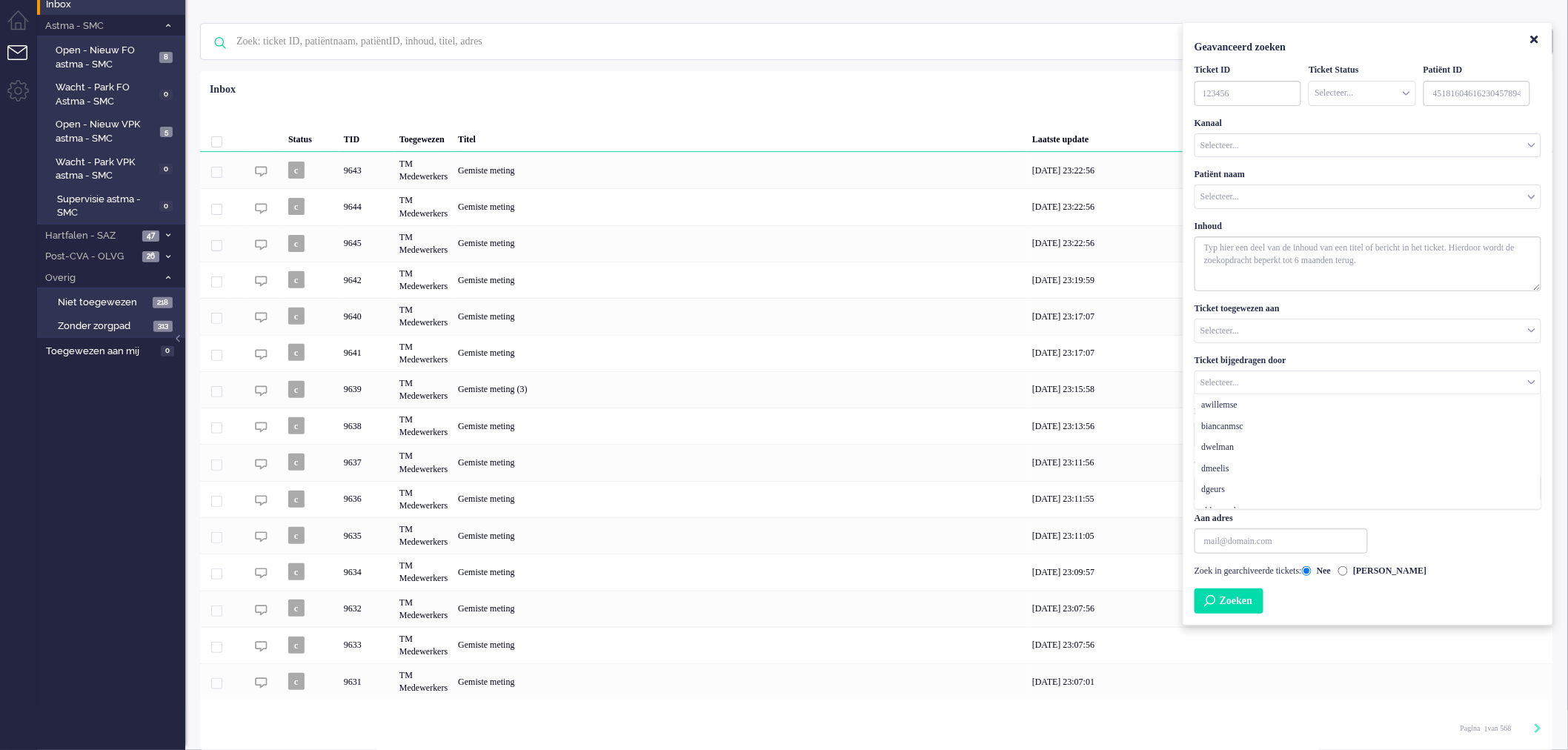 click at bounding box center (1368, 382) 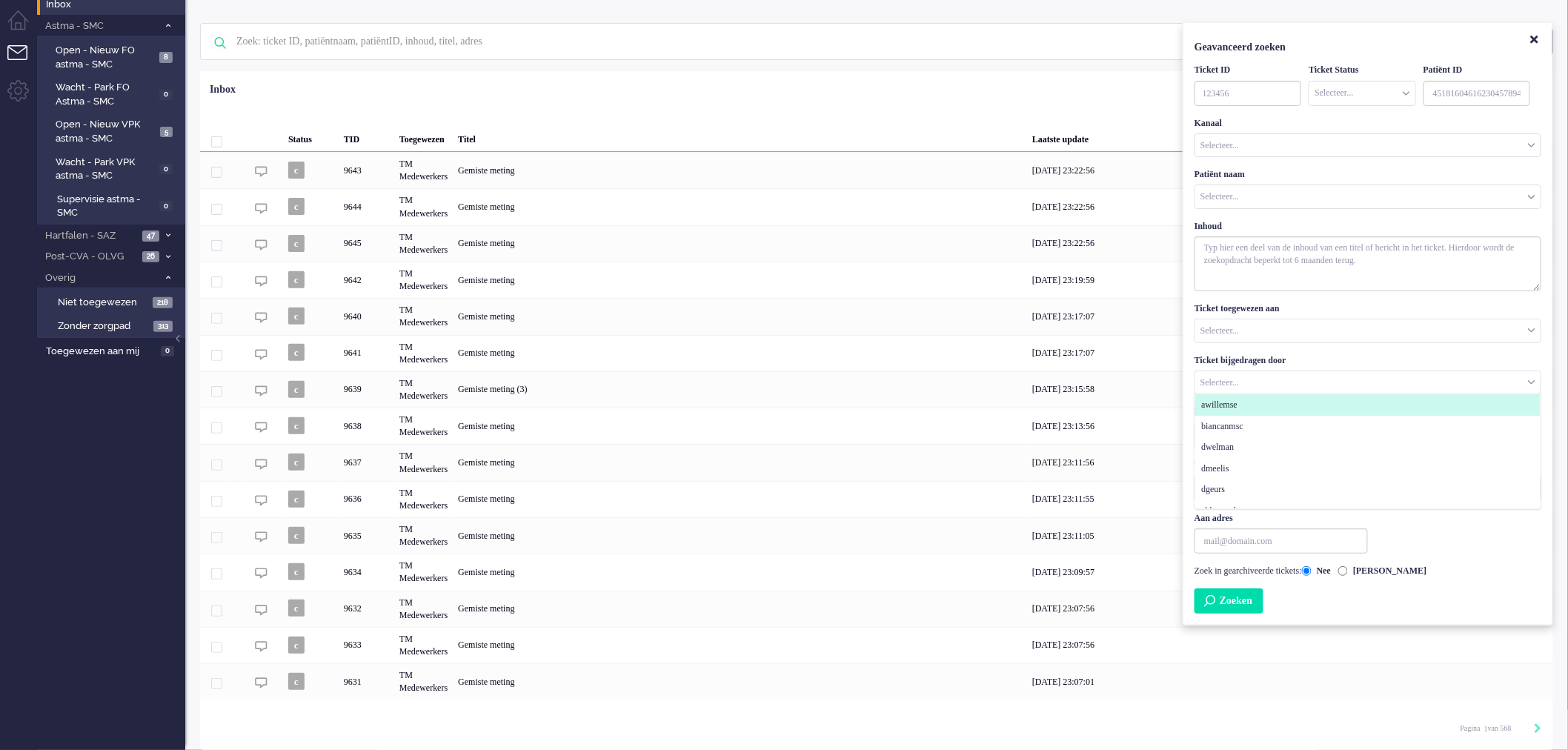 click on "Ticket bijgedragen door Selecteer... awillemse biancanmsc dwelman dmeelis dgeurs ekloppenburg zbjcareprofessionalsteam fbeeremans i.huikko j.nevalainen jhidding jsloan job.omnidesk jverboekend jverboekendnurse jpakarinenacc jpakarinenaccnurse joris j.vanseijen.admin jscharp jspee jwiersema jdyeracc kimwillemstmmdw kimwillems kimwillemstmvpk2 kimwillemstmvpk kburgers ltas Luscii-alarms lusciialarms miyurugeemalsagarage msagarage msagaragesmoketest miyurusagaragetest nbergervpk1 nbergermdw1 rkrul rbuit shoekstra stanmsc tvanderzandenmdw1 tvanderzandenvpk1 vvuoriacc w.tijsma wiebetijsmaacceptance wtijsmaaccnurse yriad zorgbijjou zbjcareprofessionalsteamomnideskchatagent Zorg-bij-jou" at bounding box center (1368, 374) 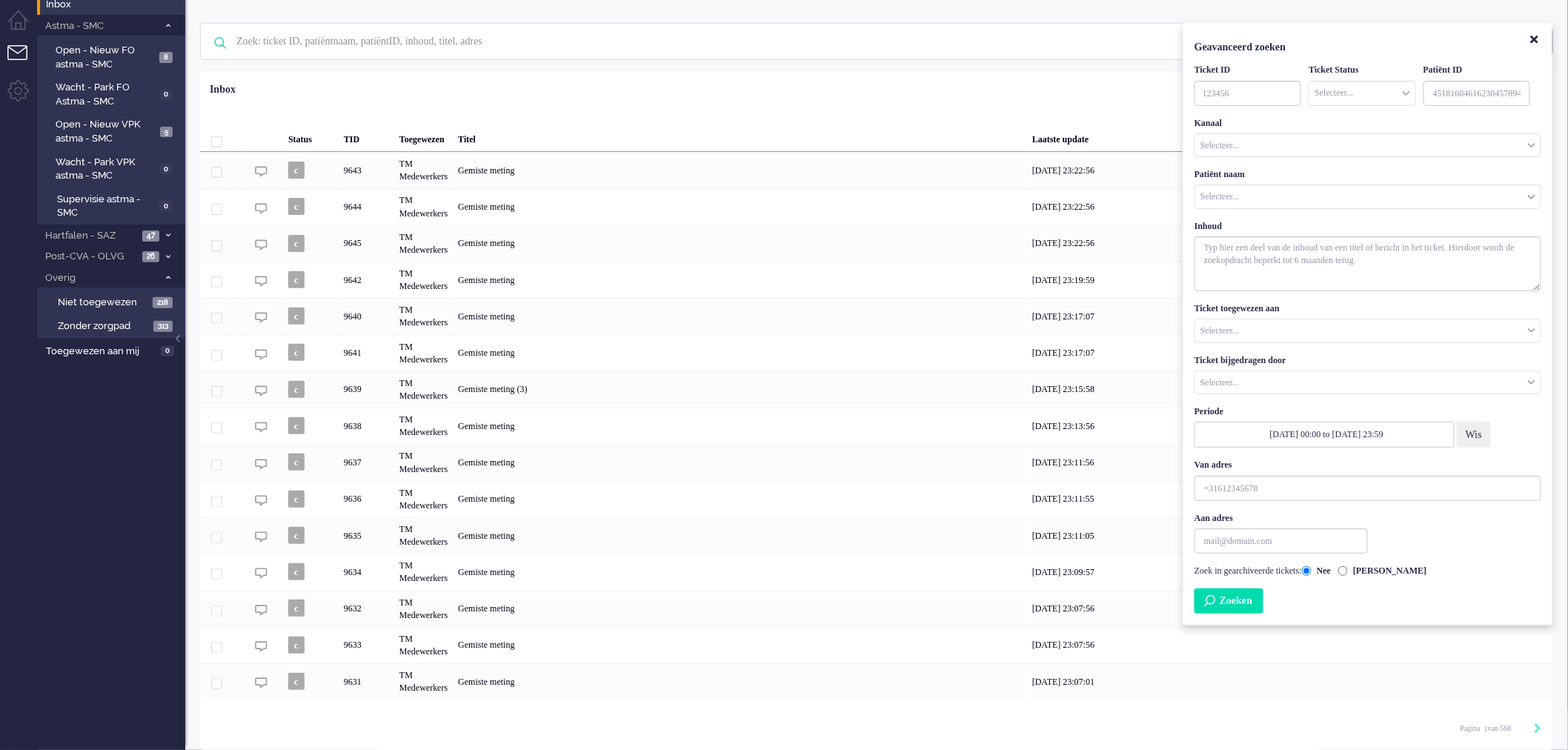 click on "Selecteer..." at bounding box center (1368, 145) 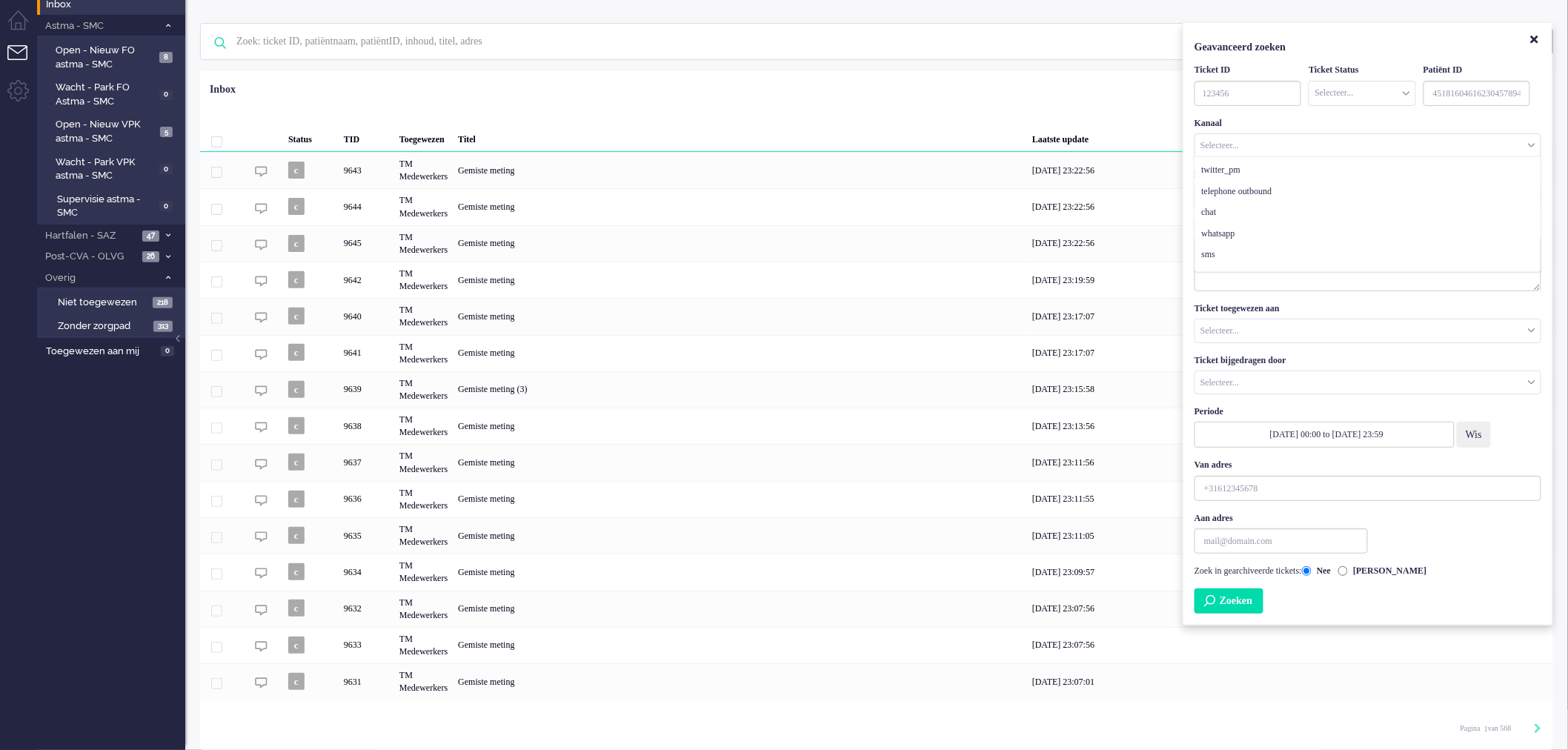 scroll, scrollTop: 160, scrollLeft: 0, axis: vertical 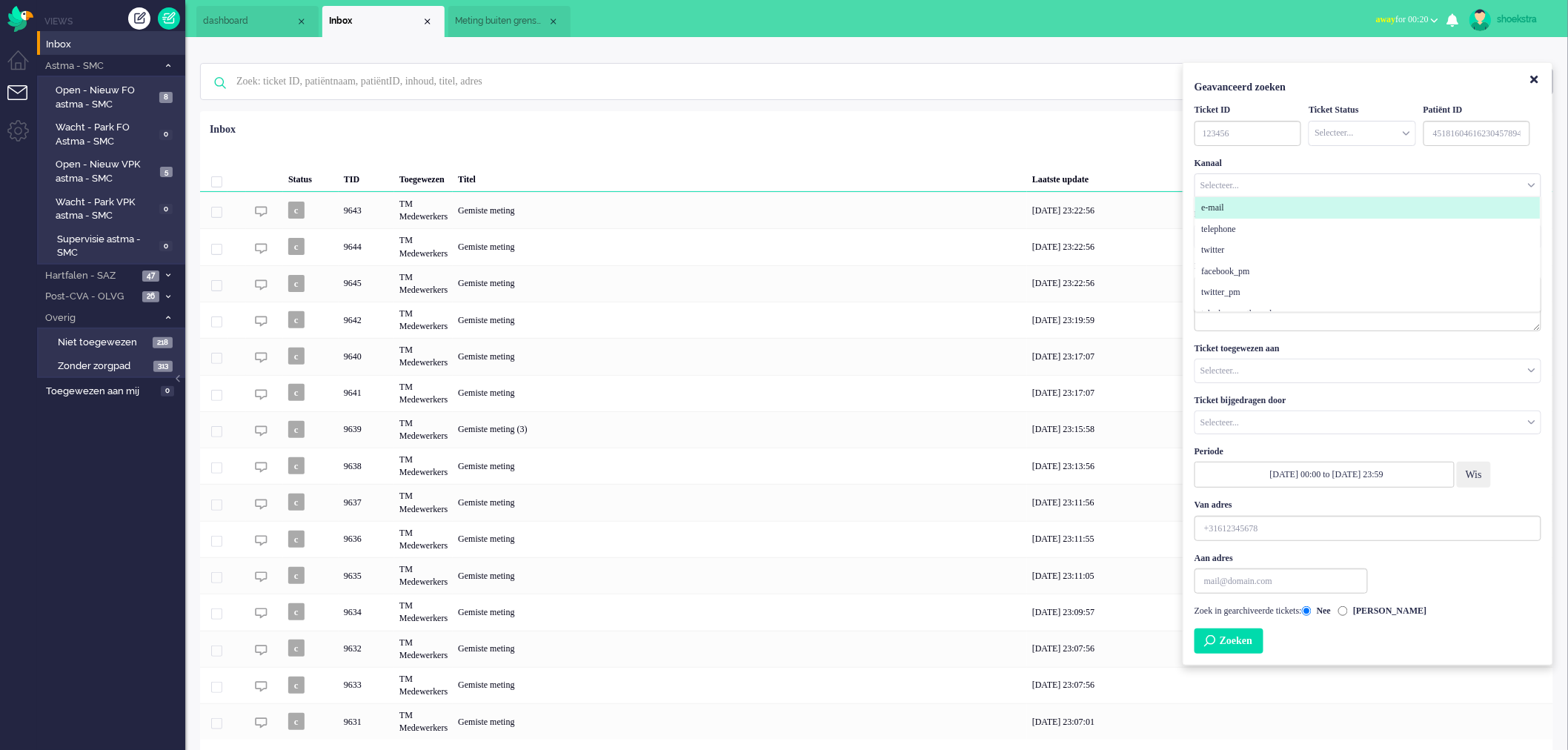 click on "Selecteer..." at bounding box center (1368, 185) 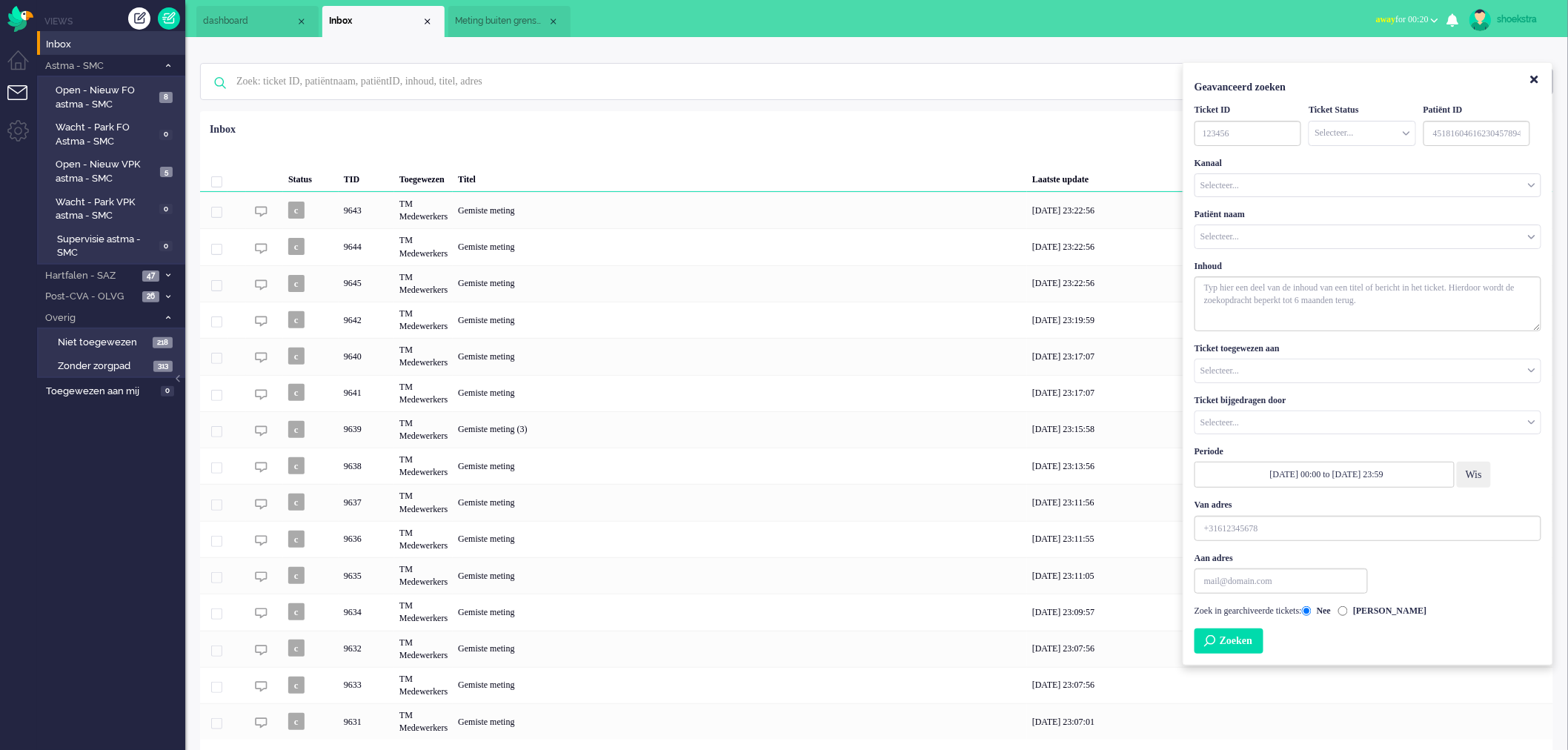 click at bounding box center [1368, 236] 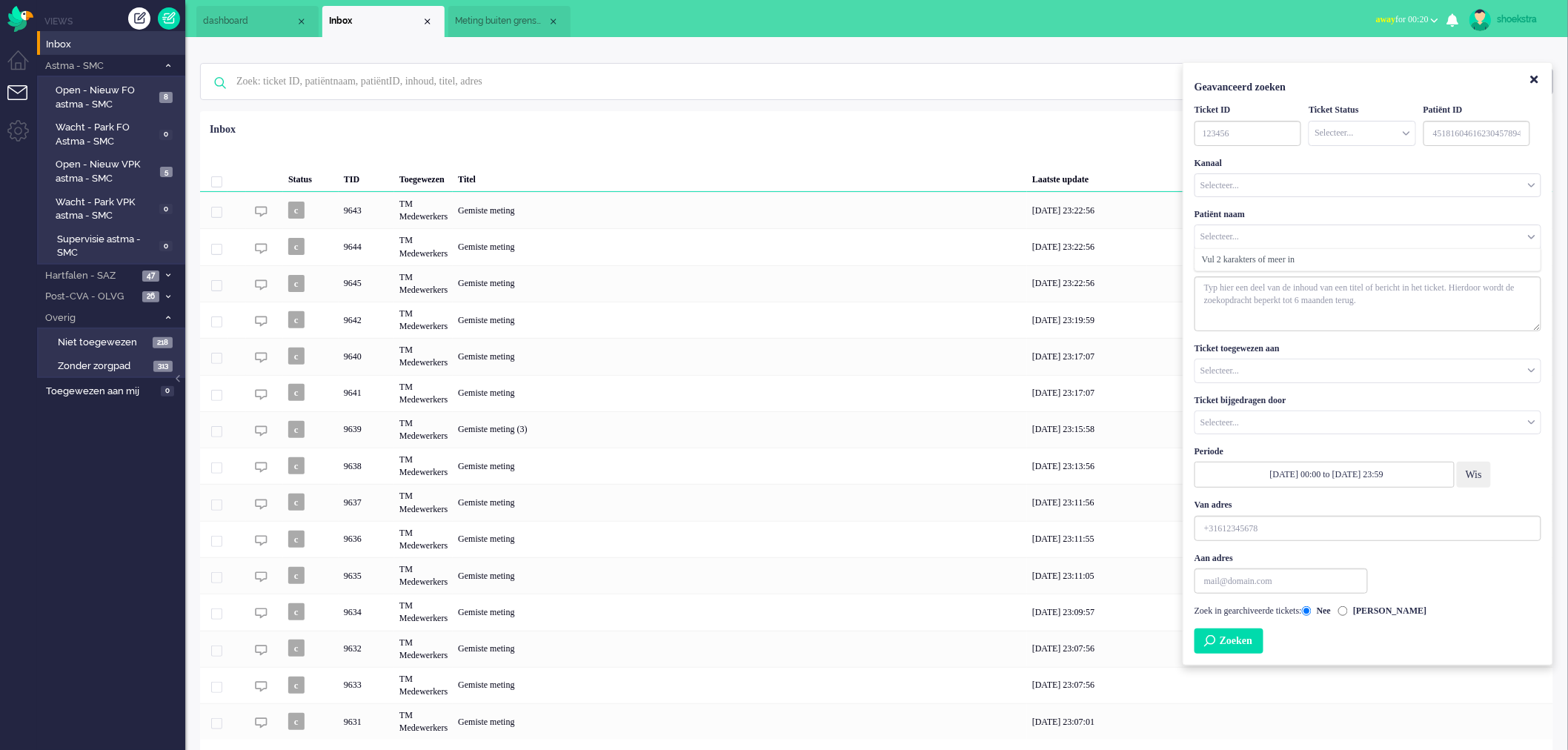 click at bounding box center [1368, 236] 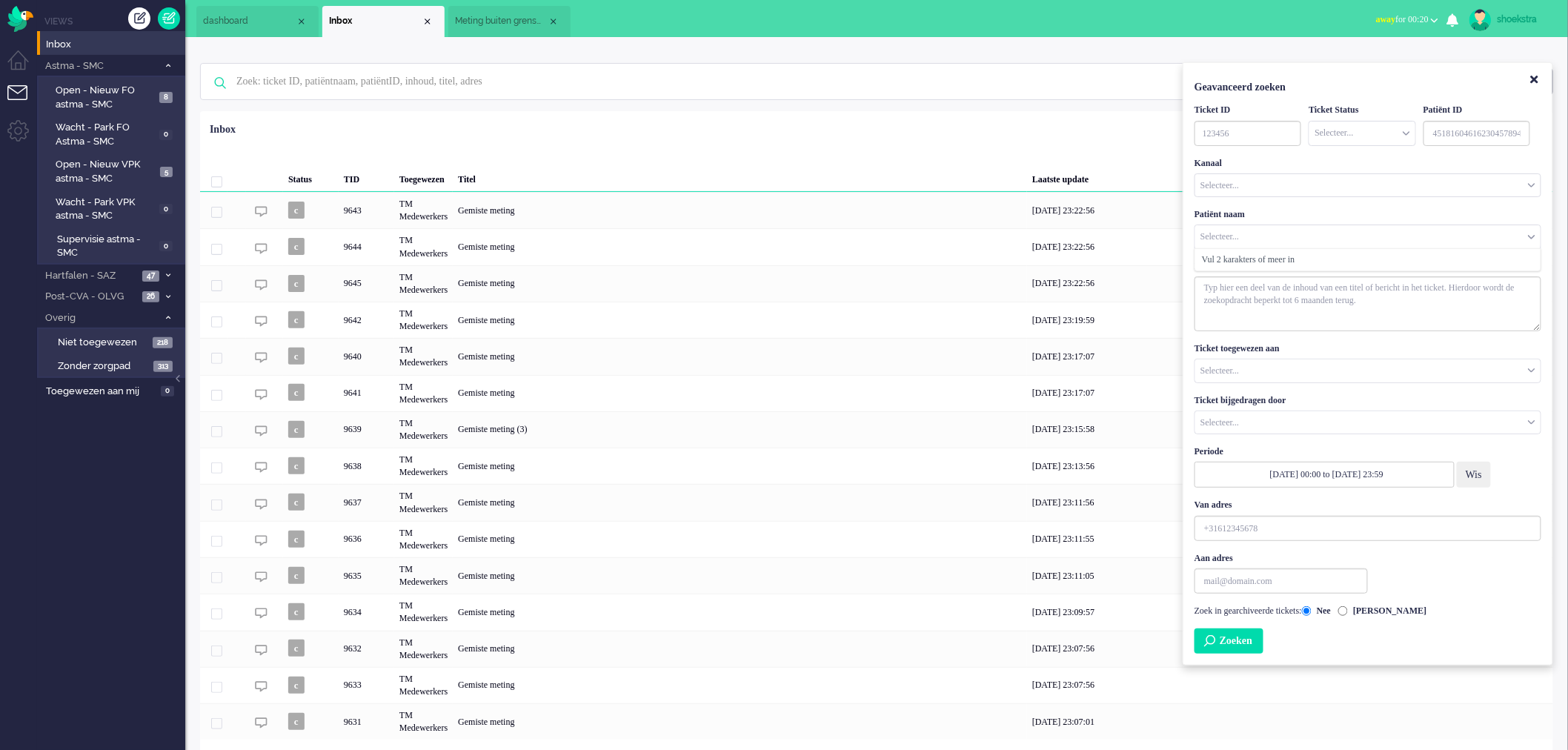 click at bounding box center (1362, 133) 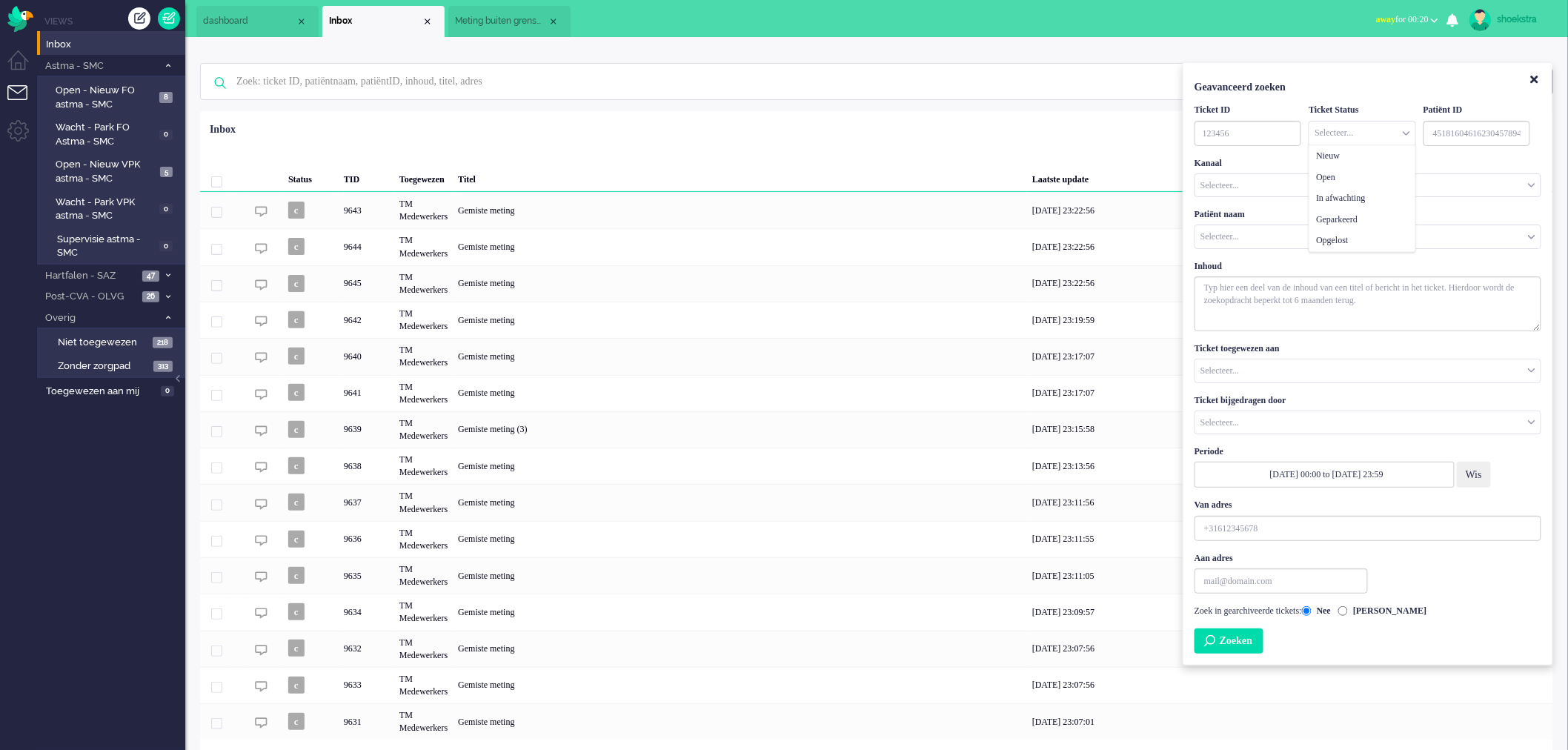 click at bounding box center [1362, 133] 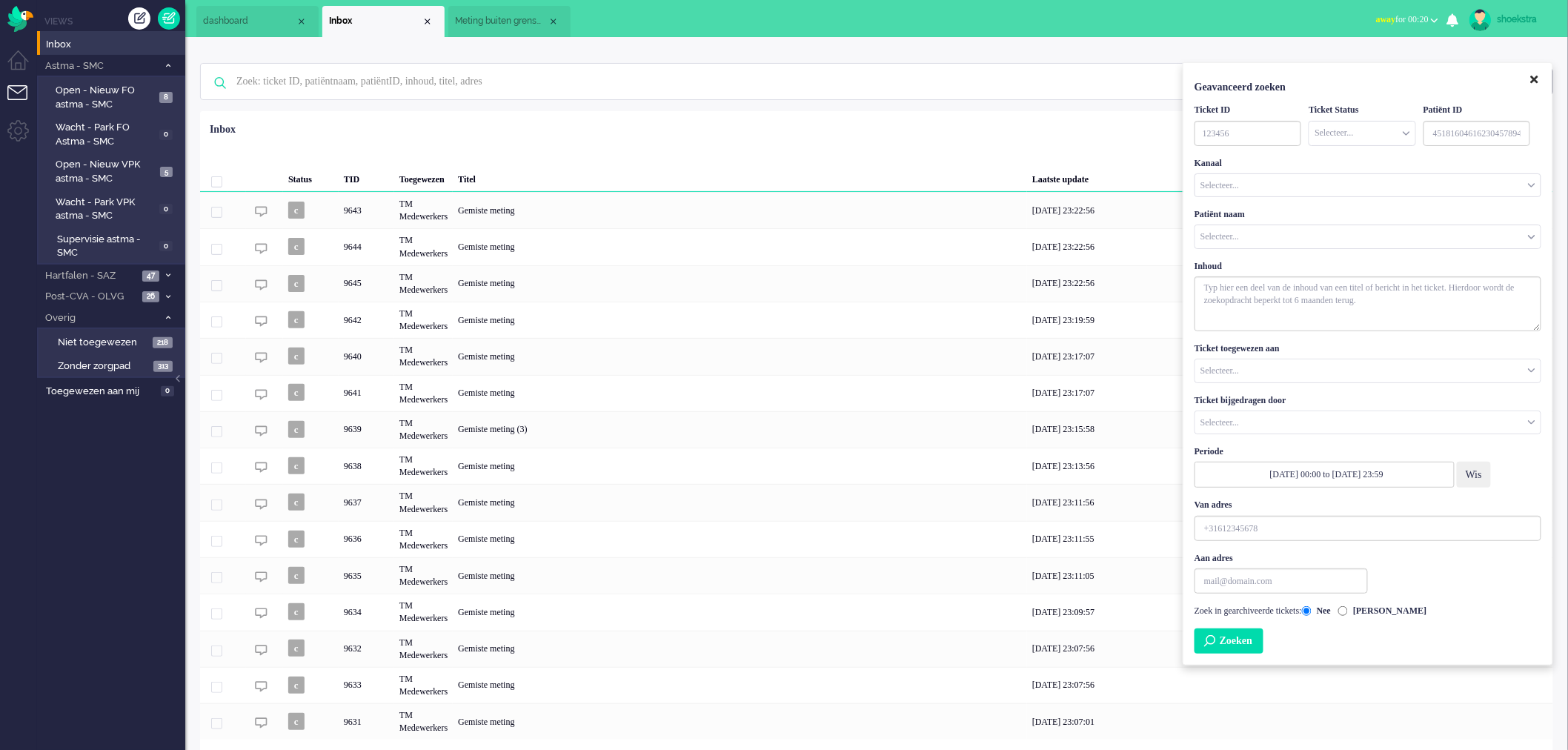 click at bounding box center [1535, 80] 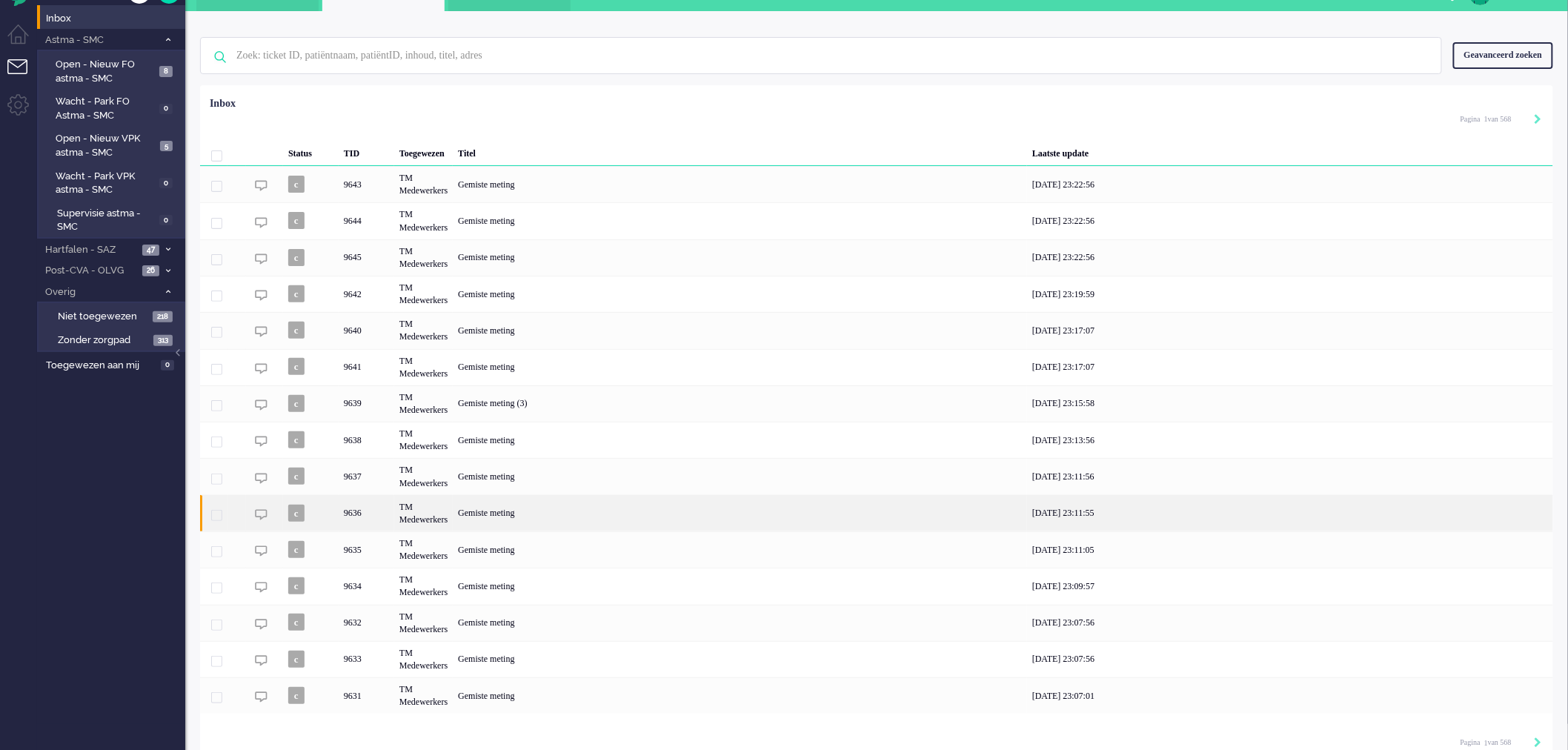 scroll, scrollTop: 41, scrollLeft: 0, axis: vertical 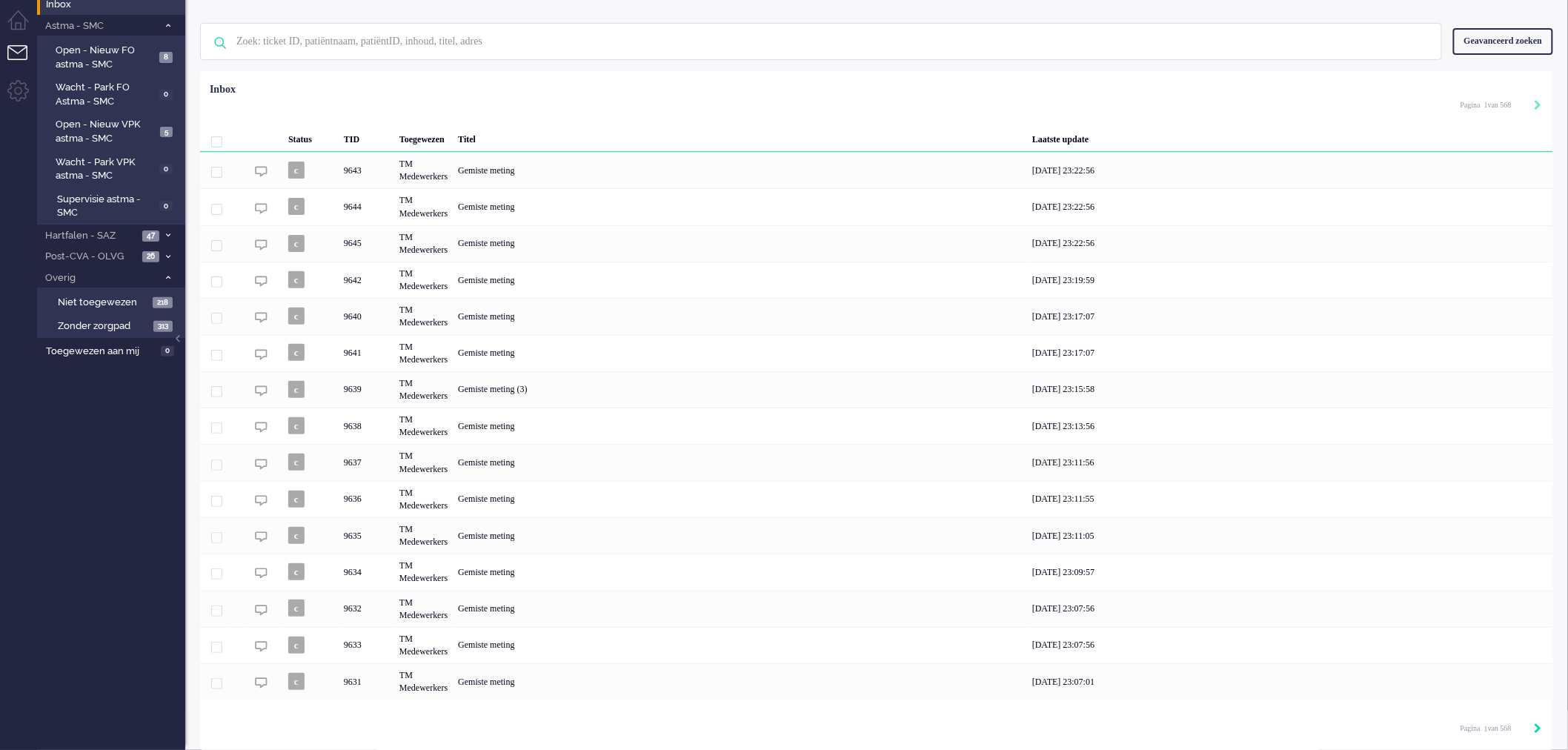 click 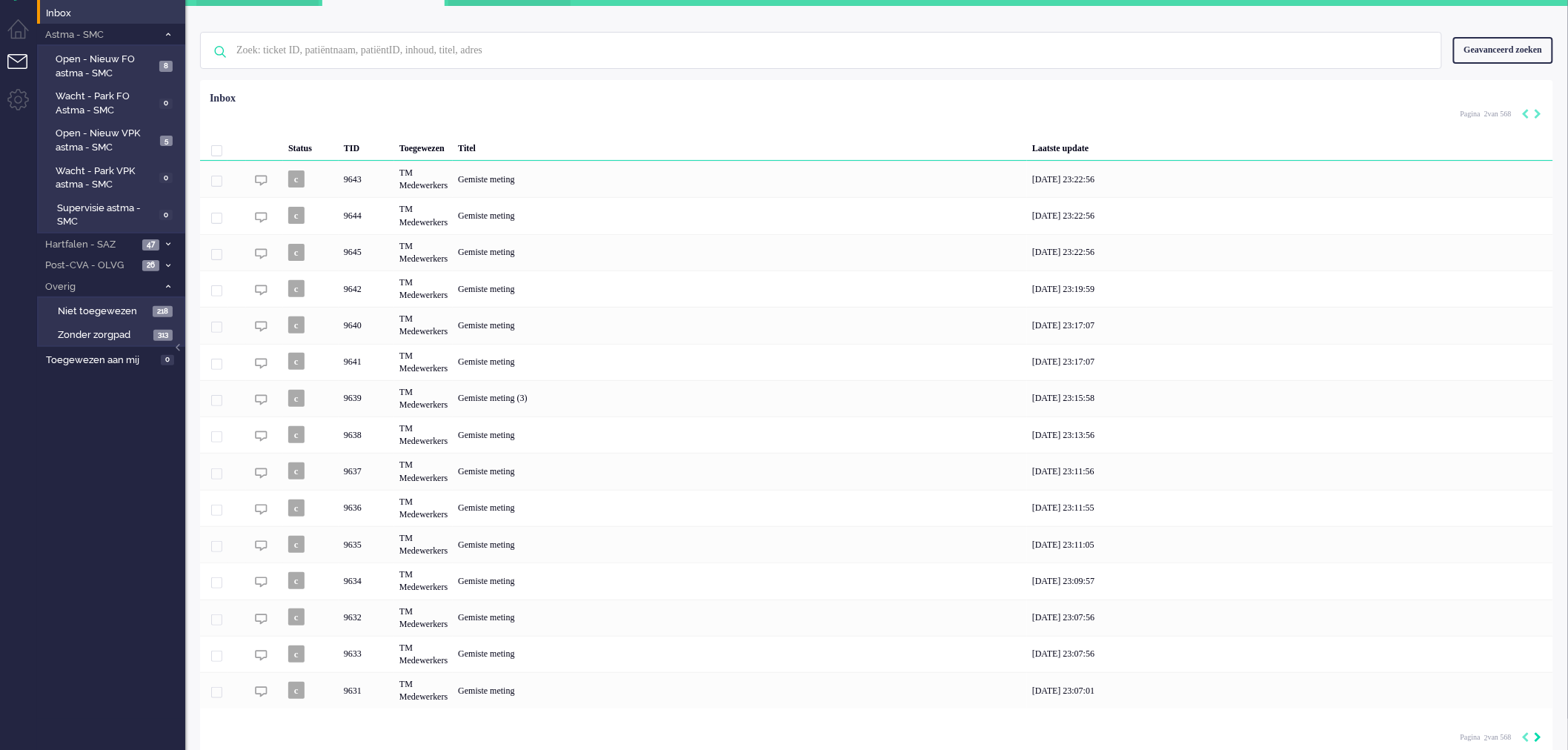 click 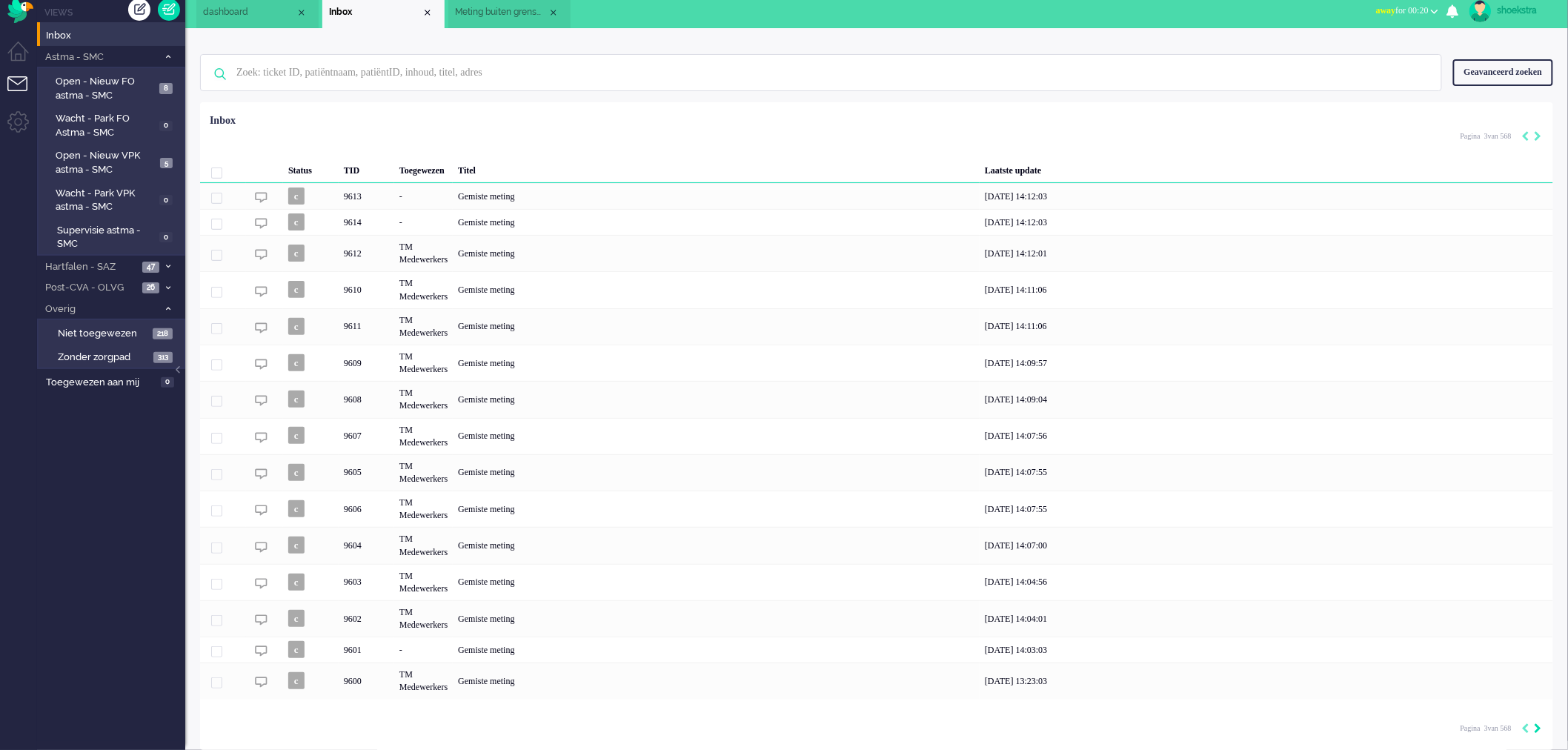 scroll, scrollTop: 10, scrollLeft: 0, axis: vertical 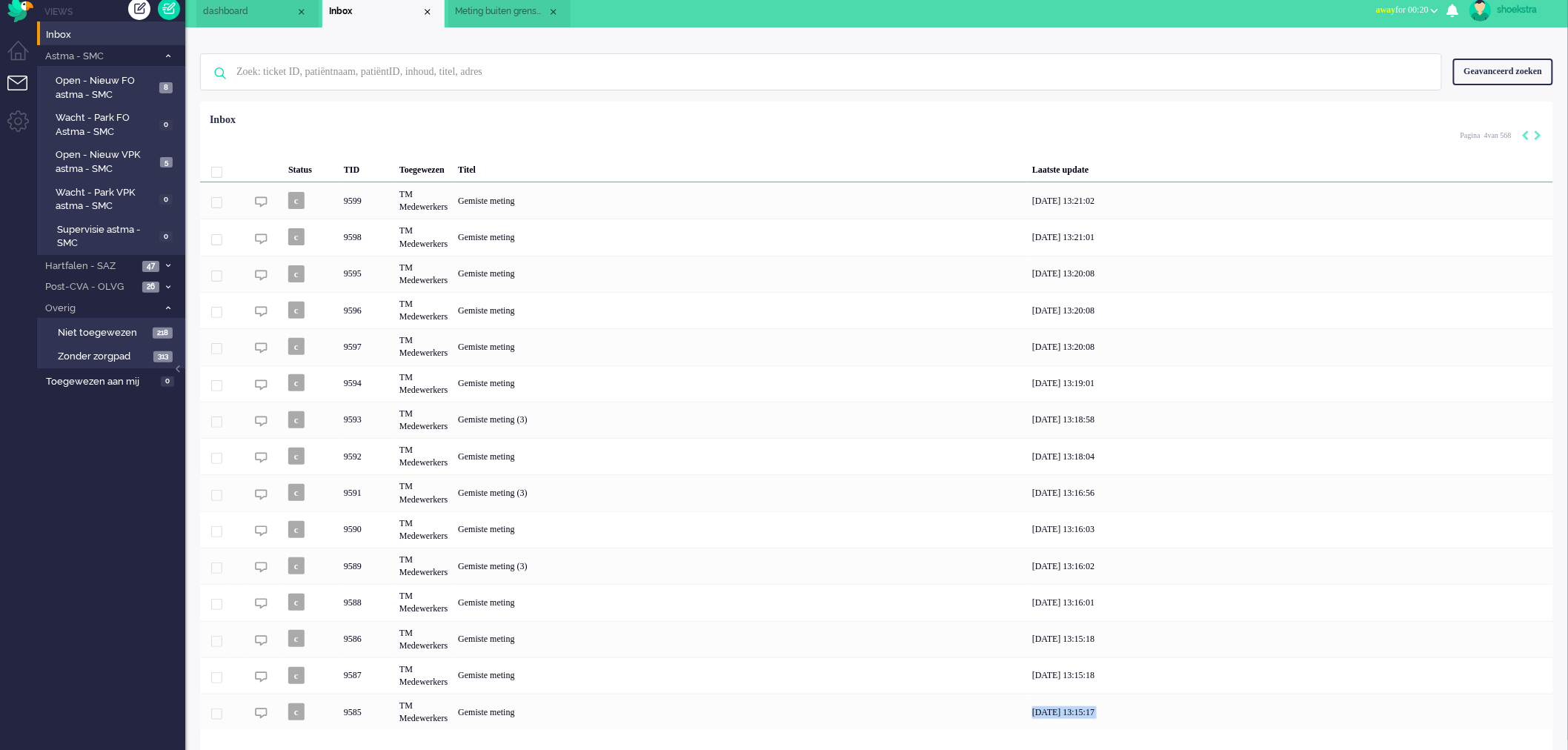 click on "[DATE] 13:15:17" 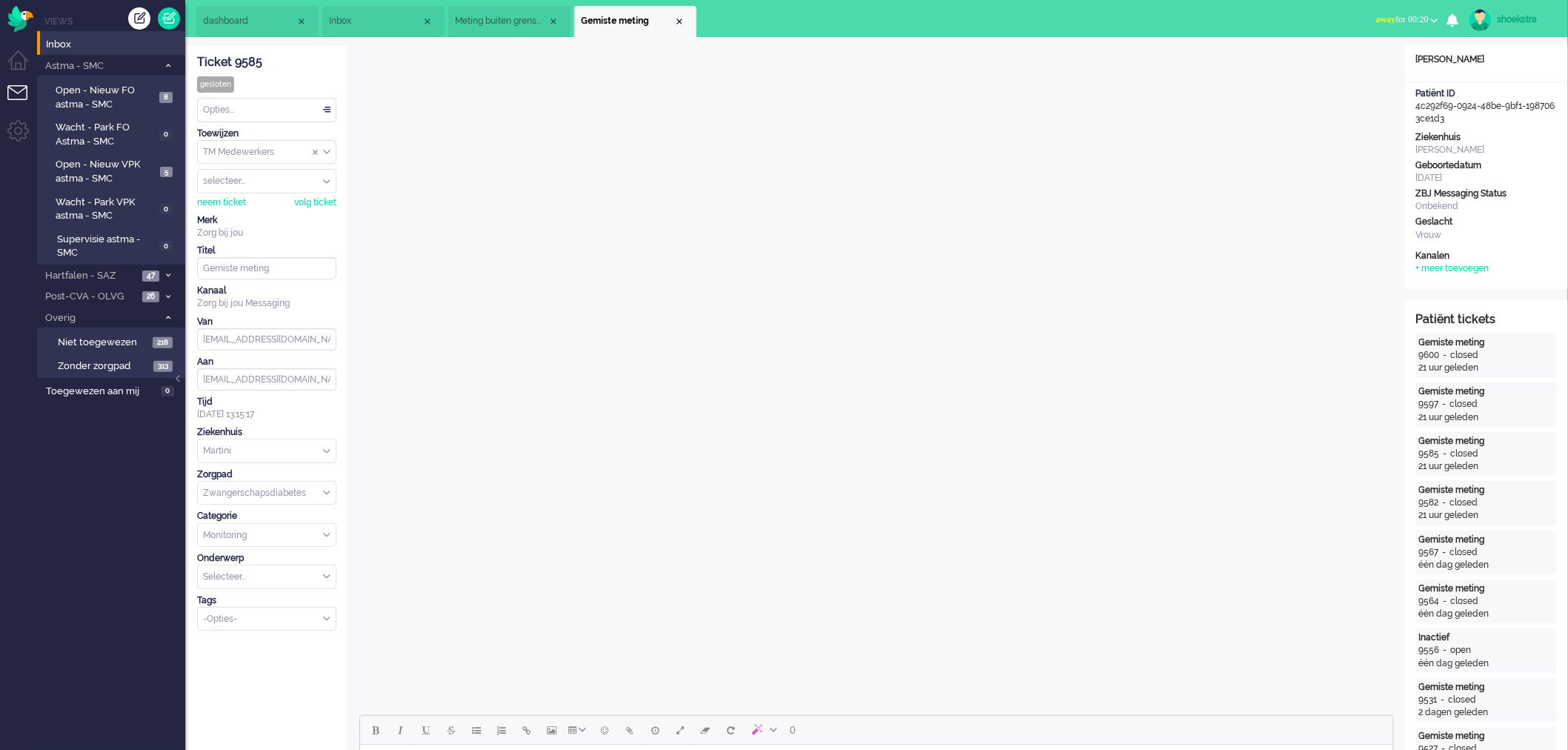 scroll, scrollTop: 0, scrollLeft: 0, axis: both 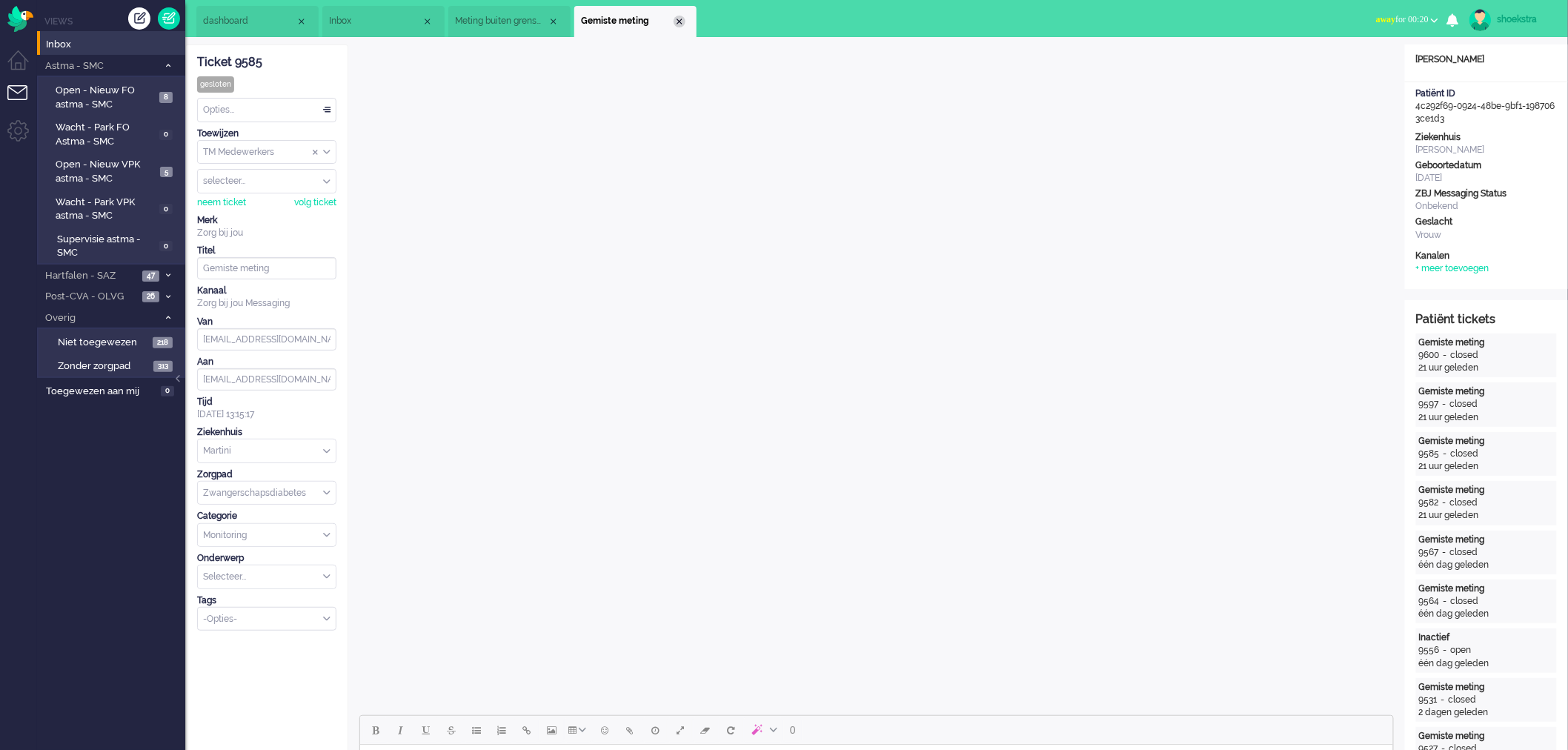 click at bounding box center [680, 21] 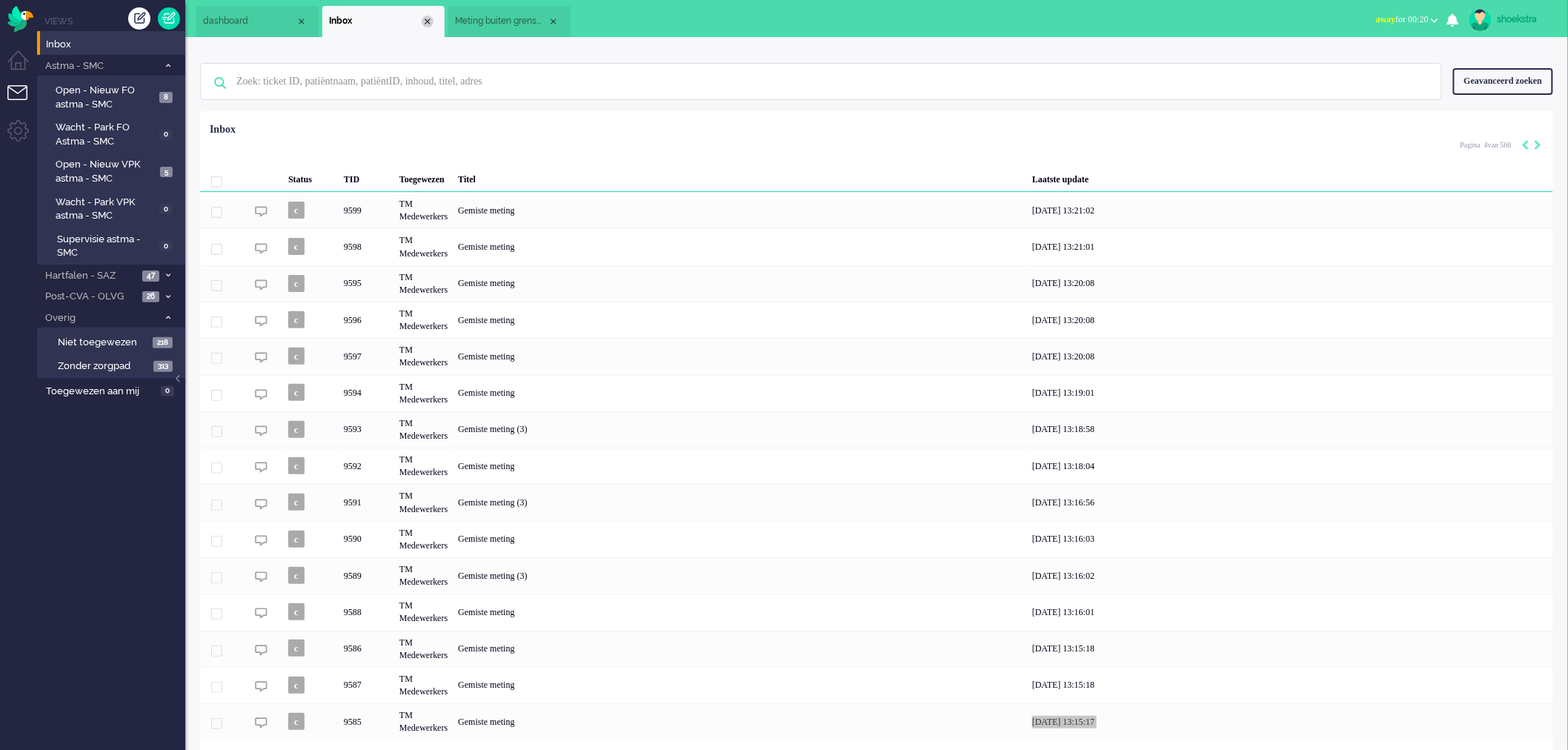click at bounding box center [428, 21] 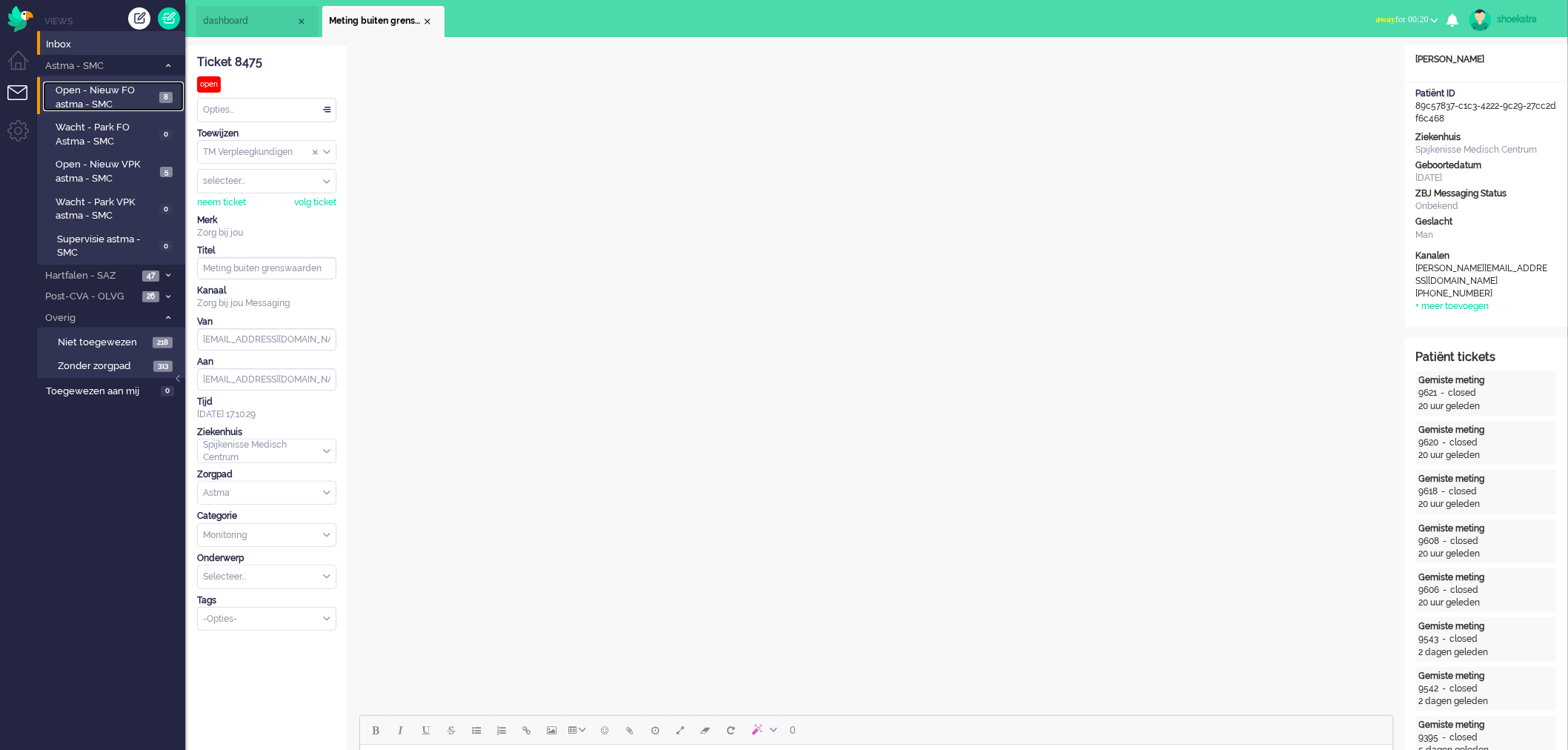 click on "Open - Nieuw FO astma - SMC" at bounding box center (105, 97) 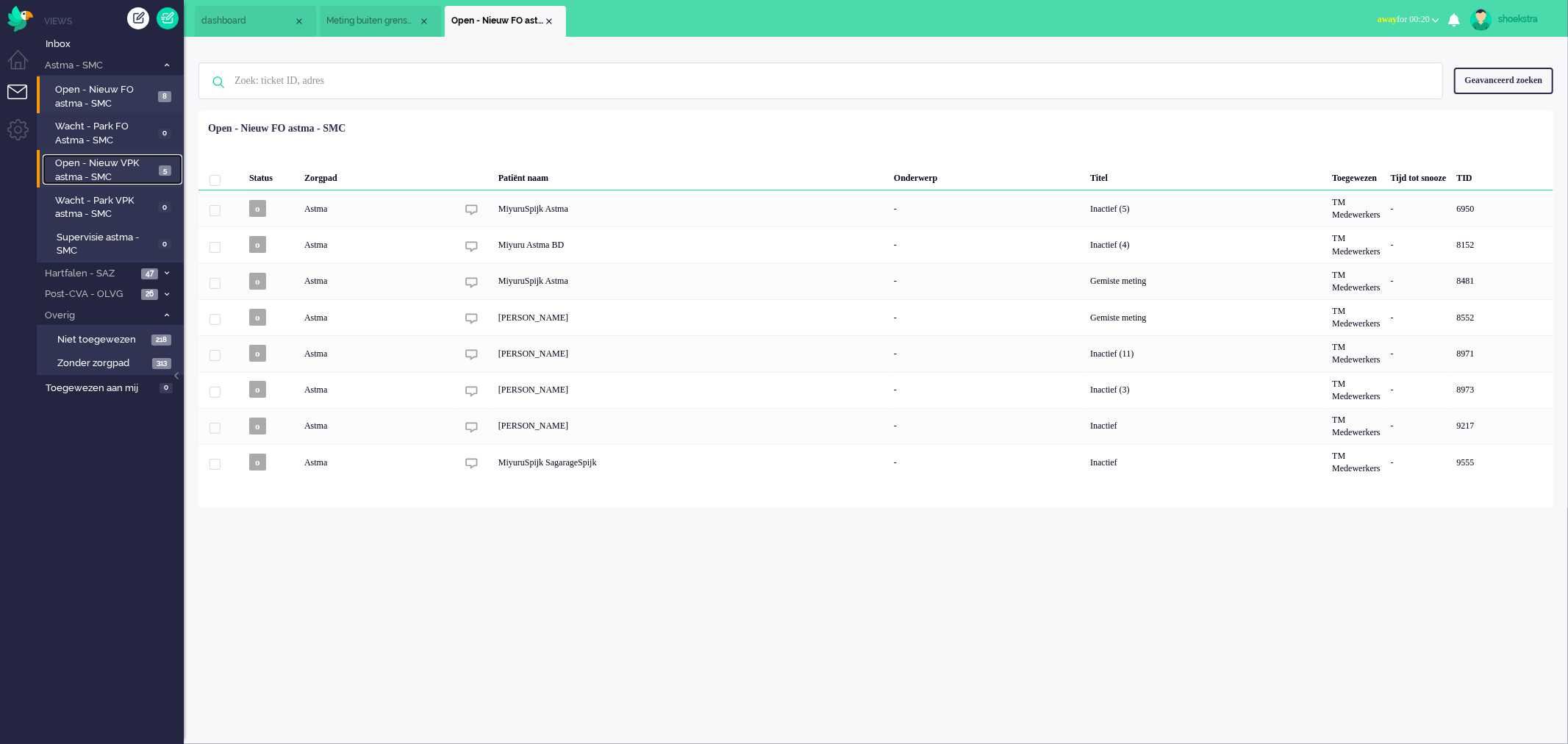 click on "Open - Nieuw VPK astma - SMC" at bounding box center (105, 170) 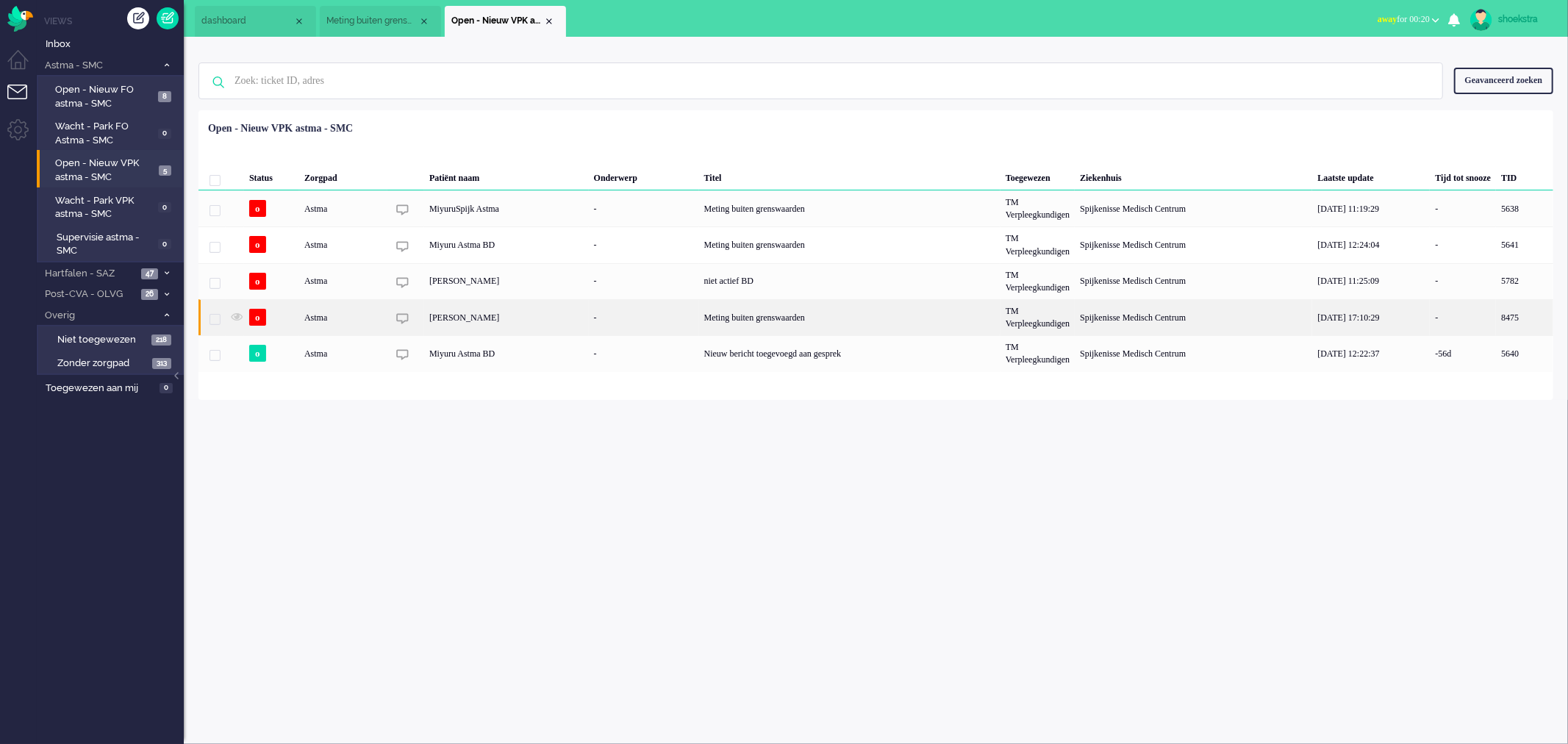 click on "[PERSON_NAME]" 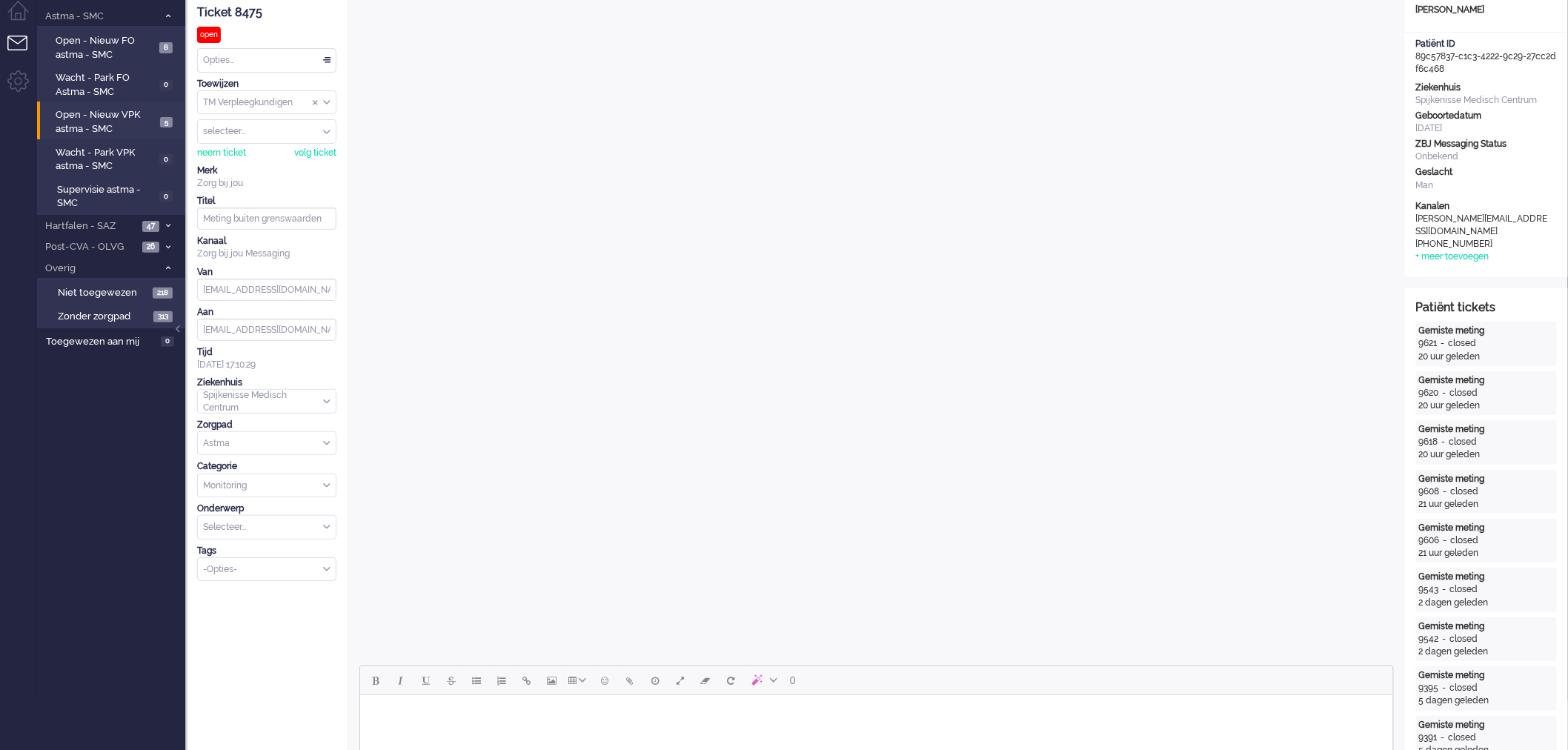 scroll, scrollTop: 0, scrollLeft: 0, axis: both 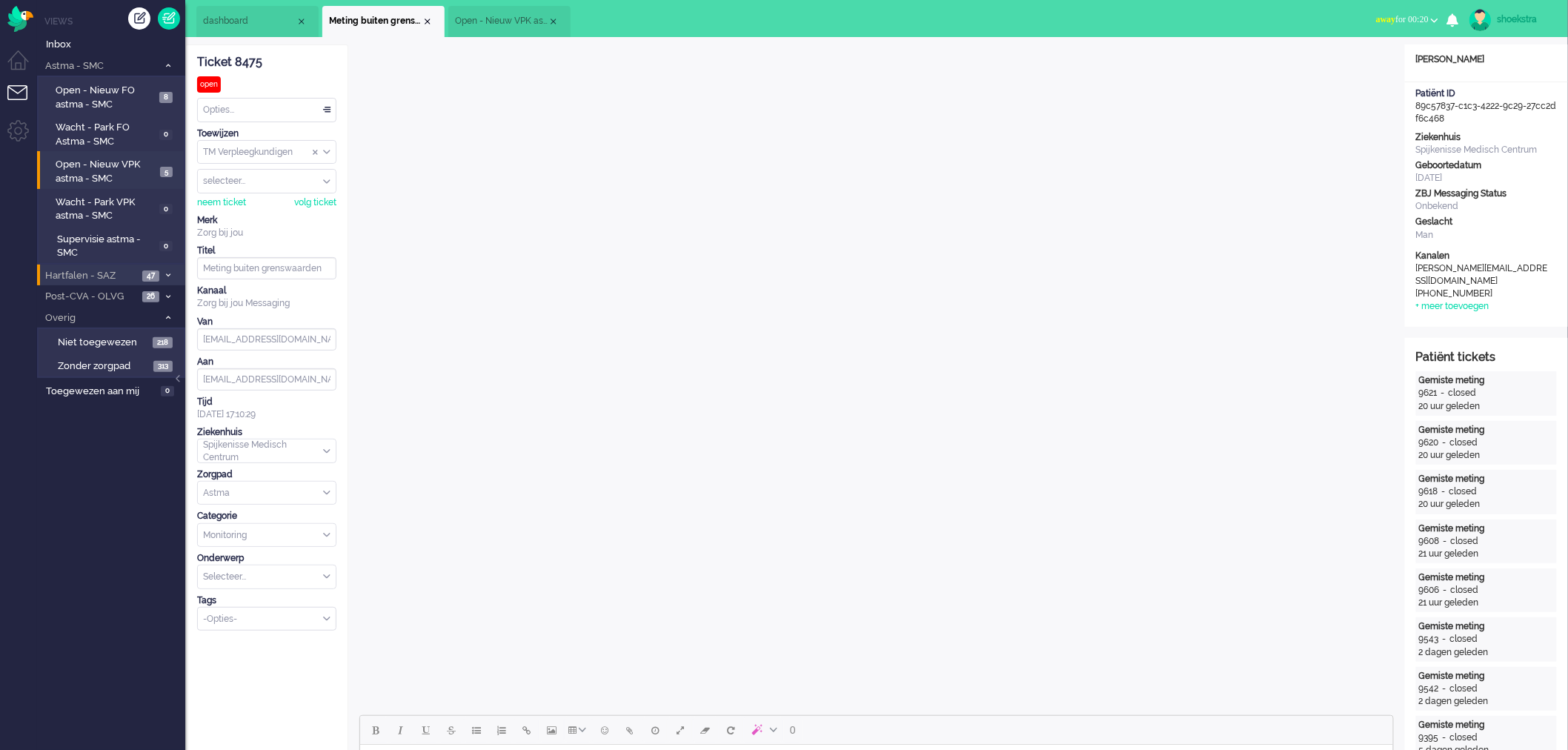 click on "47" at bounding box center (150, 276) 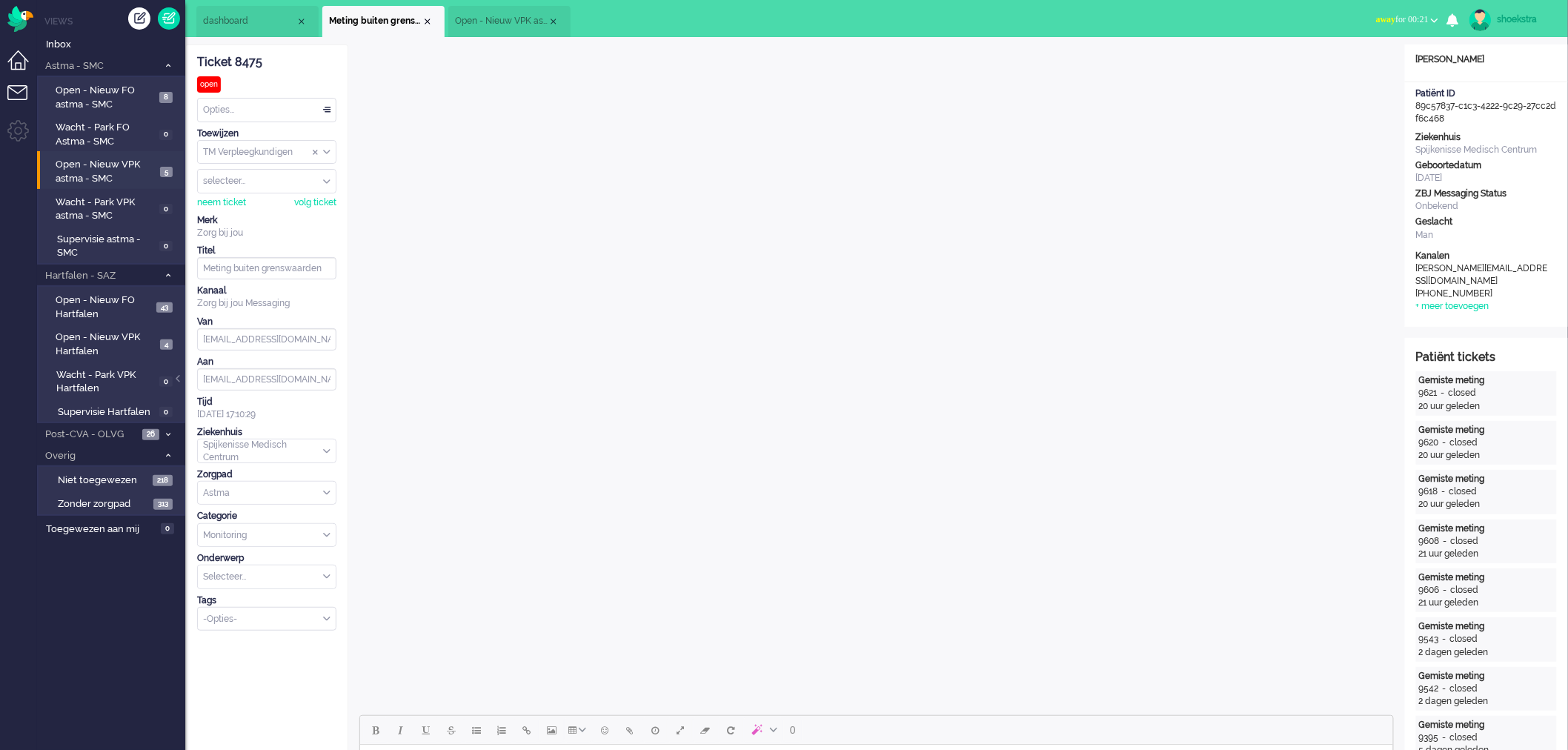 click at bounding box center [24, 67] 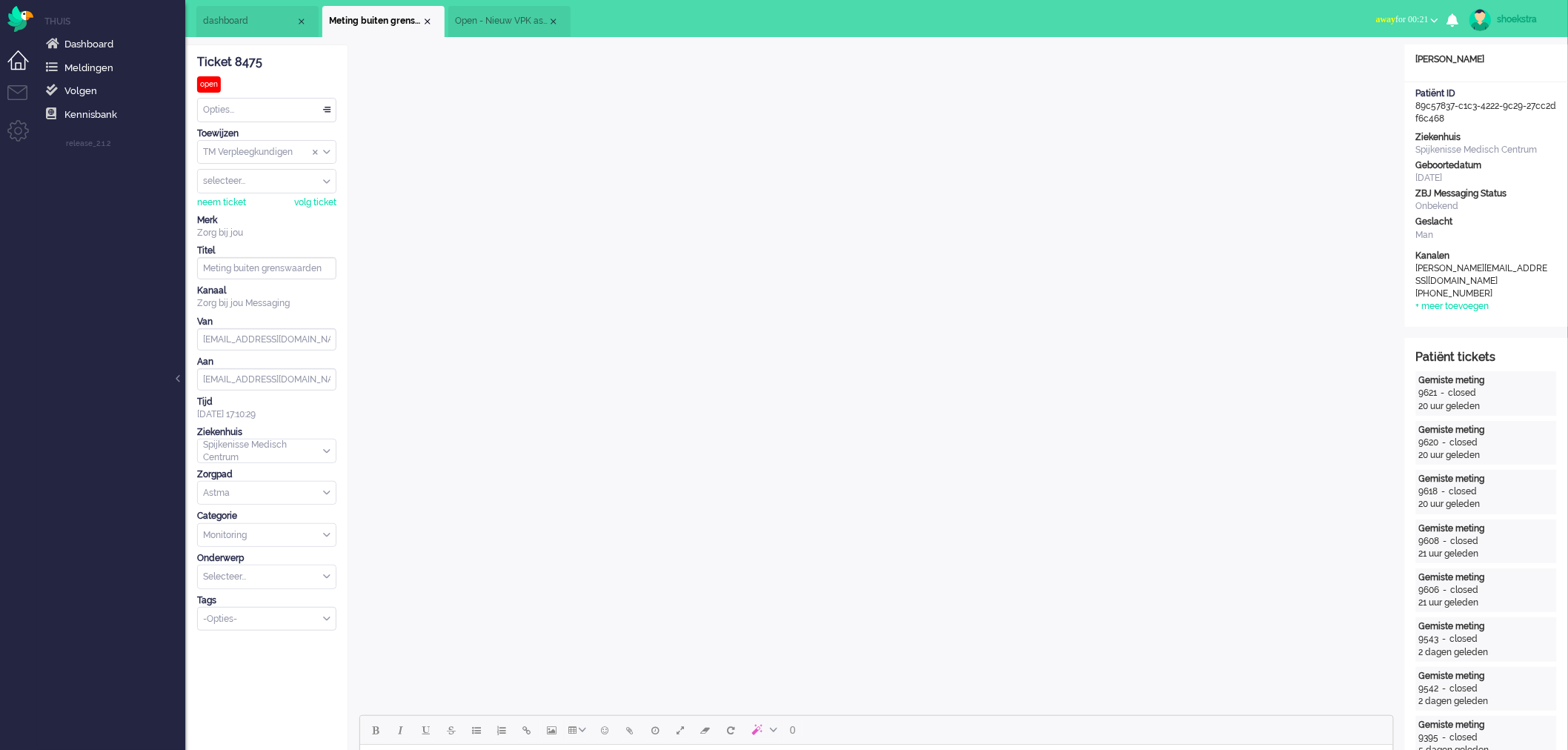 click at bounding box center [24, 67] 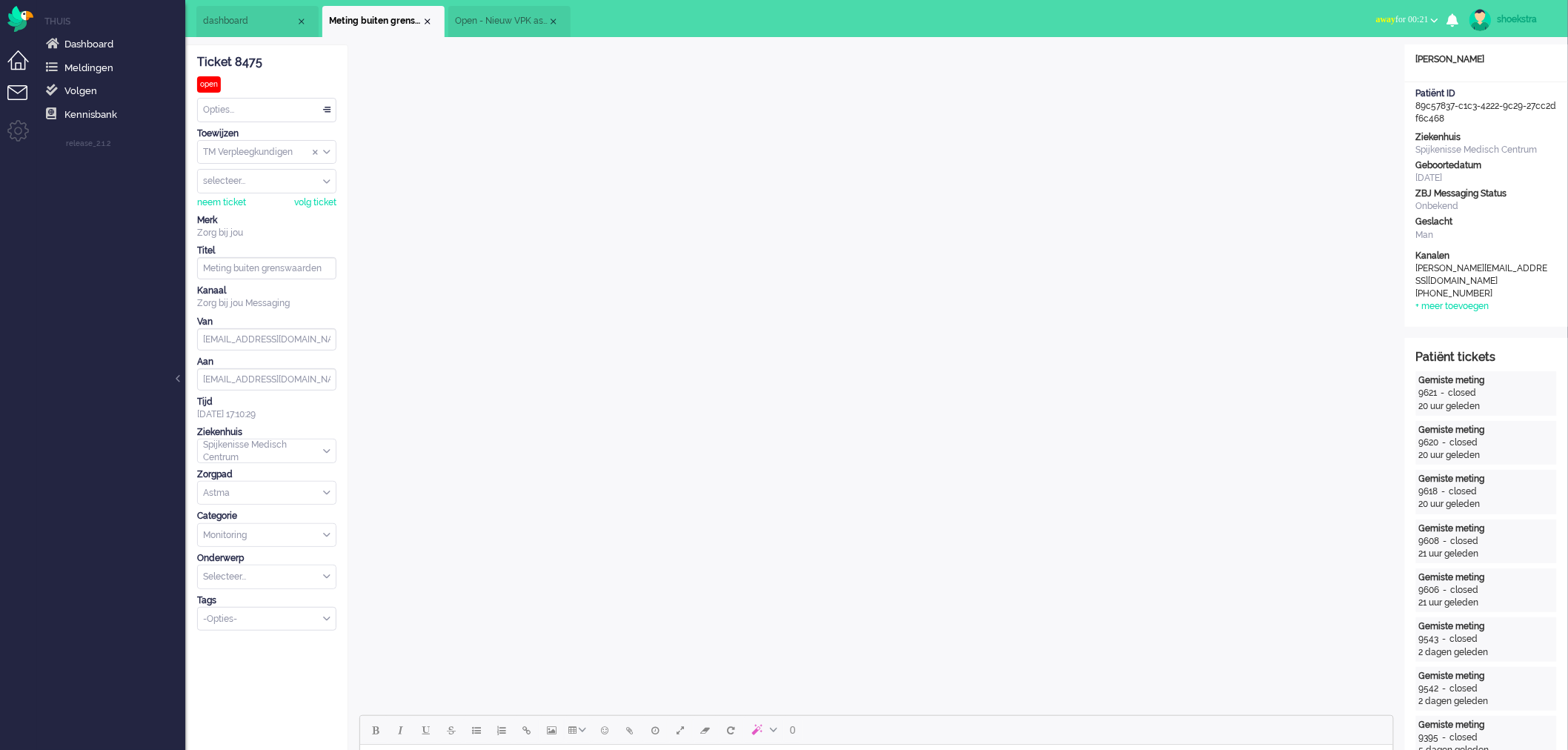 click at bounding box center (24, 102) 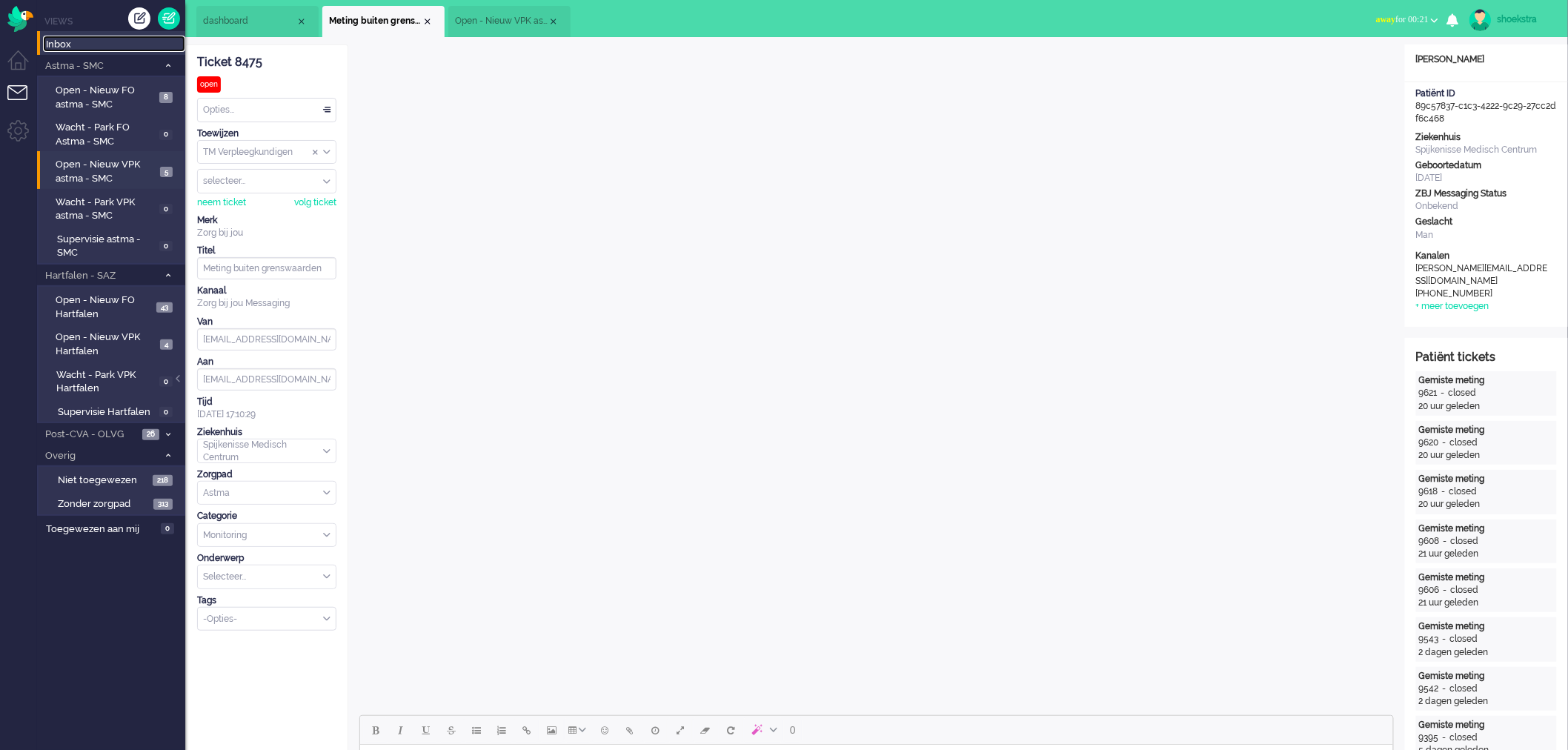 click on "Inbox" at bounding box center [116, 44] 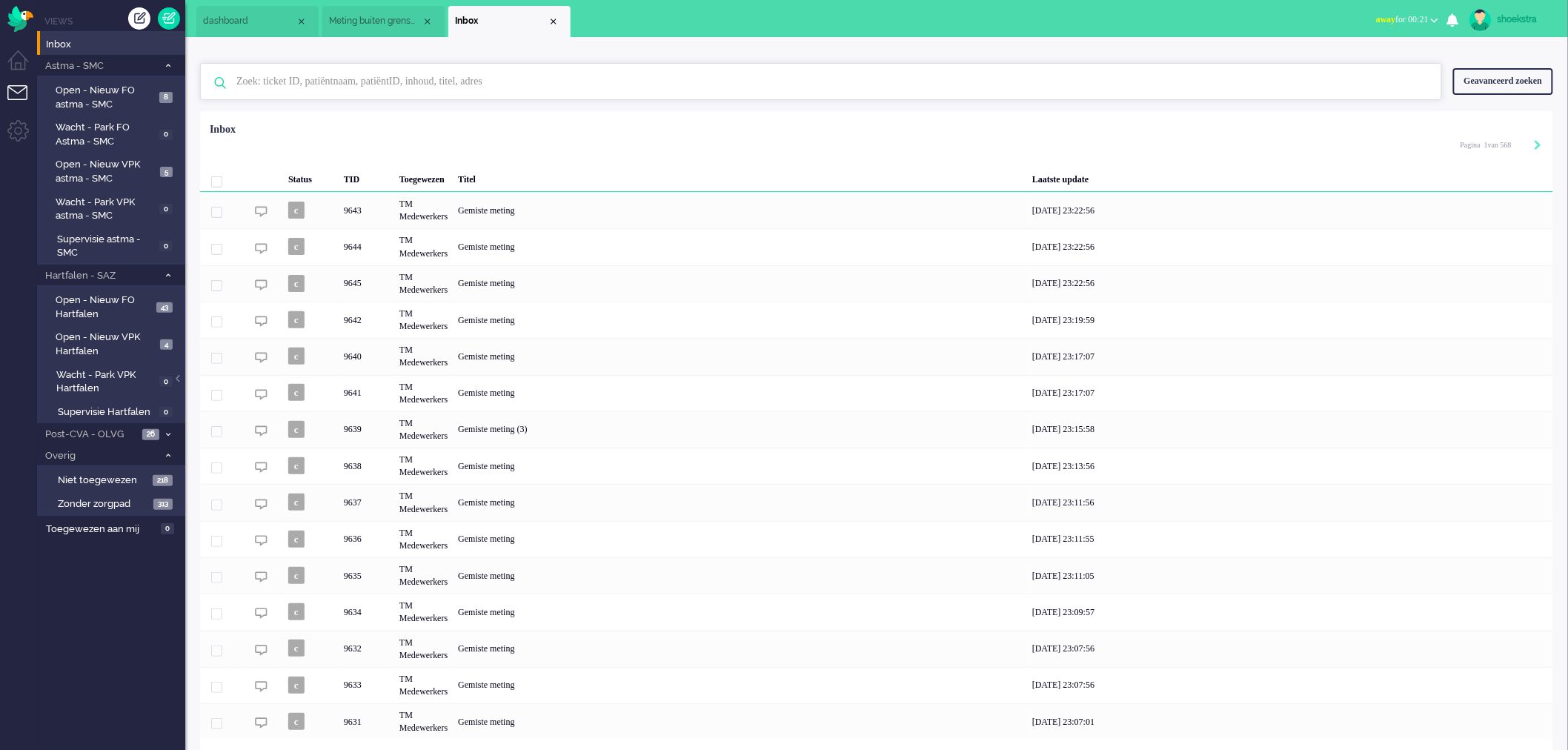 click at bounding box center [823, 82] 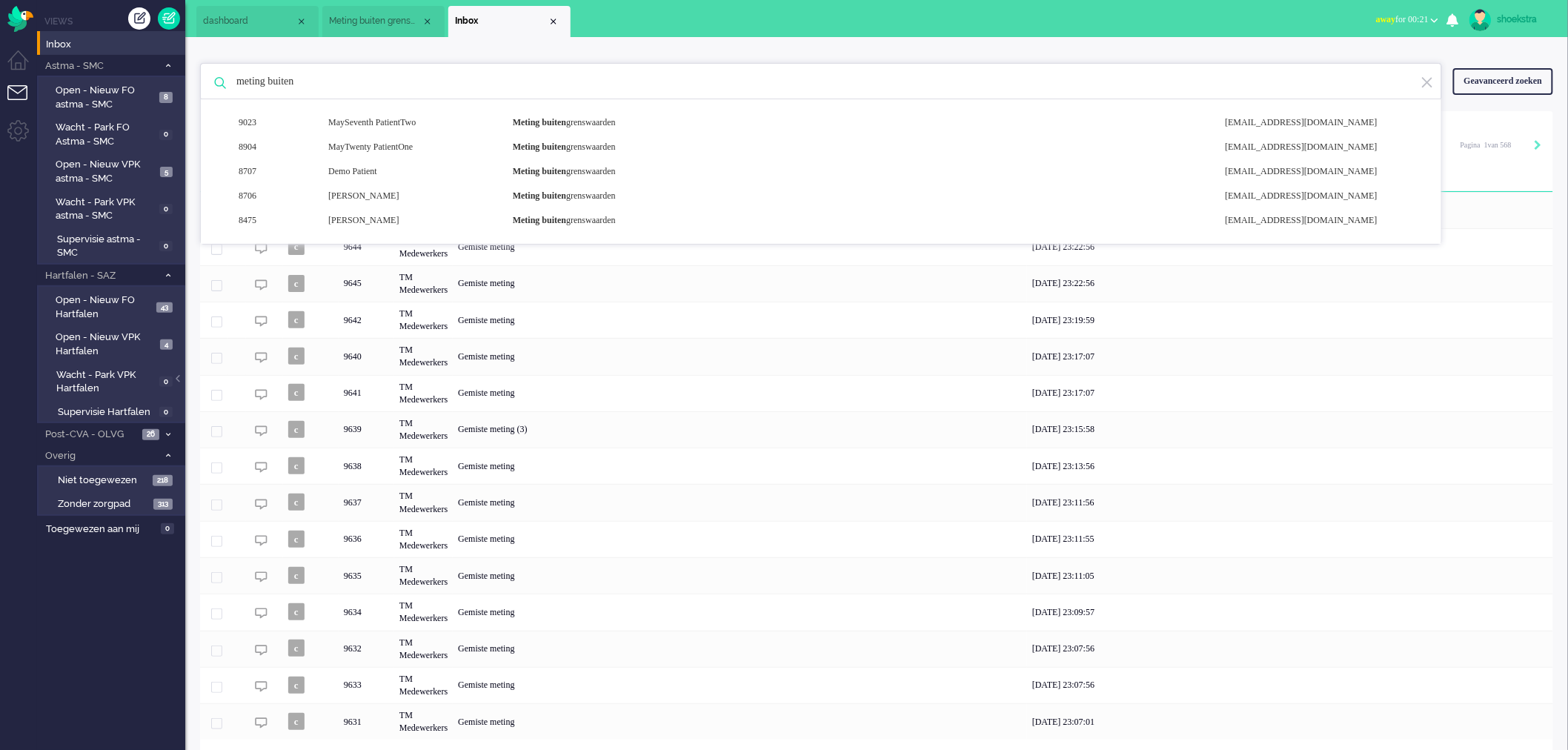 type on "meting buiten" 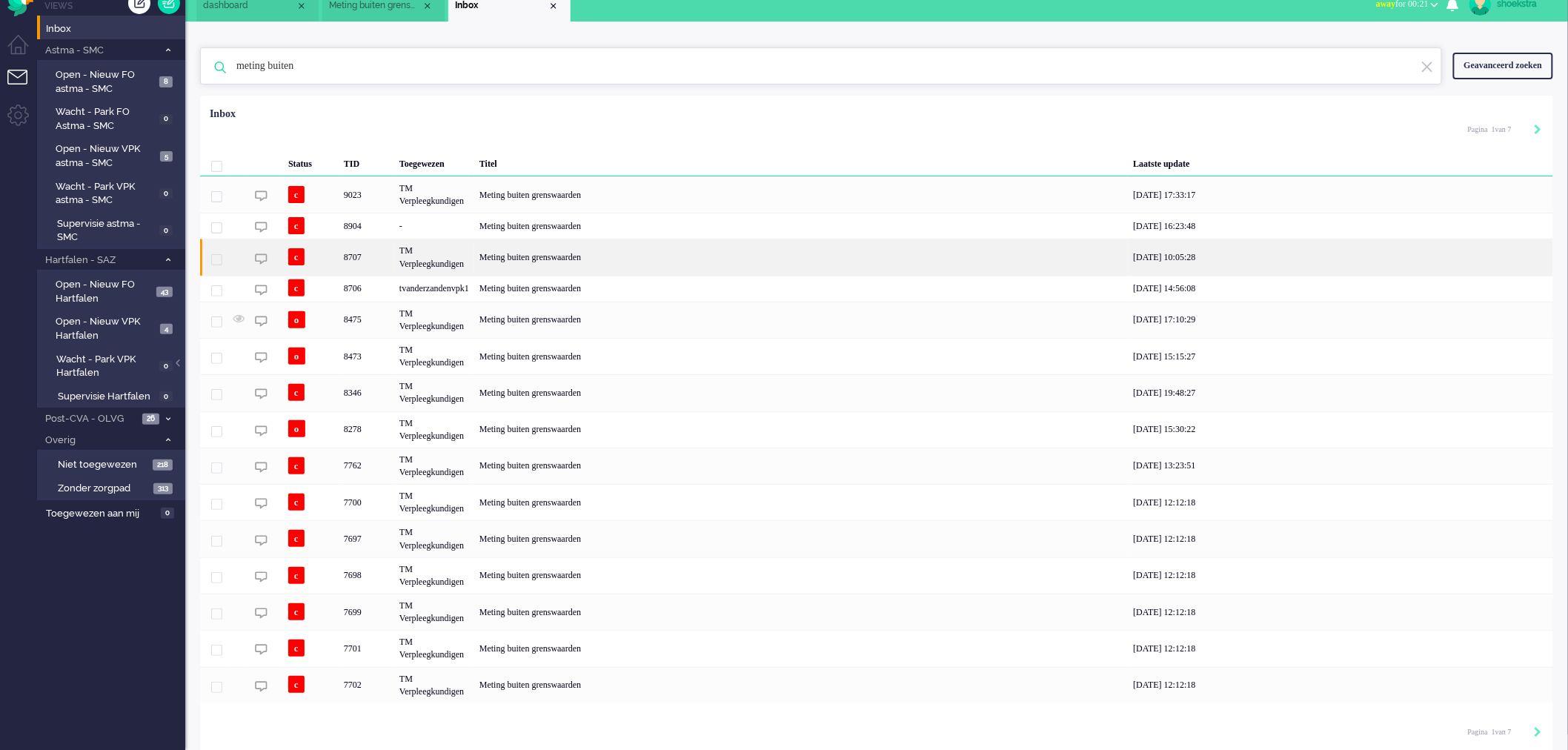 scroll, scrollTop: 20, scrollLeft: 0, axis: vertical 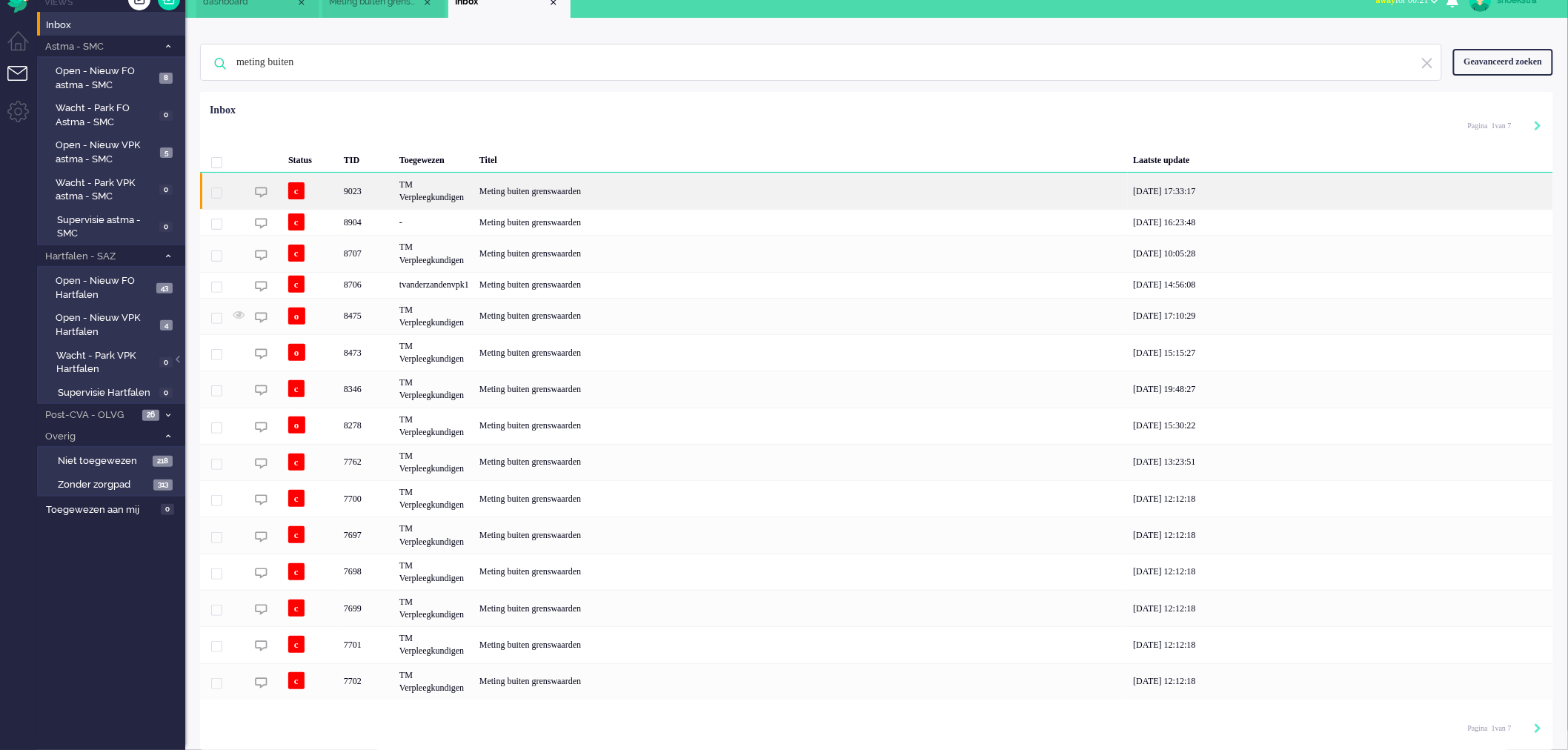 click on "Meting buiten grenswaarden" 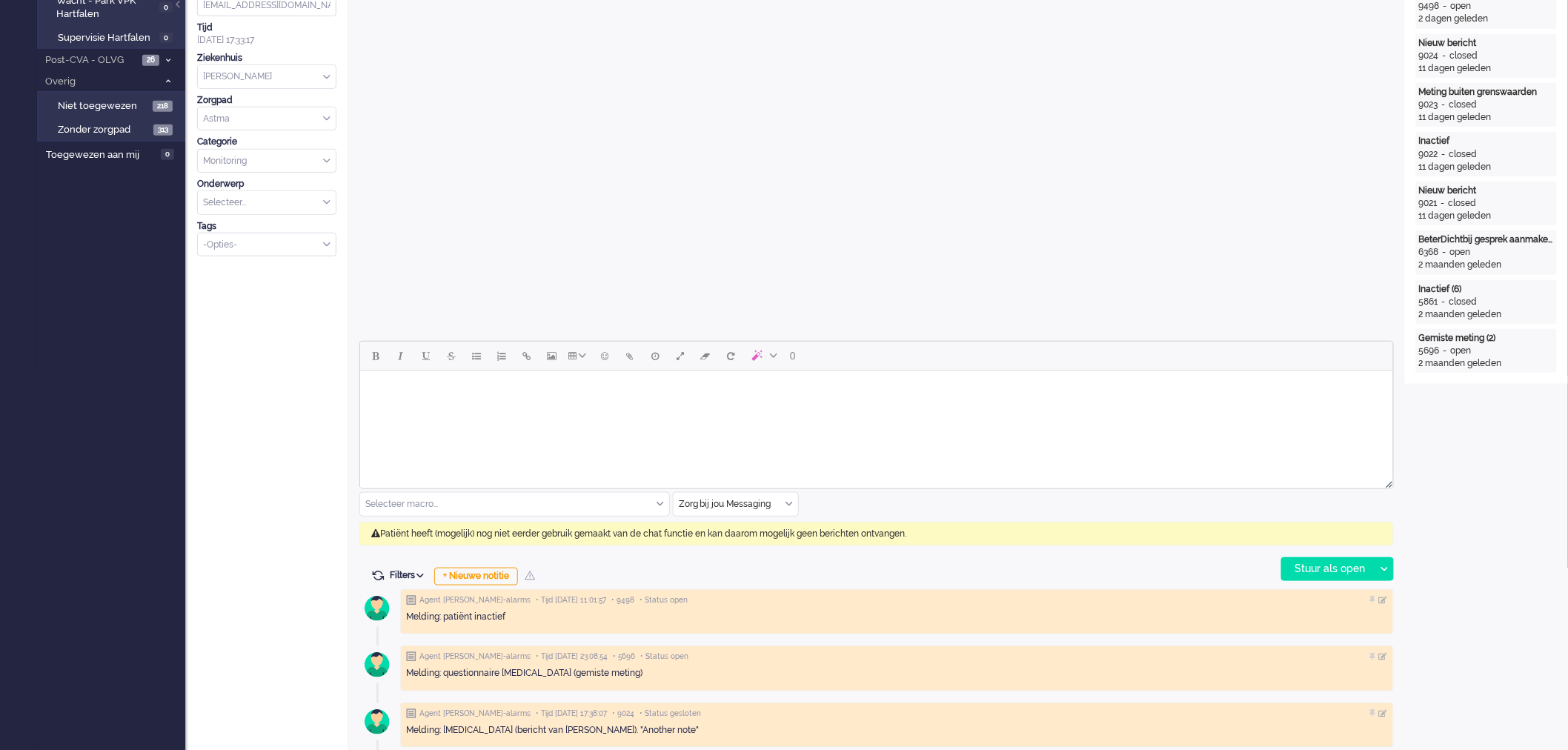 scroll, scrollTop: 0, scrollLeft: 0, axis: both 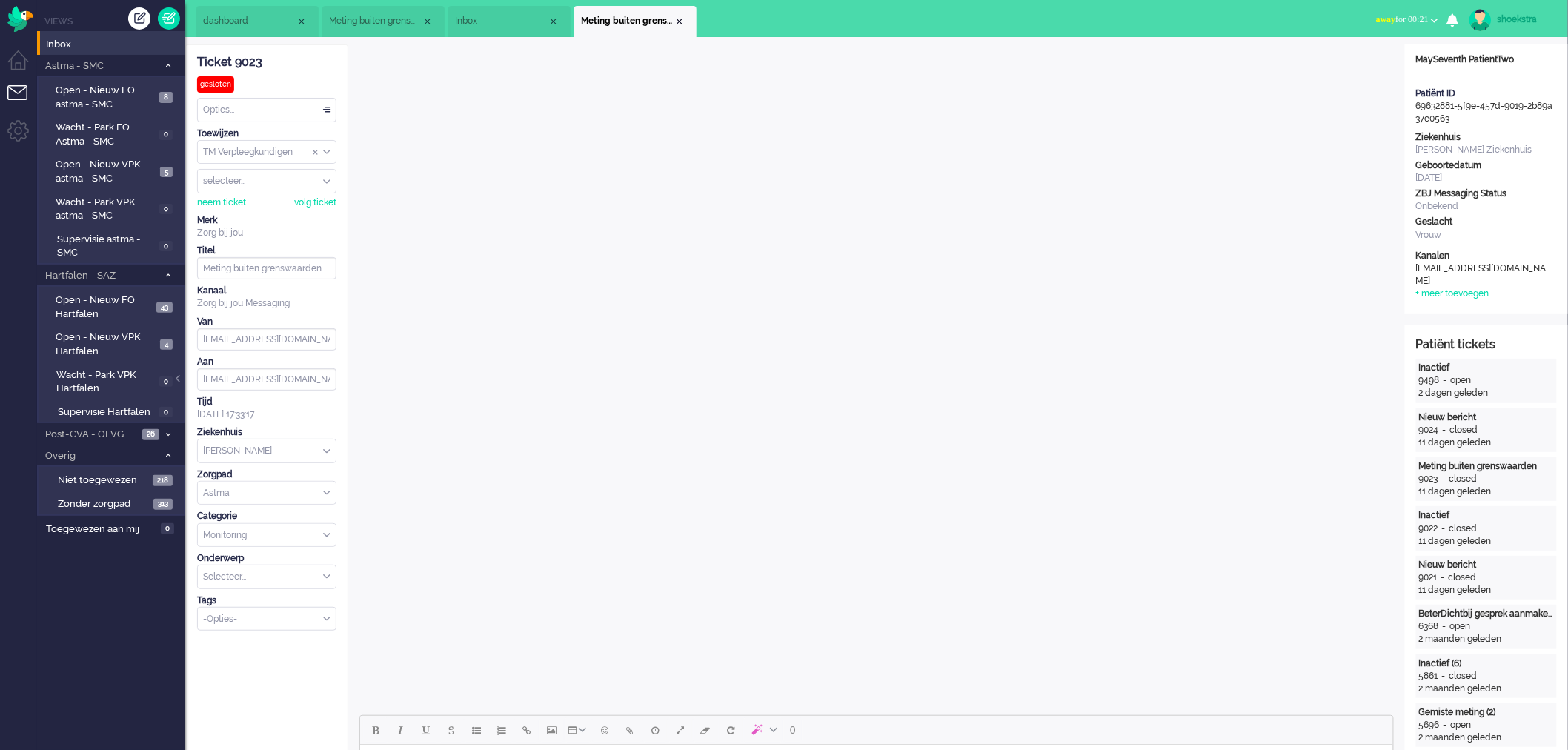 click on "Meting buiten grenswaarden" at bounding box center (635, 21) 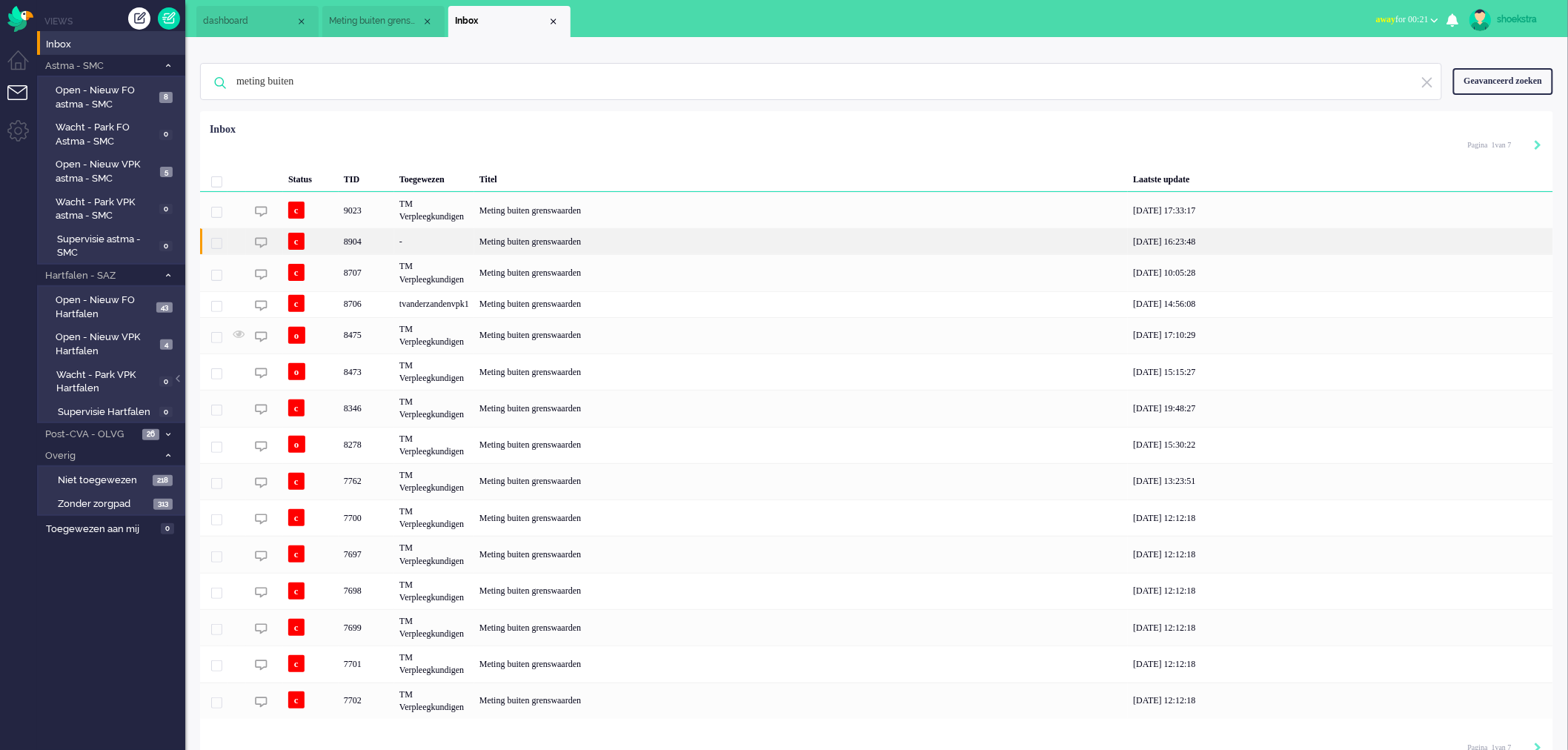 click on "Meting buiten grenswaarden" 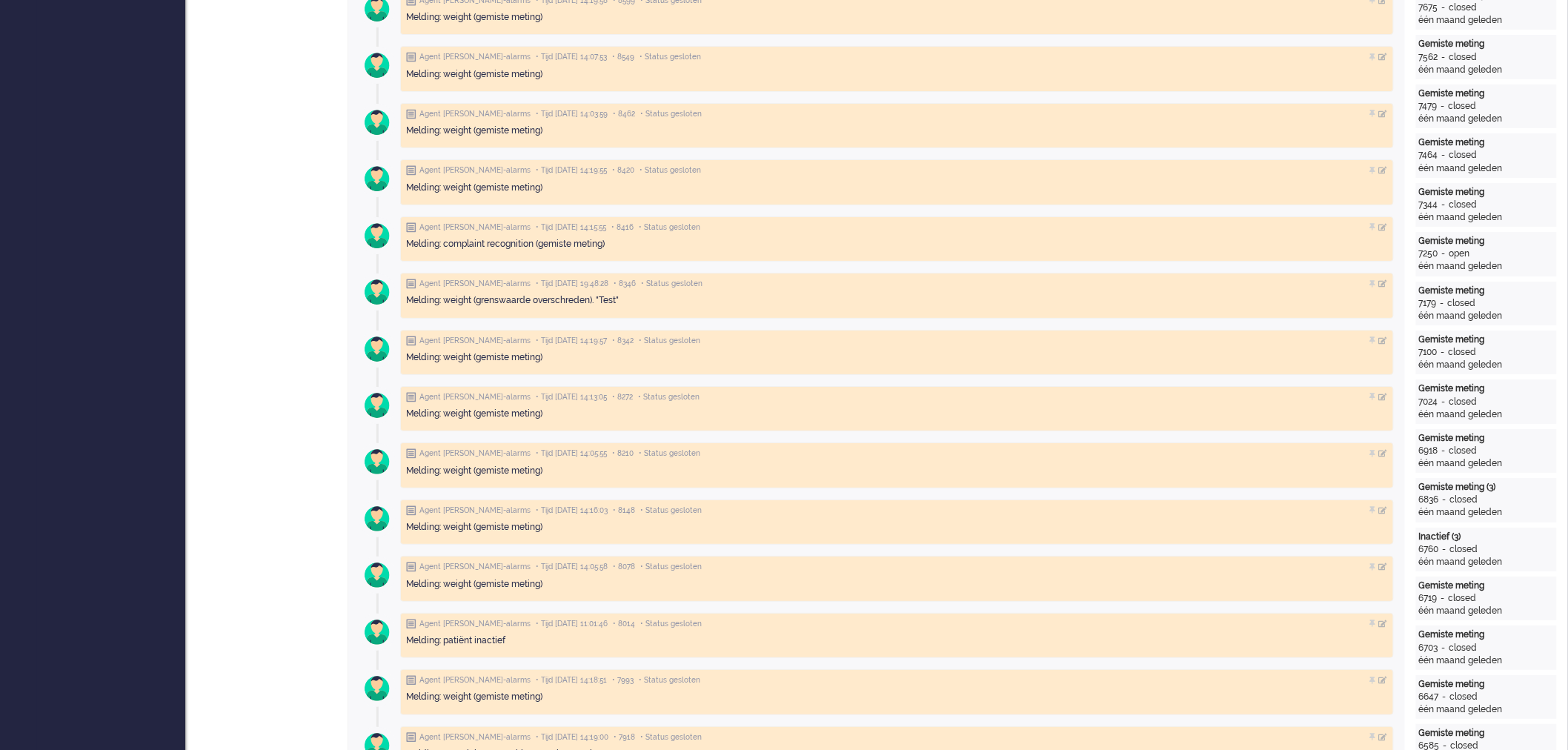 scroll, scrollTop: 2223, scrollLeft: 0, axis: vertical 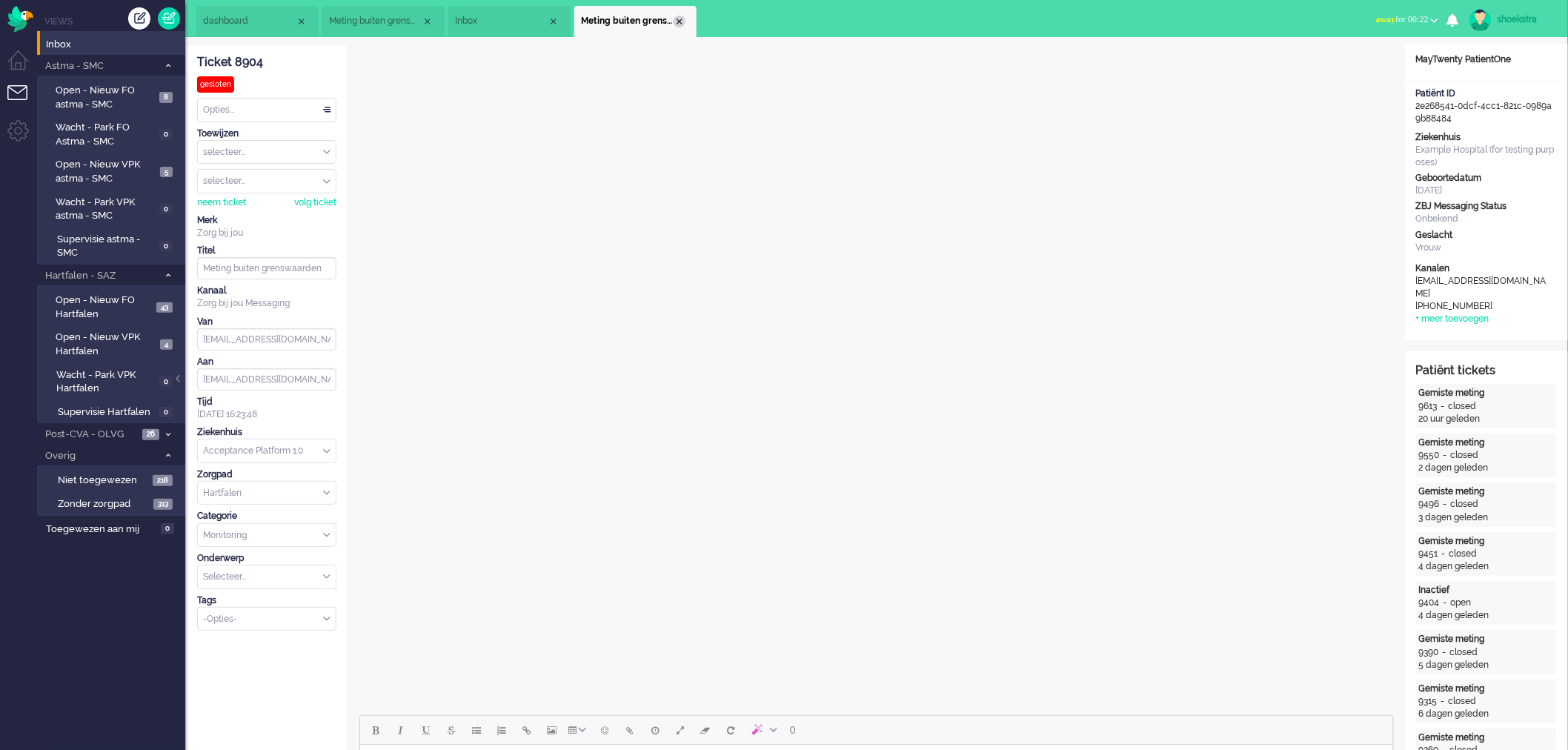 click on "Meting buiten grenswaarden" at bounding box center [635, 21] 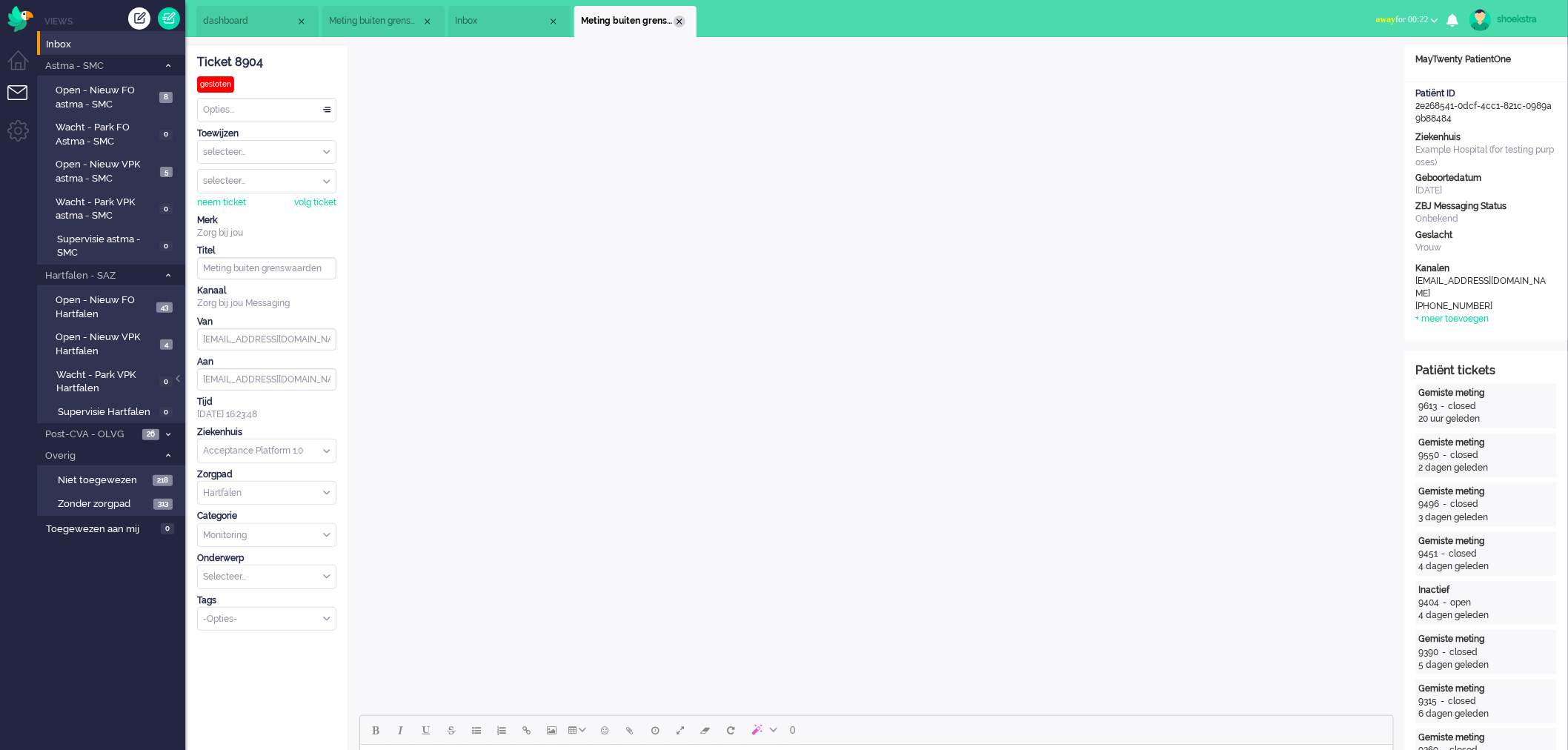 click at bounding box center (680, 21) 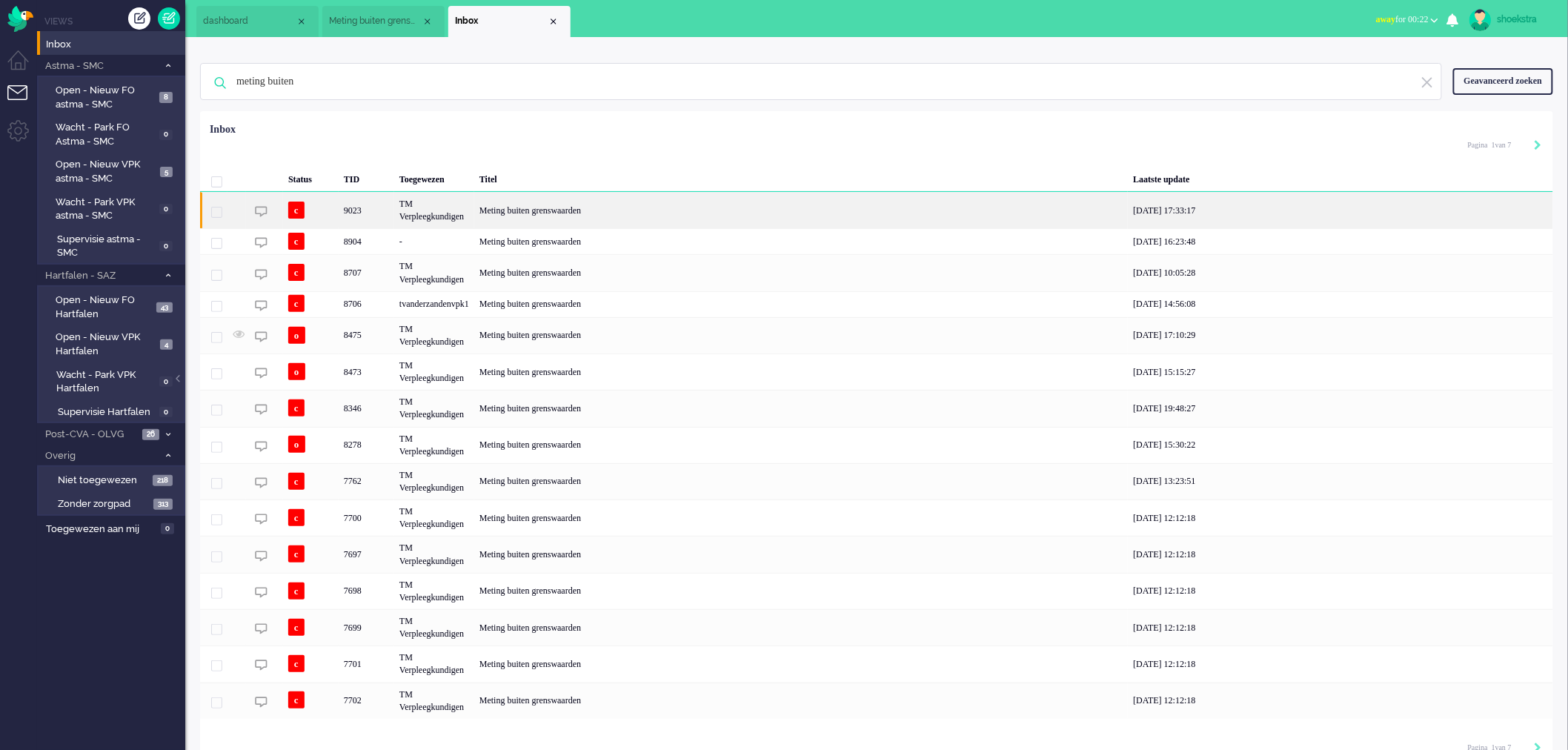 click on "Meting buiten grenswaarden" 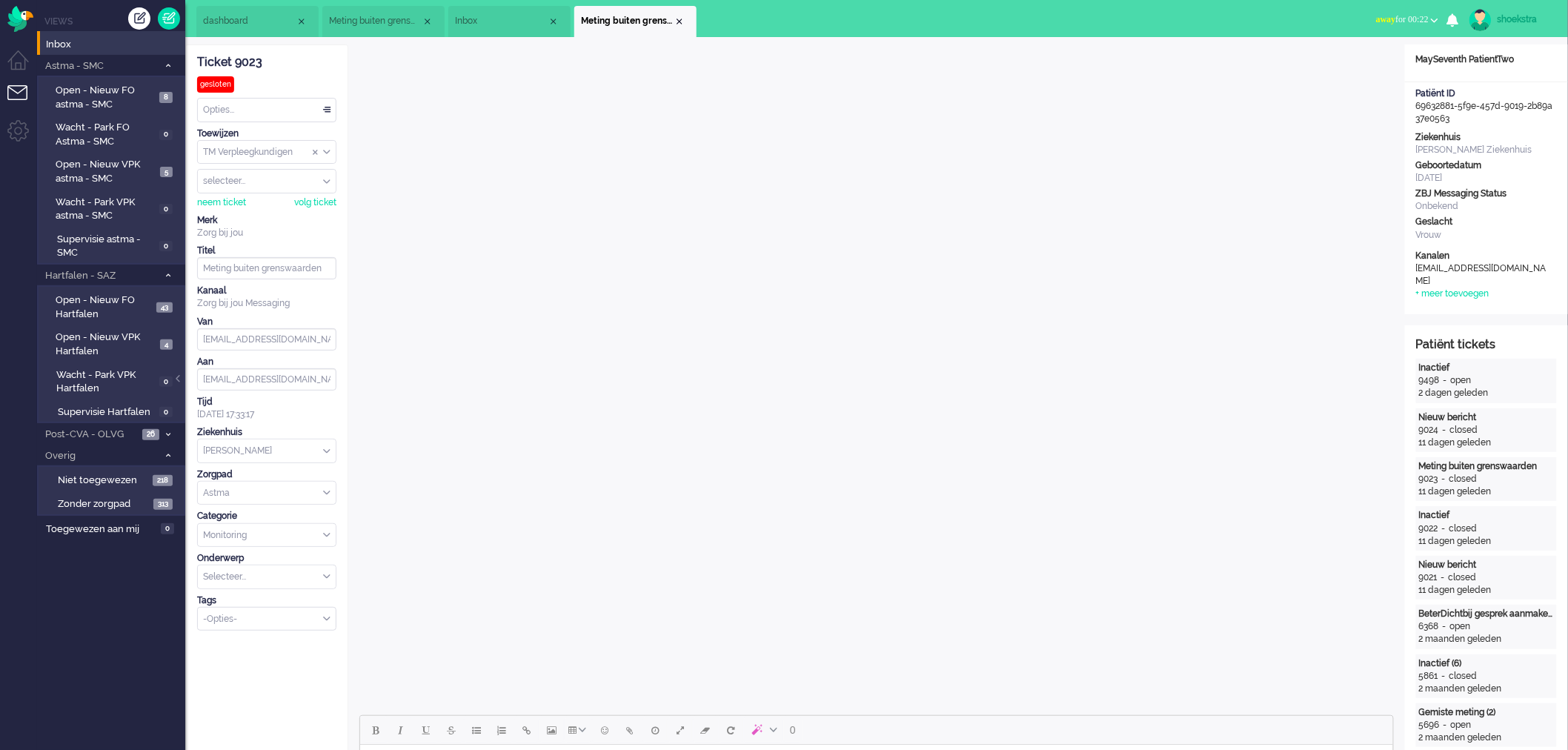 scroll, scrollTop: 0, scrollLeft: 0, axis: both 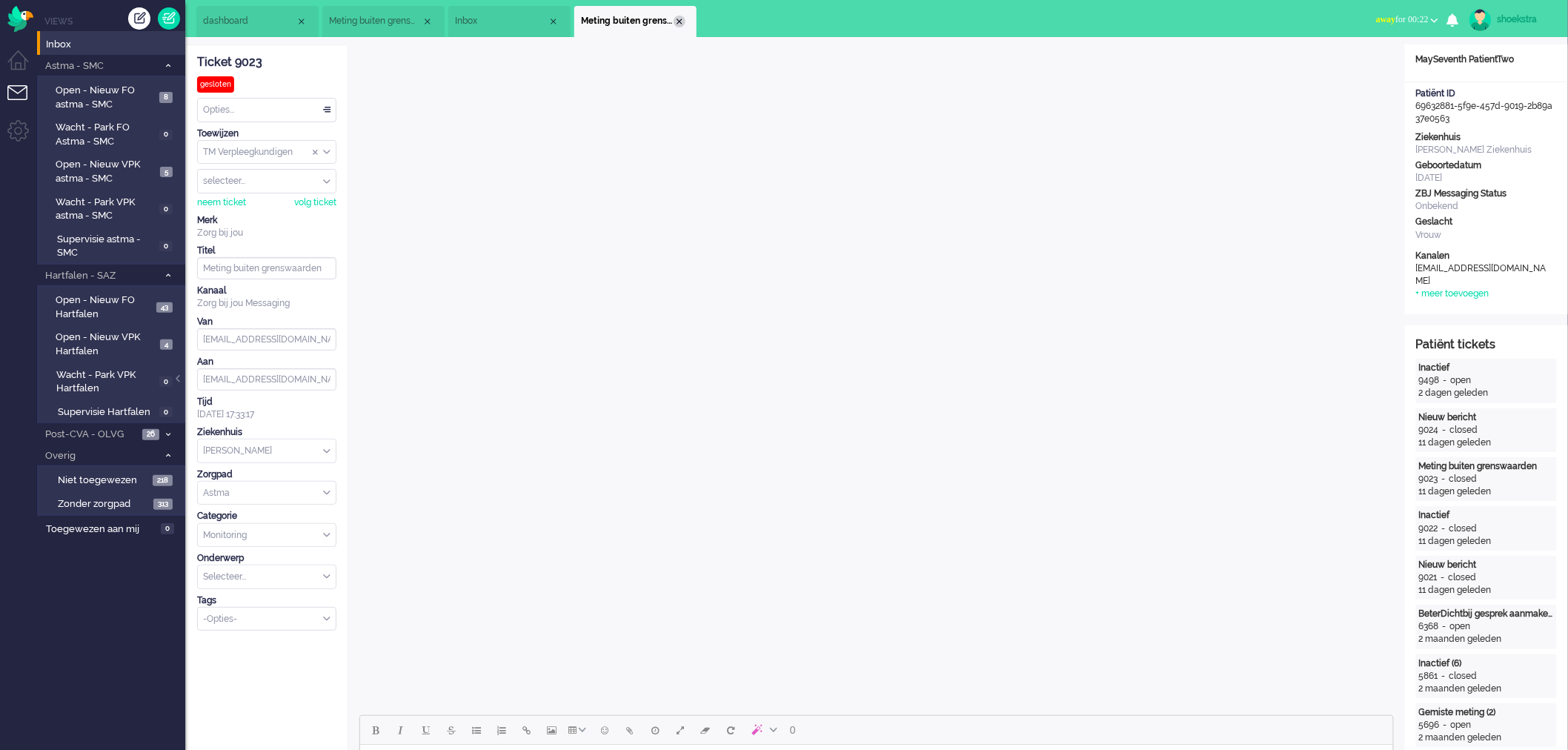 click at bounding box center [680, 21] 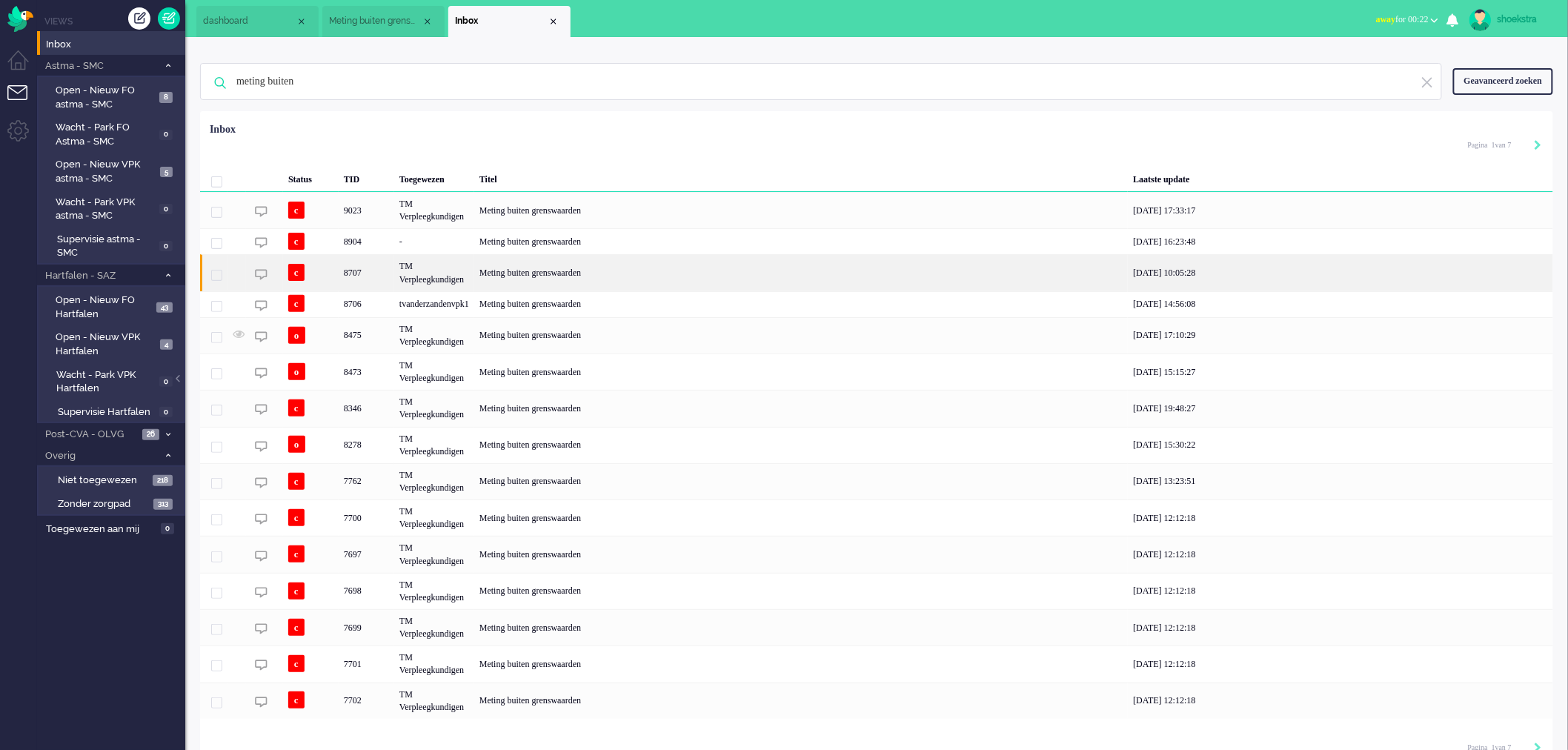 click on "Meting buiten grenswaarden" 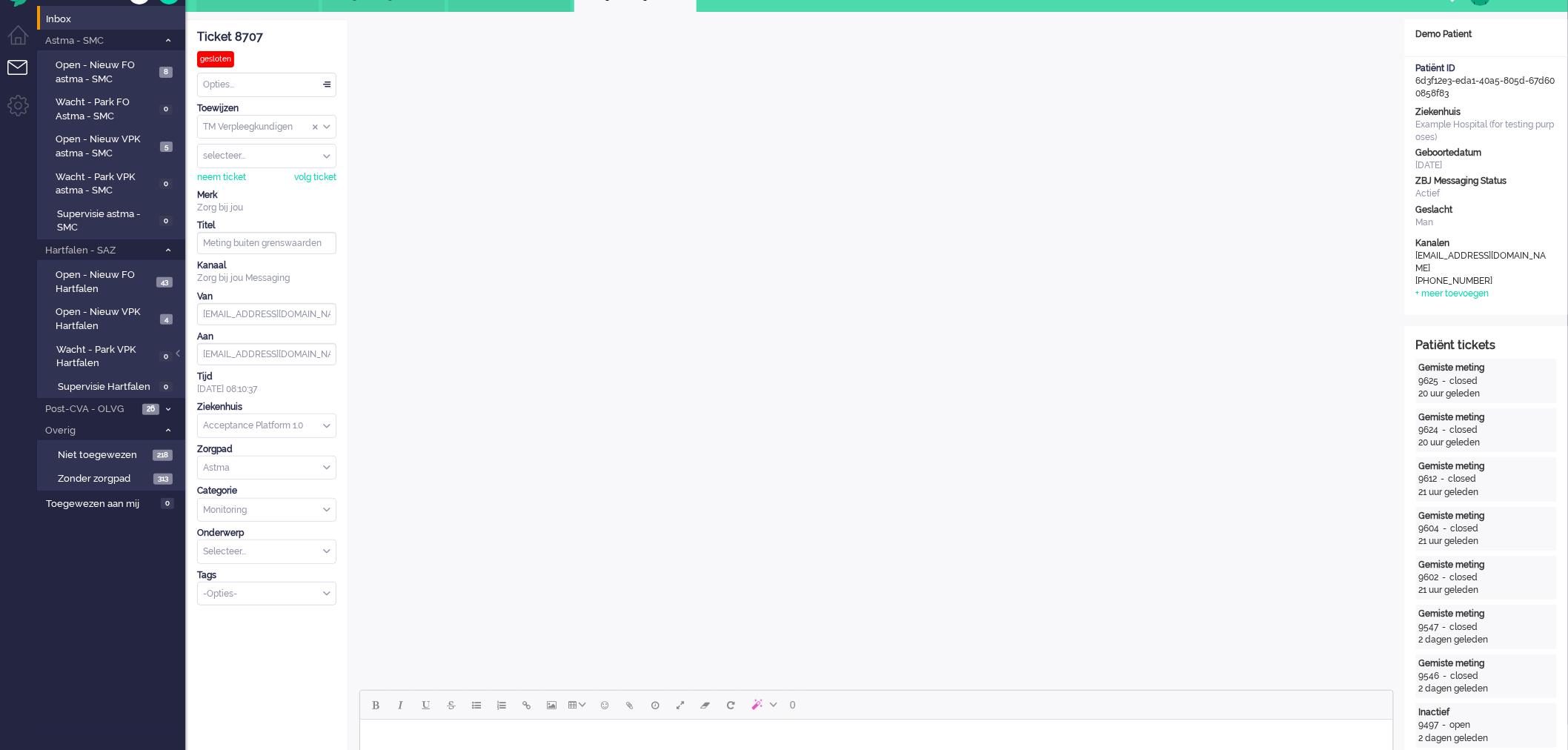 scroll, scrollTop: 0, scrollLeft: 0, axis: both 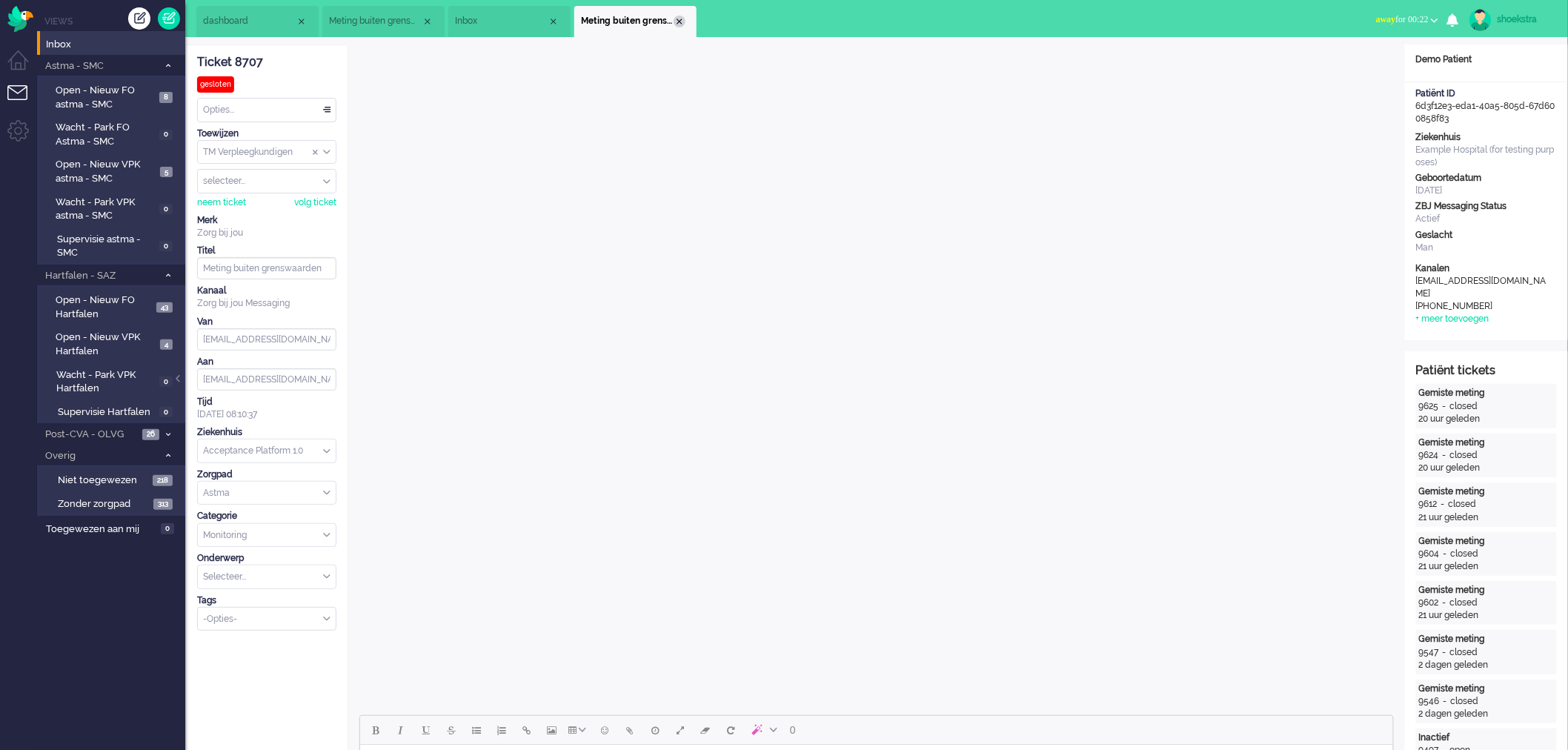 click at bounding box center (680, 21) 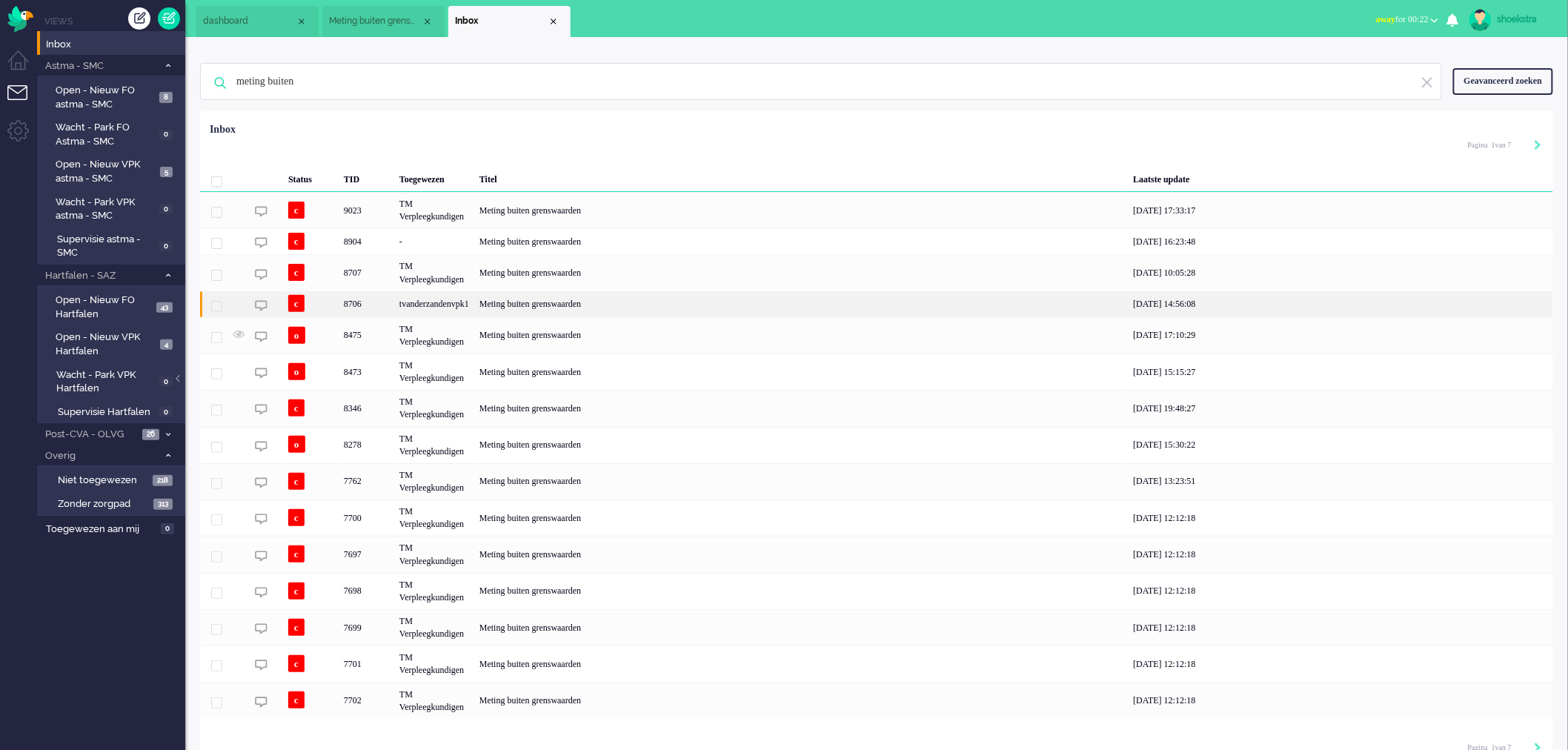 click on "Meting buiten grenswaarden" 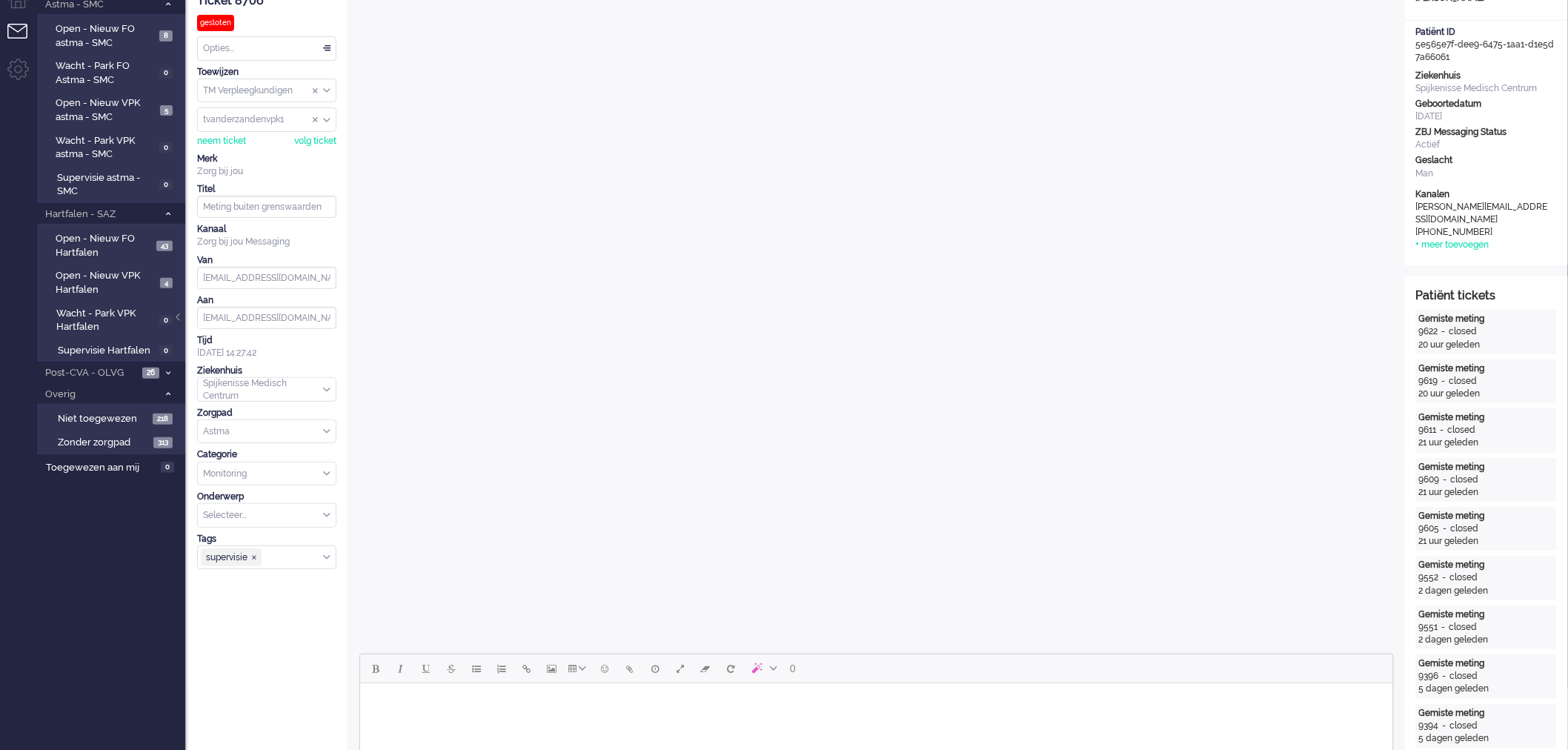 scroll, scrollTop: 0, scrollLeft: 0, axis: both 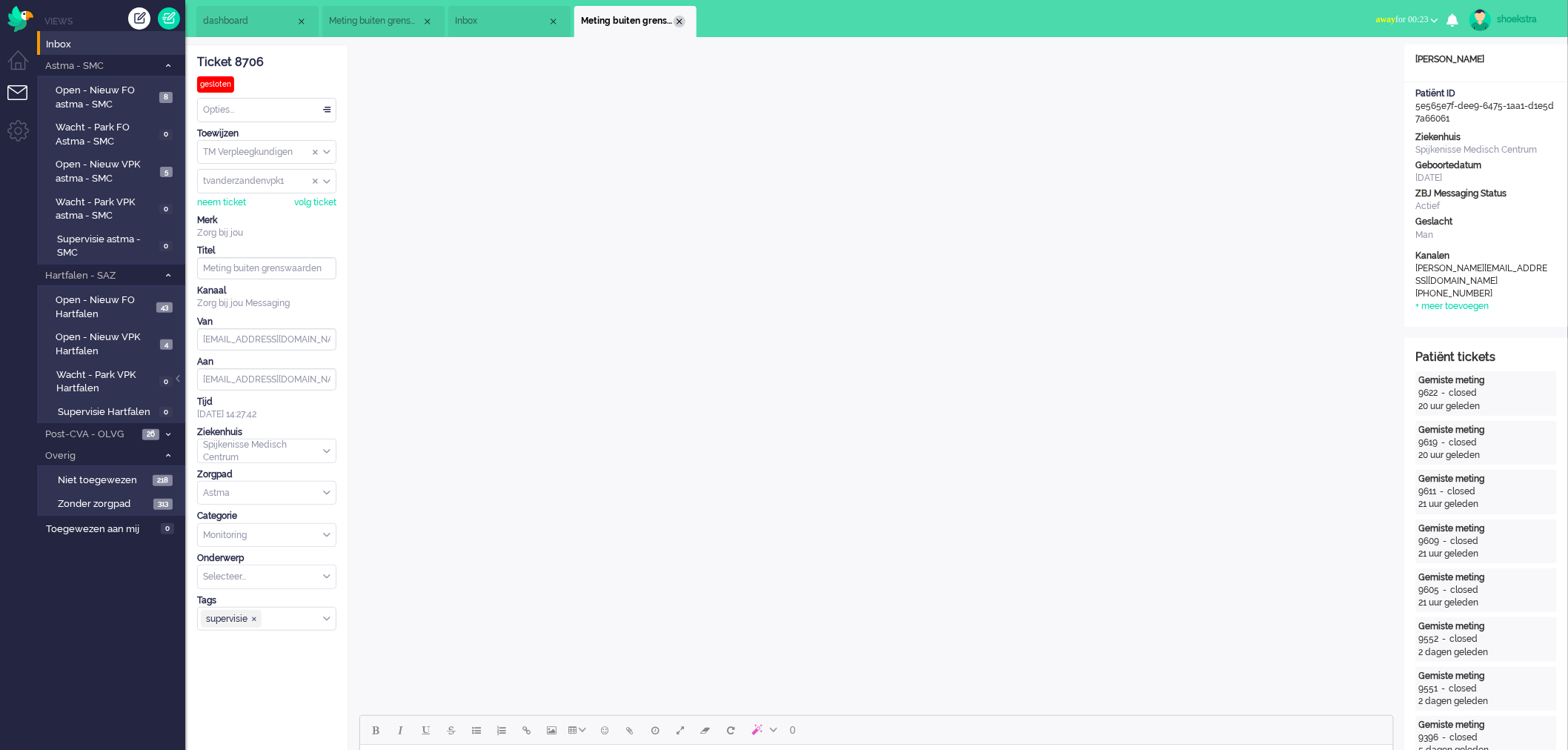 click at bounding box center [680, 21] 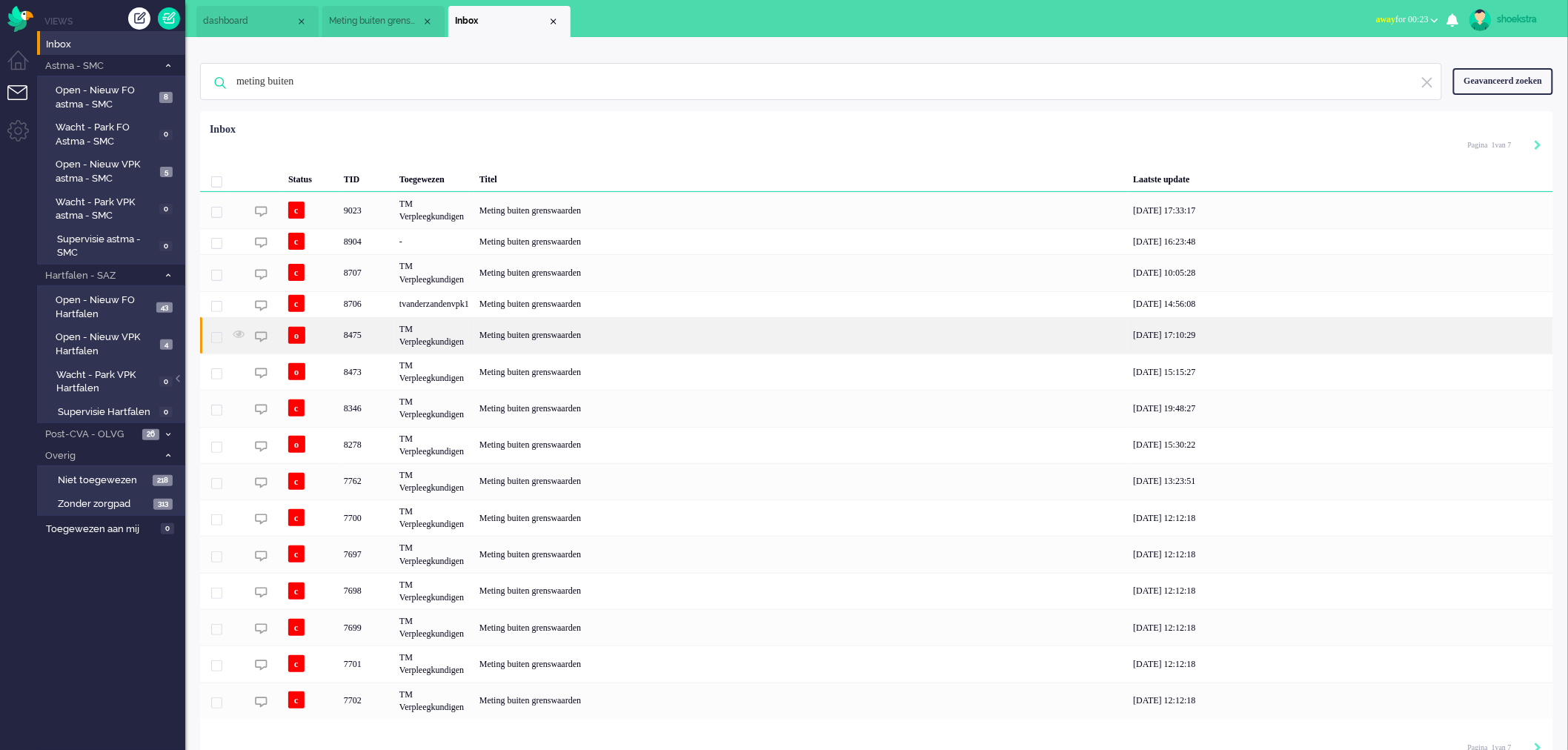 click on "Meting buiten grenswaarden" 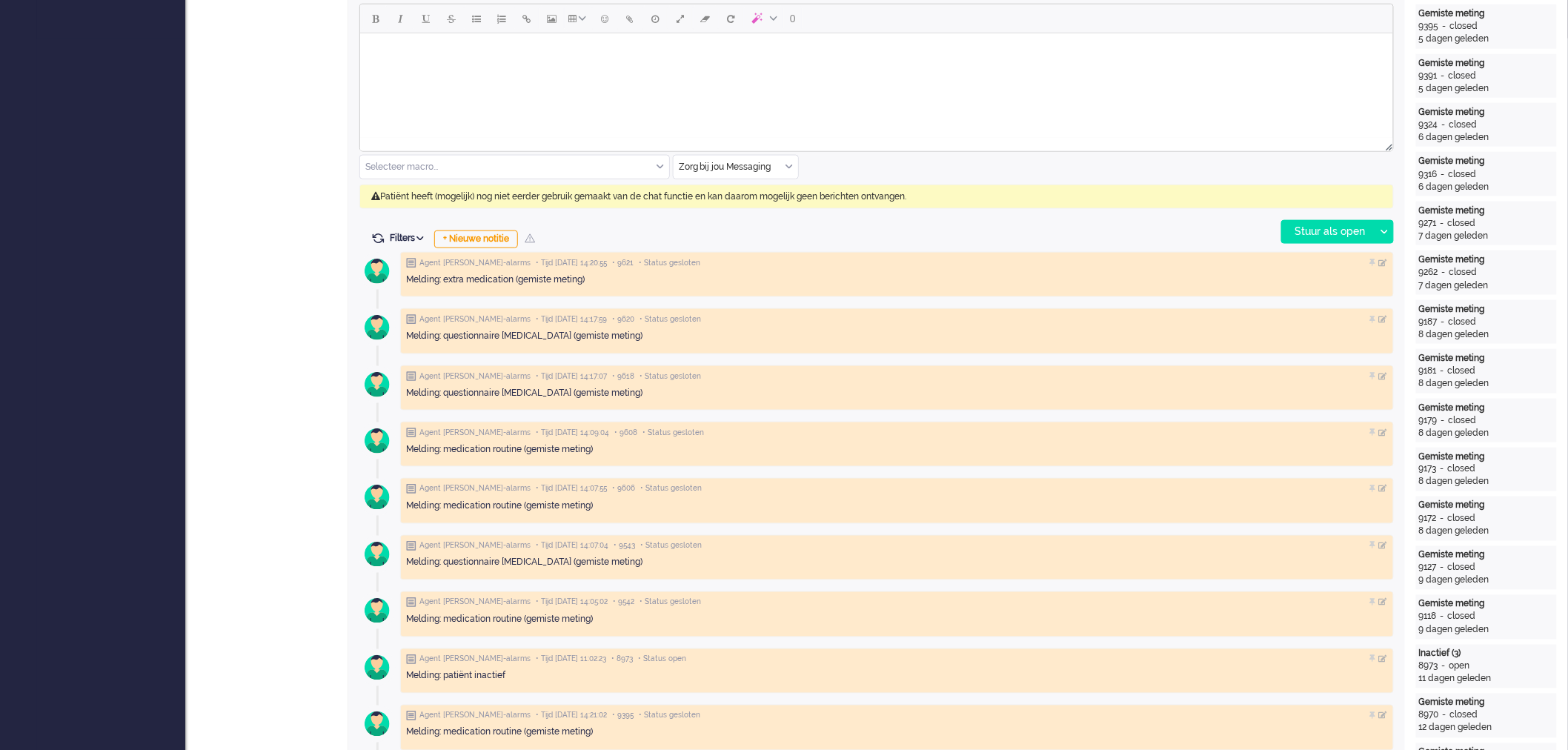 scroll, scrollTop: 0, scrollLeft: 0, axis: both 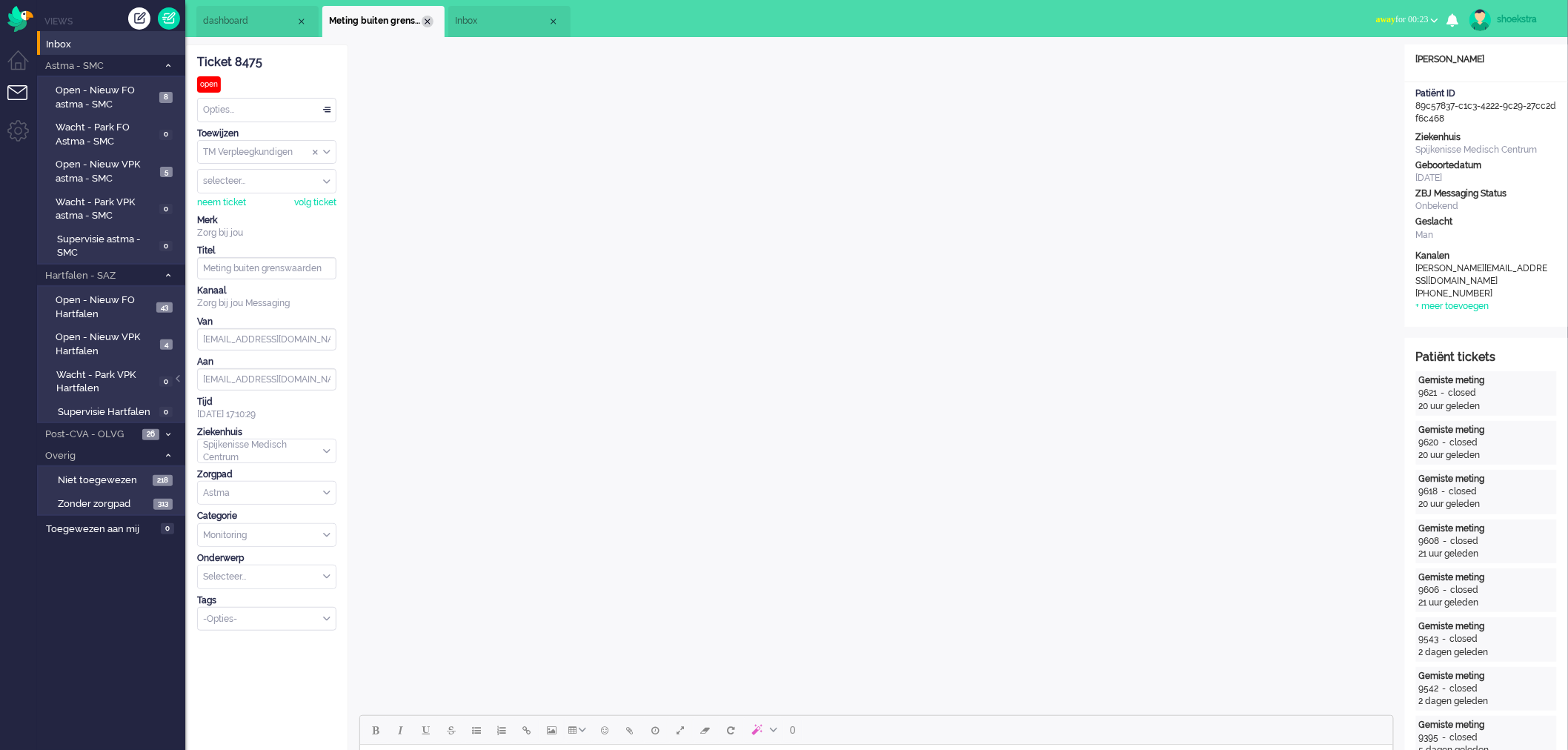 click at bounding box center (428, 21) 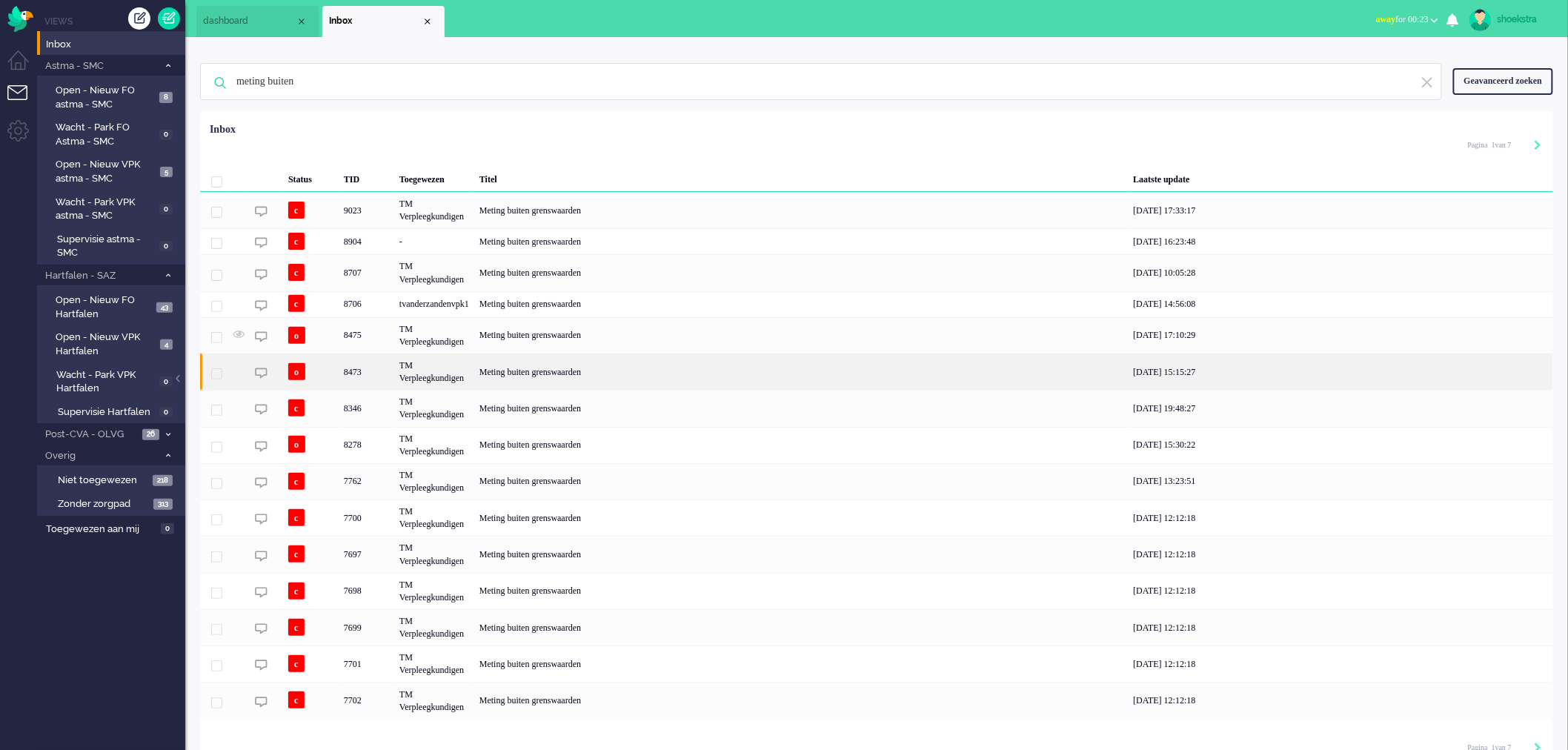 click on "TM Verpleegkundigen" 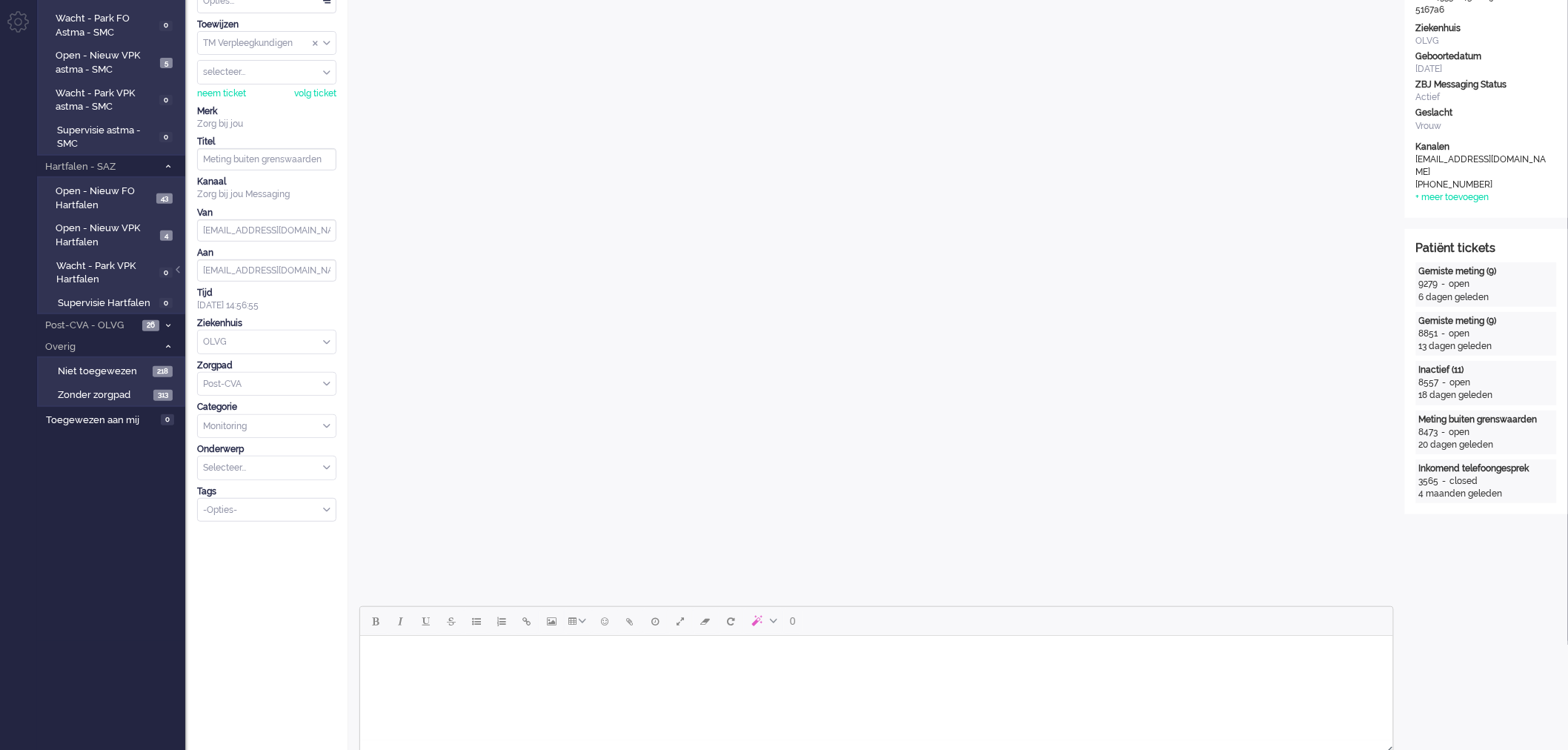 scroll, scrollTop: 0, scrollLeft: 0, axis: both 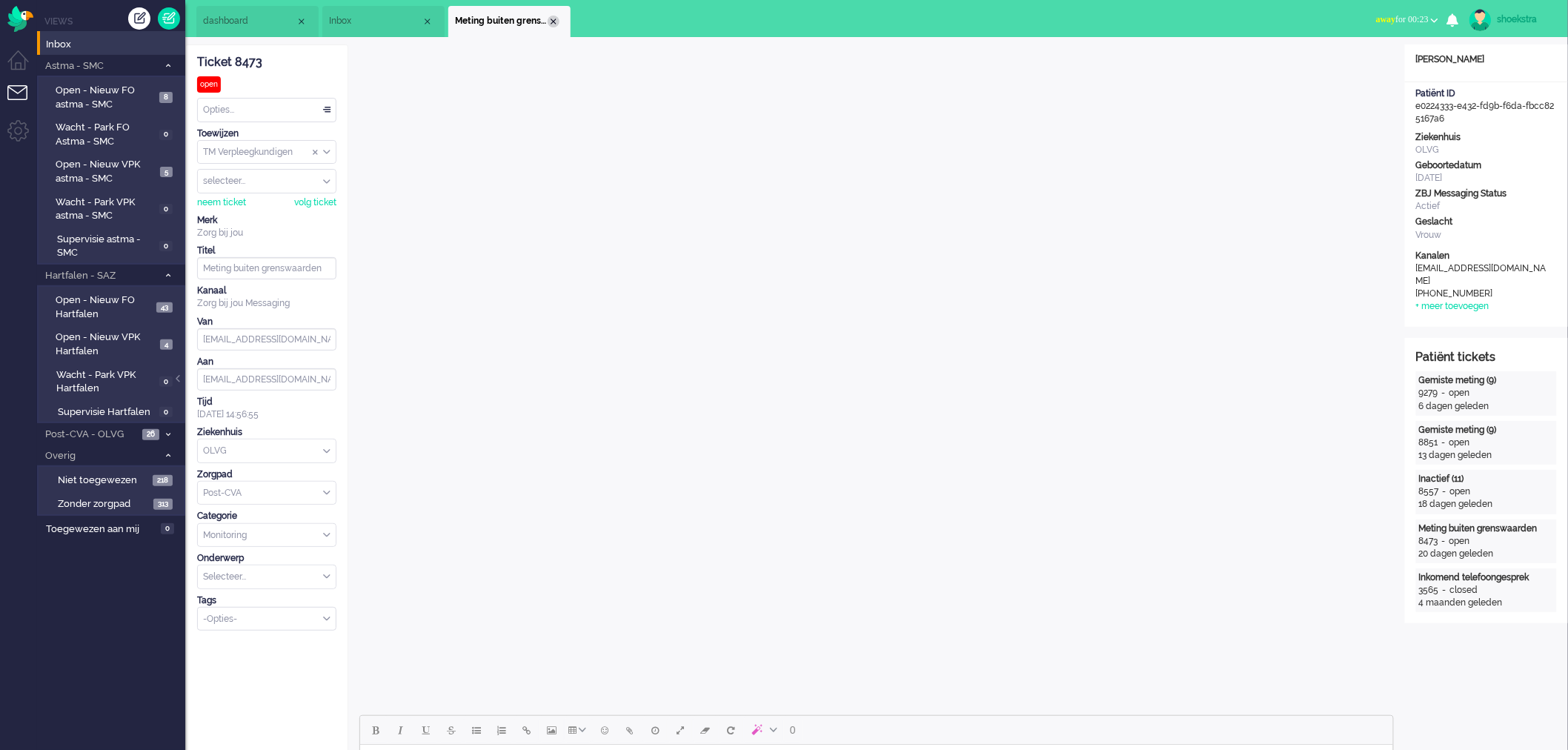 click on "Meting buiten grenswaarden" at bounding box center [509, 21] 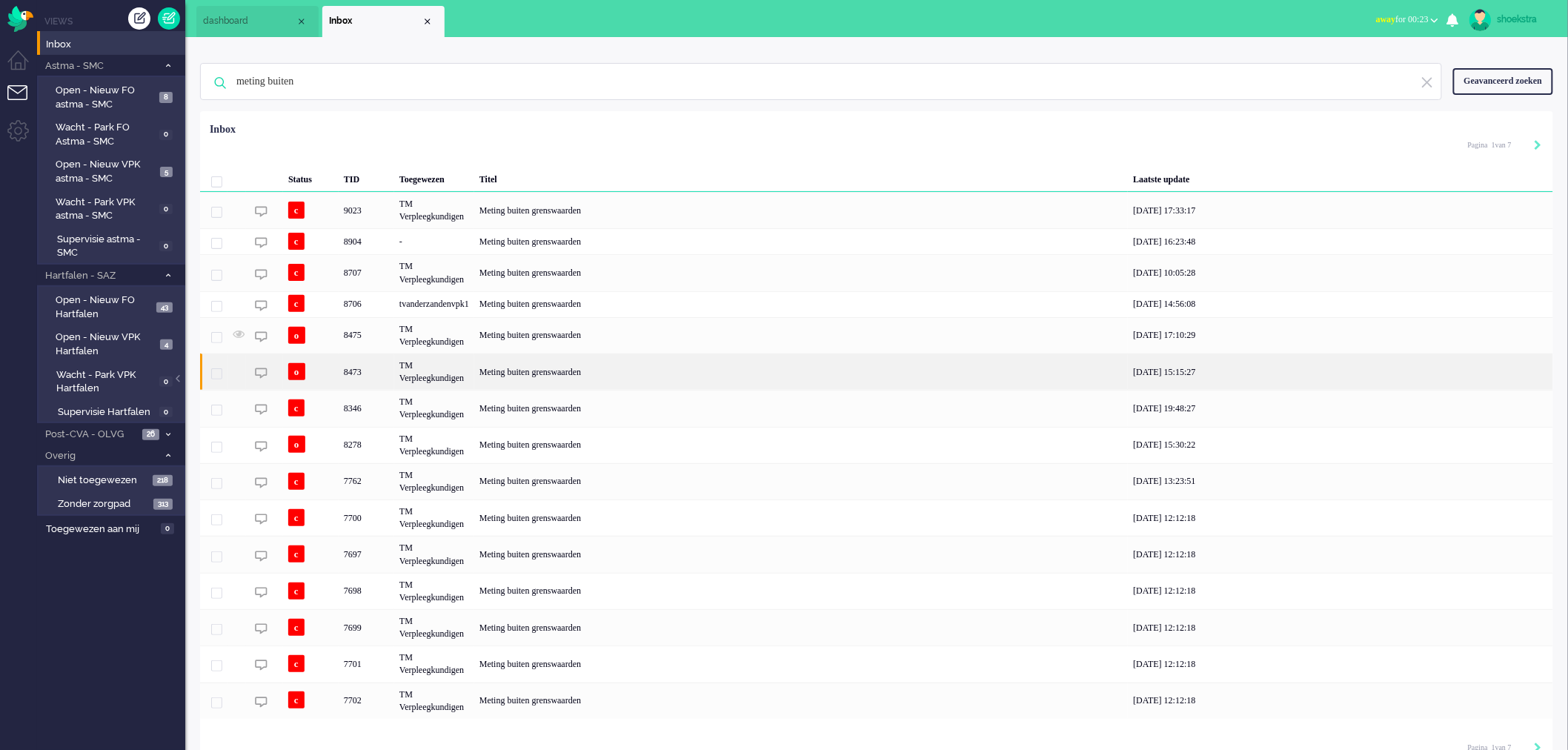 click on "TM Verpleegkundigen" 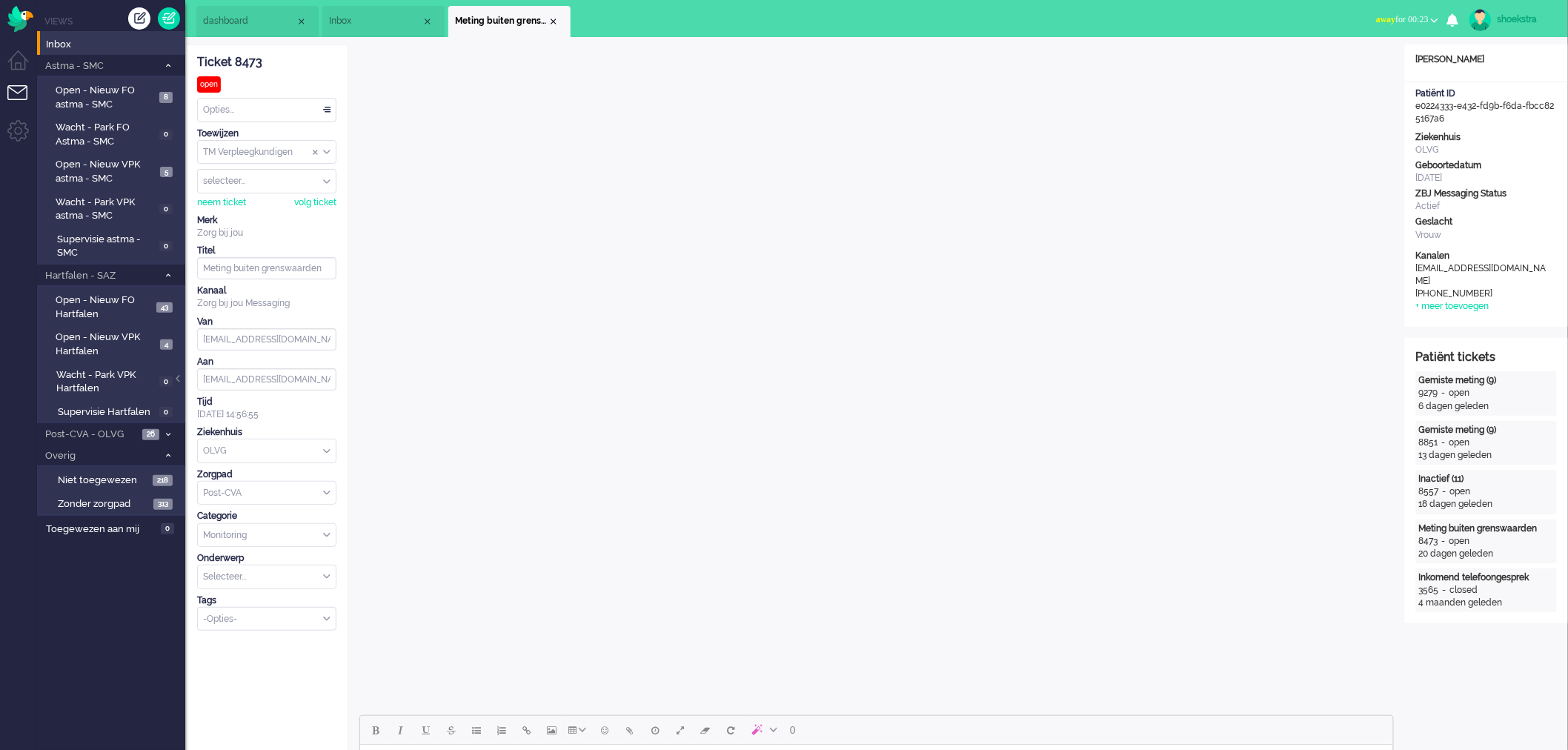 scroll, scrollTop: 0, scrollLeft: 0, axis: both 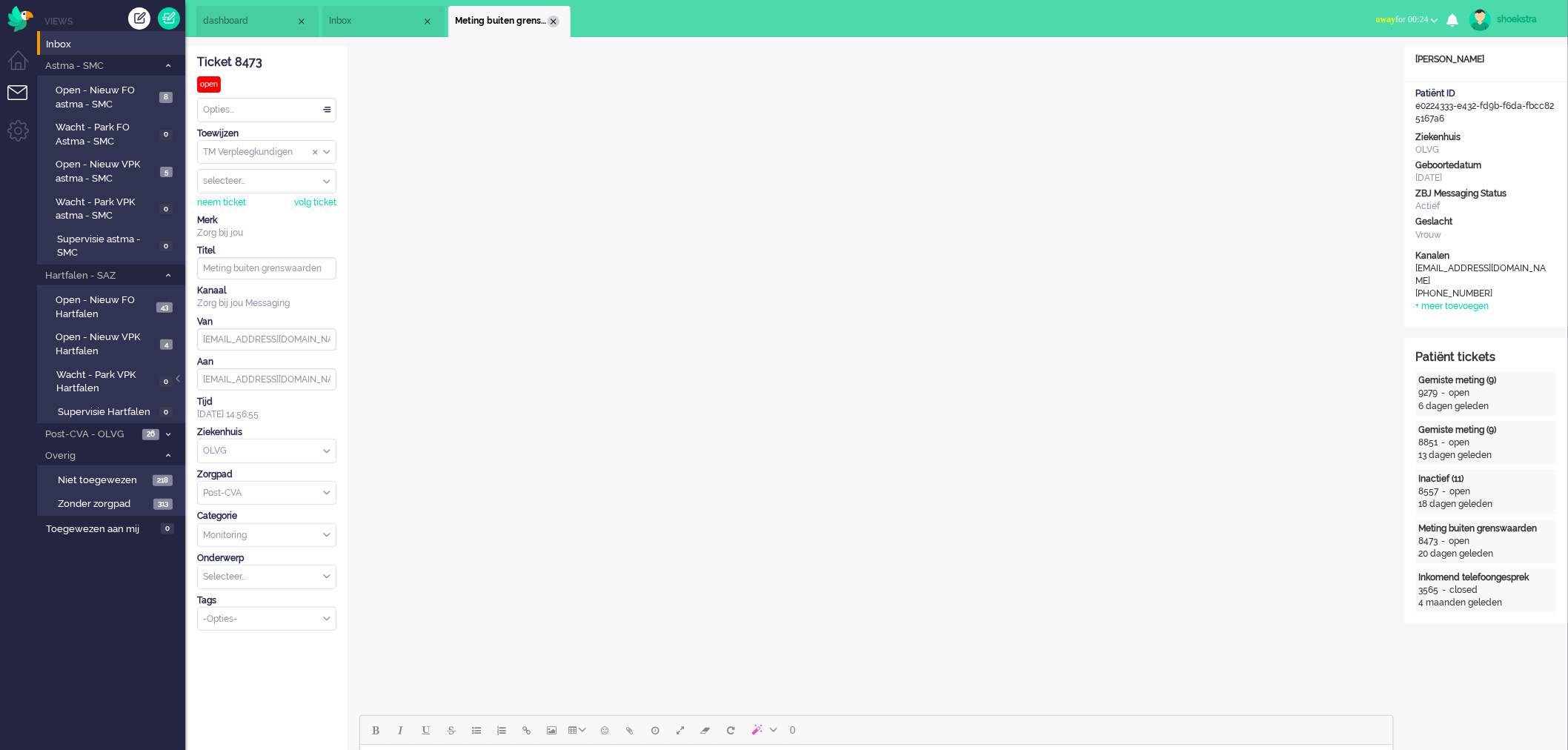 click at bounding box center (554, 21) 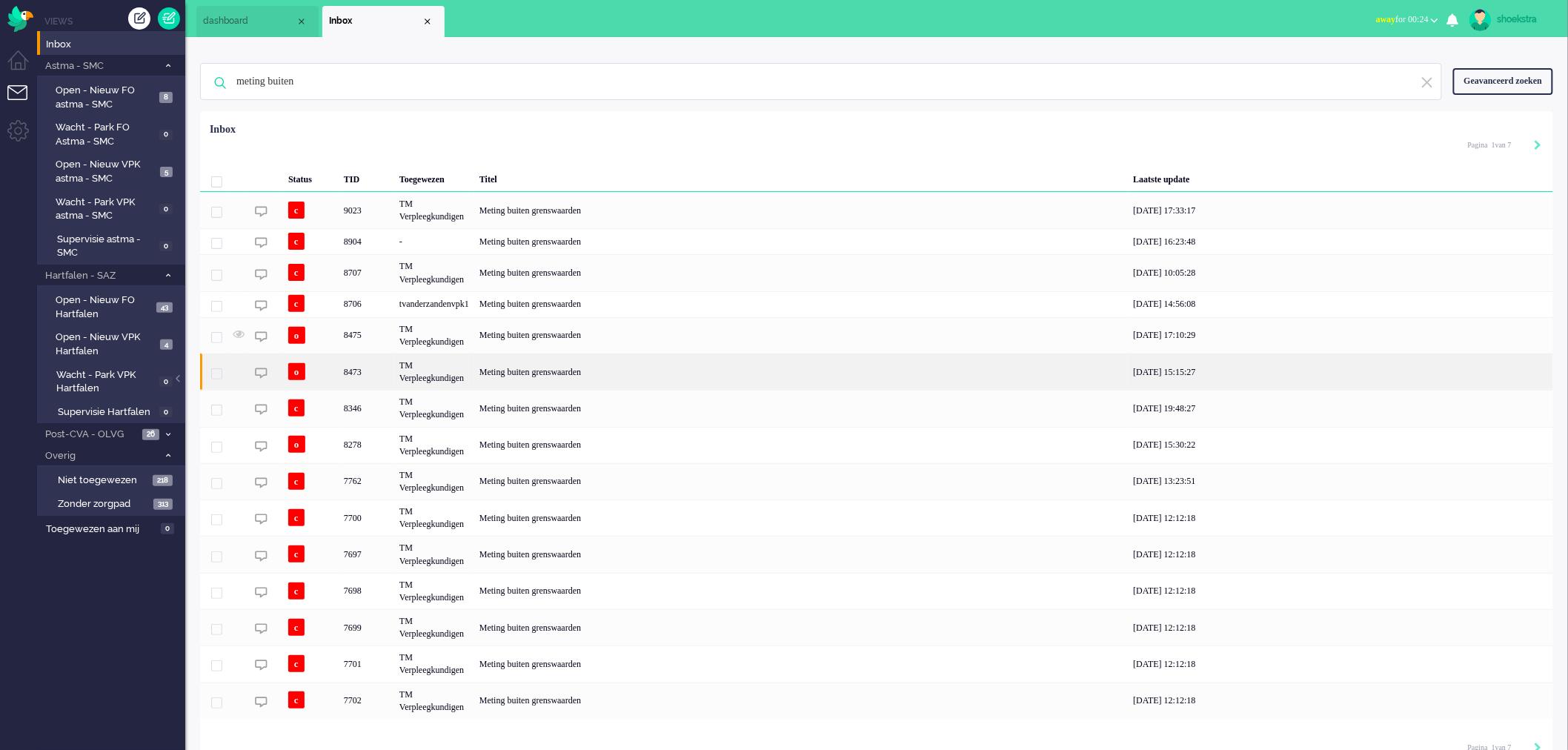 click on "TM Verpleegkundigen" 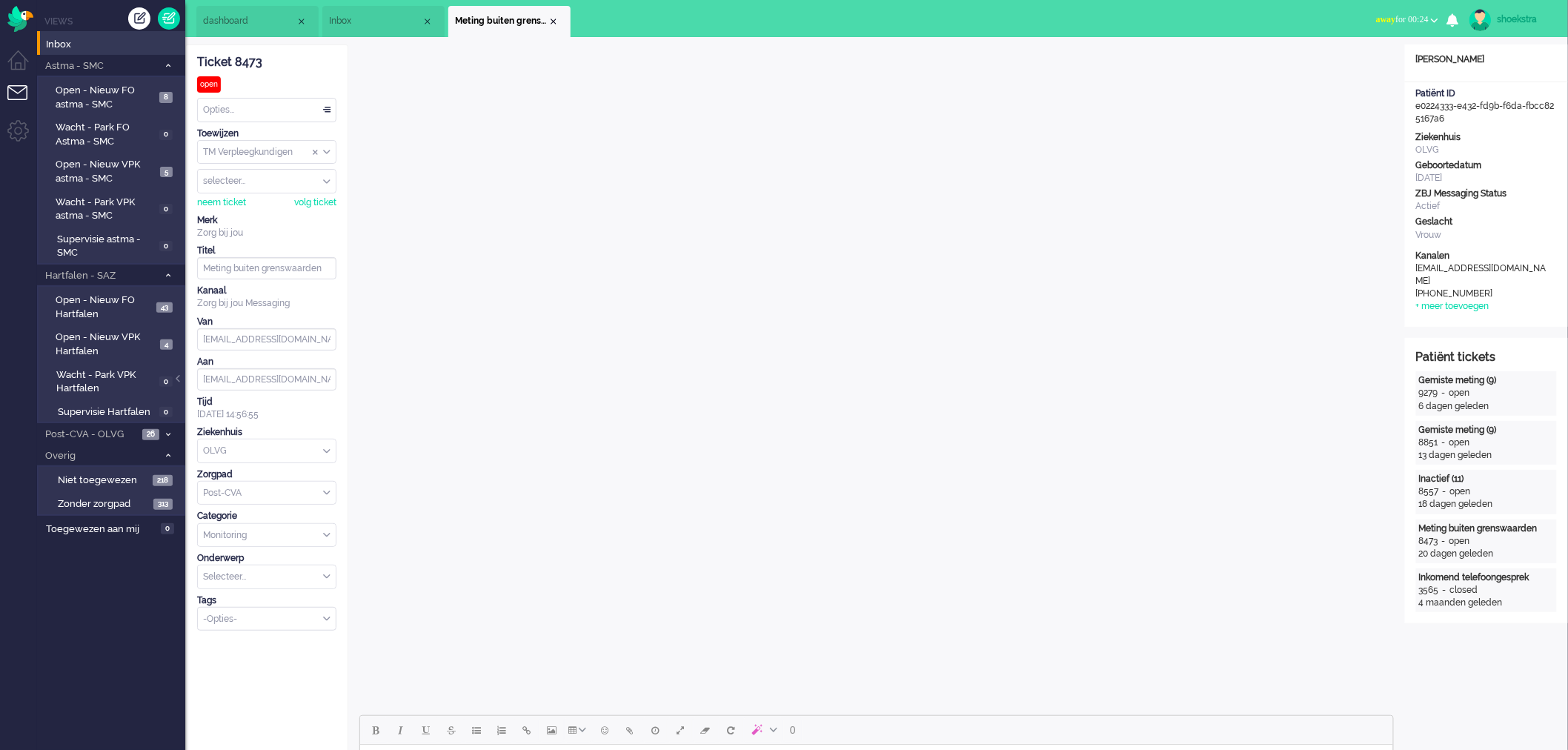 scroll, scrollTop: 0, scrollLeft: 0, axis: both 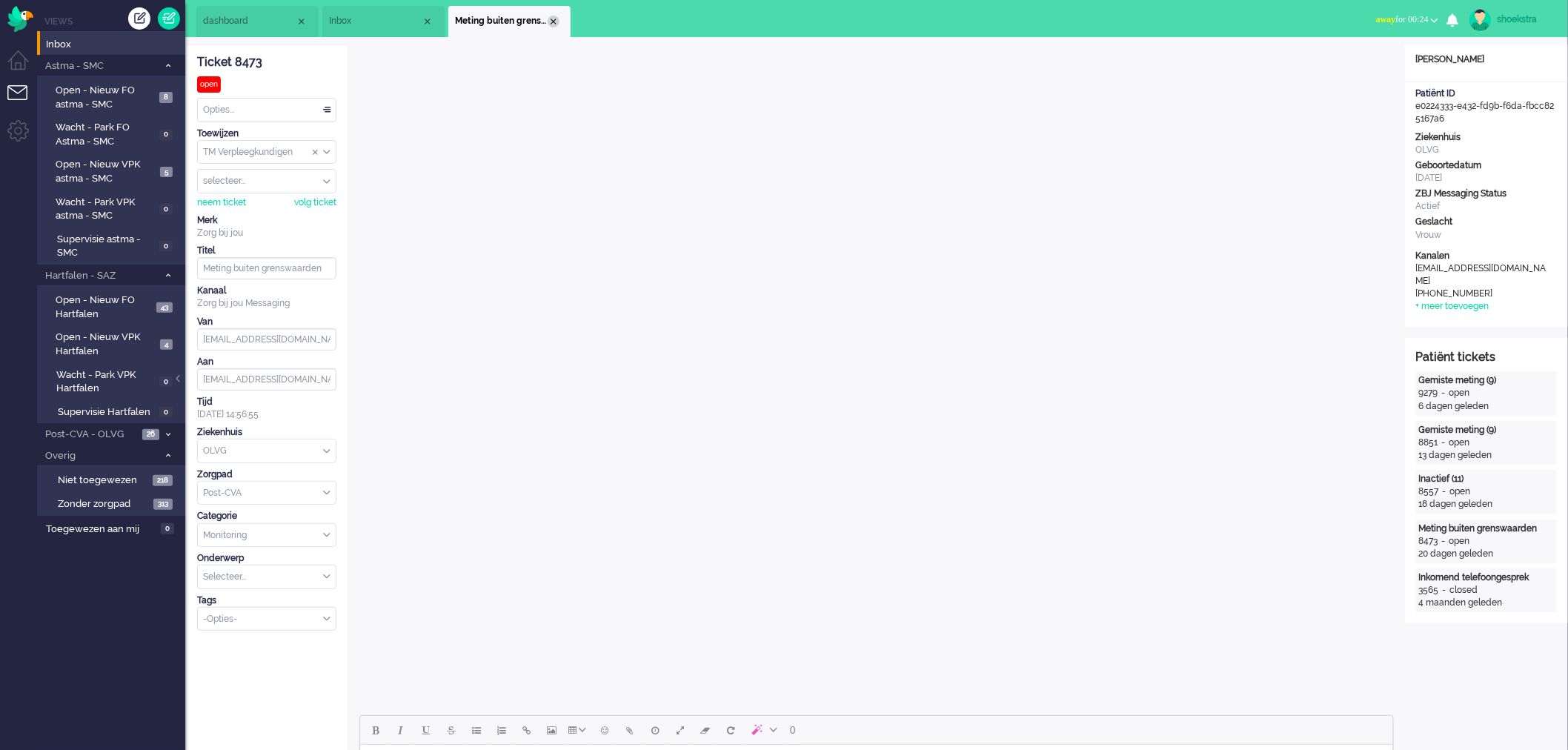 click at bounding box center [554, 21] 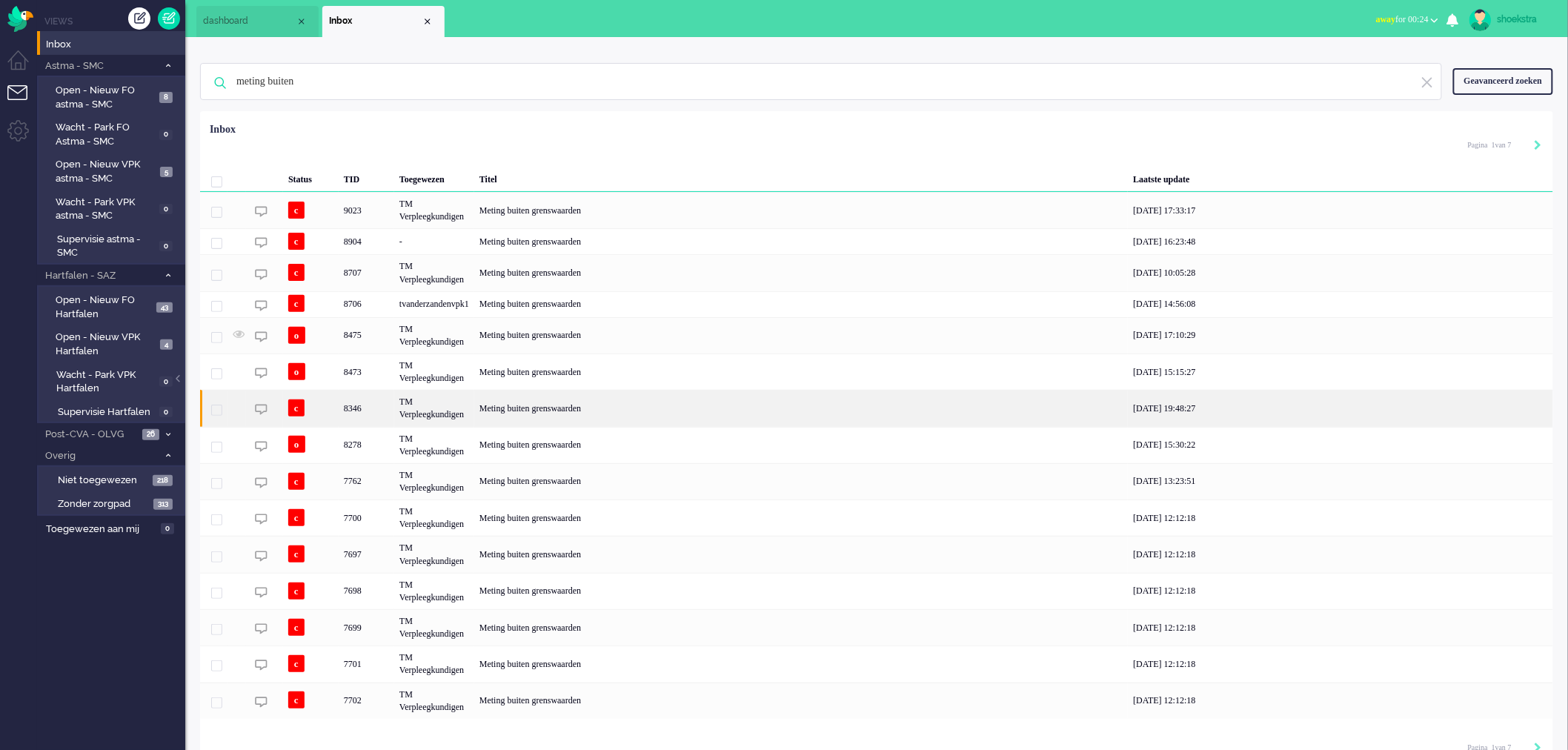 click on "8346" 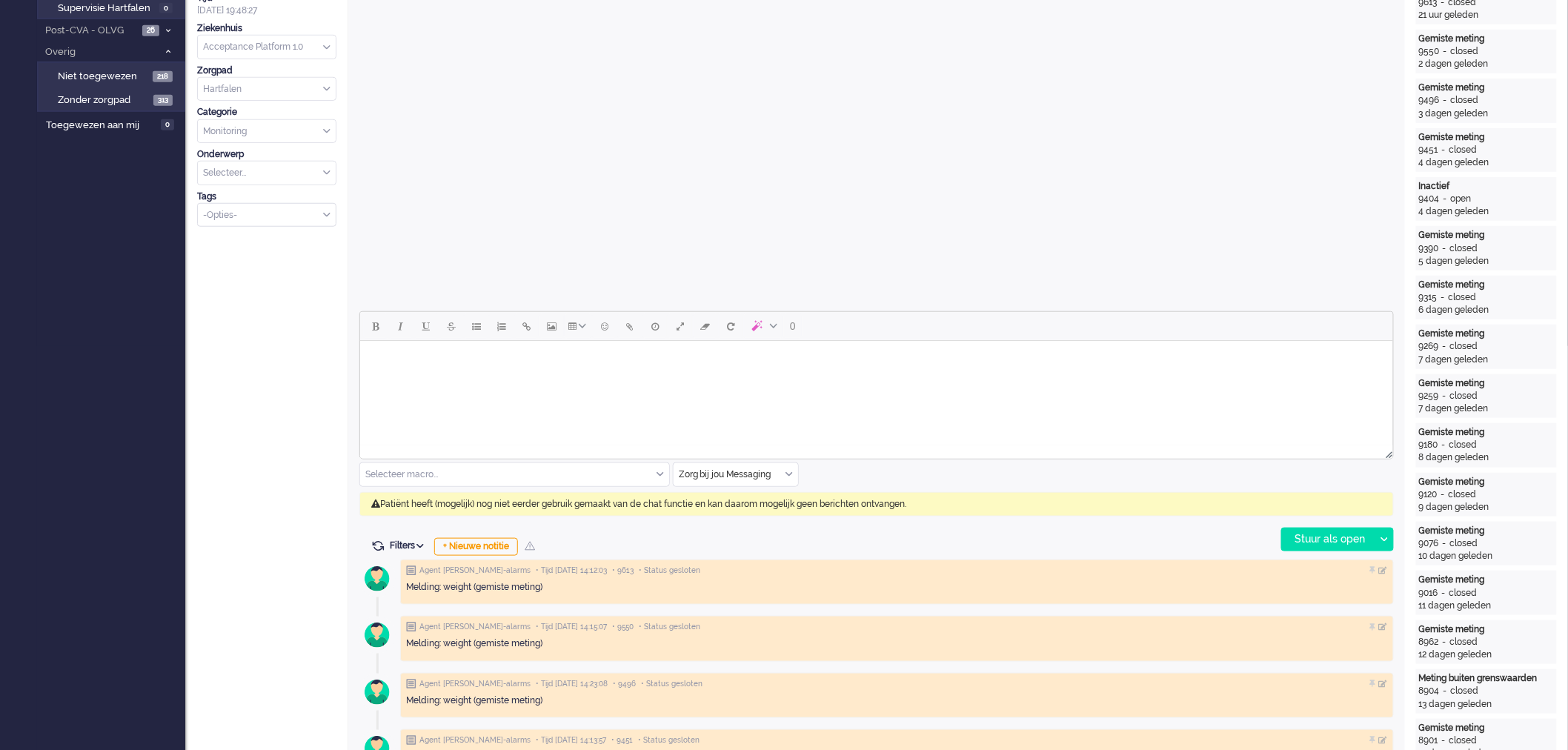 scroll, scrollTop: 0, scrollLeft: 0, axis: both 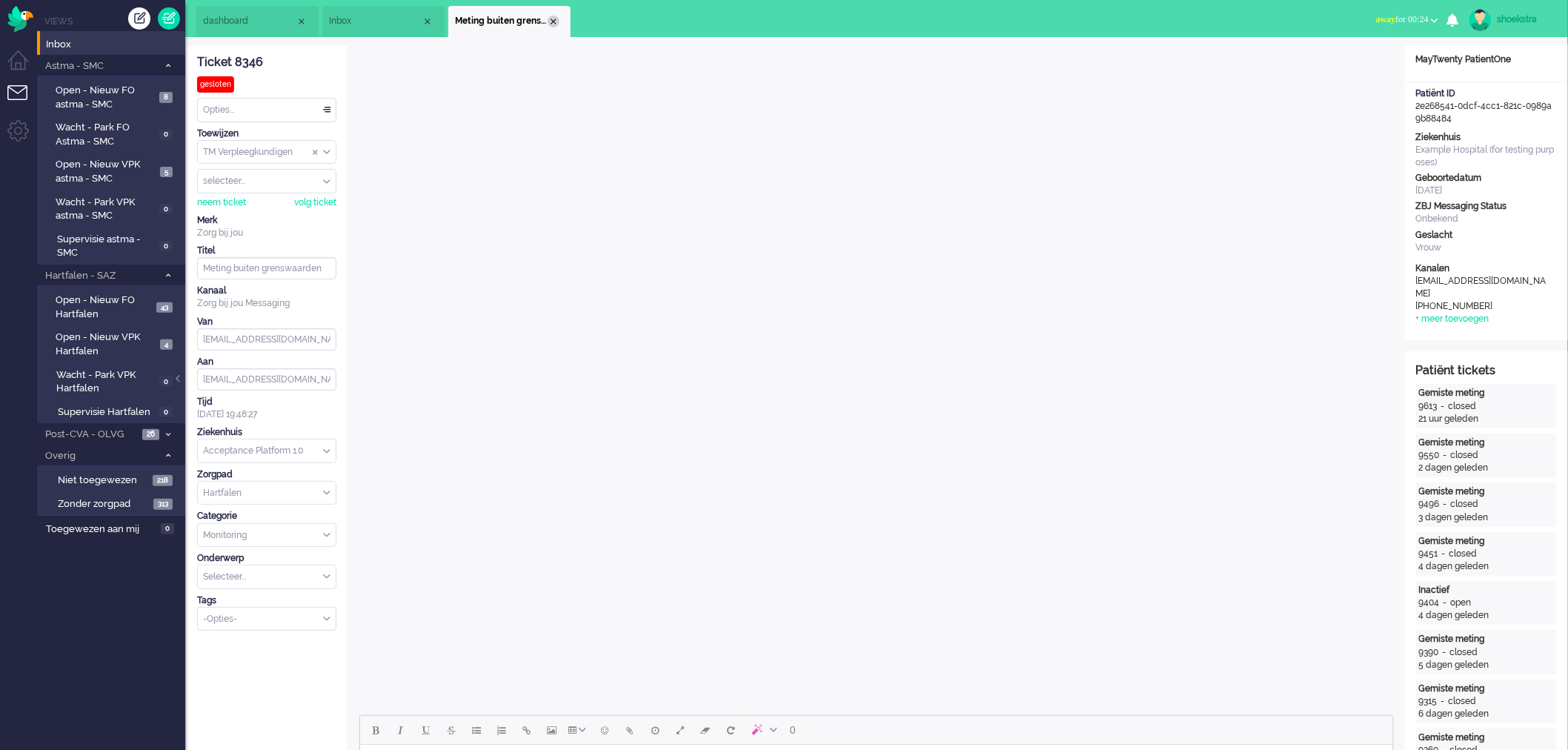 click on "Meting buiten grenswaarden" at bounding box center (509, 21) 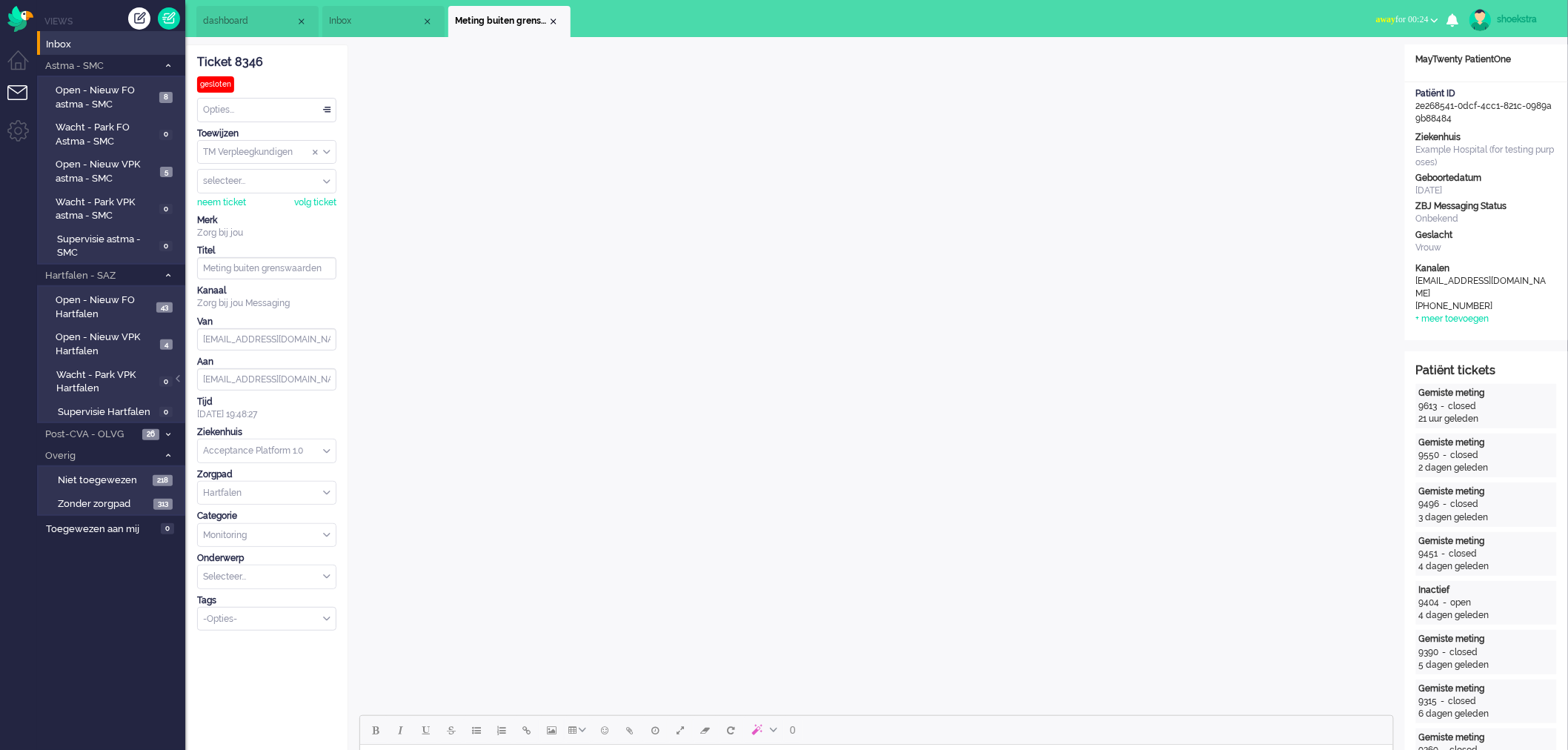 click at bounding box center [554, 21] 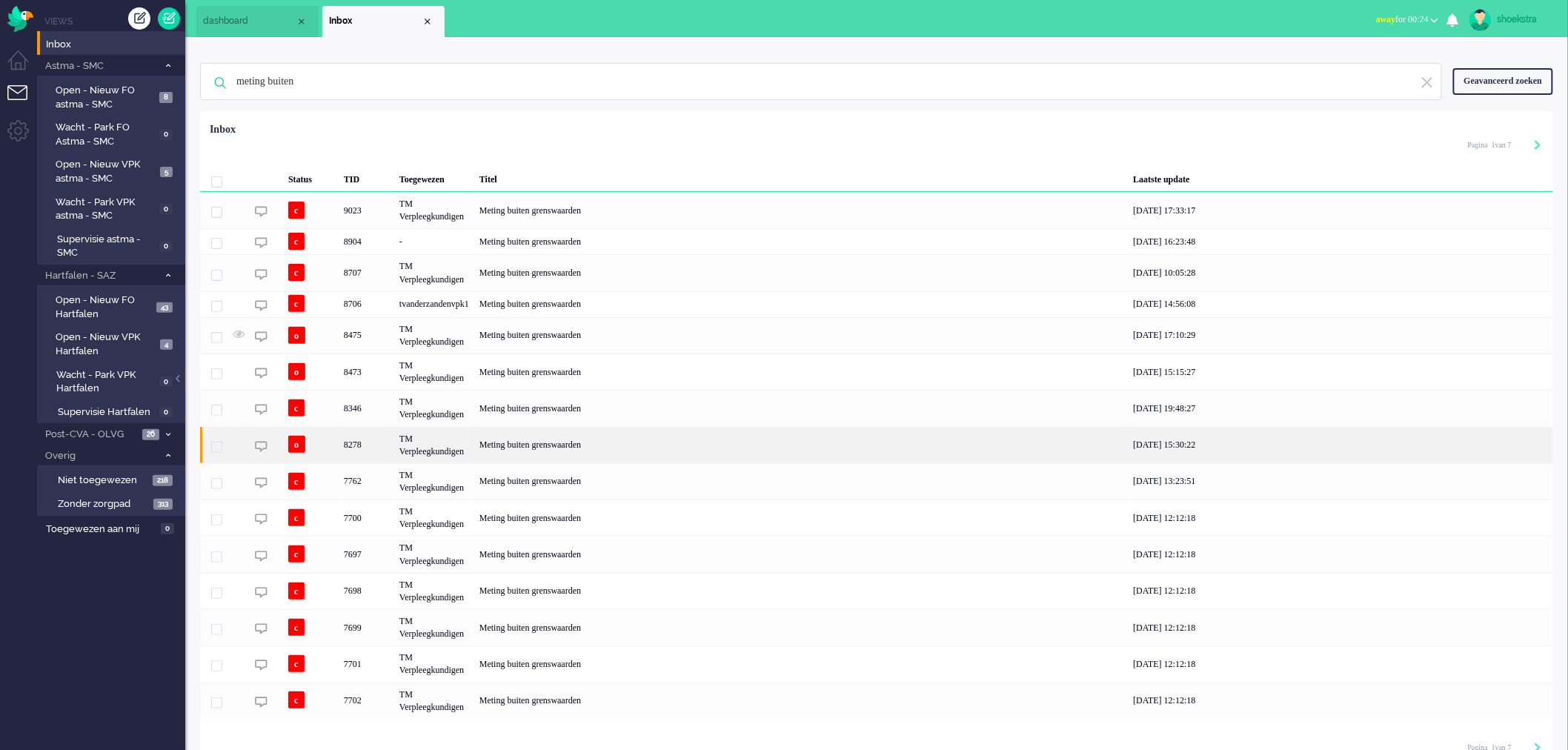 click on "TM Verpleegkundigen" 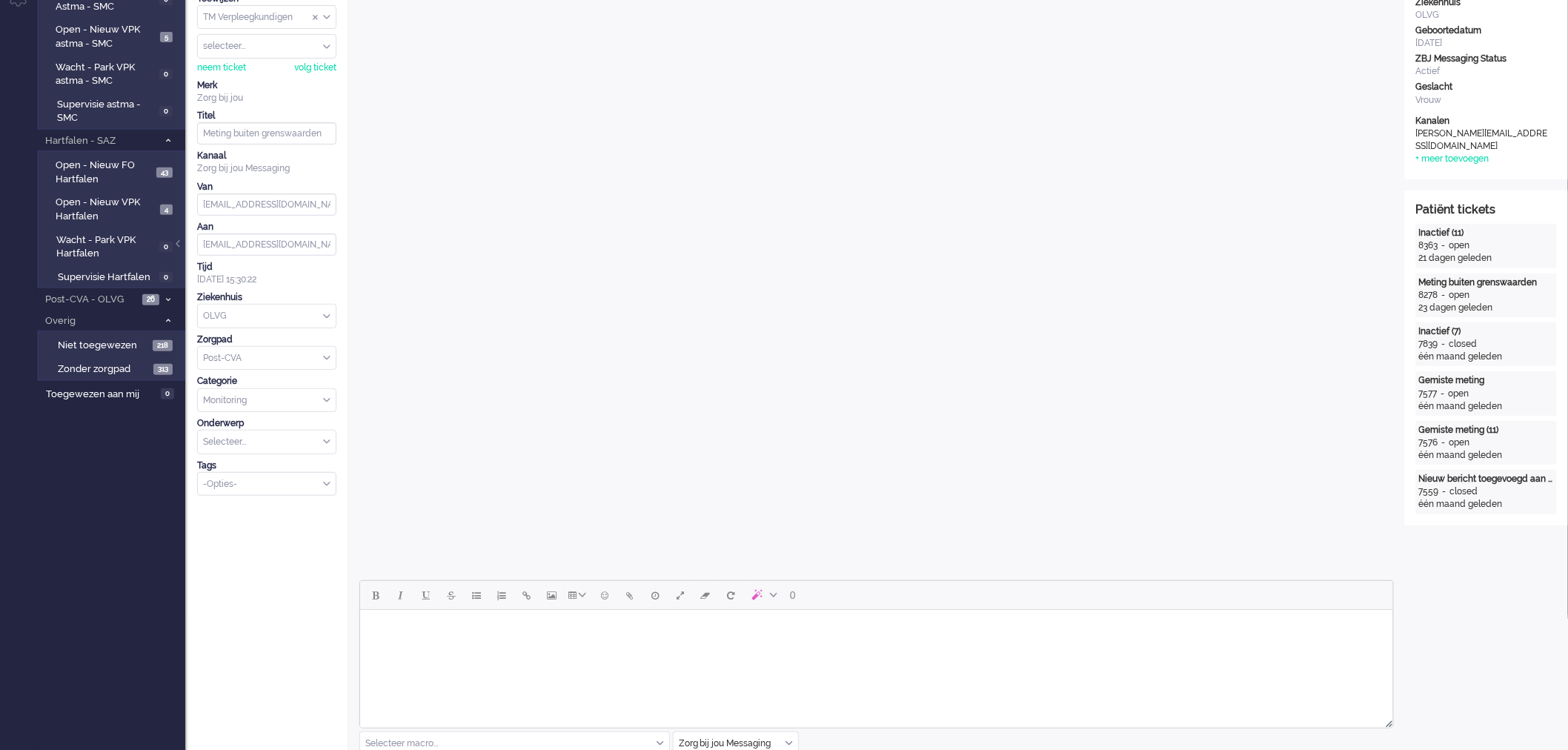 scroll, scrollTop: 0, scrollLeft: 0, axis: both 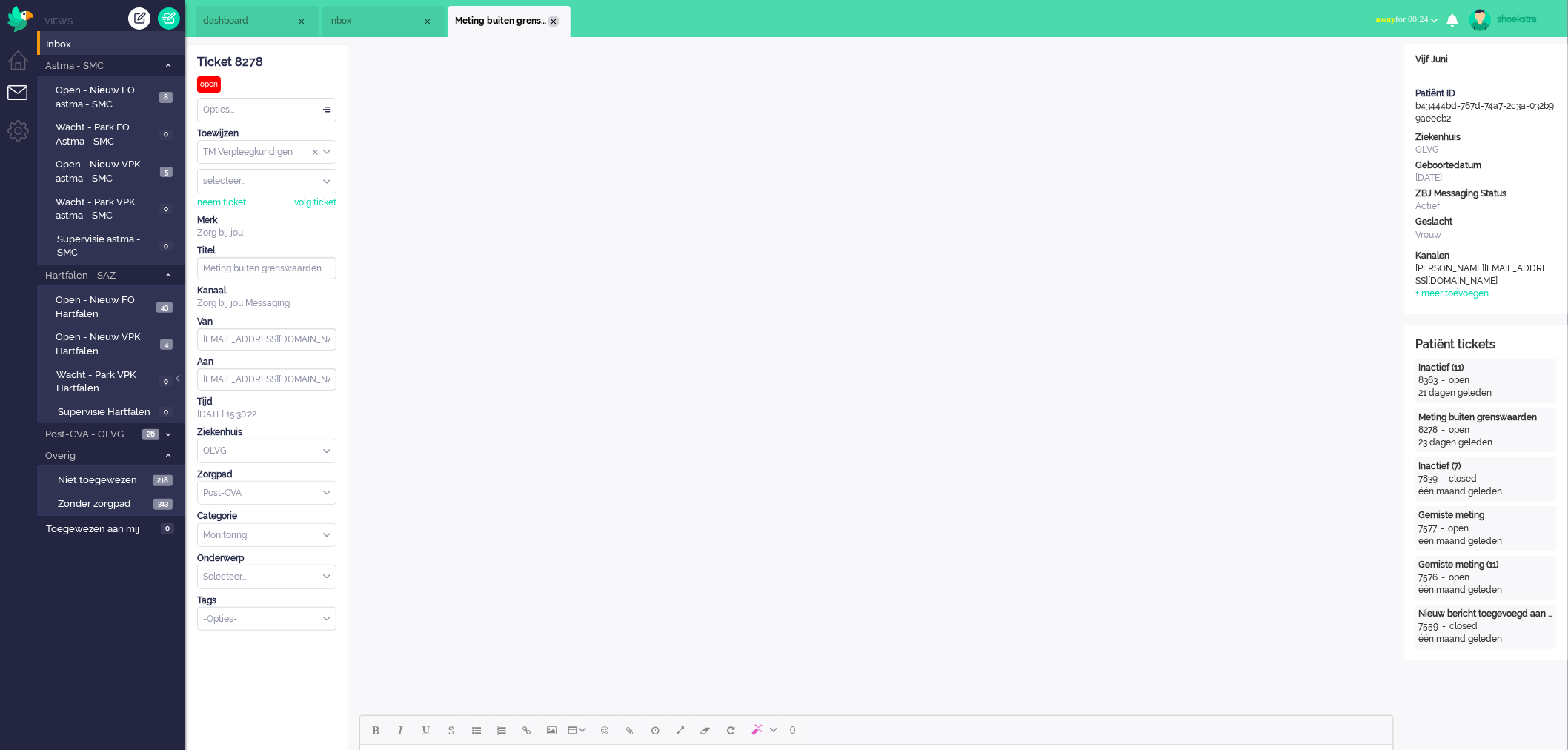 click at bounding box center (554, 21) 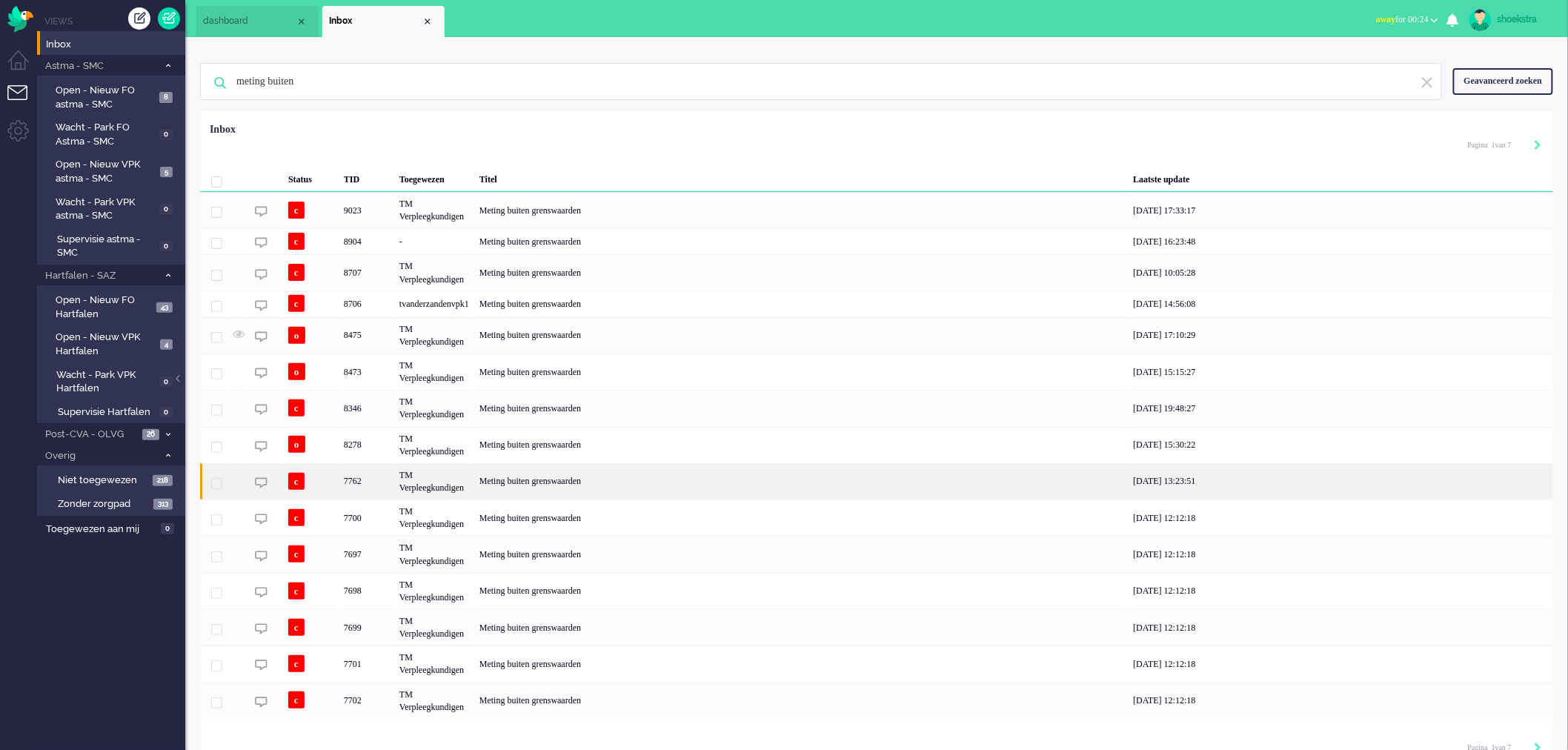click on "TM Verpleegkundigen" 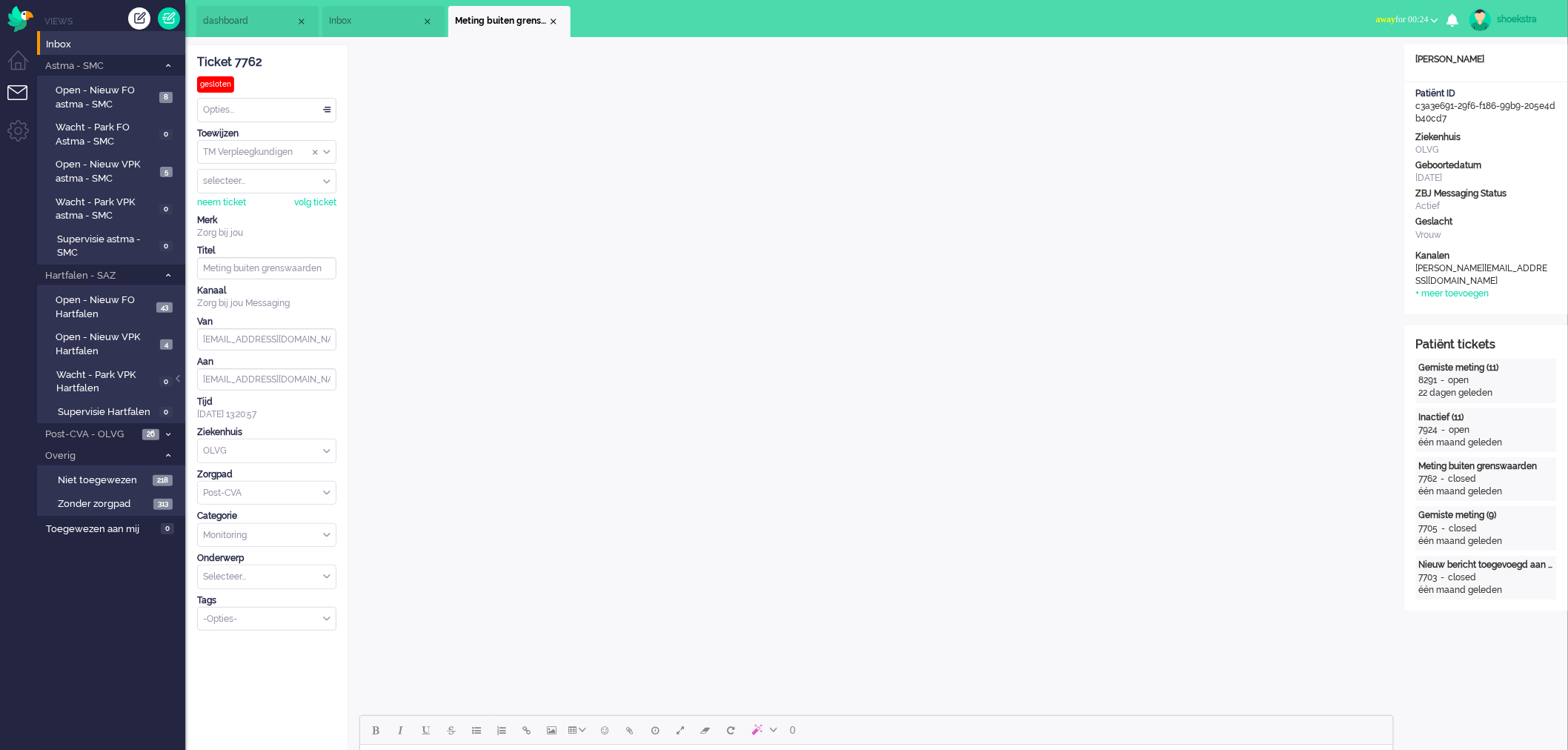 scroll, scrollTop: 0, scrollLeft: 0, axis: both 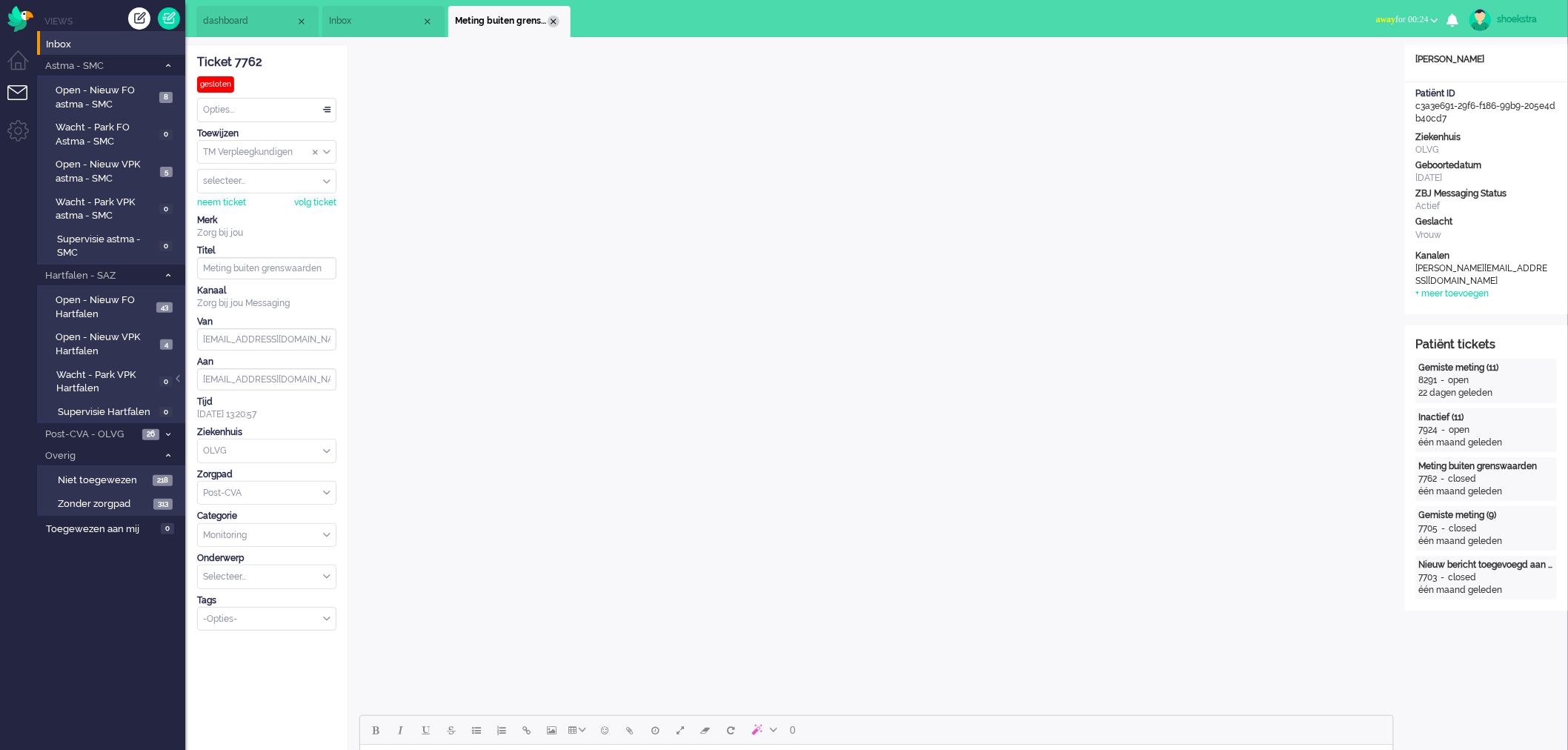 click at bounding box center (554, 21) 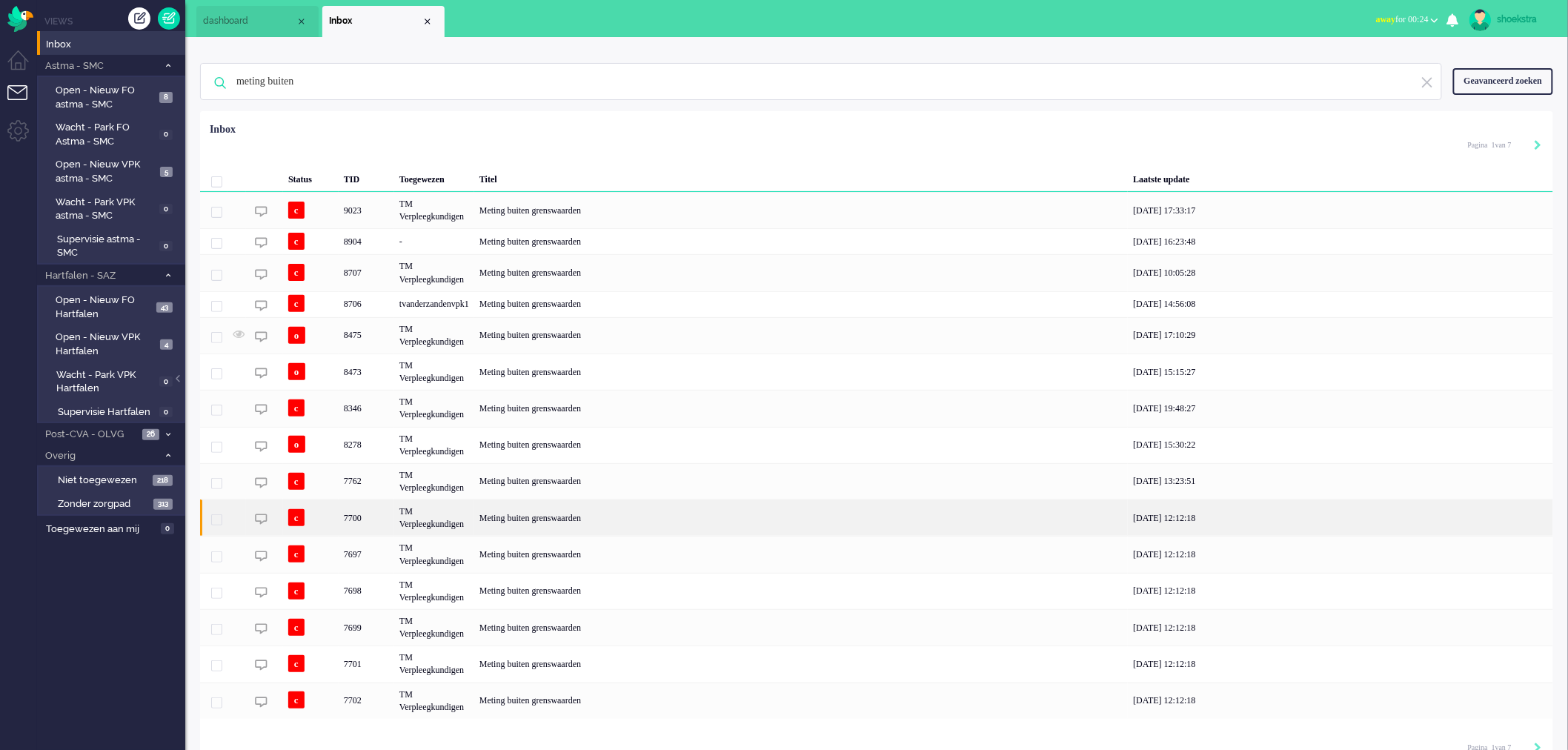 click on "TM Verpleegkundigen" 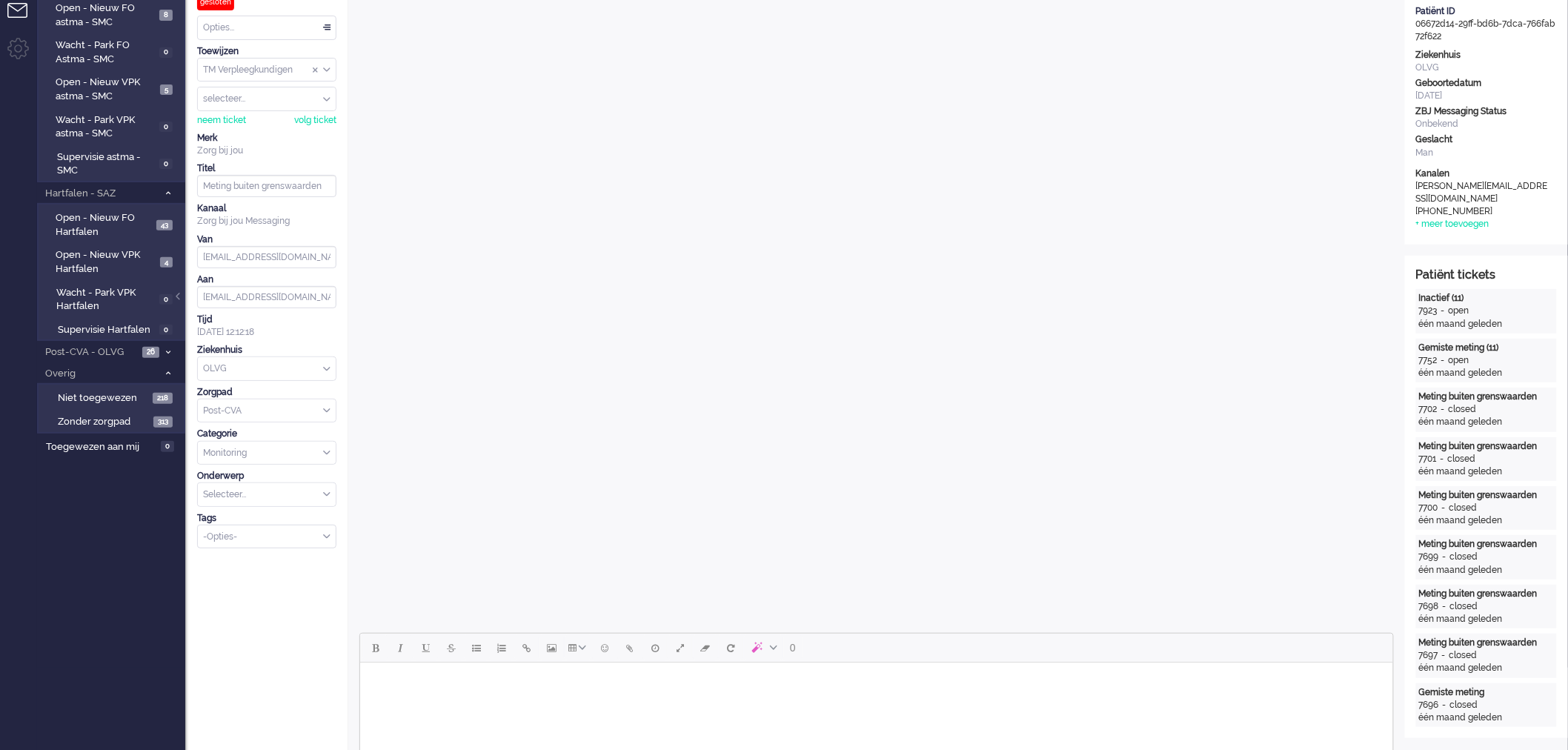 scroll, scrollTop: 0, scrollLeft: 0, axis: both 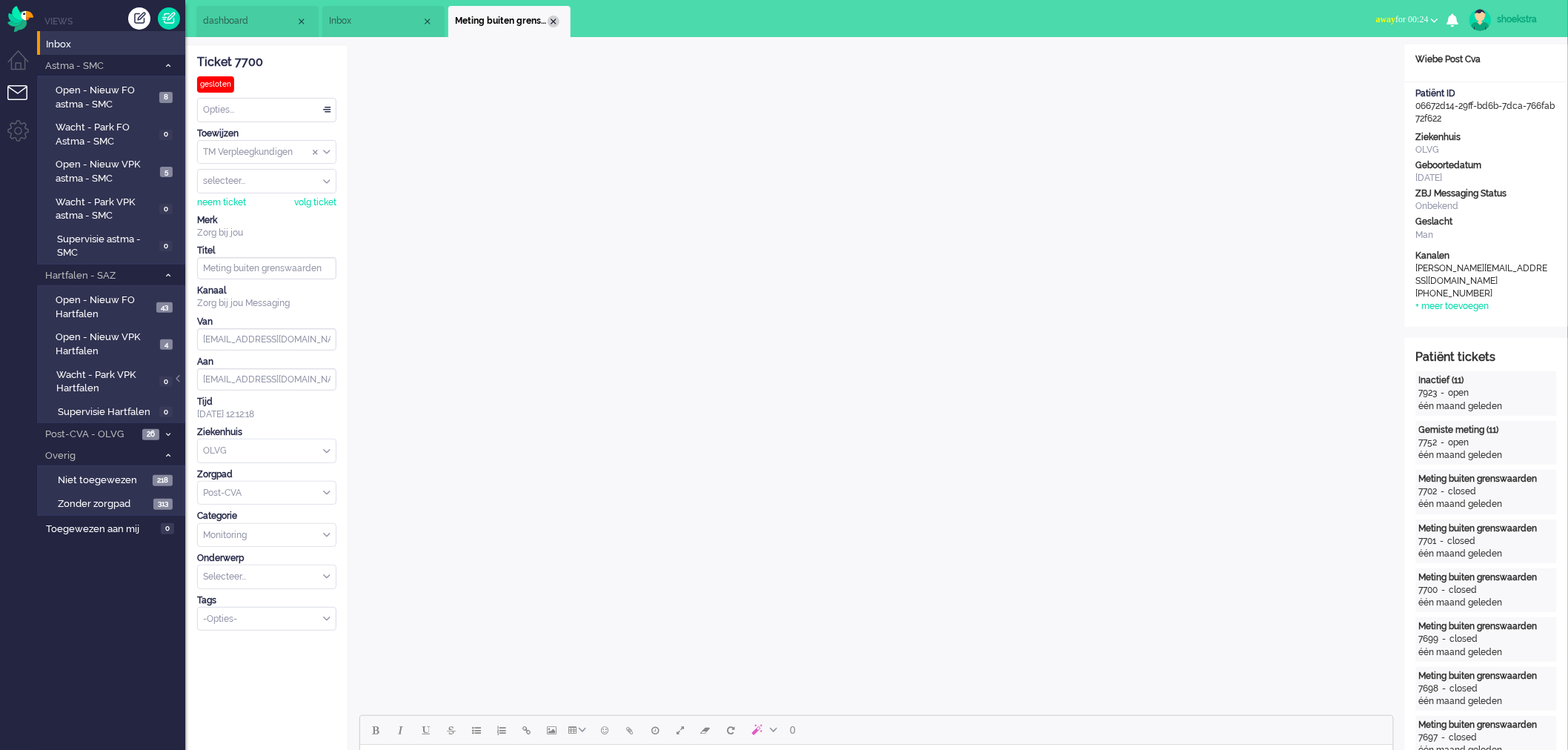 click at bounding box center (554, 21) 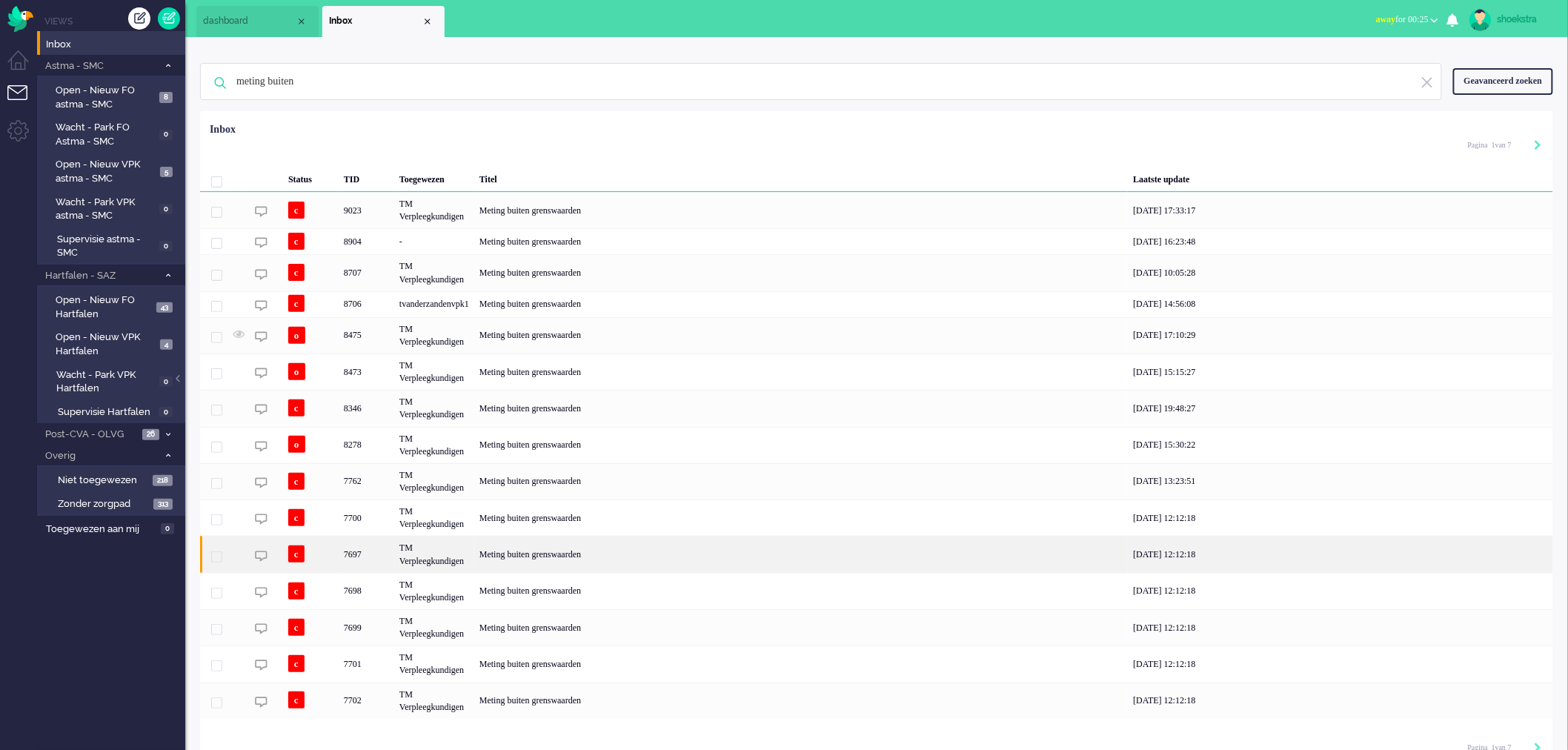 click on "Meting buiten grenswaarden" 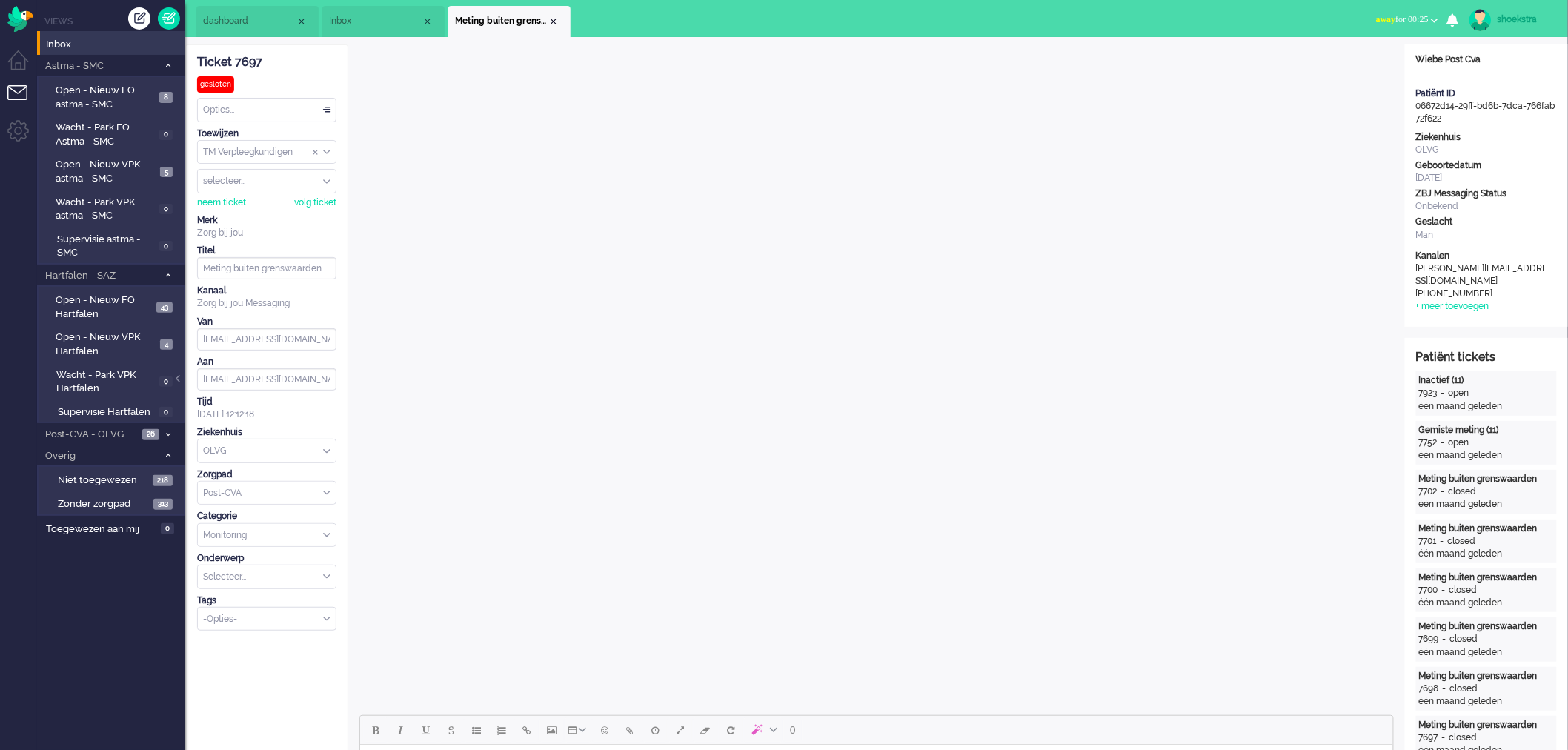 scroll, scrollTop: 0, scrollLeft: 0, axis: both 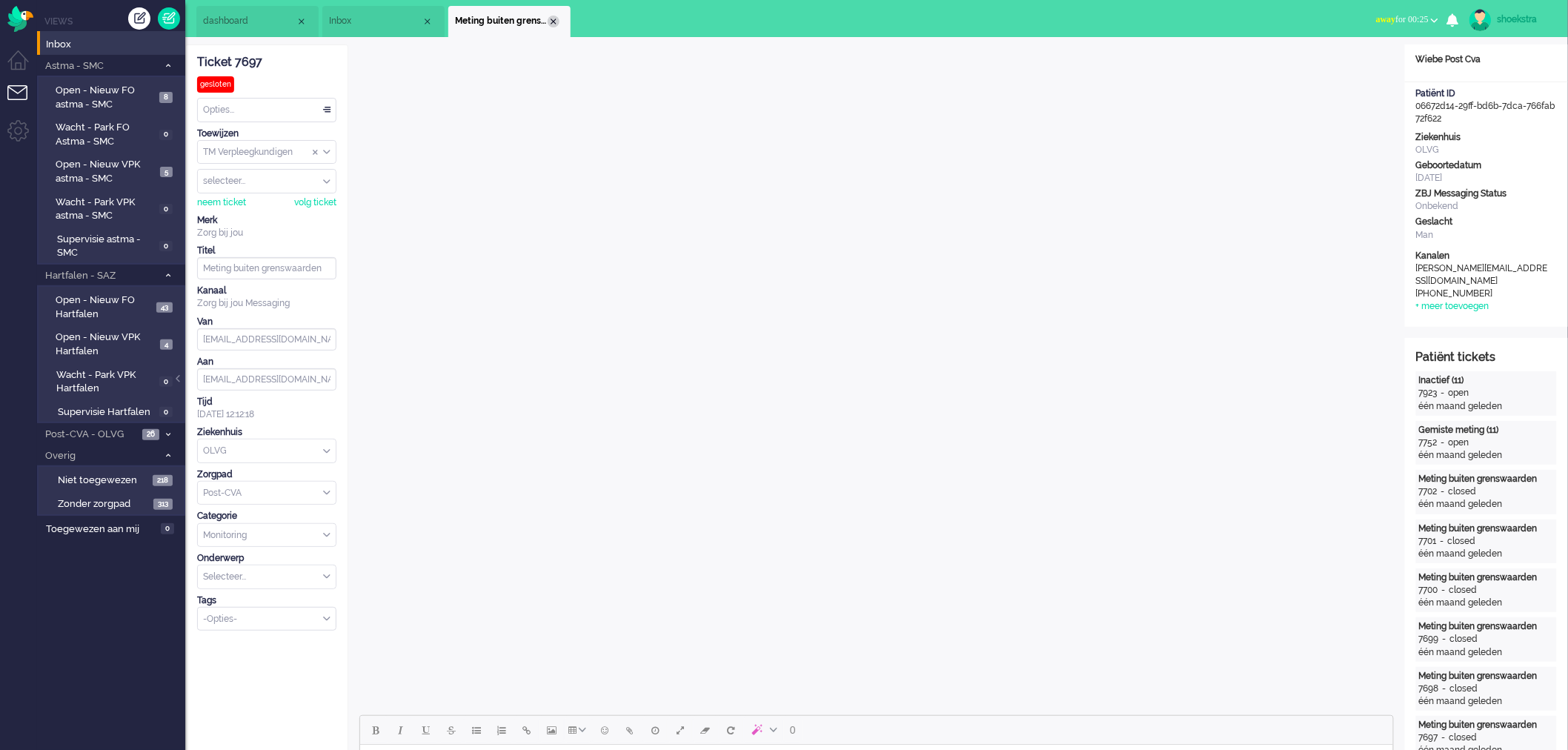 click at bounding box center (554, 21) 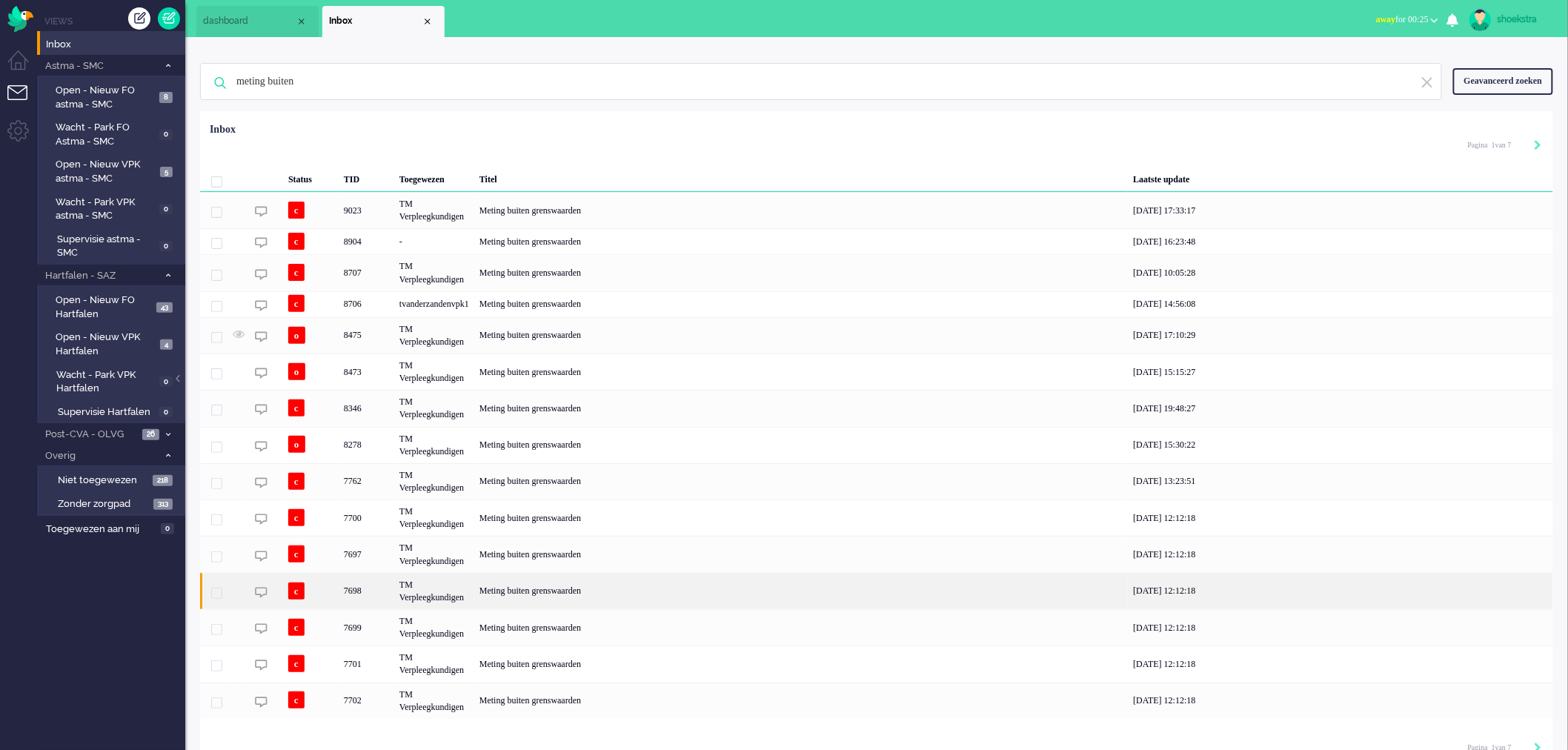 click on "Meting buiten grenswaarden" 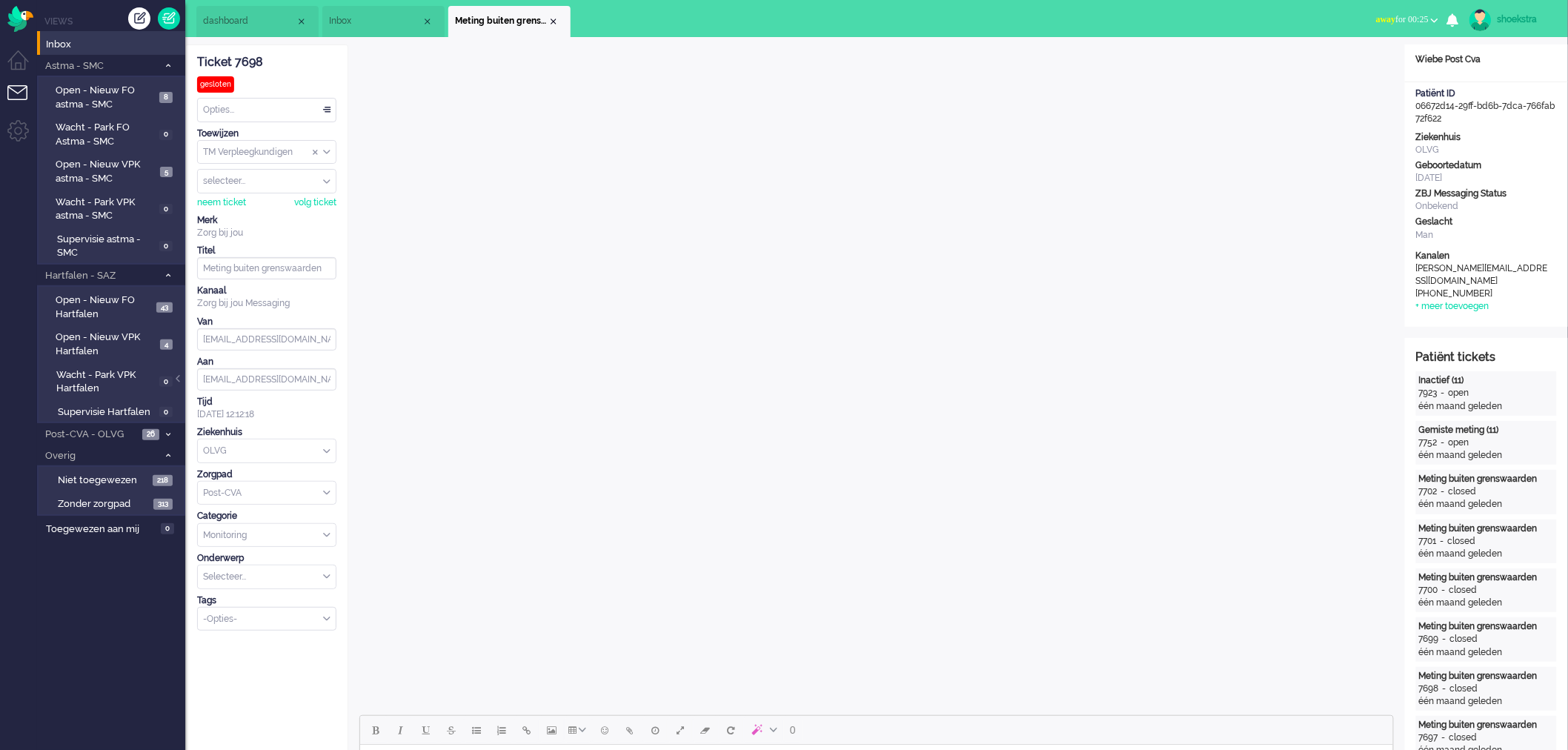 scroll, scrollTop: 0, scrollLeft: 0, axis: both 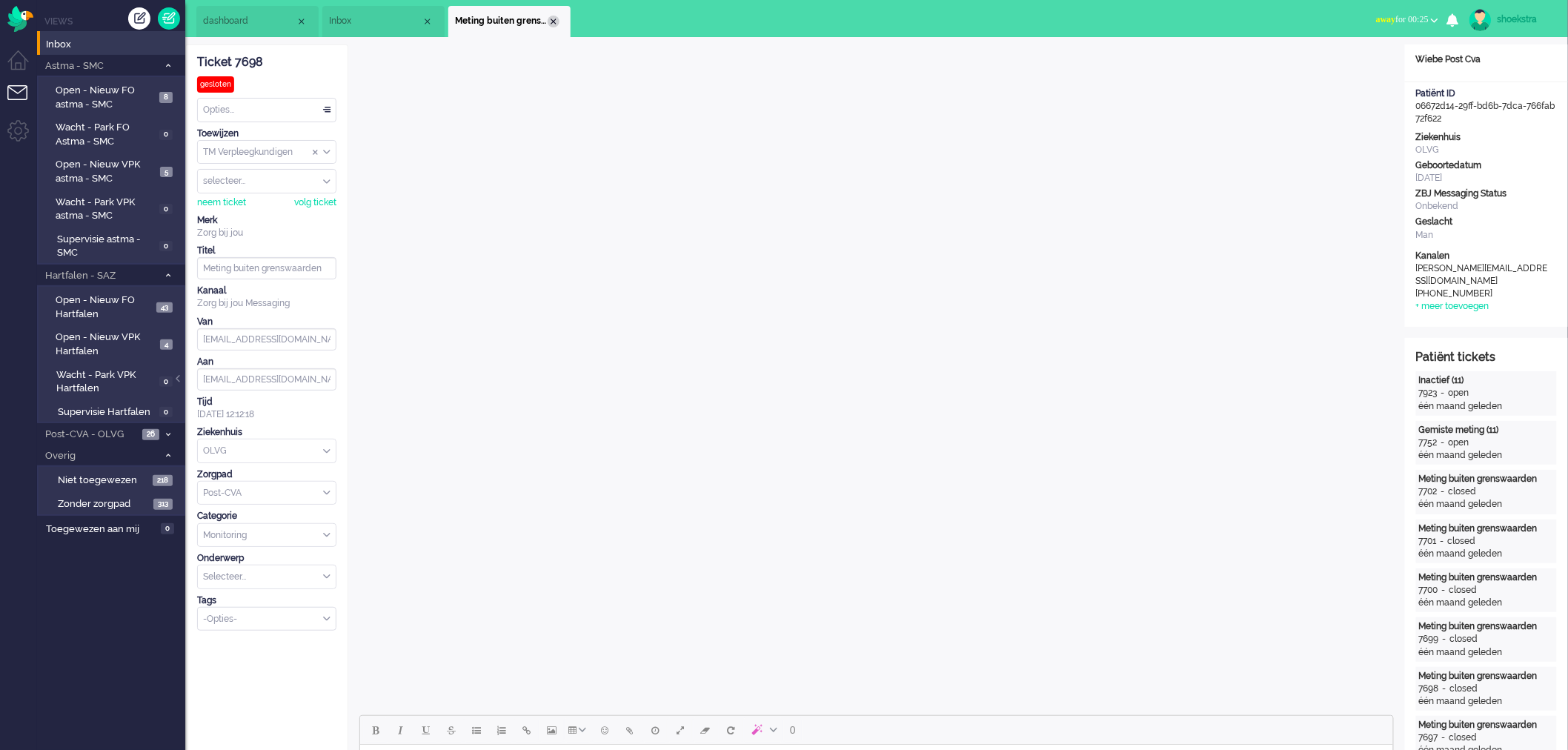 click at bounding box center (554, 21) 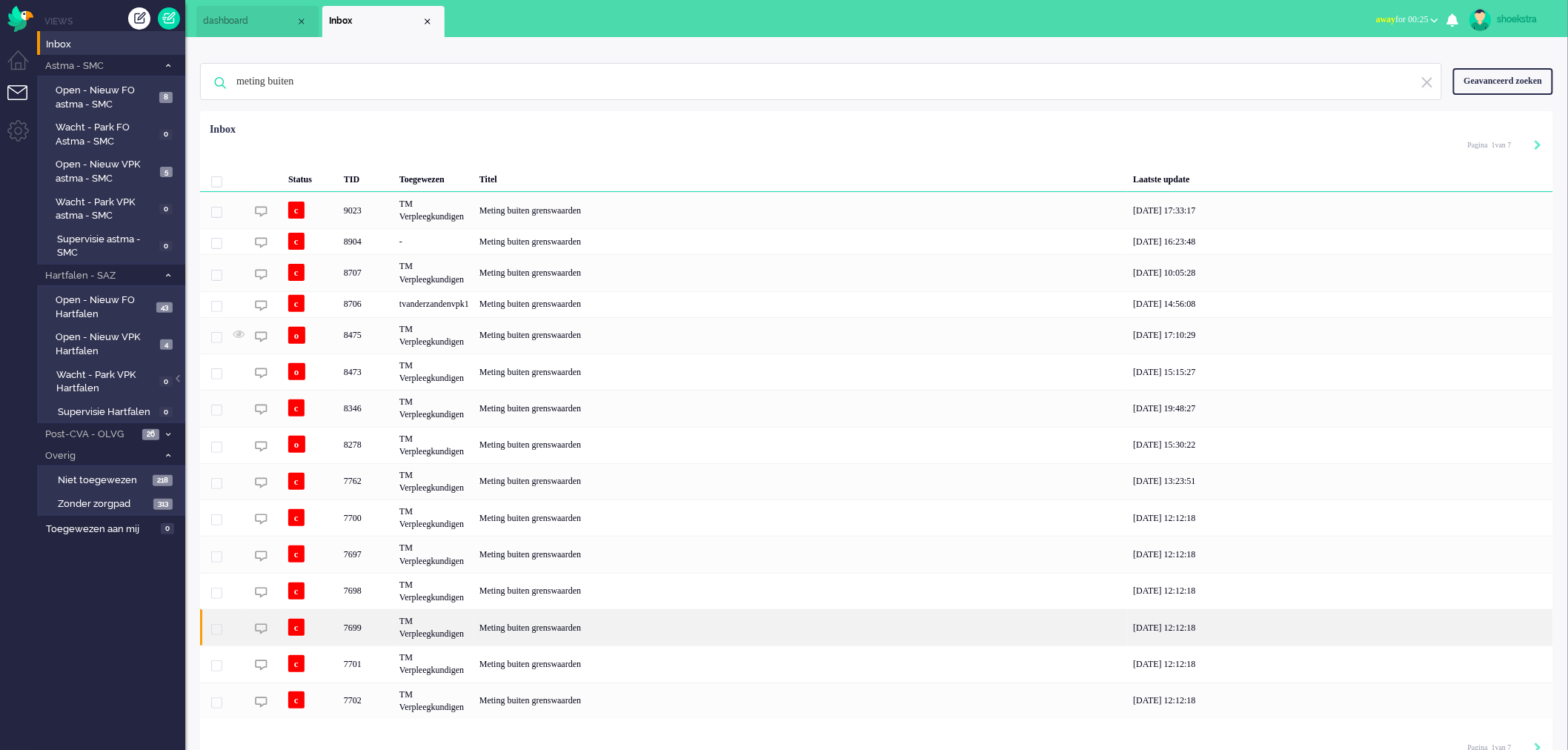click on "TM Verpleegkundigen" 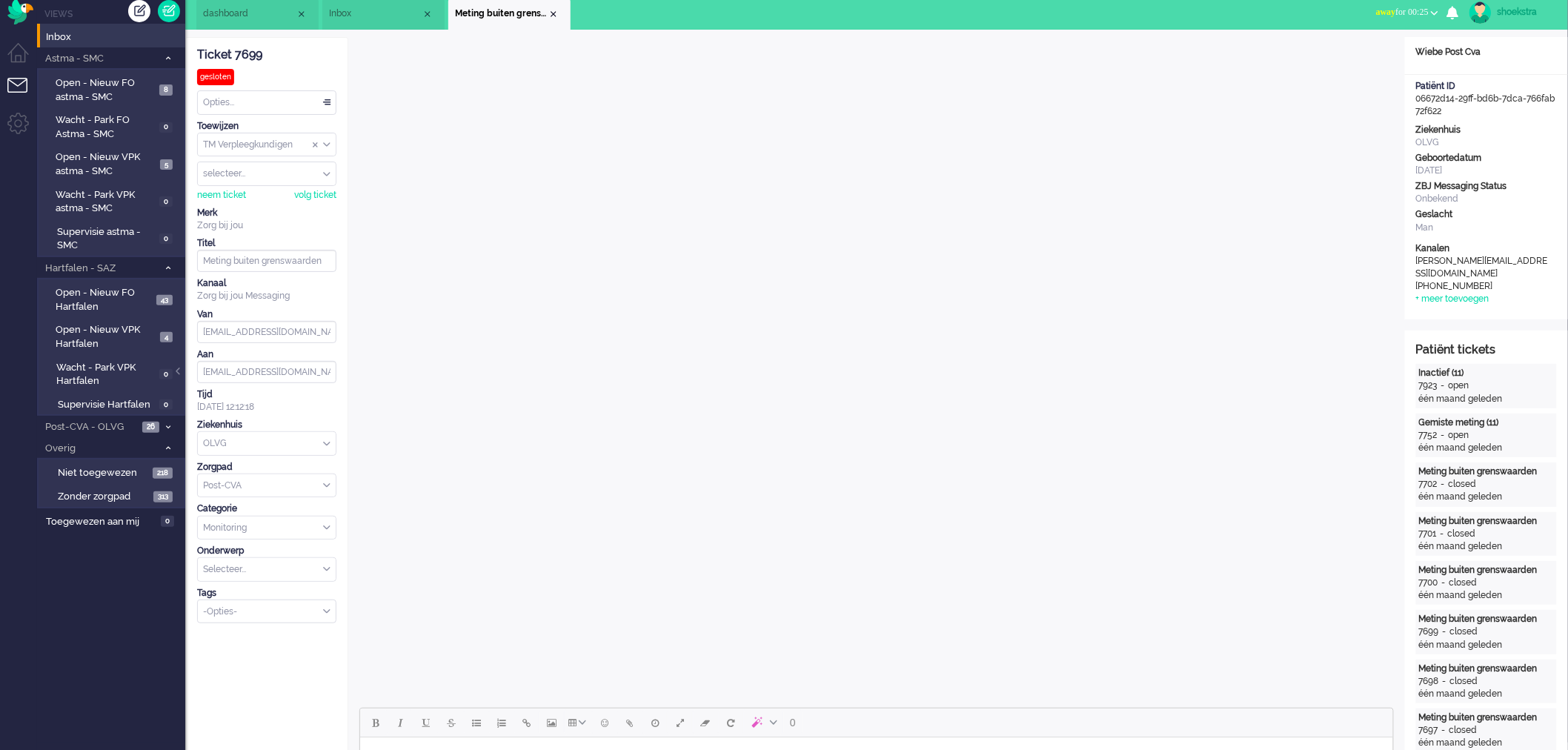 scroll, scrollTop: 0, scrollLeft: 0, axis: both 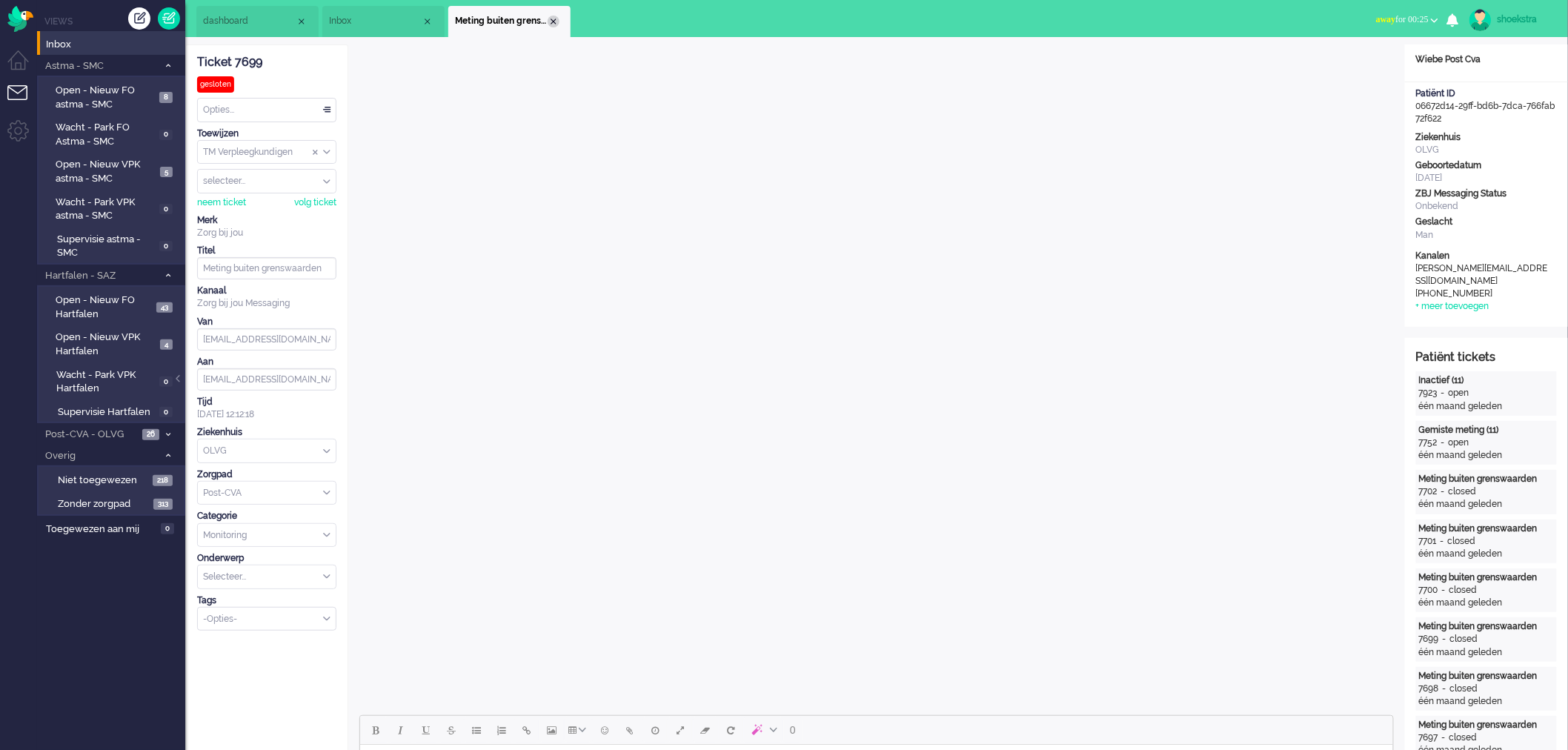click at bounding box center [554, 21] 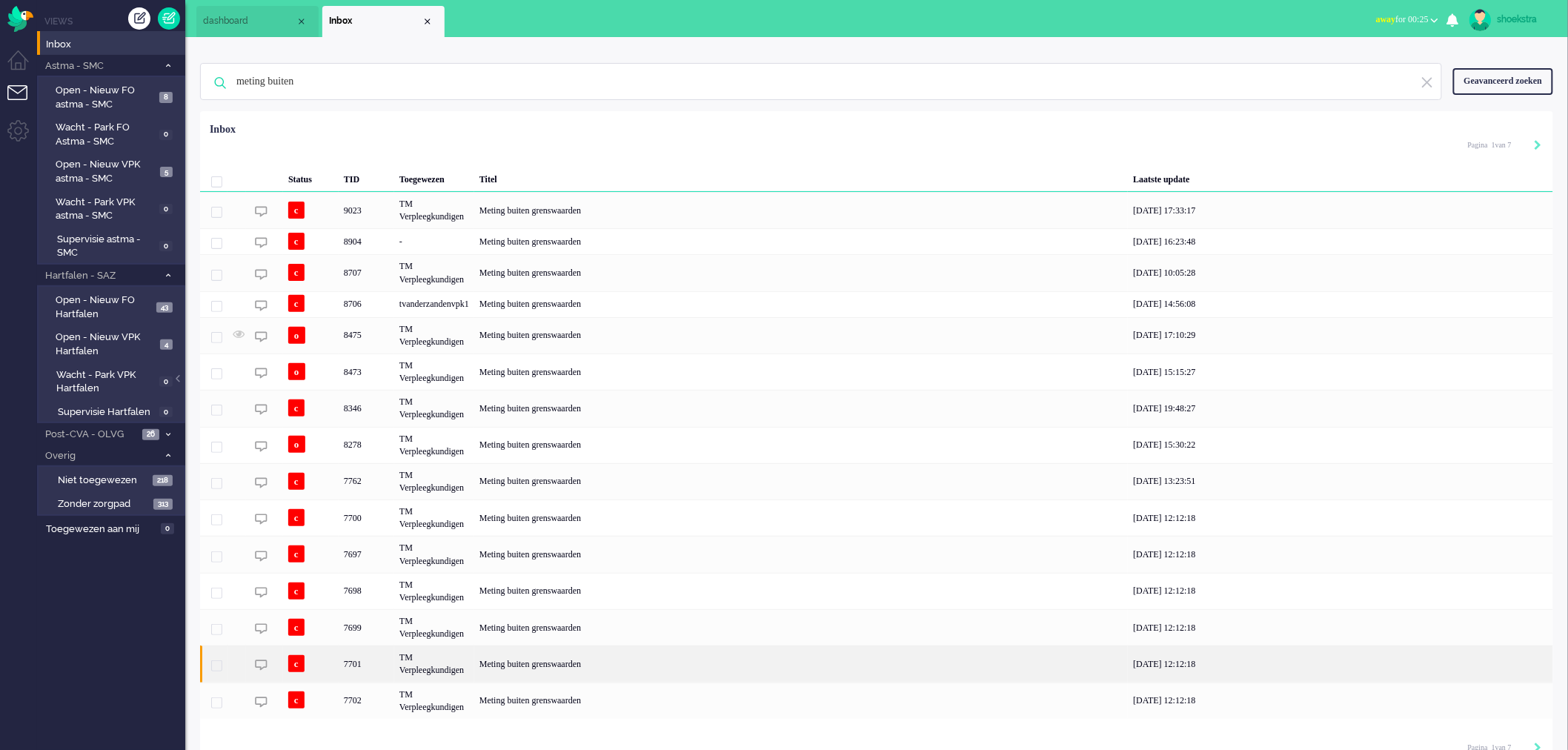 click on "TM Verpleegkundigen" 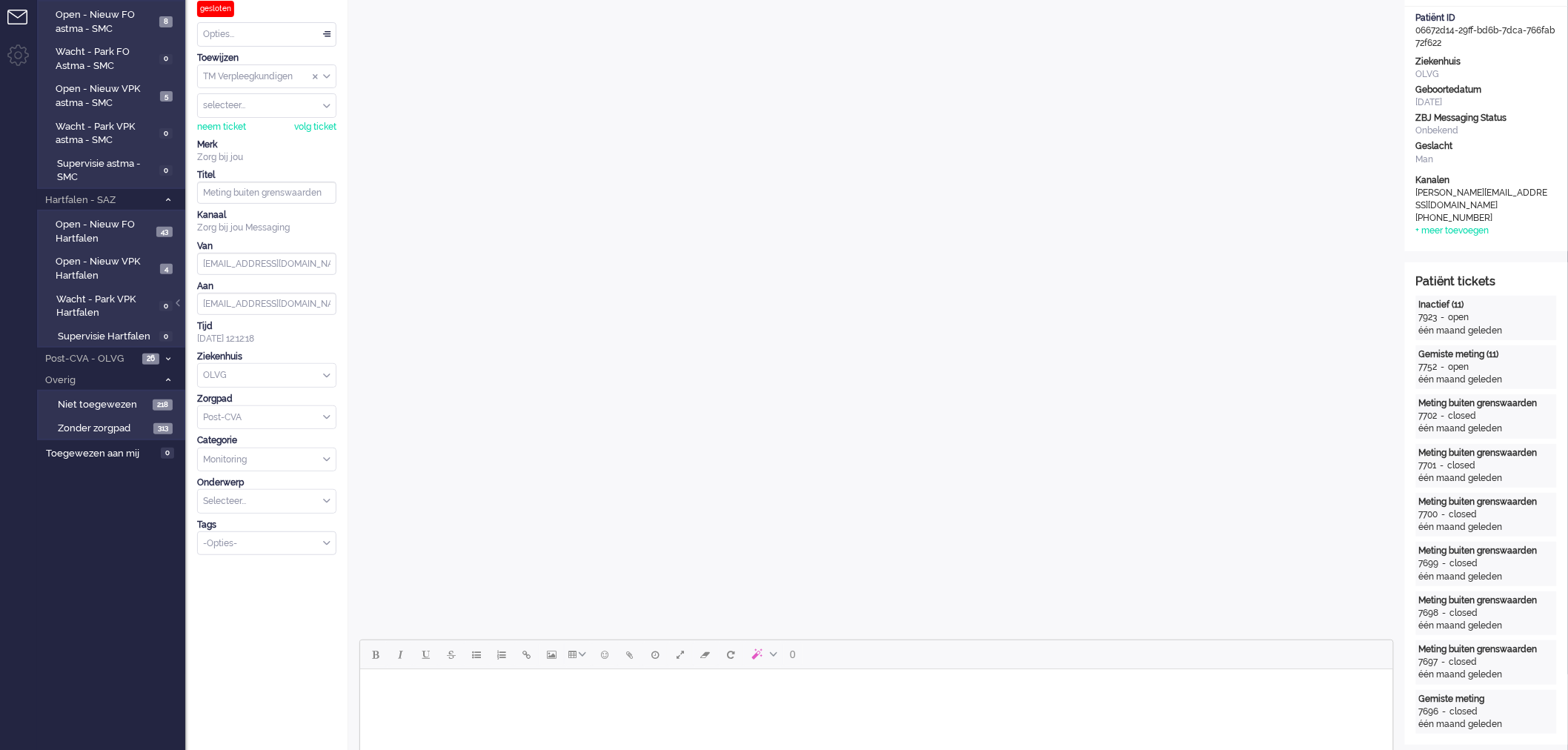 scroll, scrollTop: 0, scrollLeft: 0, axis: both 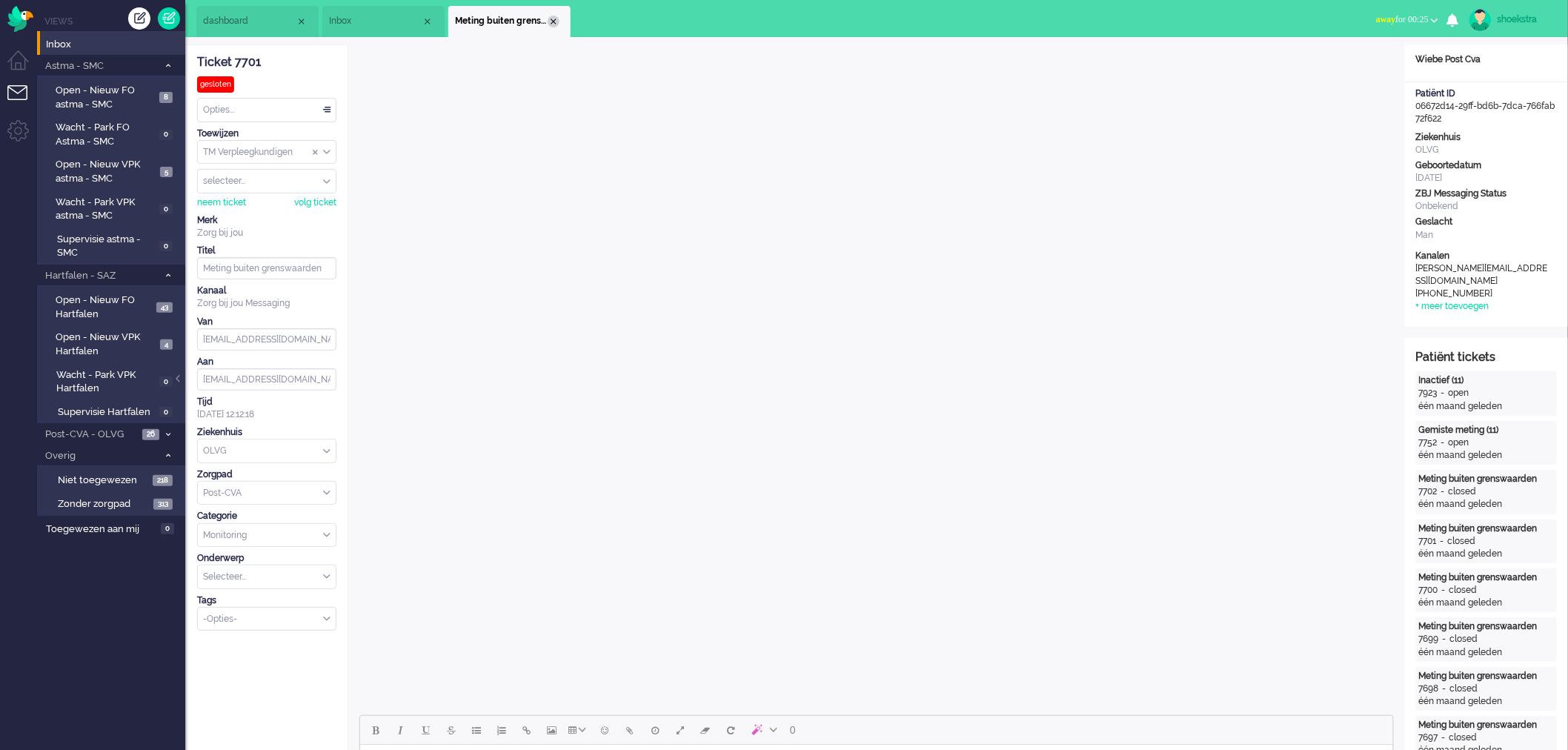 click on "Meting buiten grenswaarden" at bounding box center (509, 21) 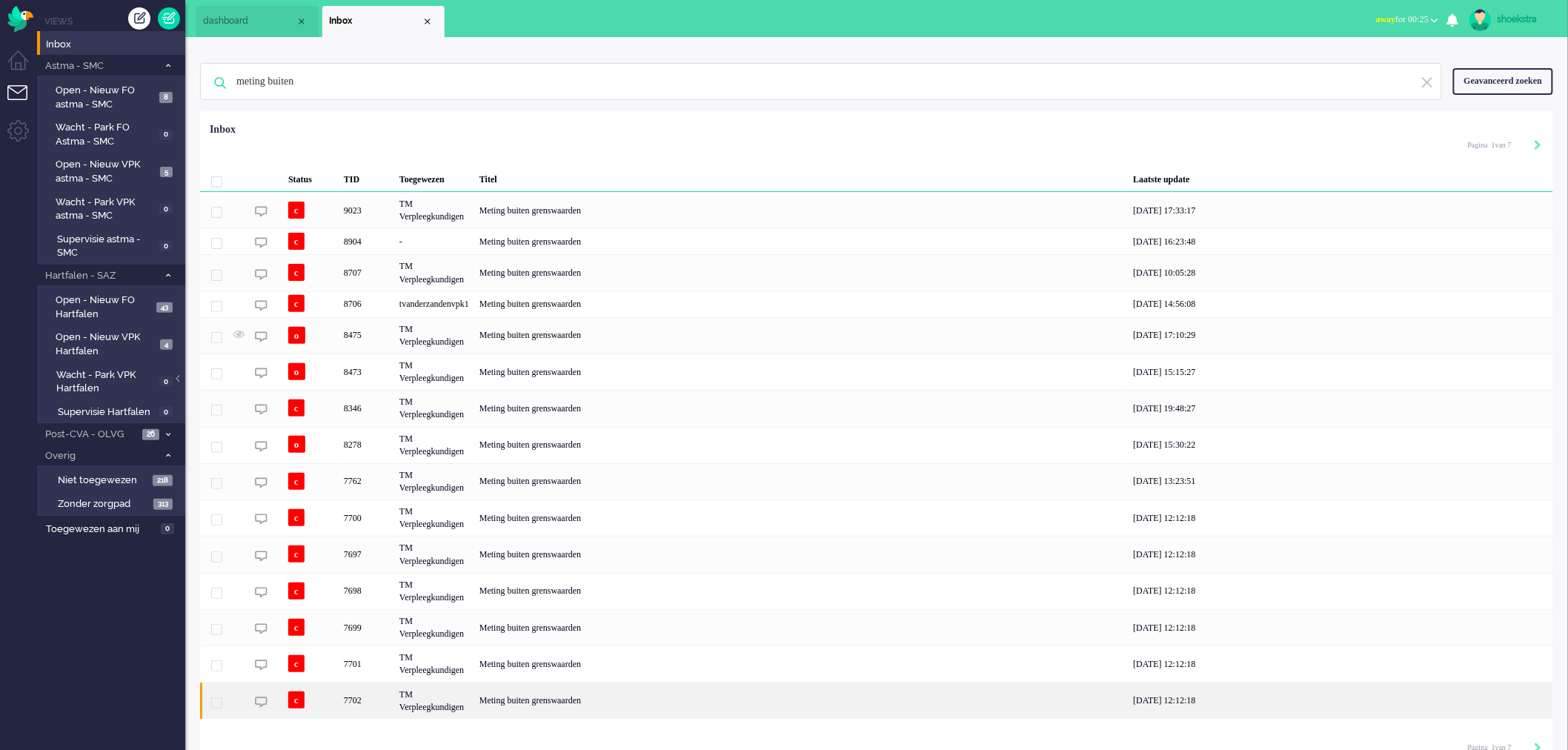 click on "Meting buiten grenswaarden" 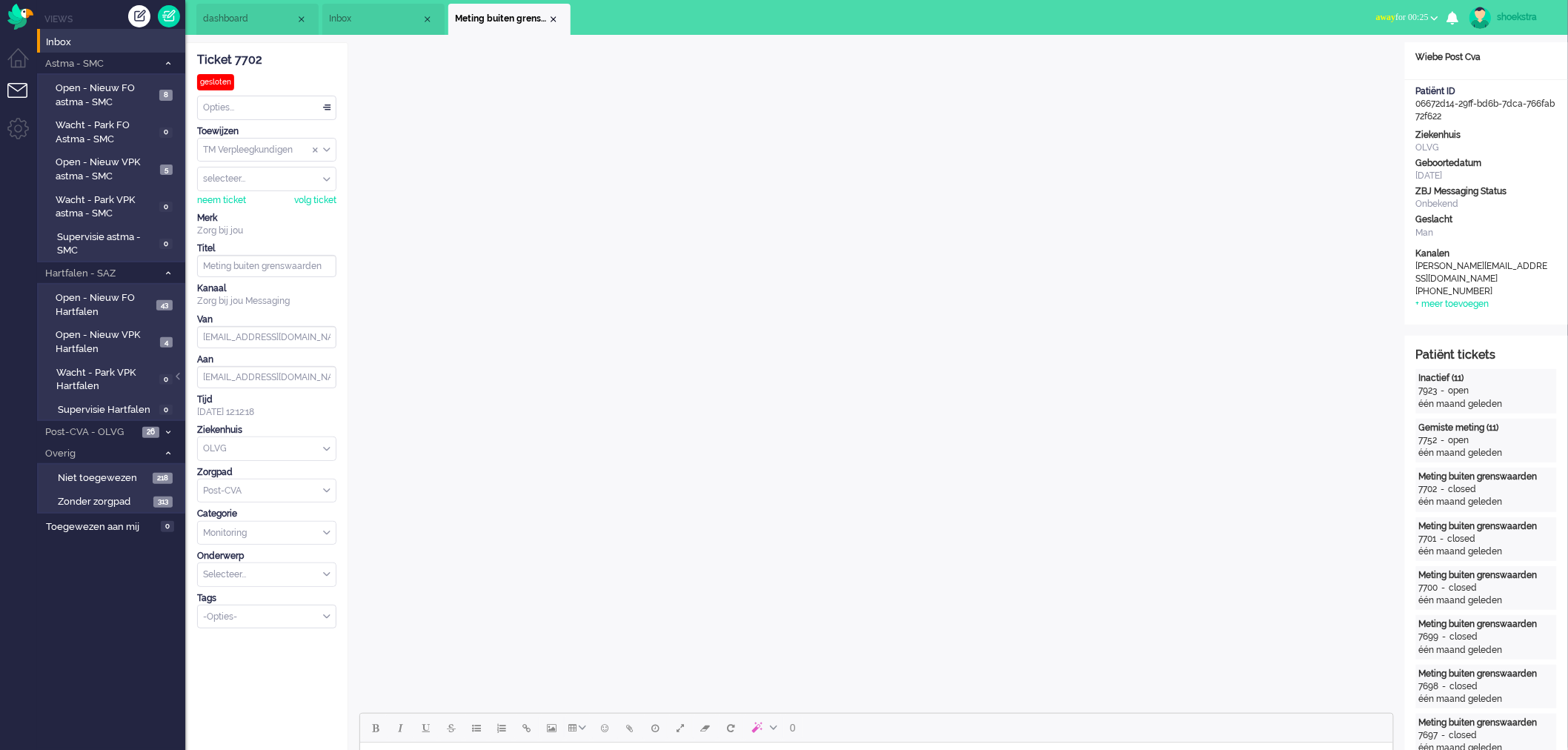 scroll, scrollTop: 0, scrollLeft: 0, axis: both 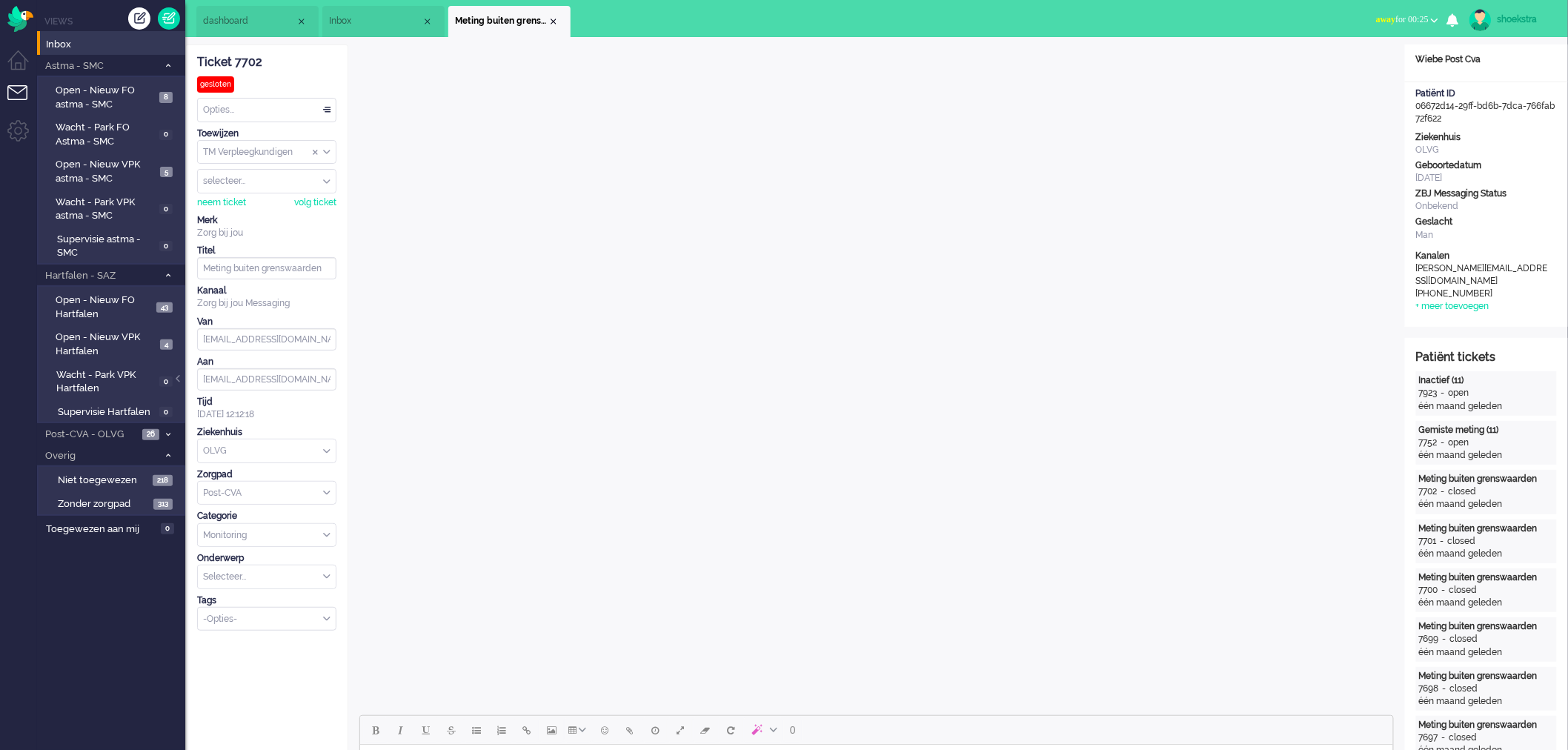click on "Meting buiten grenswaarden" at bounding box center (509, 21) 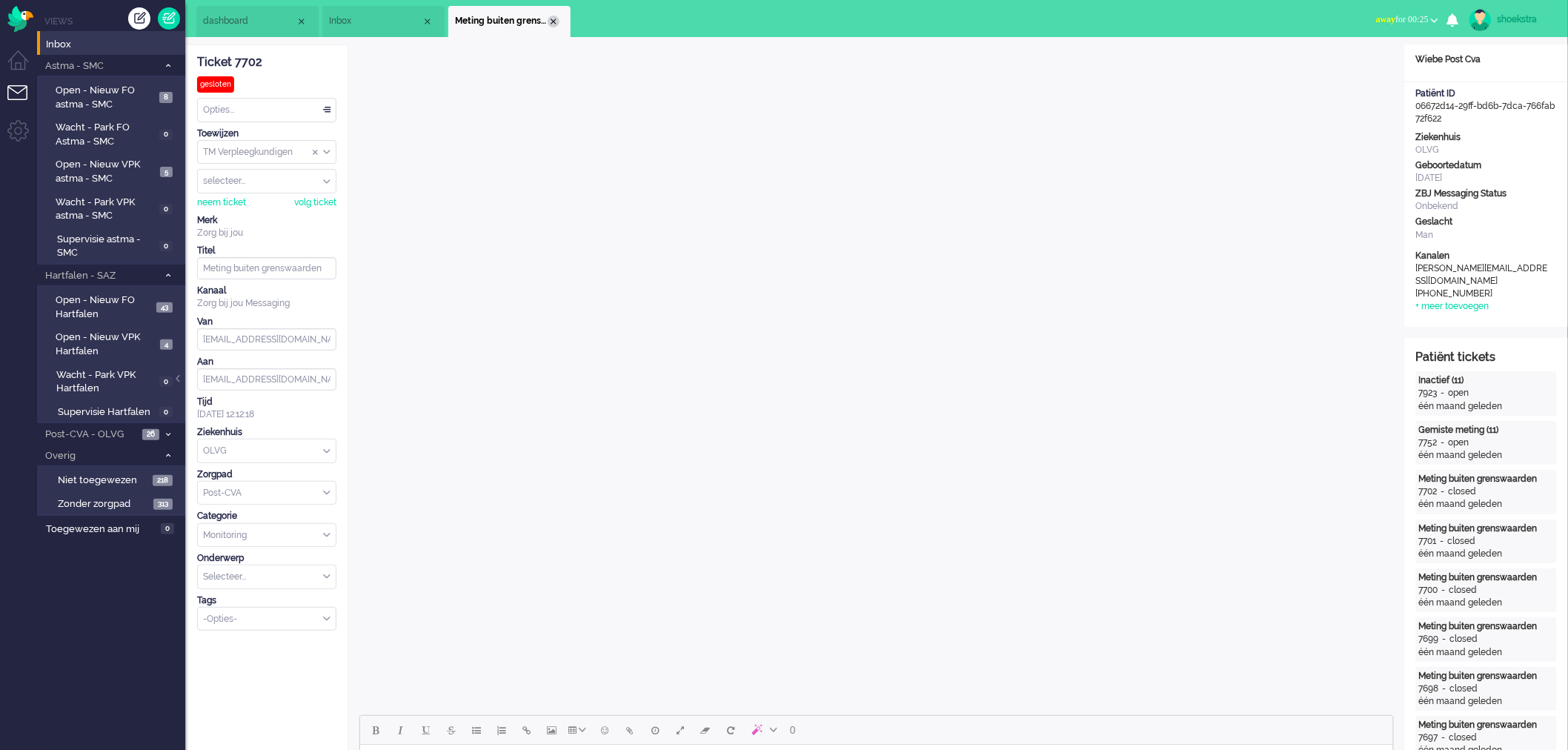 click at bounding box center (554, 21) 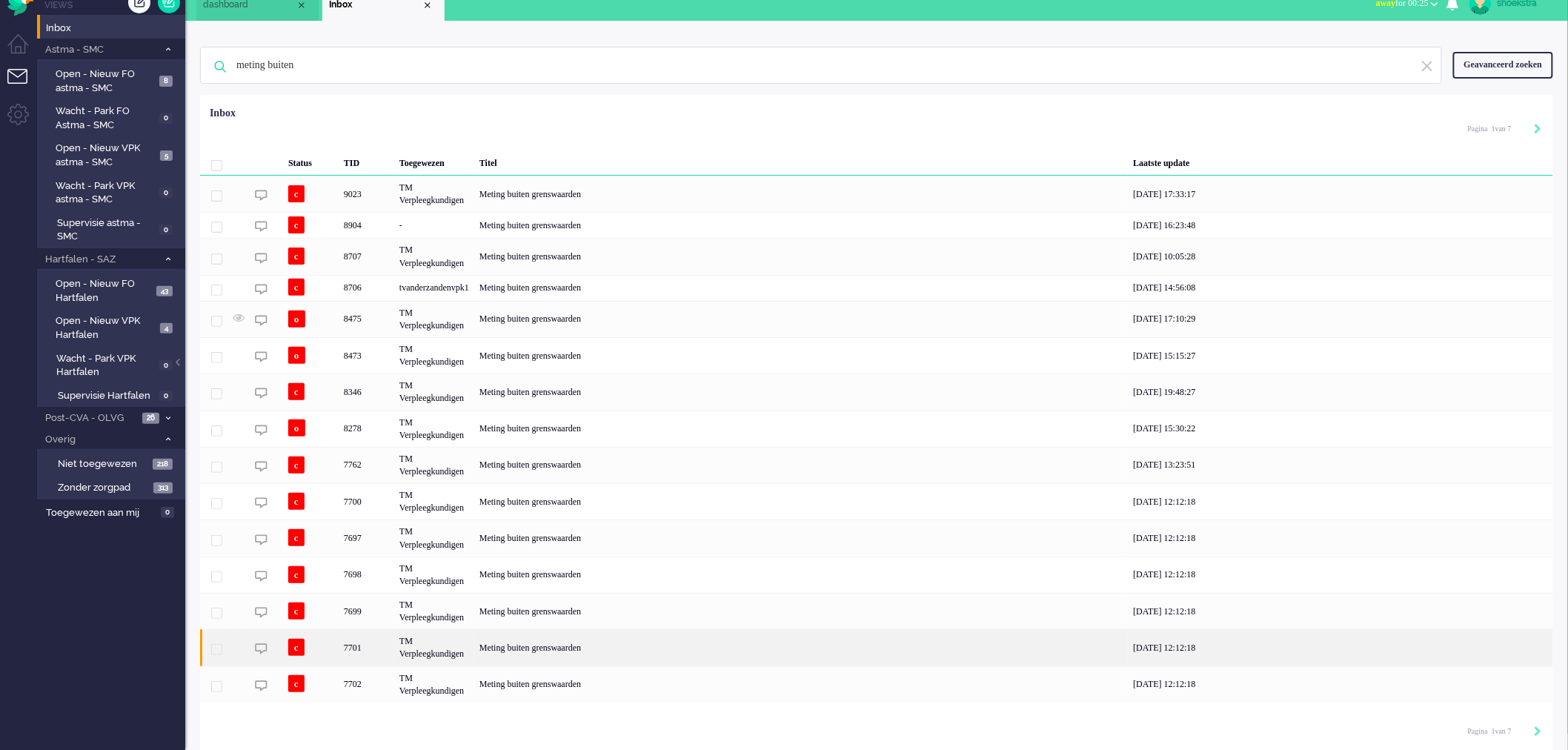 scroll, scrollTop: 20, scrollLeft: 0, axis: vertical 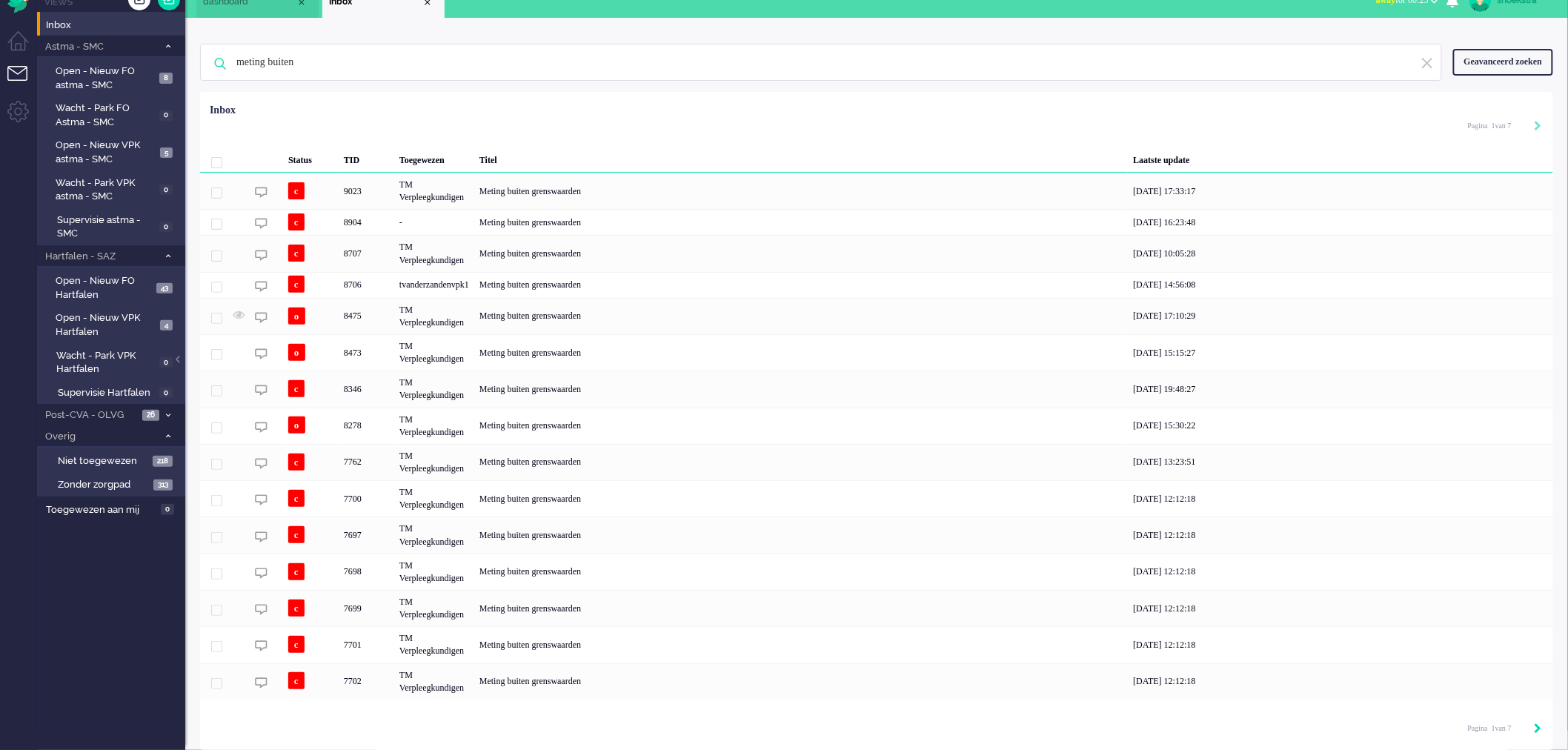 click 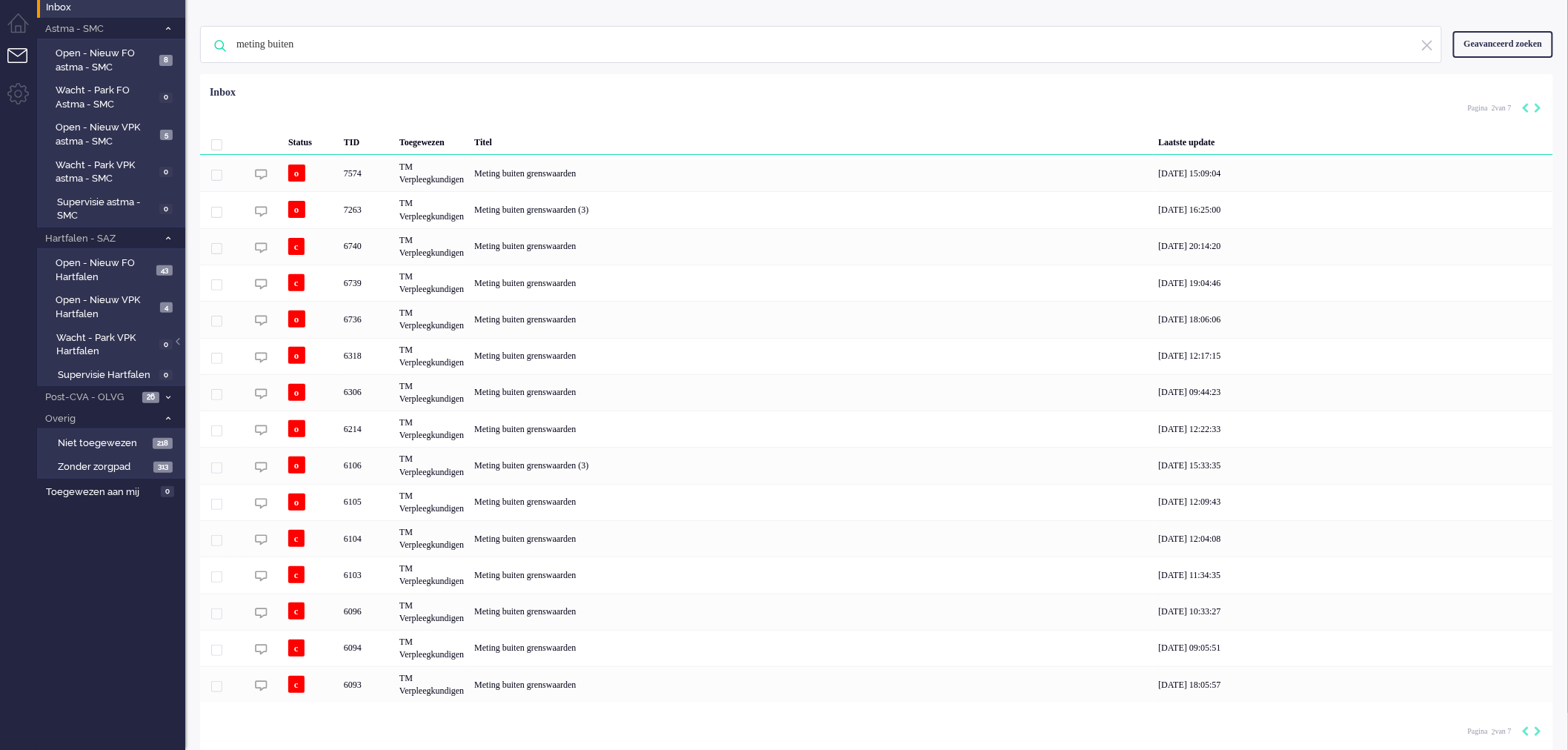 scroll, scrollTop: 41, scrollLeft: 0, axis: vertical 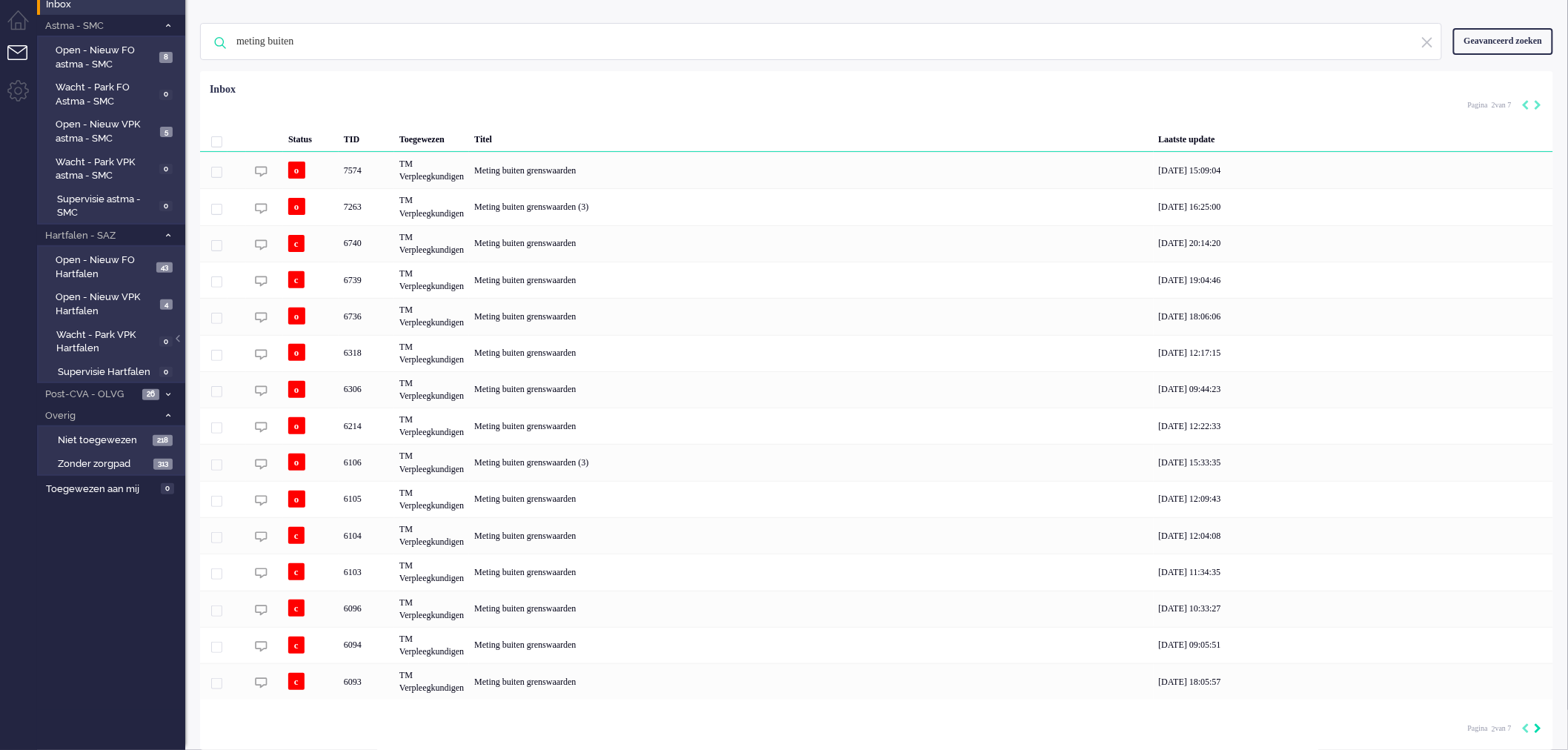 click 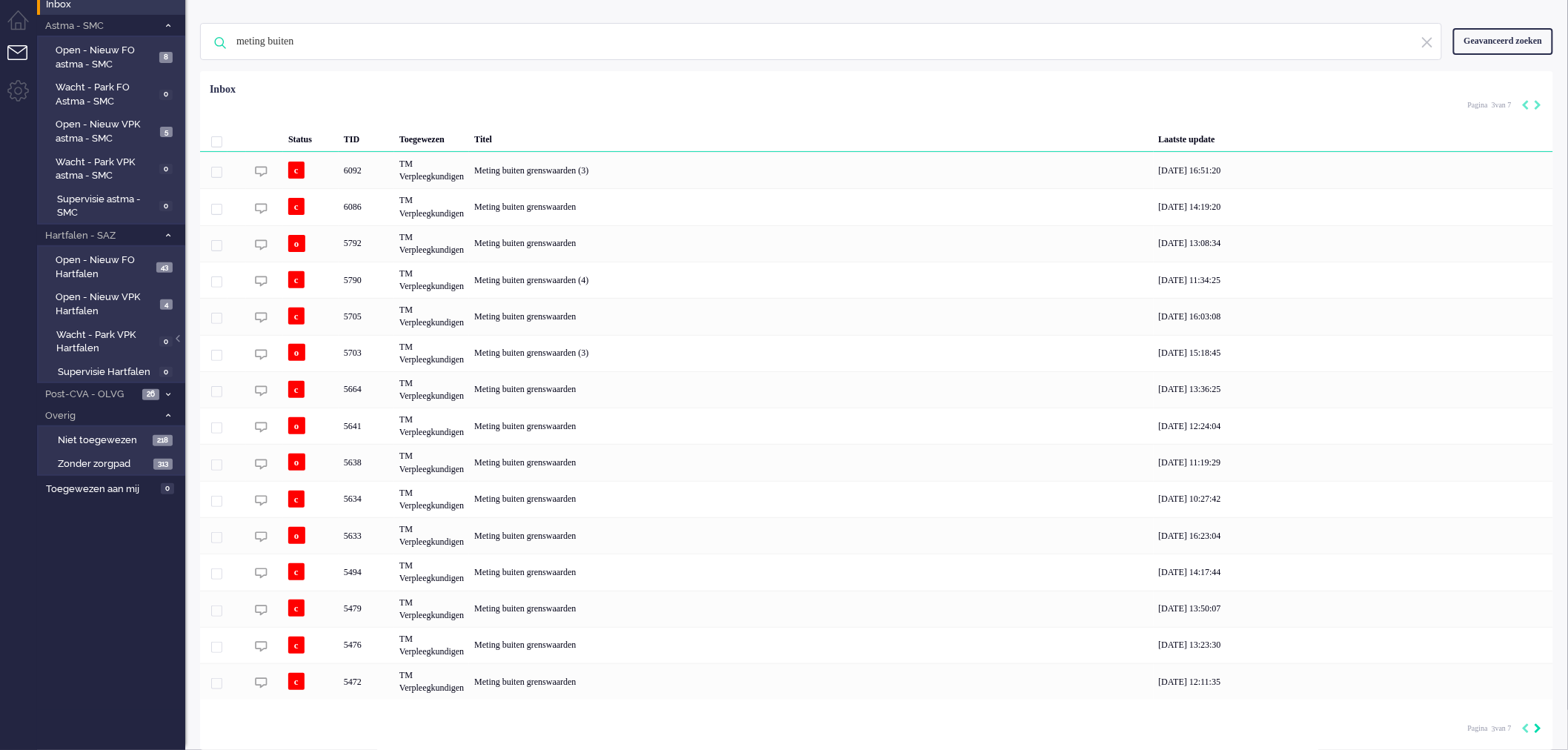 click 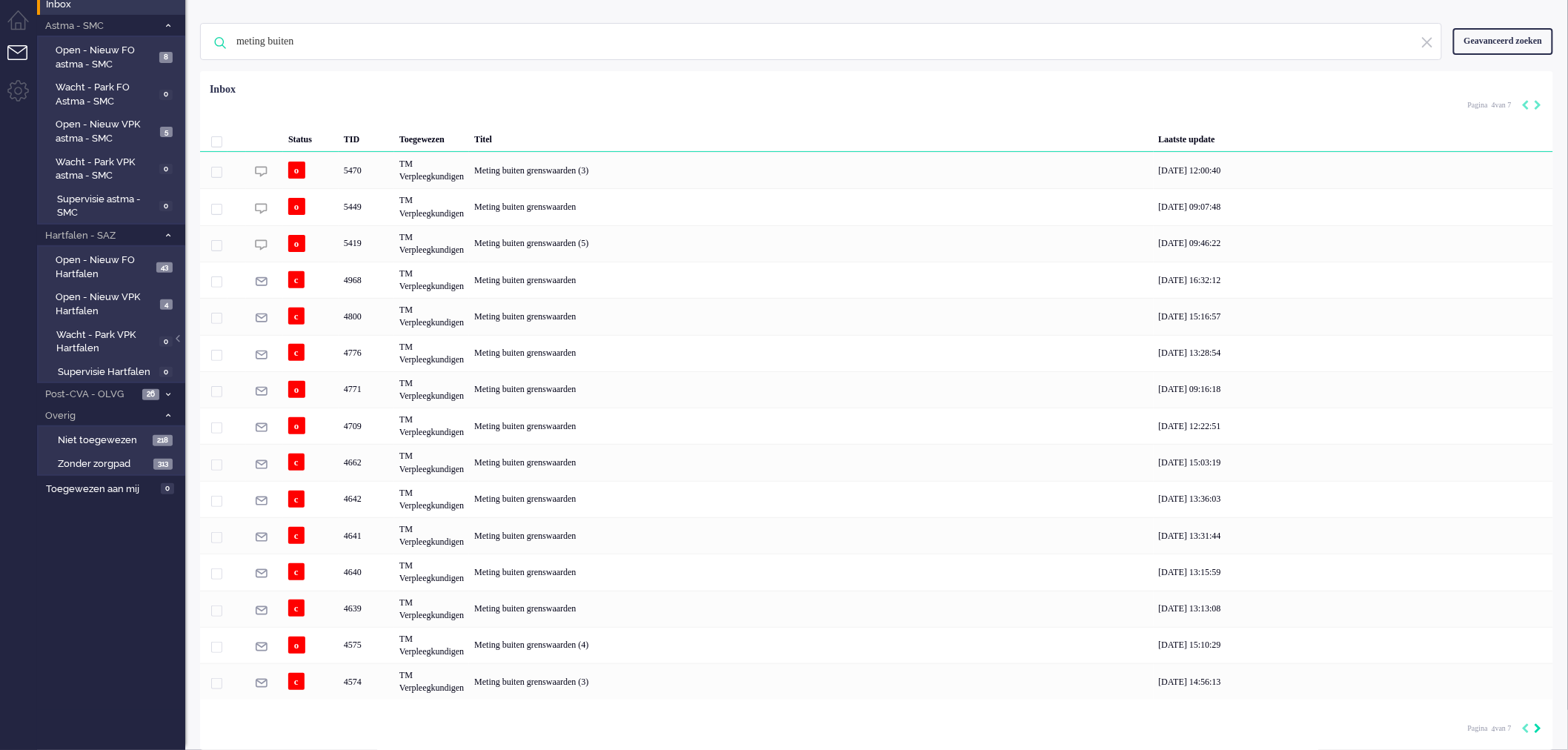 click 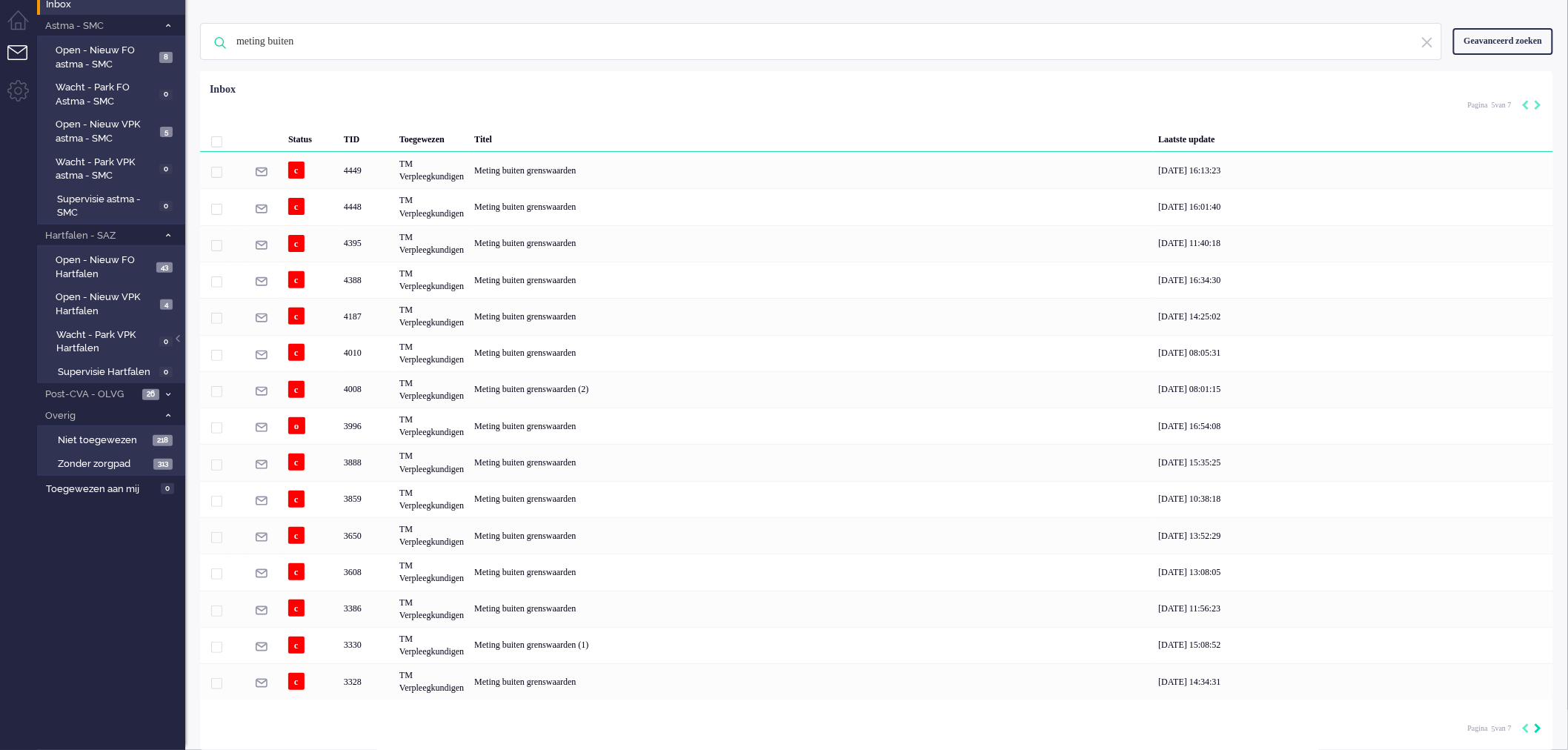 click 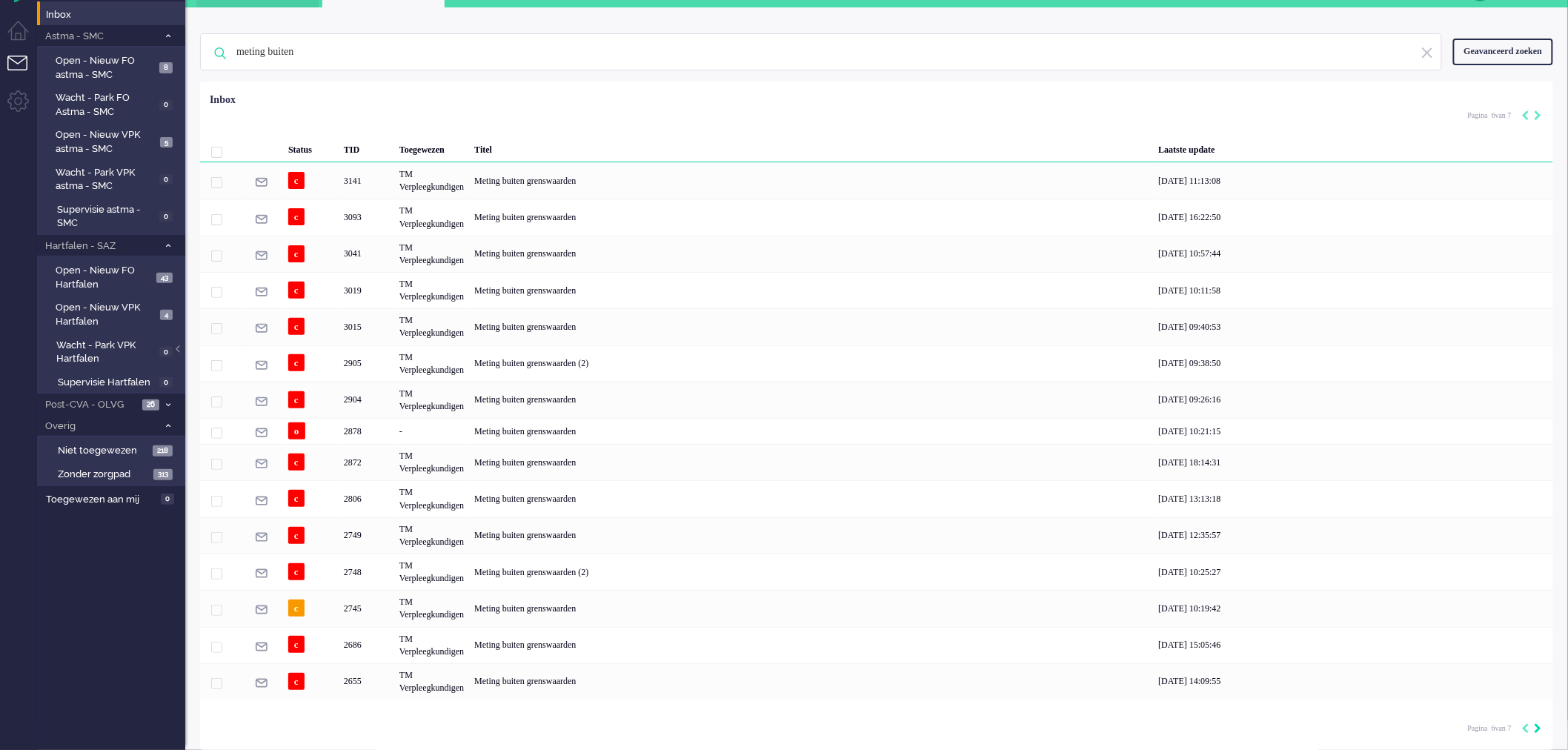 scroll, scrollTop: 31, scrollLeft: 0, axis: vertical 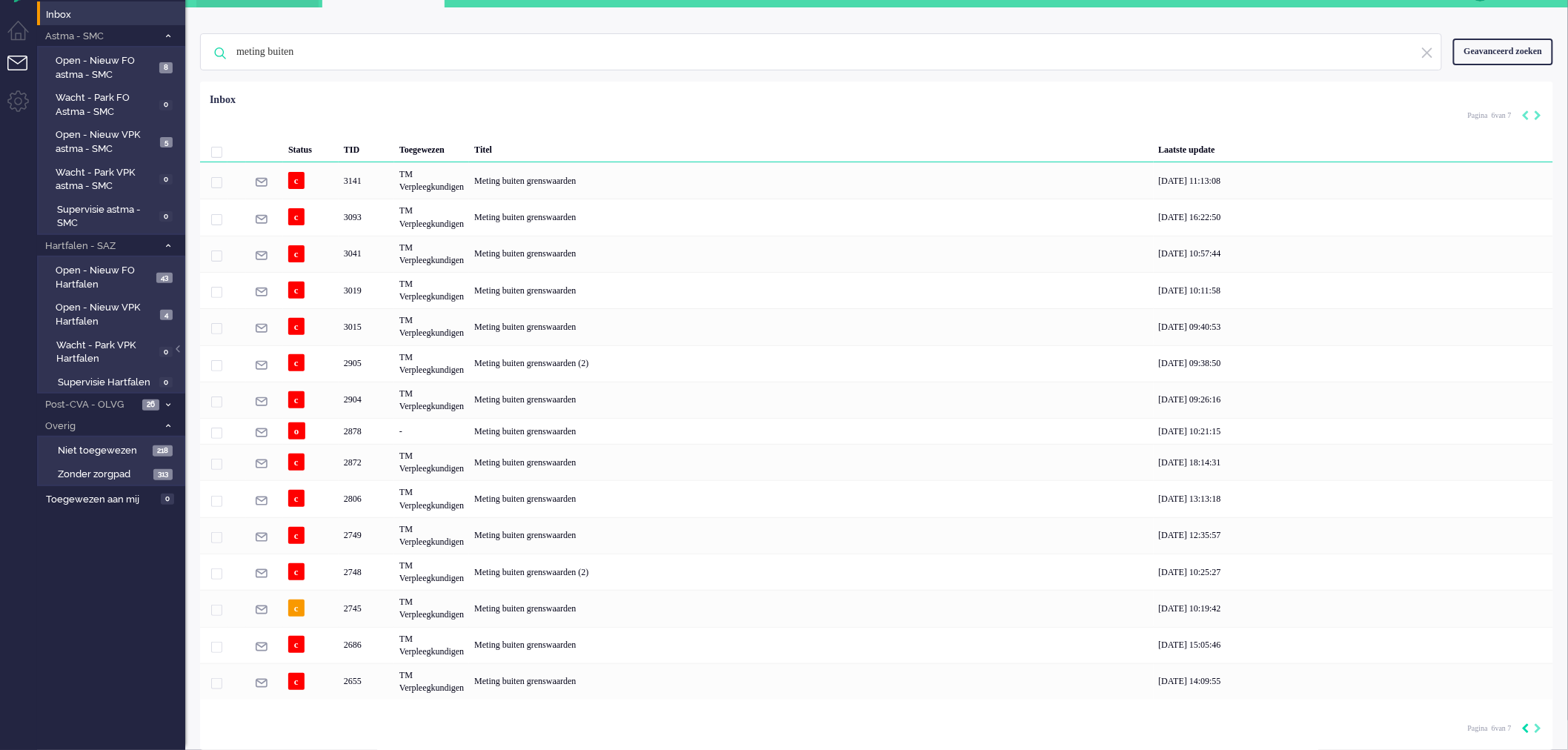 click 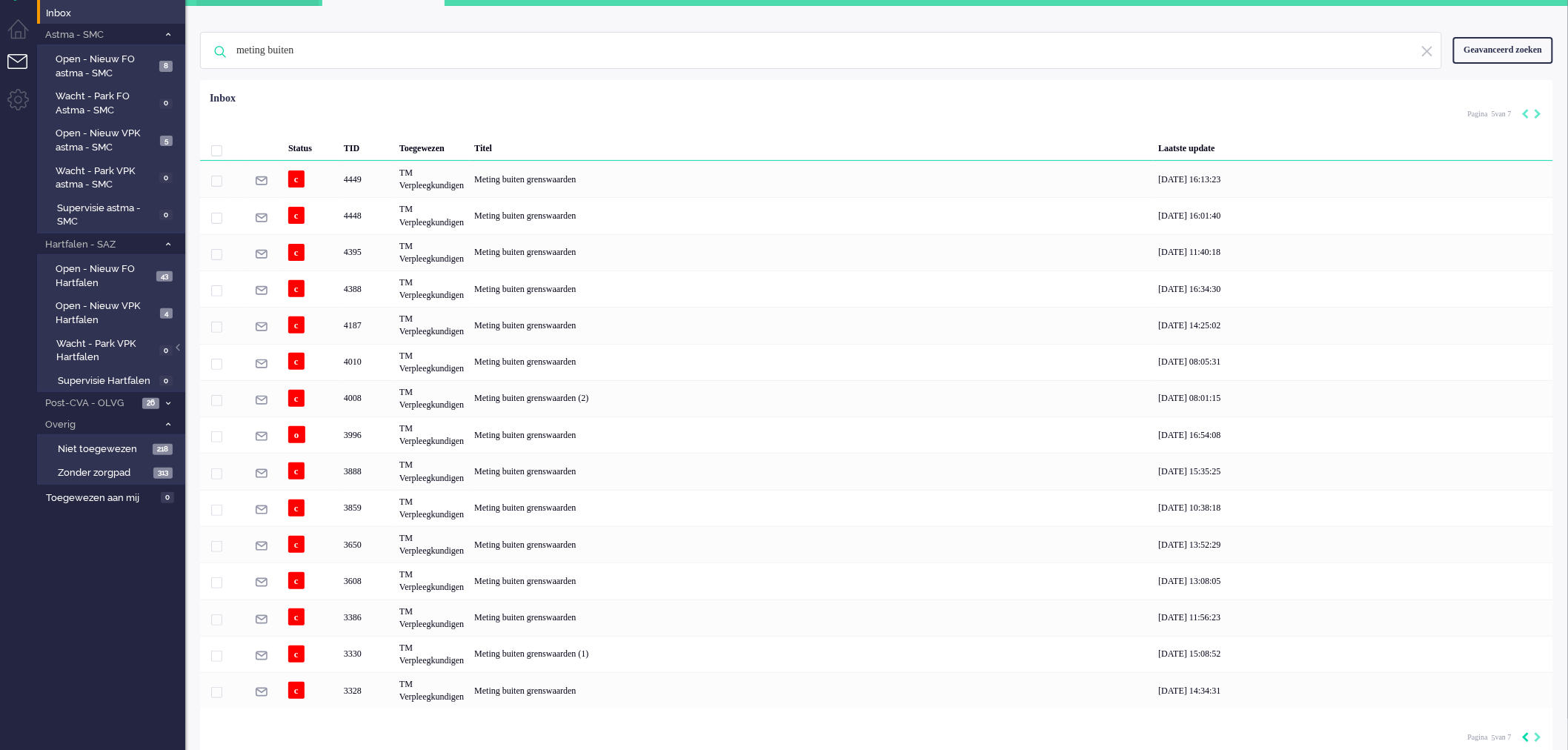 click on "Loading... Status TID Toegewezen Titel Laatste update c 4449 TM Verpleegkundigen Meting buiten grenswaarden 03/04/2025 16:13:23 c 4448 TM Verpleegkundigen Meting buiten grenswaarden 03/04/2025 16:01:40 c 4395 TM Verpleegkundigen Meting buiten grenswaarden 02/04/2025 11:40:18 c 4388 TM Verpleegkundigen Meting buiten grenswaarden 01/04/2025 16:34:30 c 4187 TM Verpleegkundigen Meting buiten grenswaarden 25/03/2025 14:25:02 c 4010 TM Verpleegkundigen Meting buiten grenswaarden 19/03/2025 08:05:31 c 4008 TM Verpleegkundigen Meting buiten grenswaarden (2) 19/03/2025 08:01:15 o 3996 TM Verpleegkundigen Meting buiten grenswaarden 18/03/2025 16:54:08 c 3888 TM Verpleegkundigen Meting buiten grenswaarden 14/03/2025 15:35:25 c 3859 TM Verpleegkundigen Meting buiten grenswaarden 14/03/2025 10:38:18 c 3650 TM Verpleegkundigen Meting buiten grenswaarden 07/03/2025 13:52:29 c 3608 TM Verpleegkundigen Meting buiten grenswaarden 06/03/2025 13:08:05 c 3386 TM Verpleegkundigen Meting buiten grenswaarden 26/02/2025 11:56:23 c c" at bounding box center (877, 419) 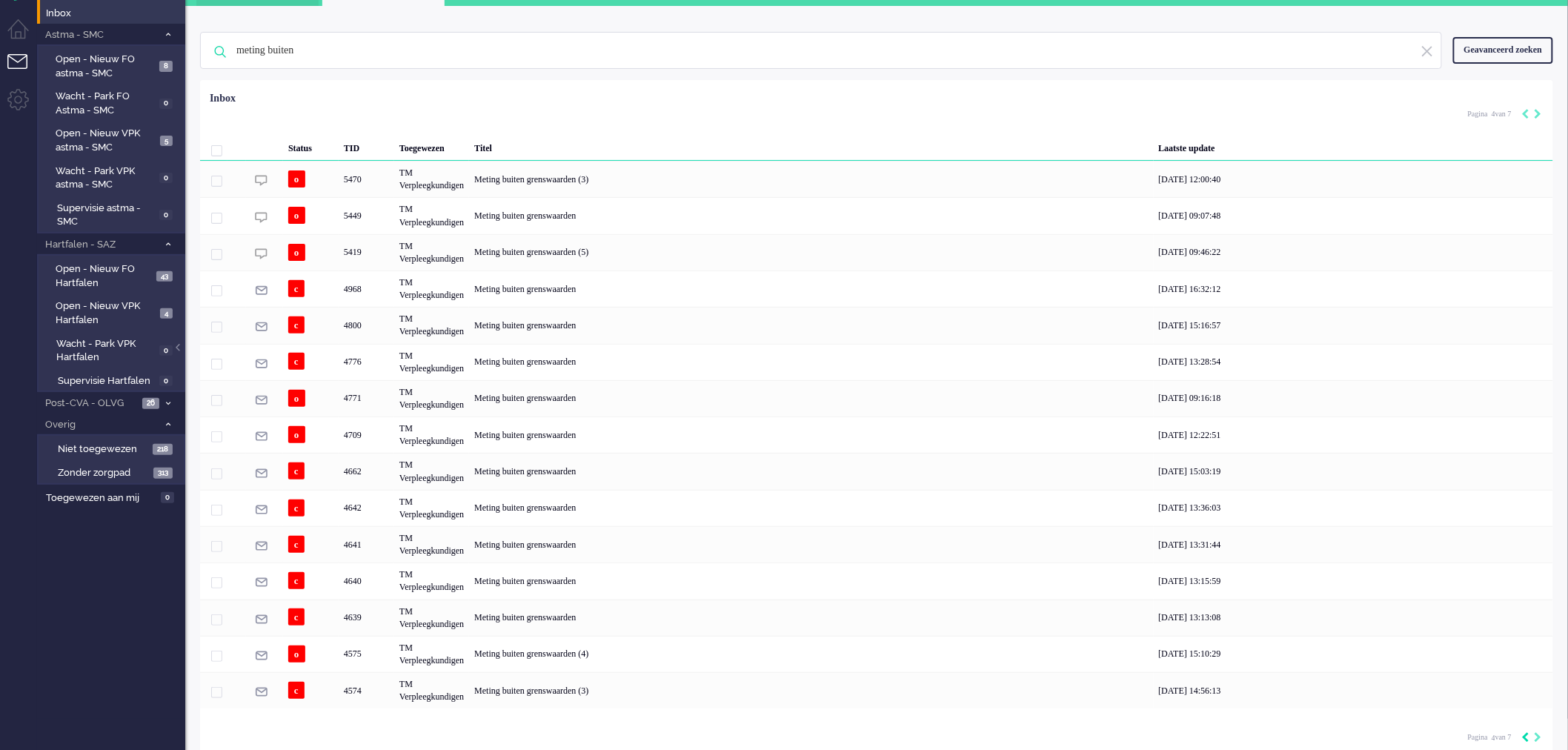 click 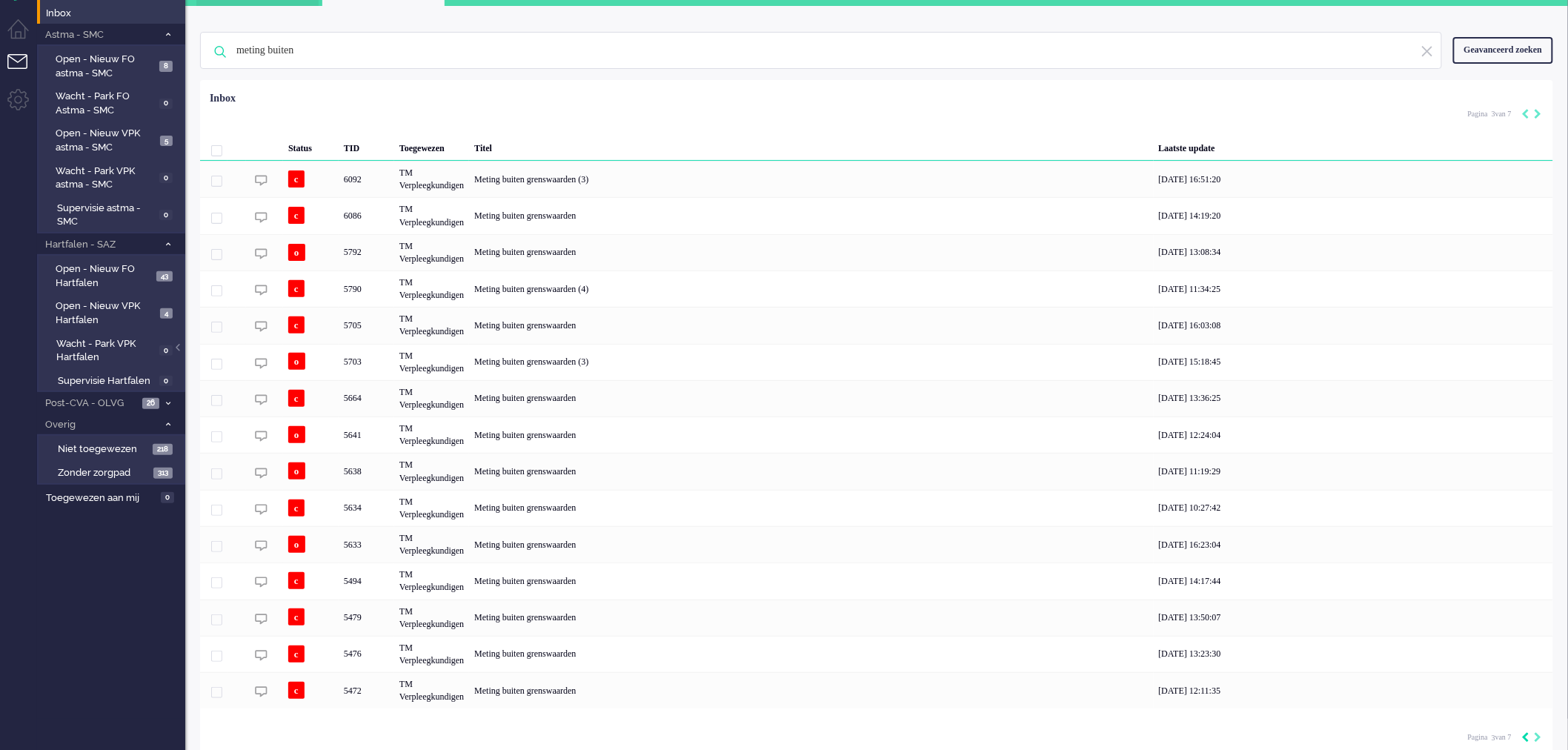 click 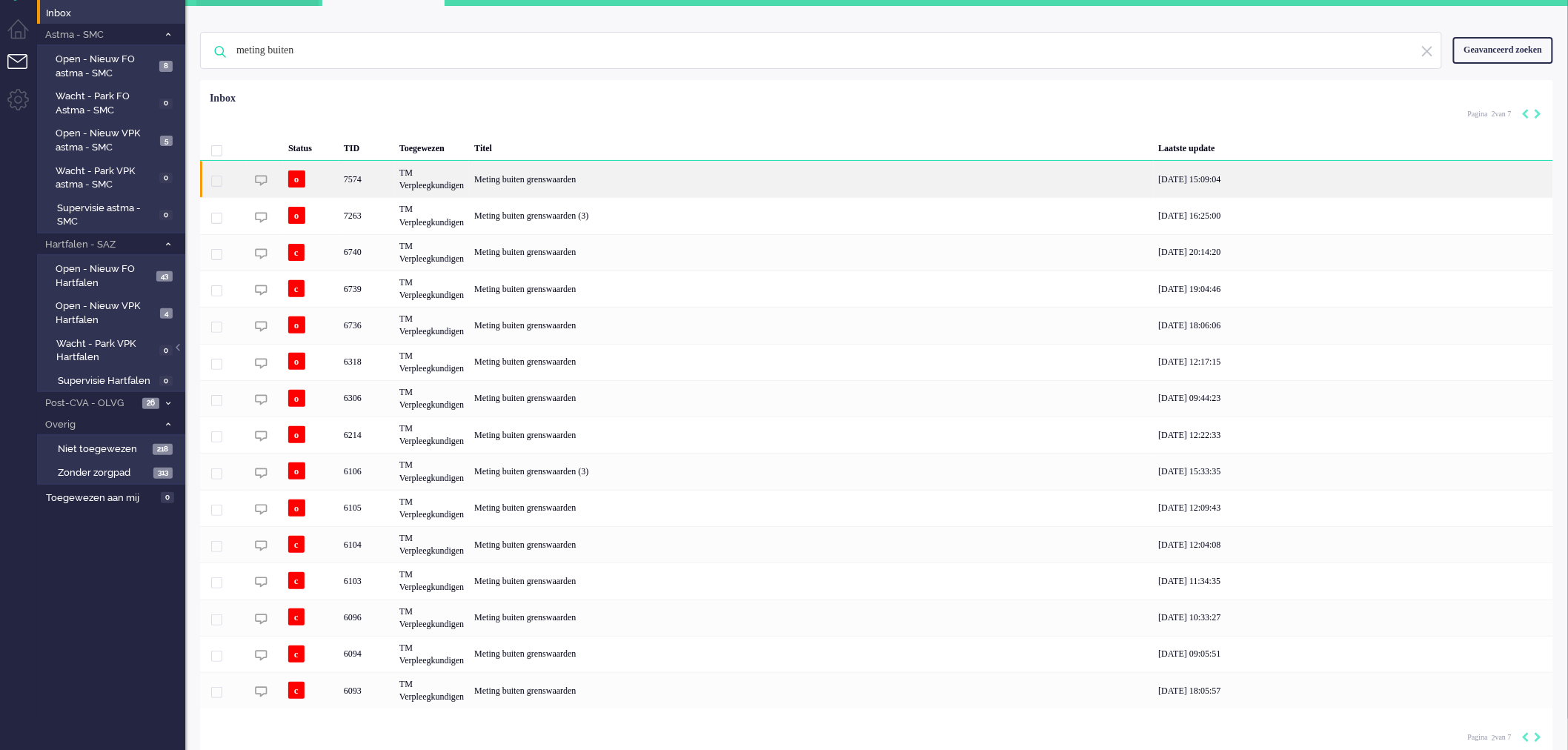 click on "Meting buiten grenswaarden" 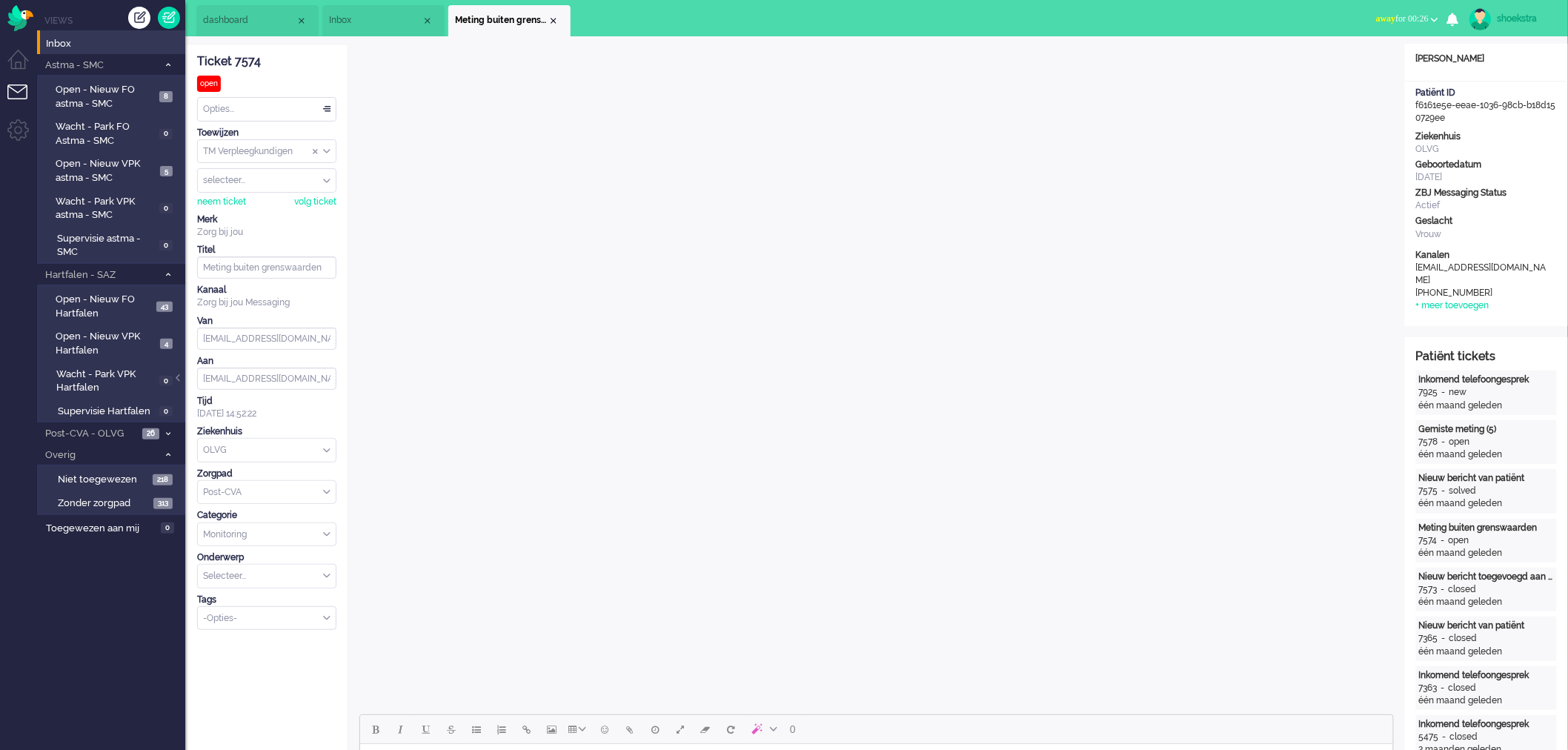 scroll, scrollTop: 0, scrollLeft: 0, axis: both 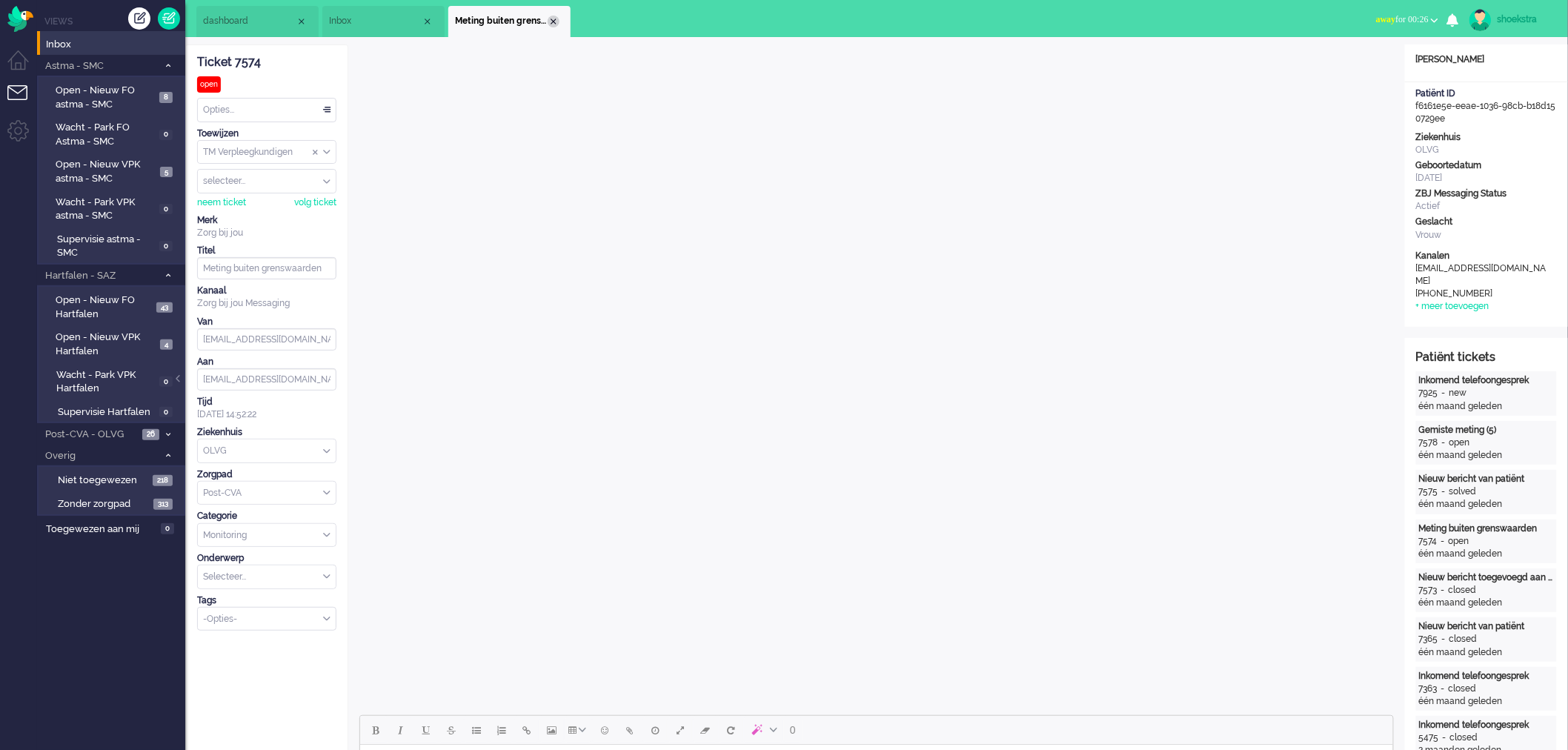 click at bounding box center [554, 21] 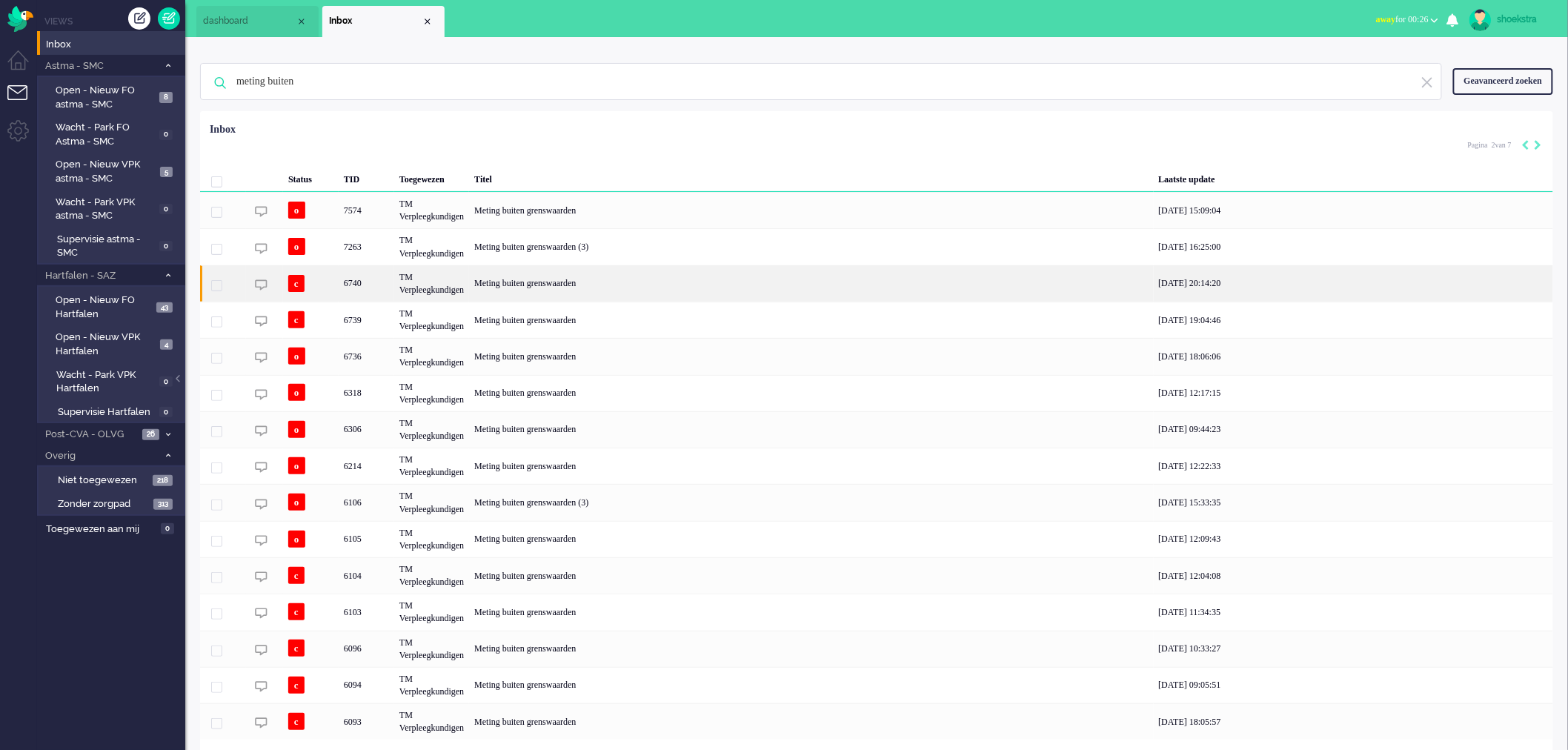 click on "Meting buiten grenswaarden" 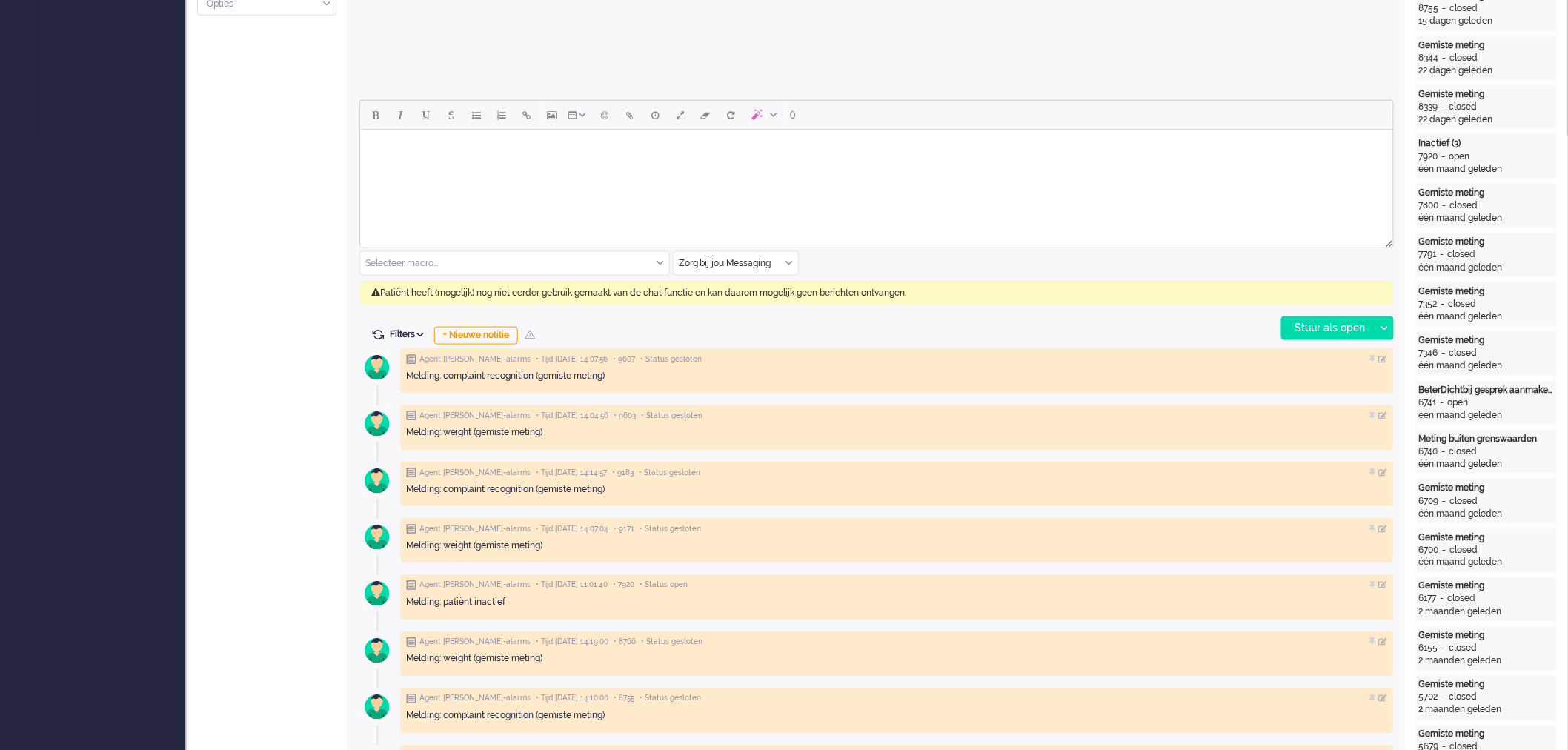 scroll, scrollTop: 0, scrollLeft: 0, axis: both 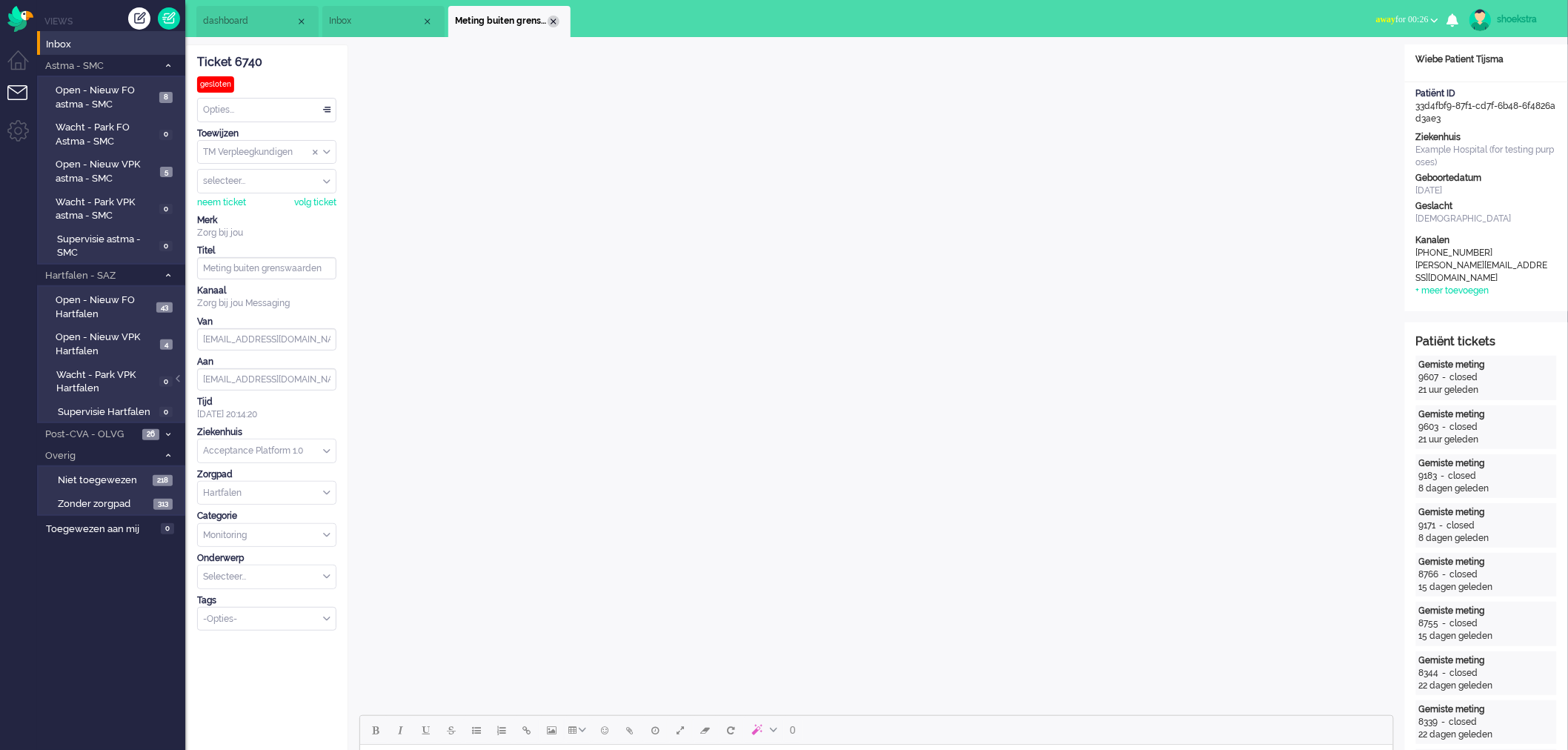 click at bounding box center [554, 21] 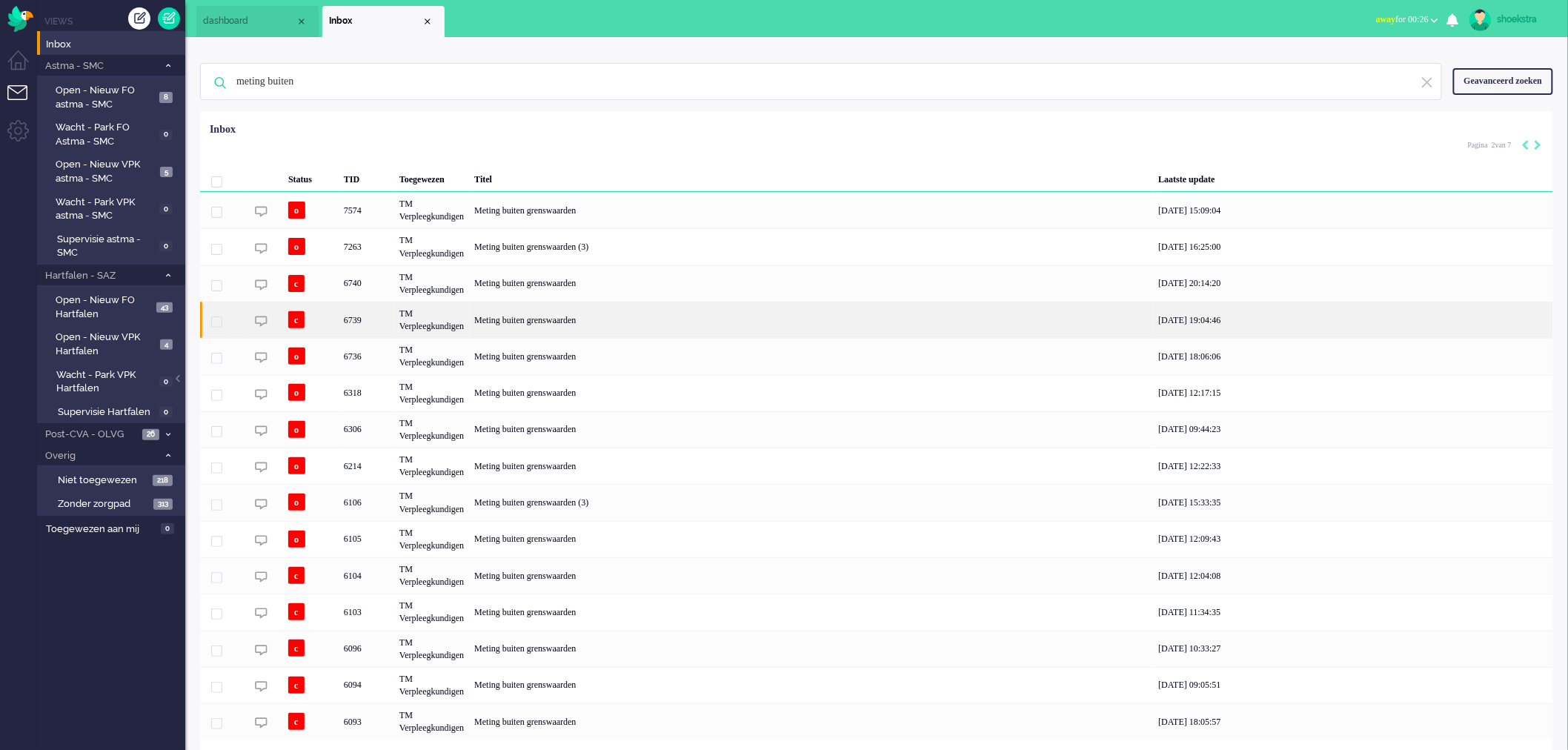 click on "Meting buiten grenswaarden" 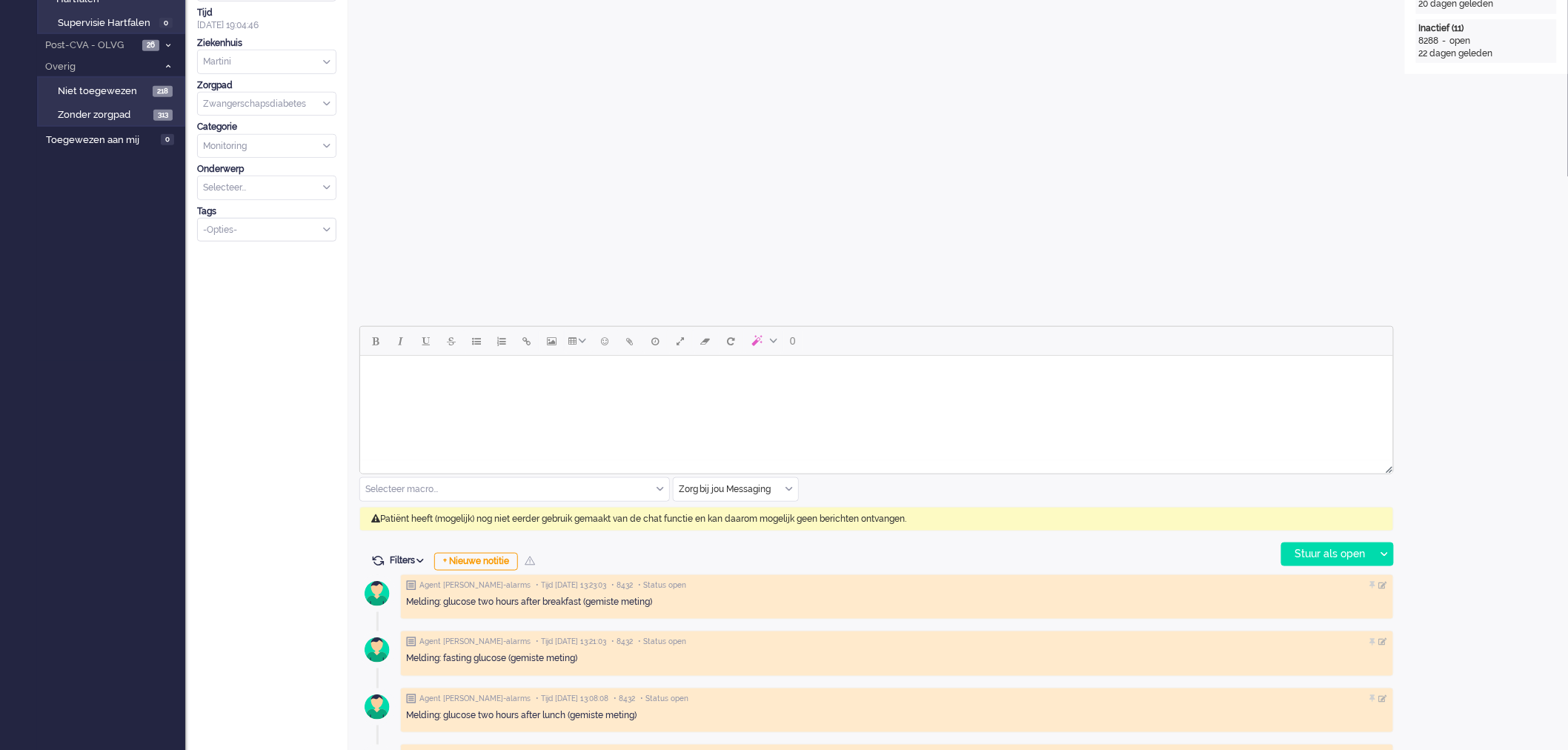 scroll, scrollTop: 0, scrollLeft: 0, axis: both 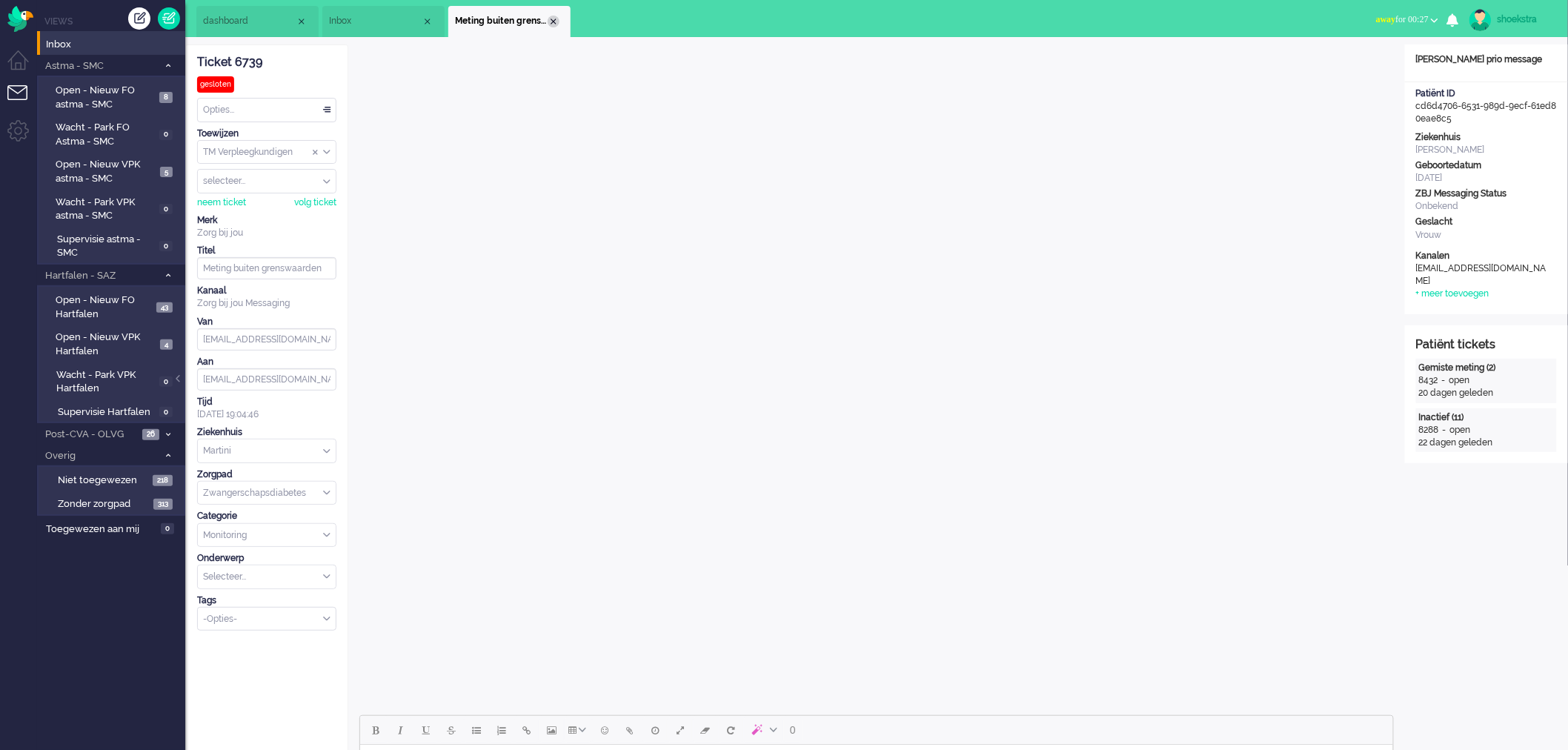 click at bounding box center (554, 21) 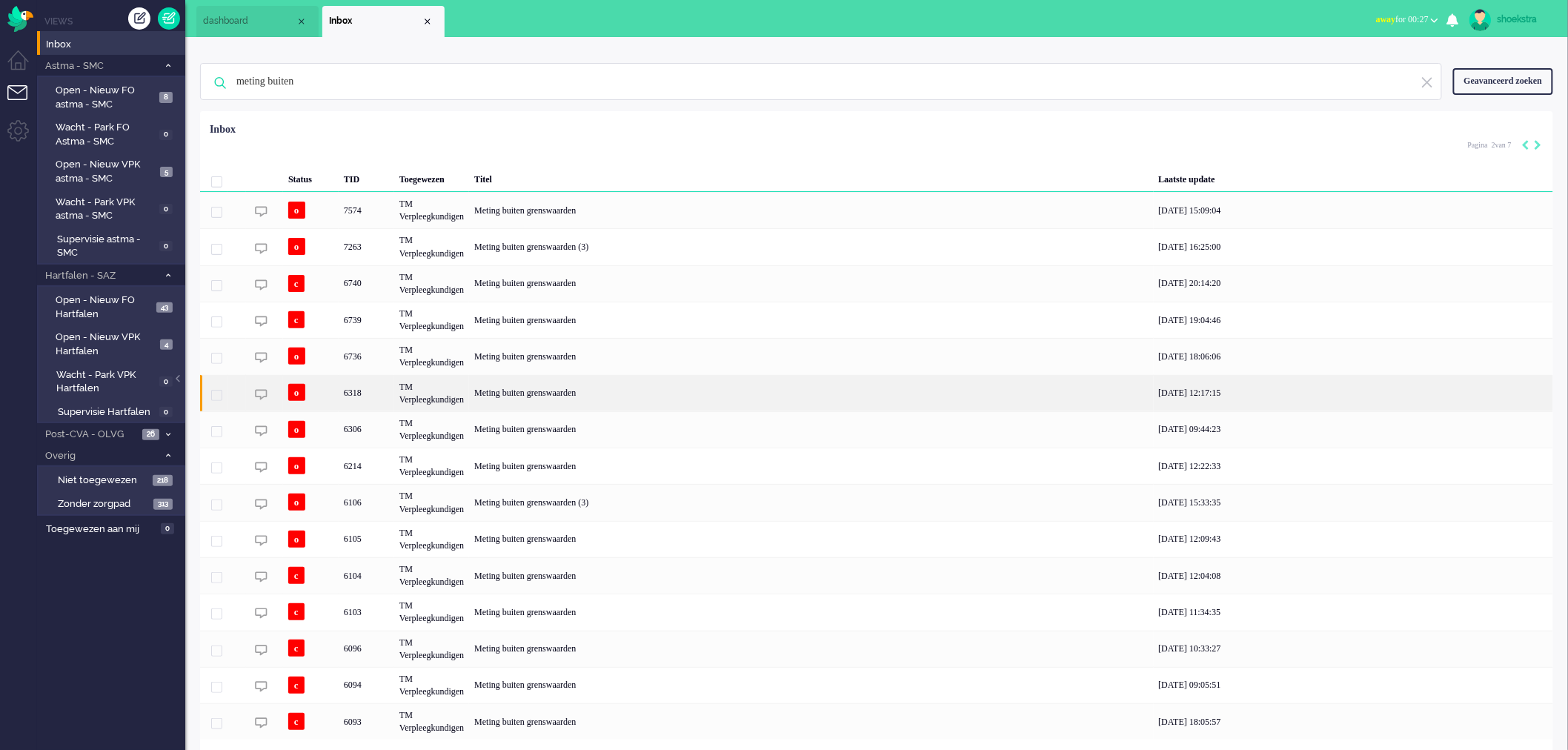 scroll, scrollTop: 41, scrollLeft: 0, axis: vertical 